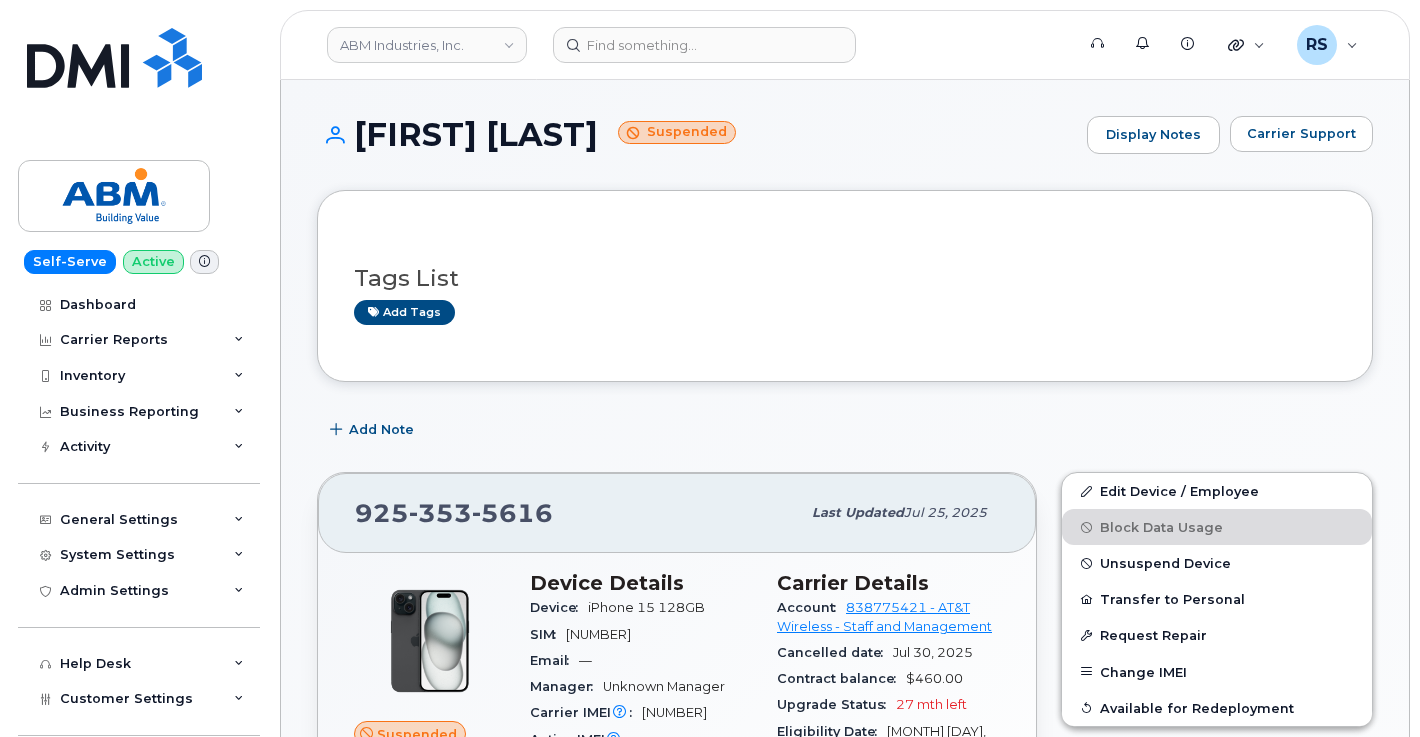 scroll, scrollTop: 0, scrollLeft: 0, axis: both 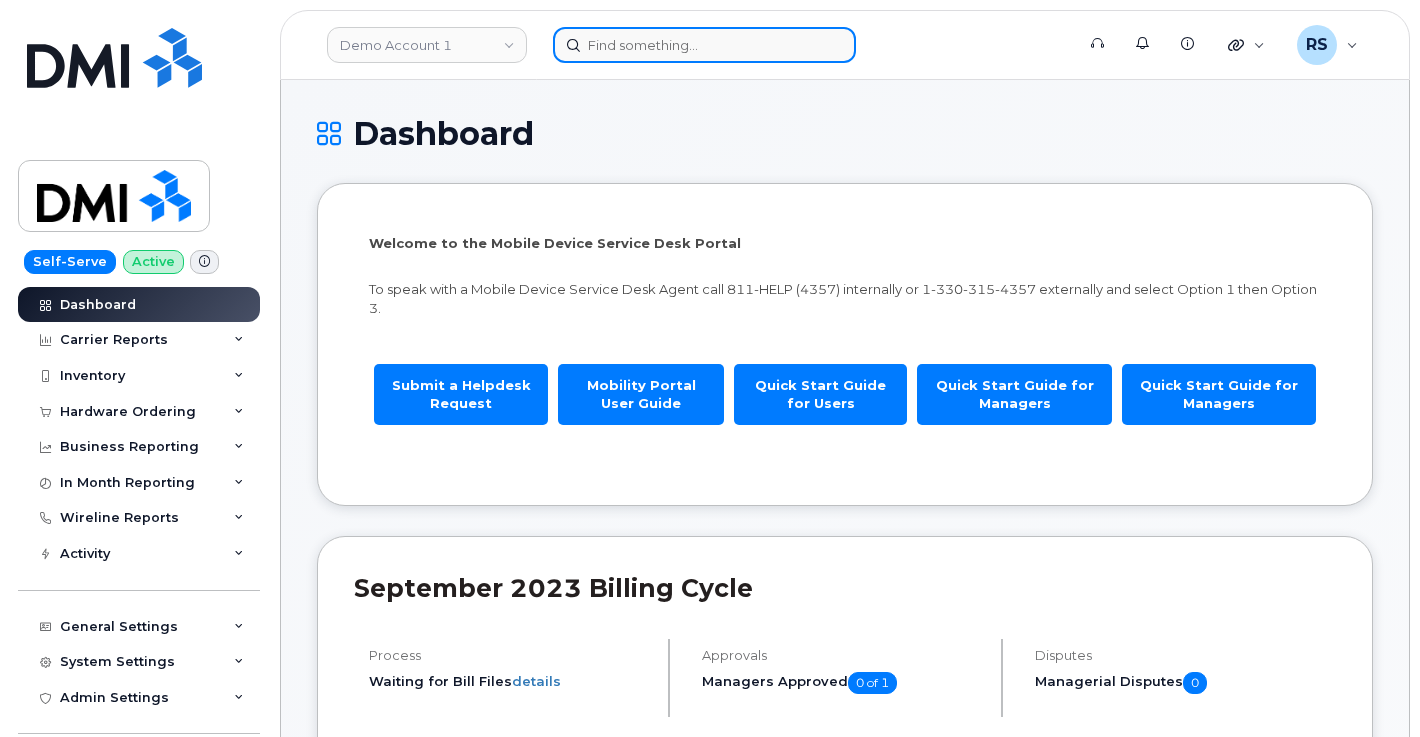click at bounding box center (704, 45) 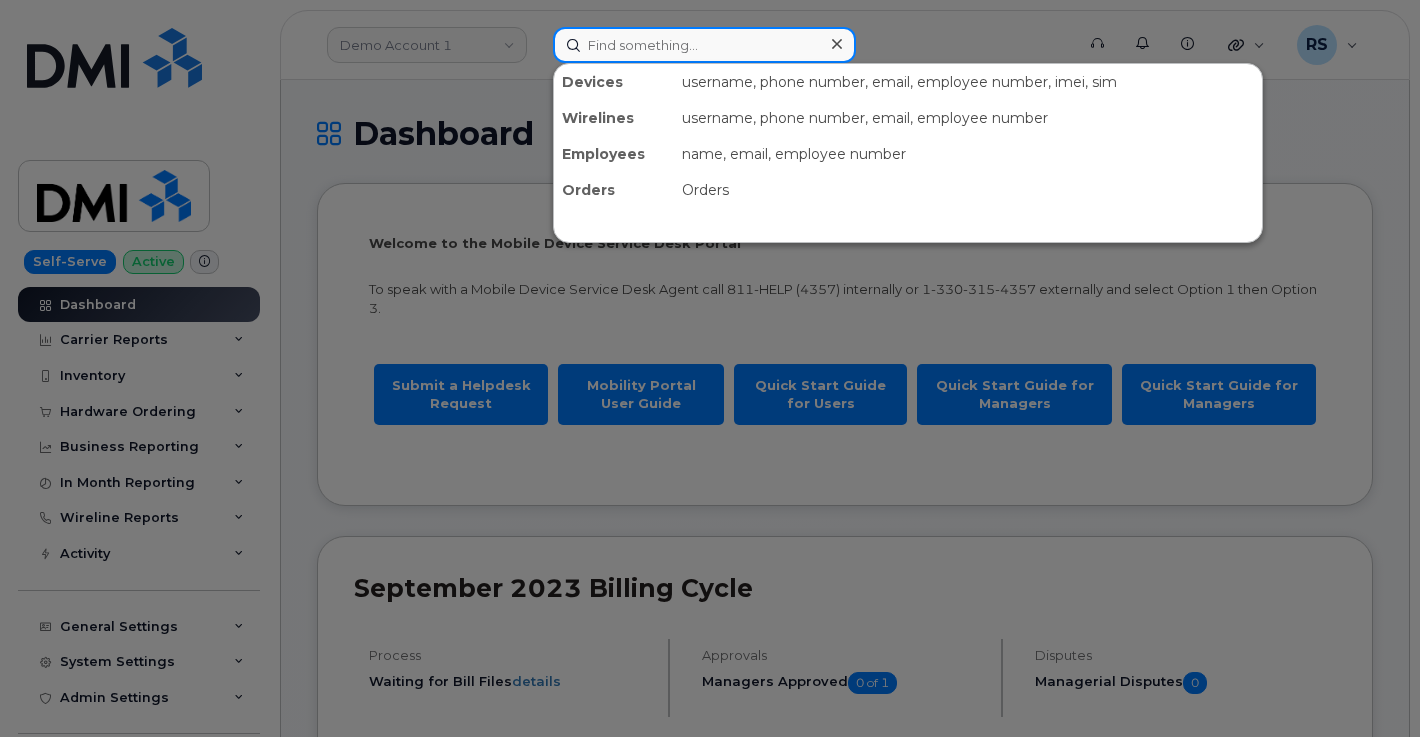 paste on "864-831-6838" 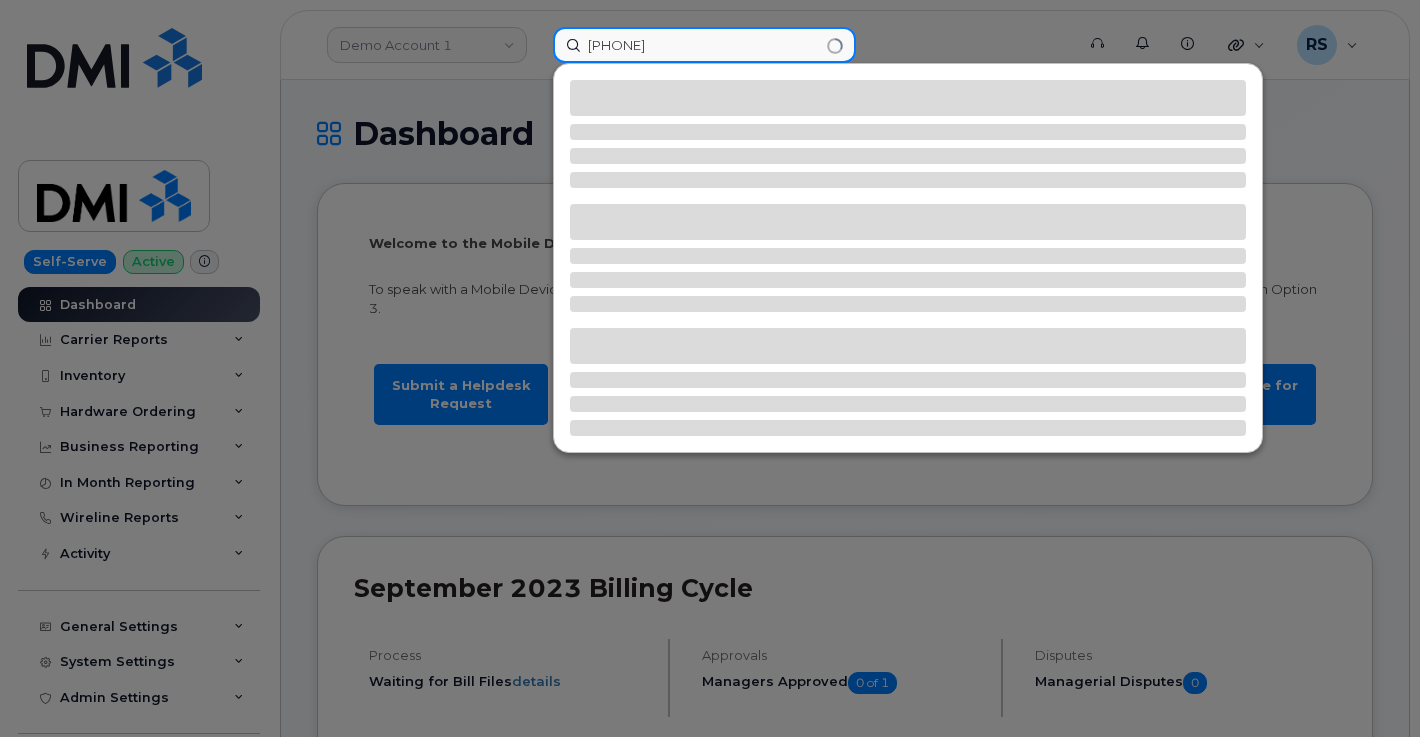 type on "864-831-6838" 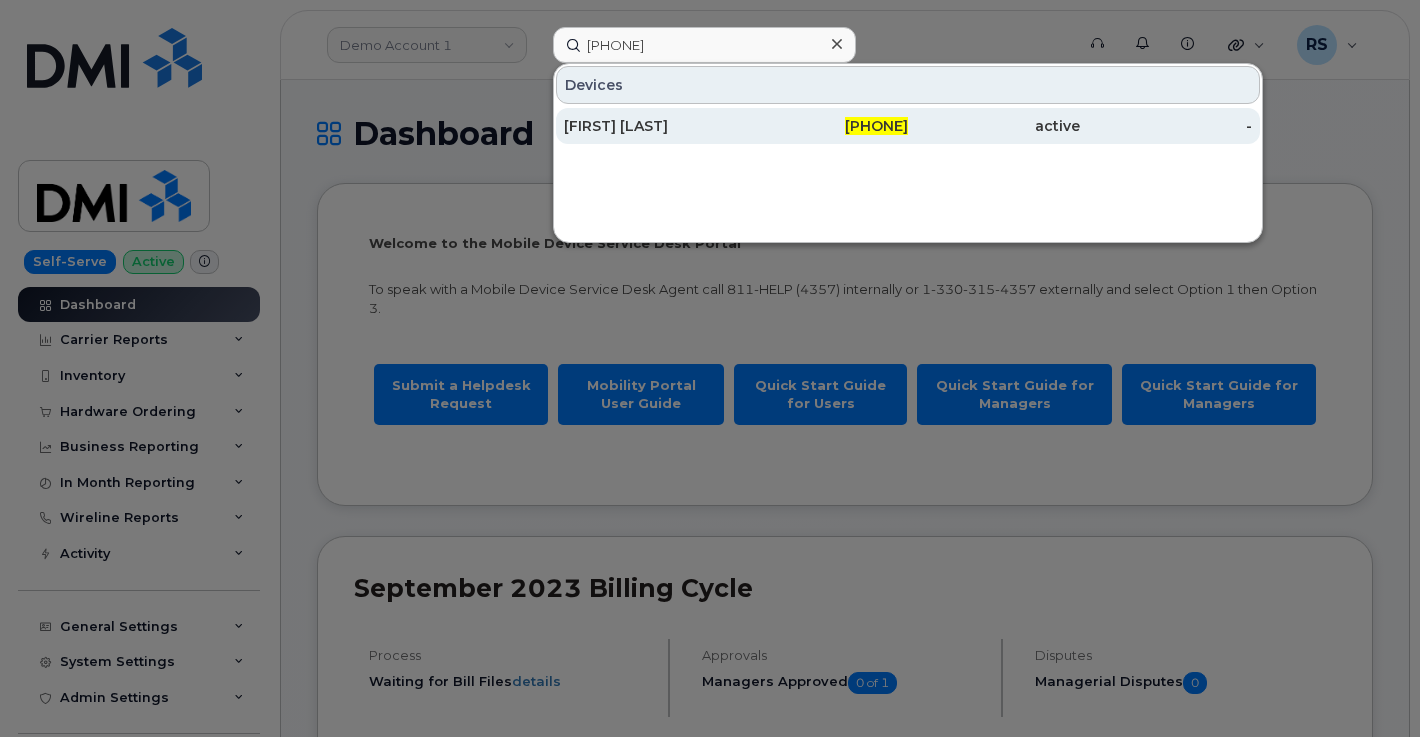 click on "Stephen Norton" at bounding box center [650, 126] 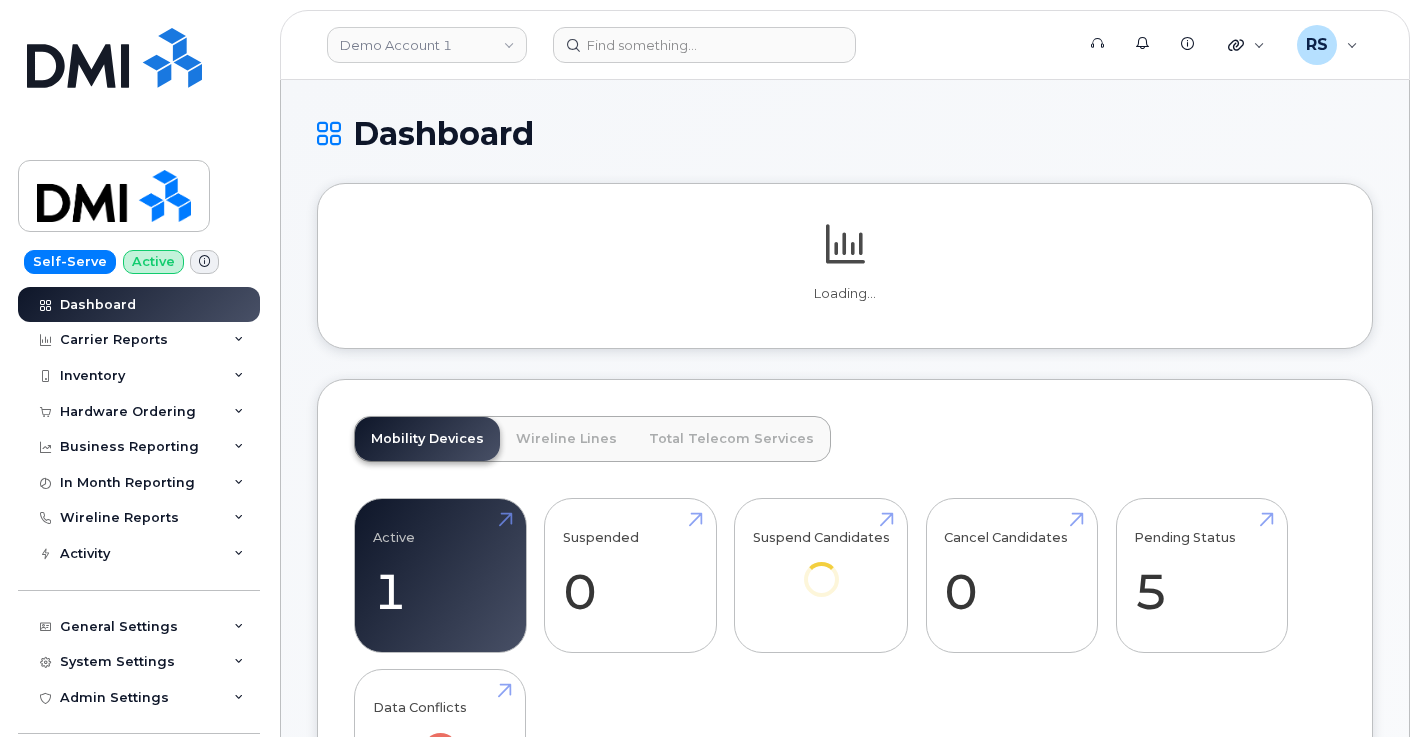scroll, scrollTop: 0, scrollLeft: 0, axis: both 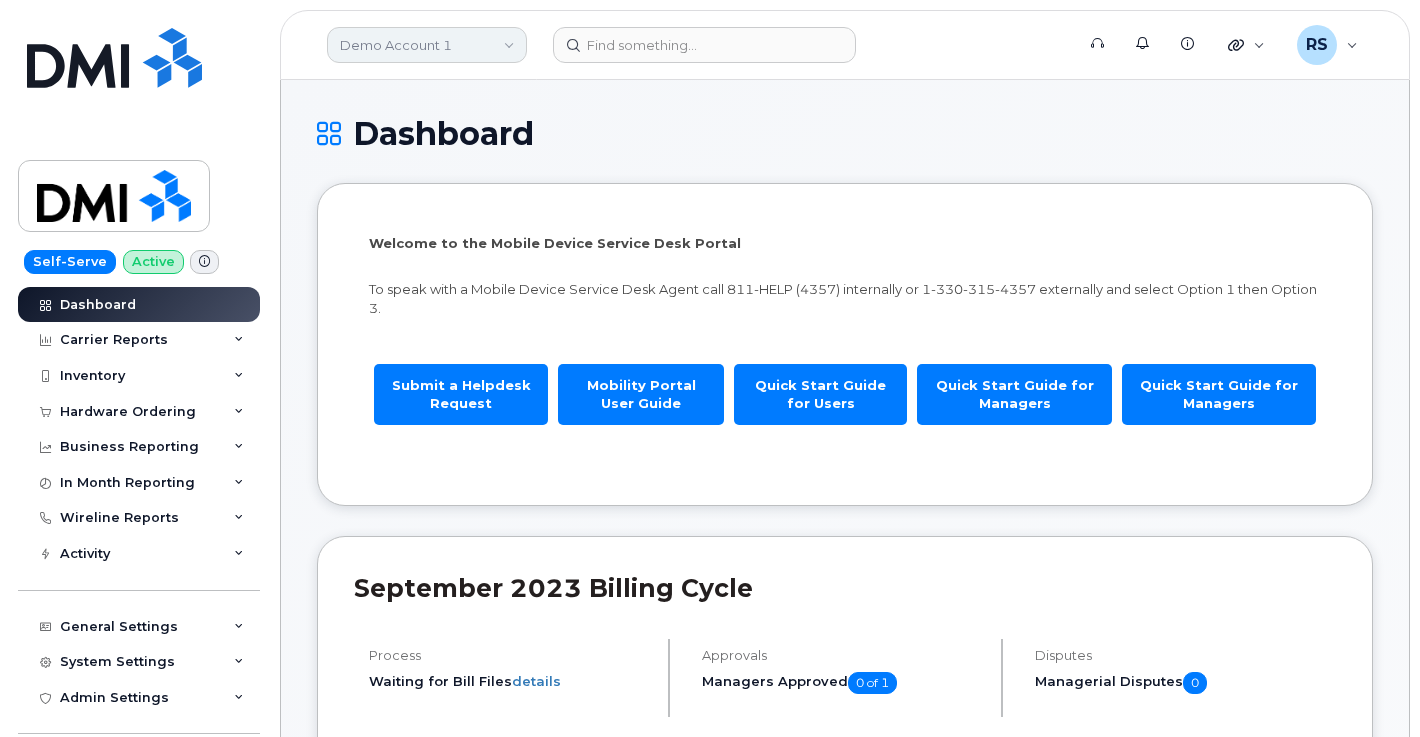 click on "Demo Account 1" at bounding box center (427, 45) 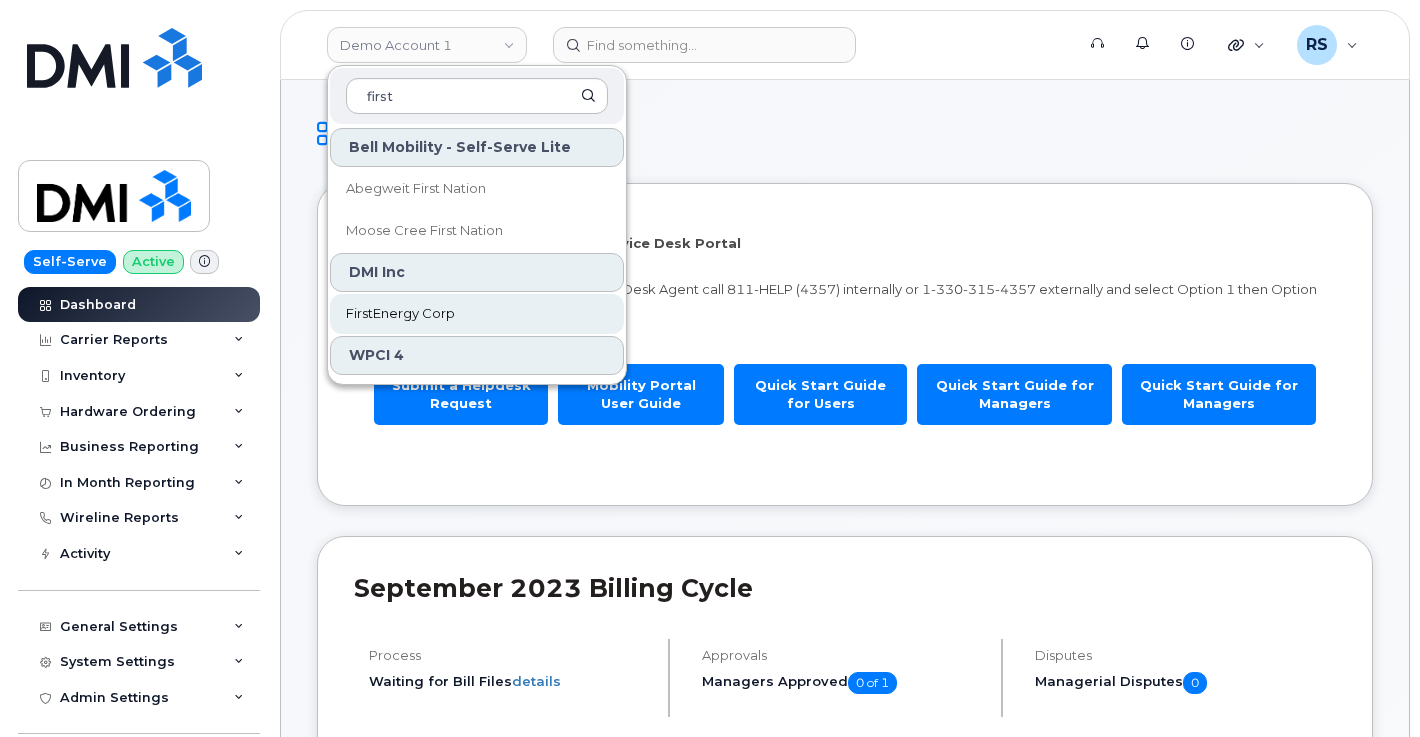 type on "first" 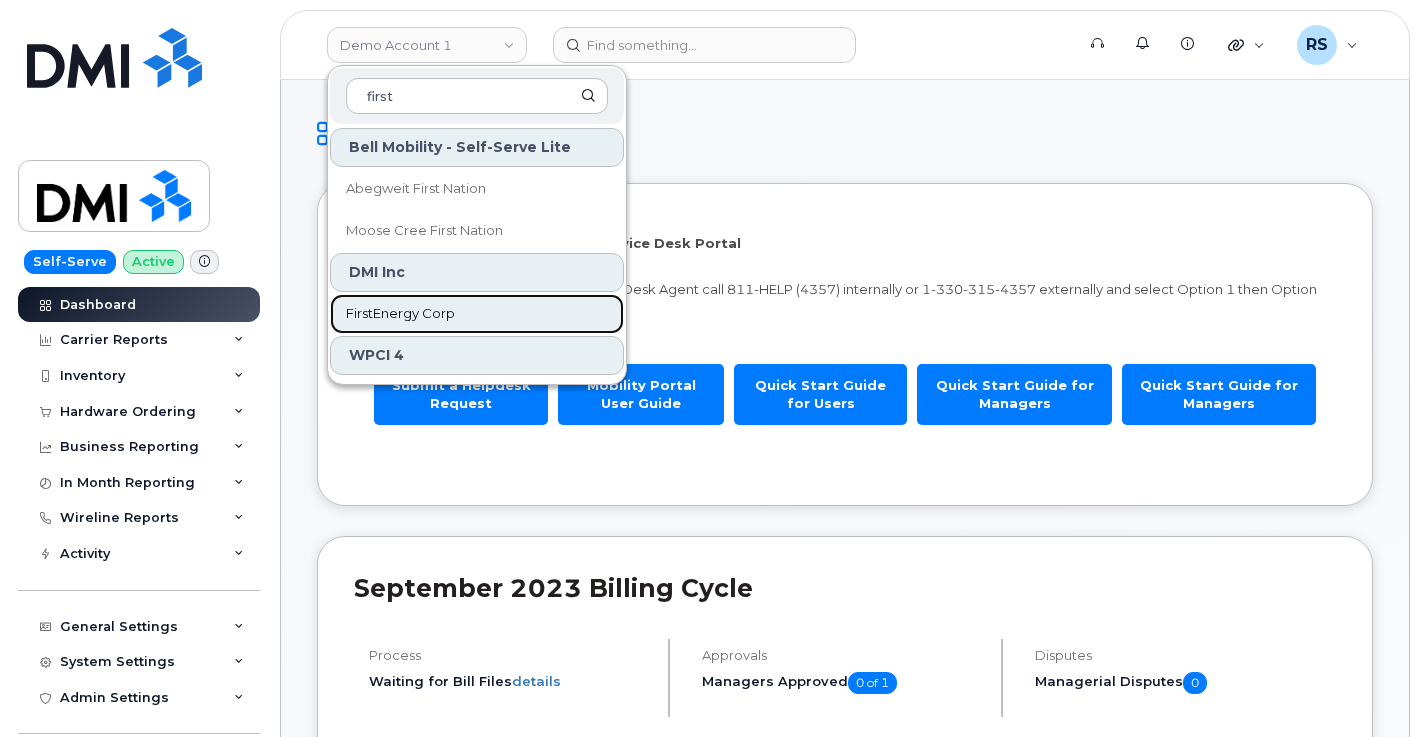 click on "FirstEnergy Corp" at bounding box center [400, 314] 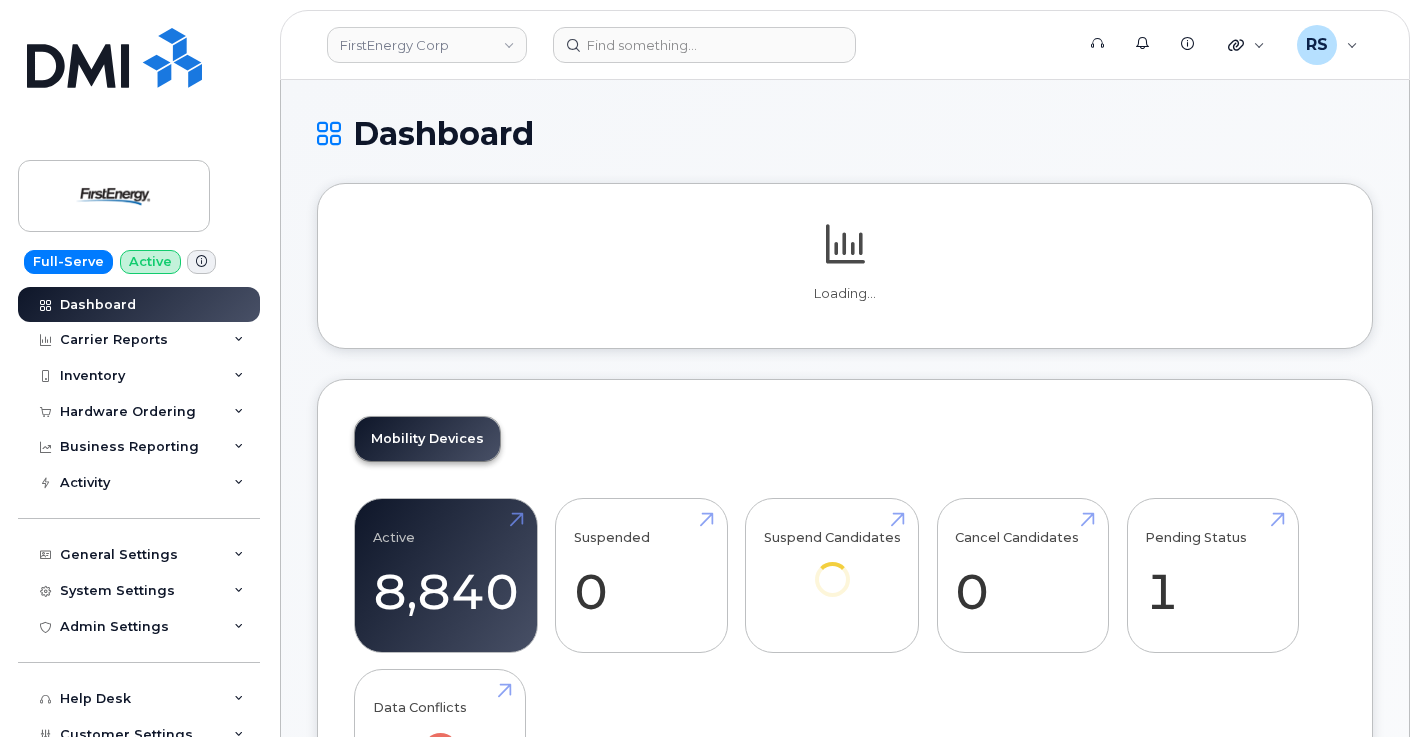 scroll, scrollTop: 0, scrollLeft: 0, axis: both 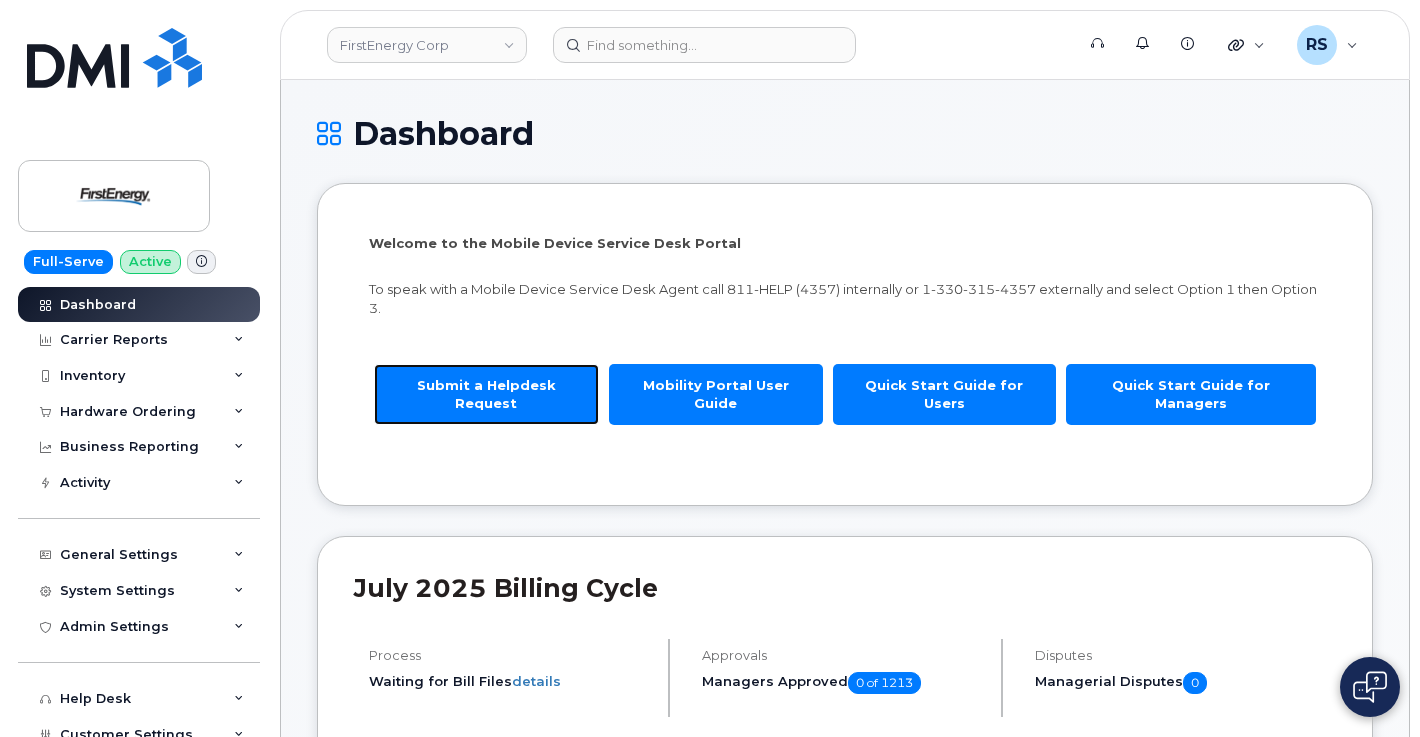 click on "Submit a Helpdesk Request" at bounding box center (486, 394) 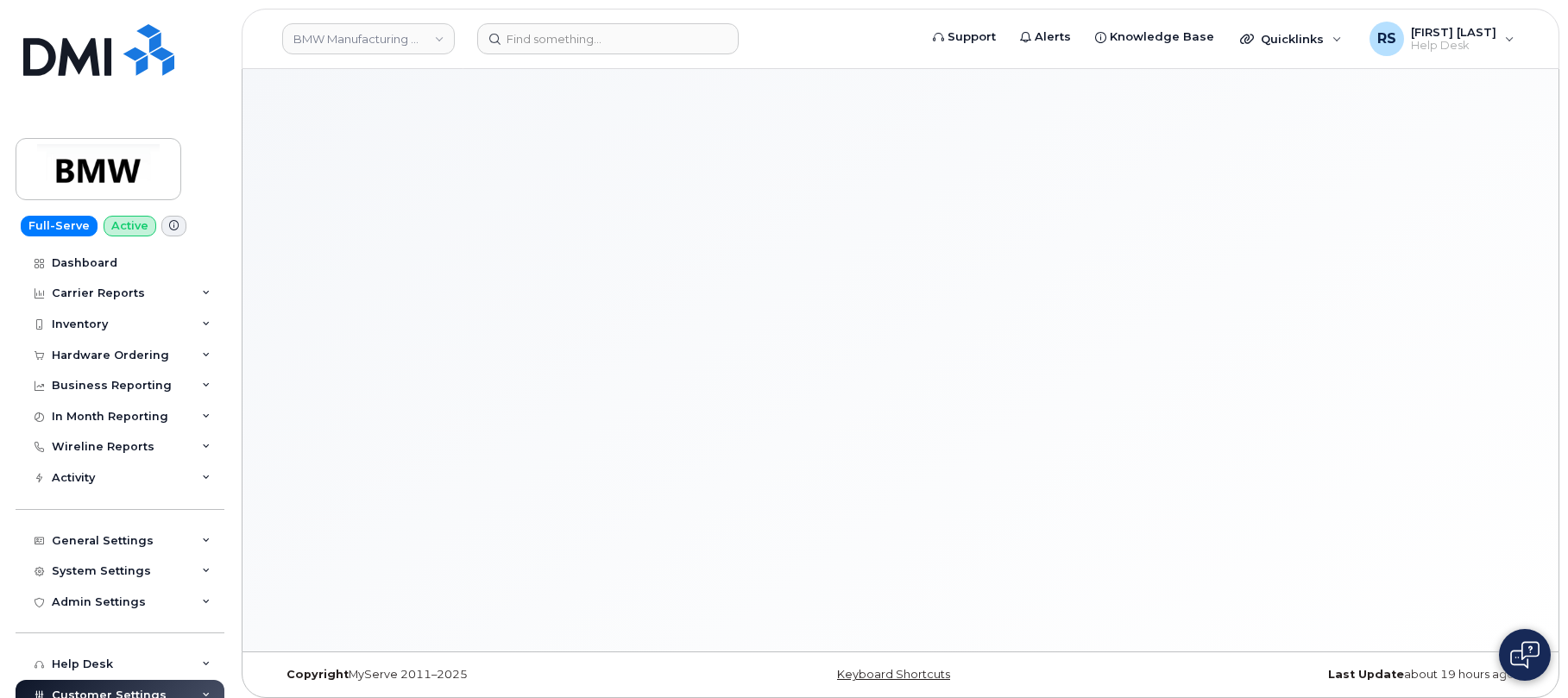 scroll, scrollTop: 0, scrollLeft: 0, axis: both 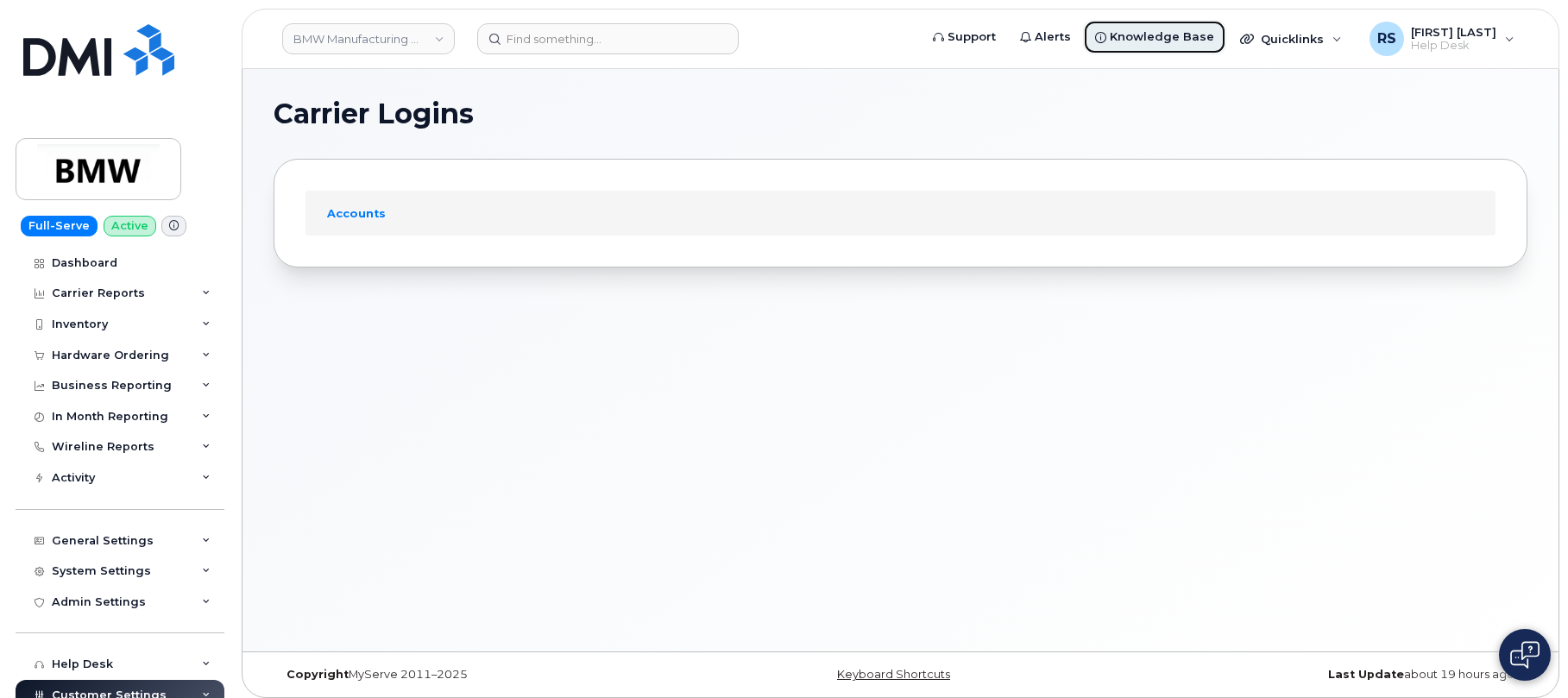 click on "Knowledge Base" at bounding box center (1162, 37) 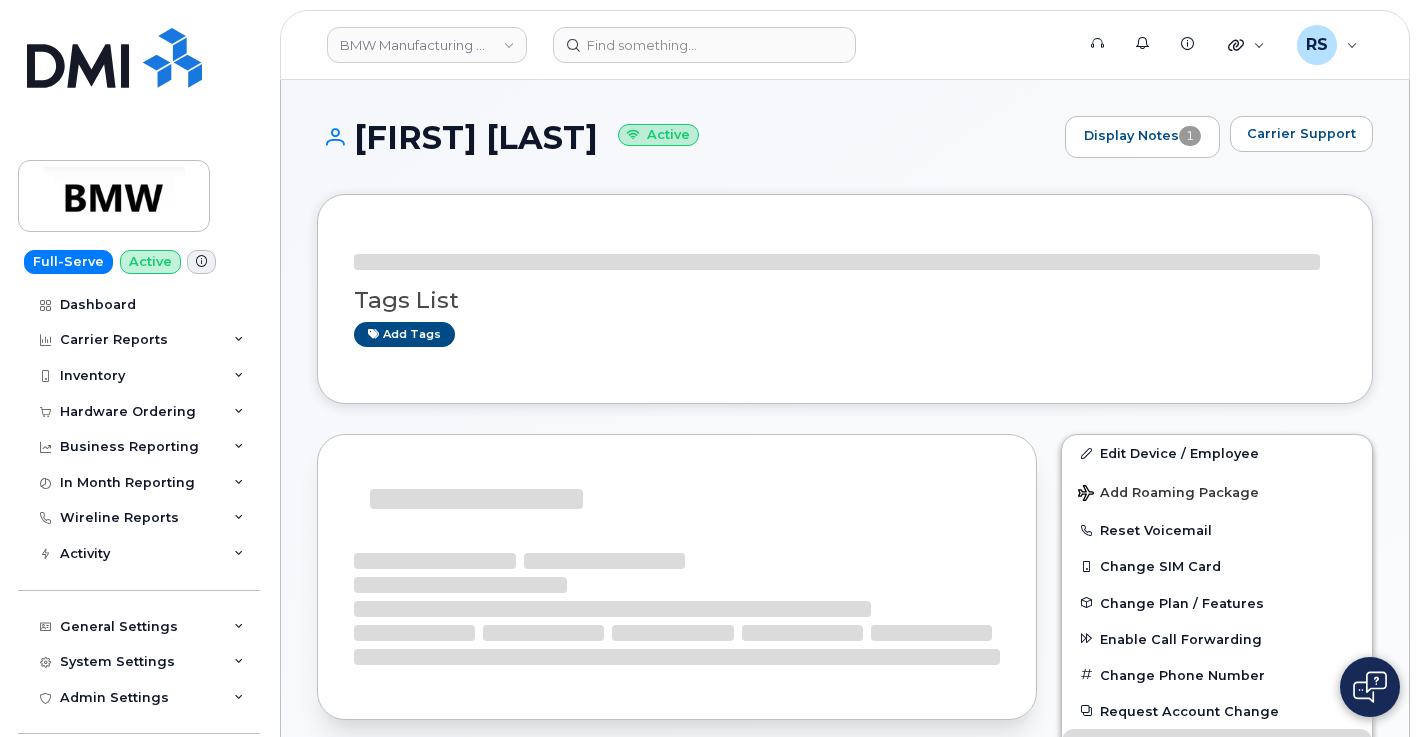 scroll, scrollTop: 0, scrollLeft: 0, axis: both 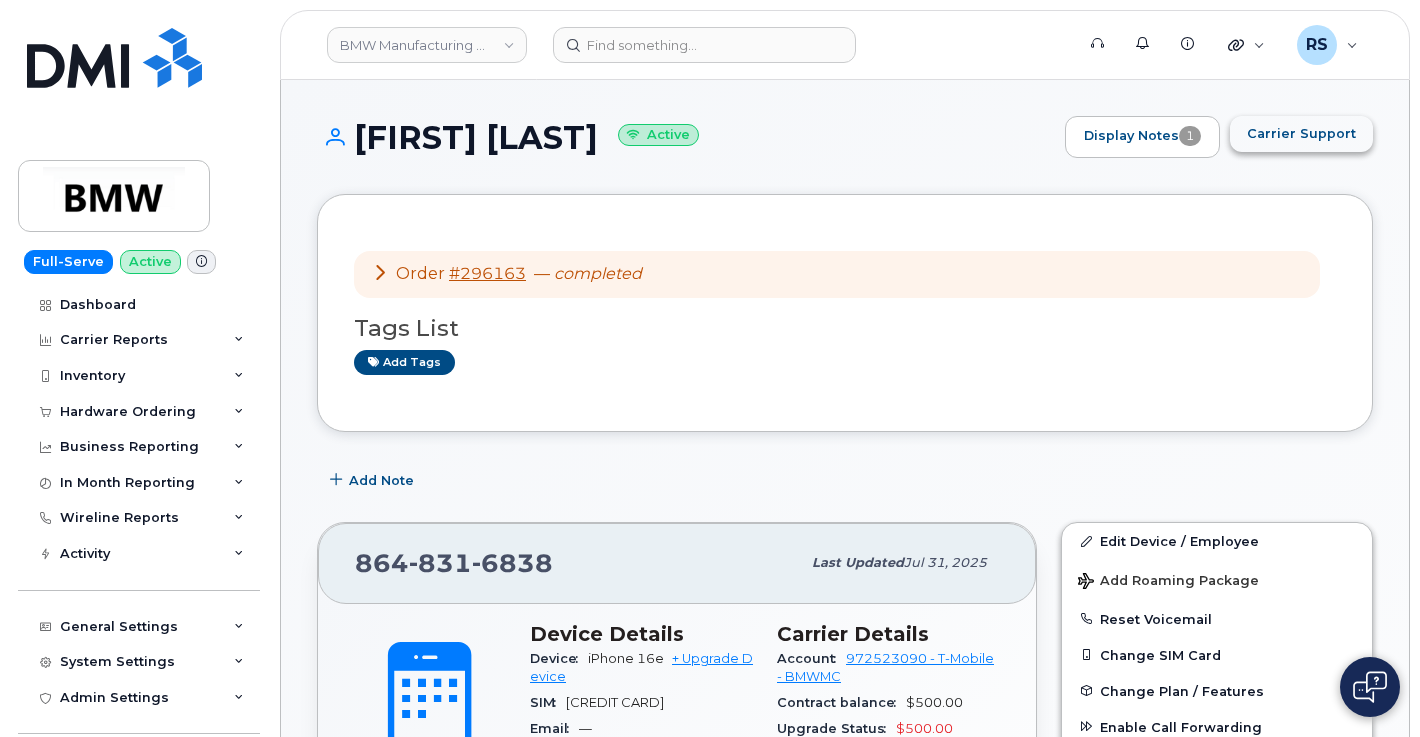click on "Carrier Support" at bounding box center (1301, 133) 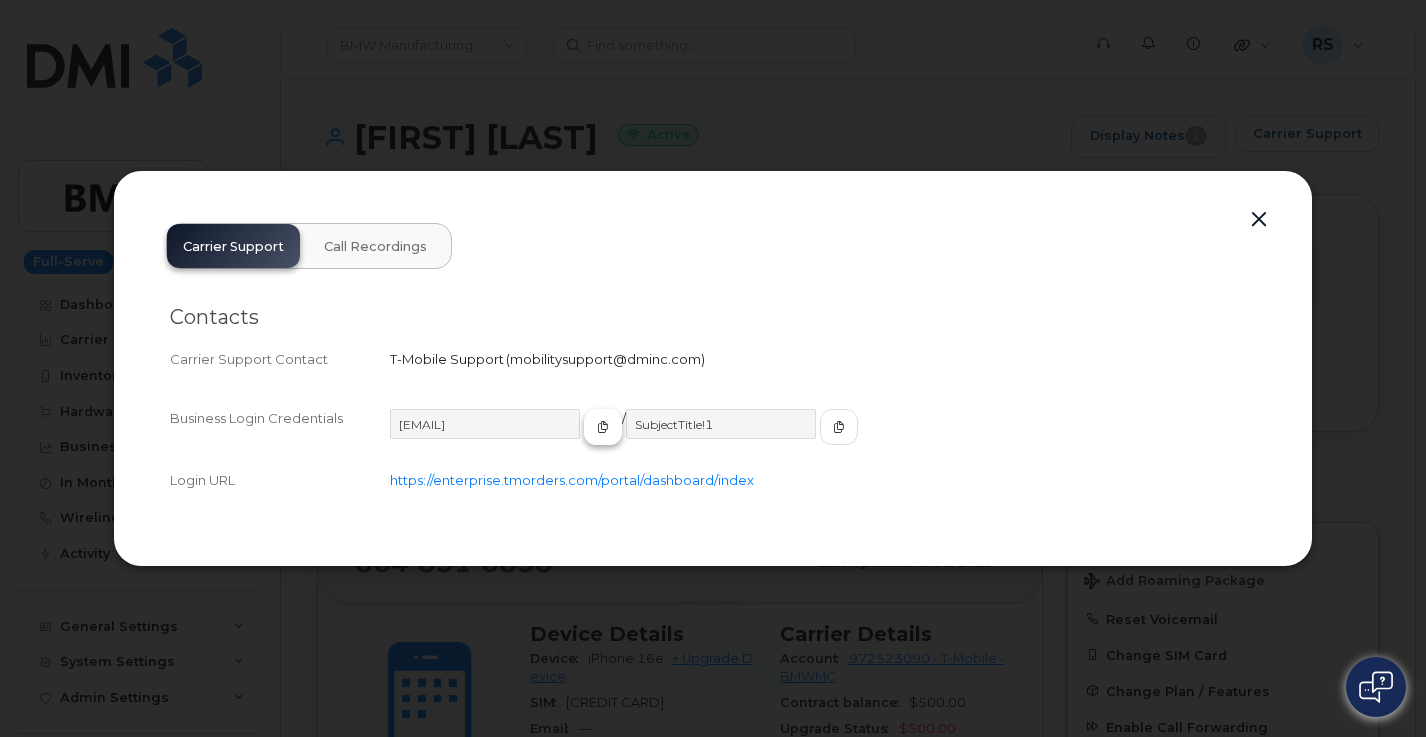 click at bounding box center (603, 427) 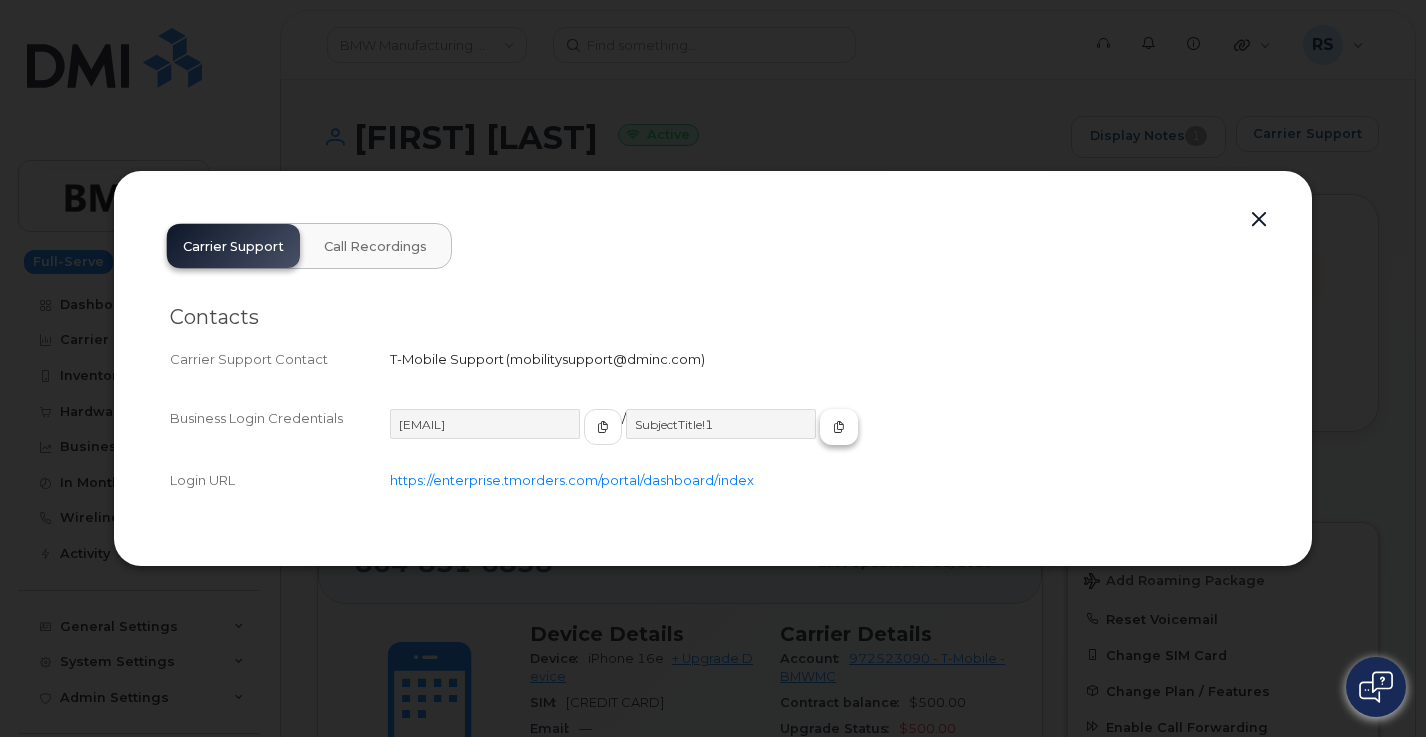 click at bounding box center [839, 427] 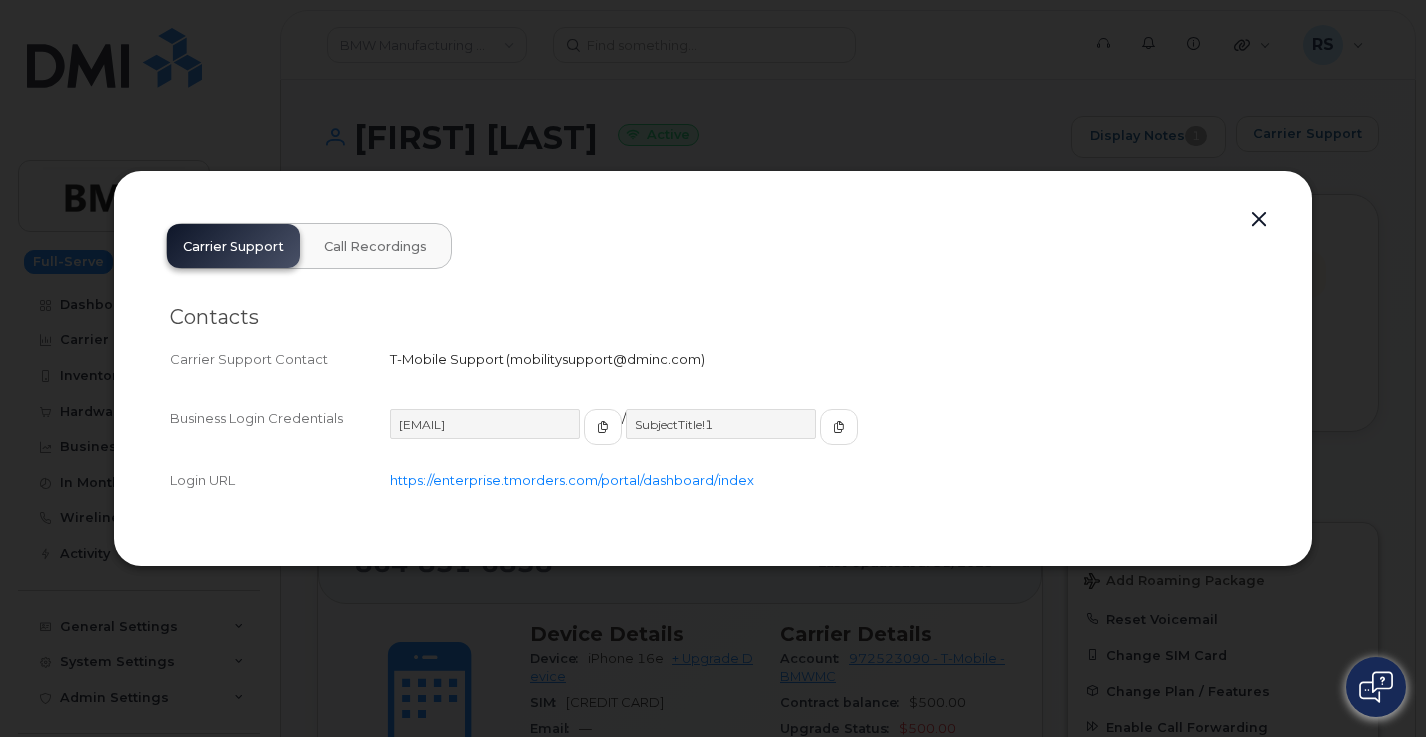 click at bounding box center [1259, 220] 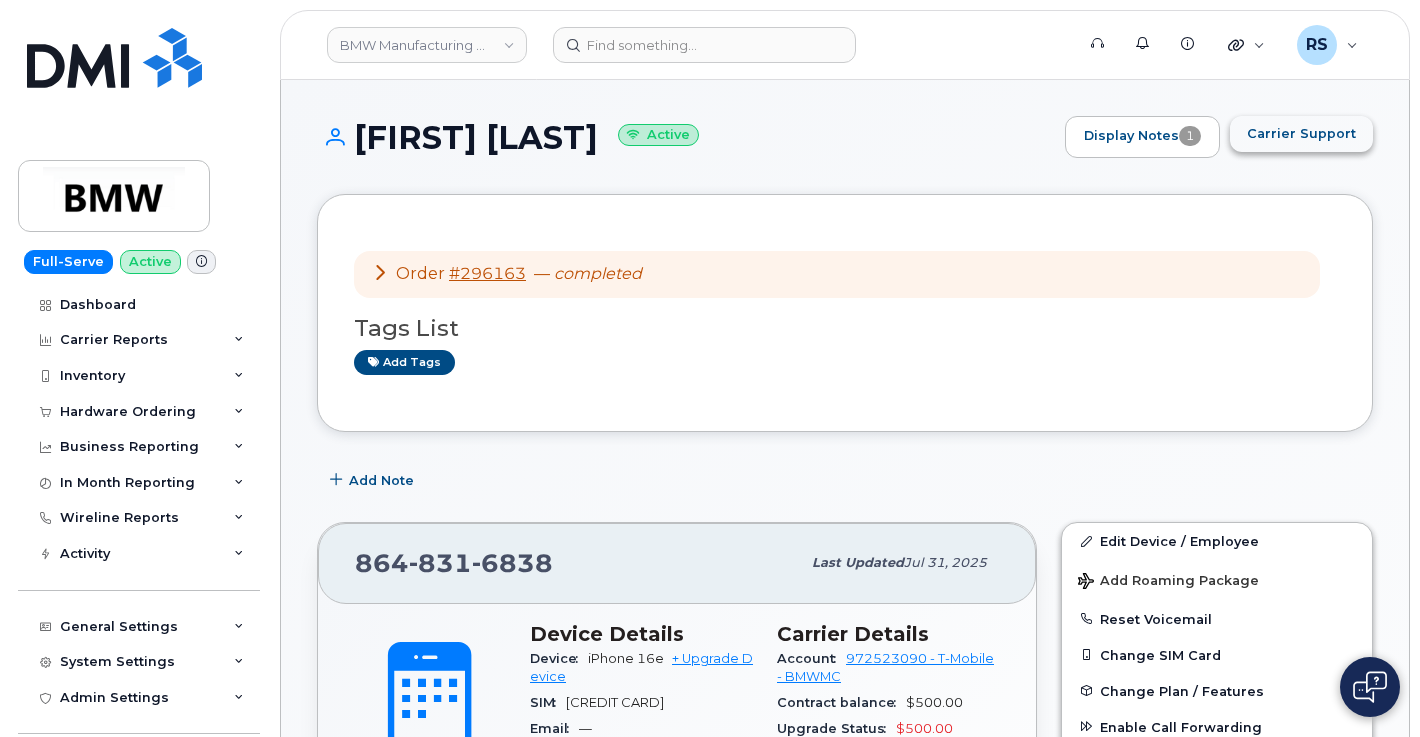 click on "Carrier Support" at bounding box center (1301, 133) 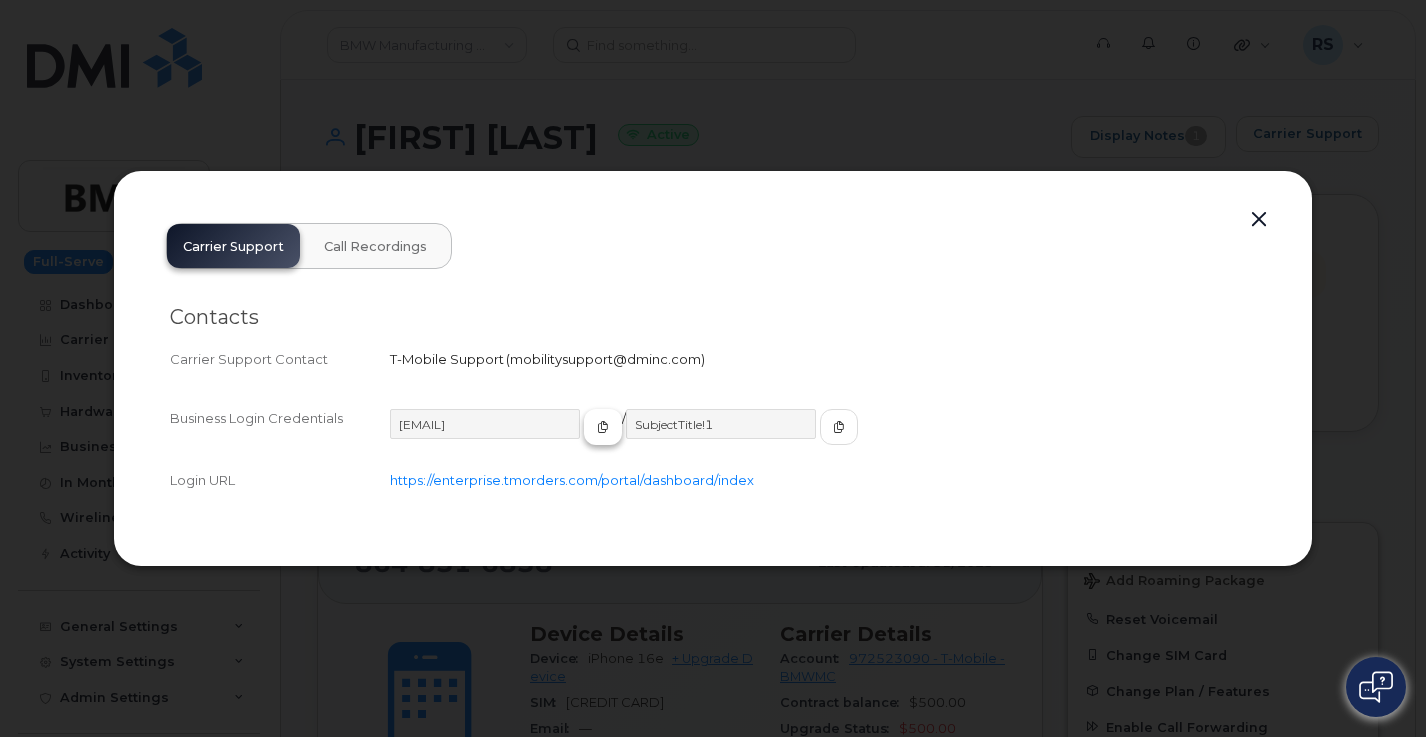 click at bounding box center (603, 427) 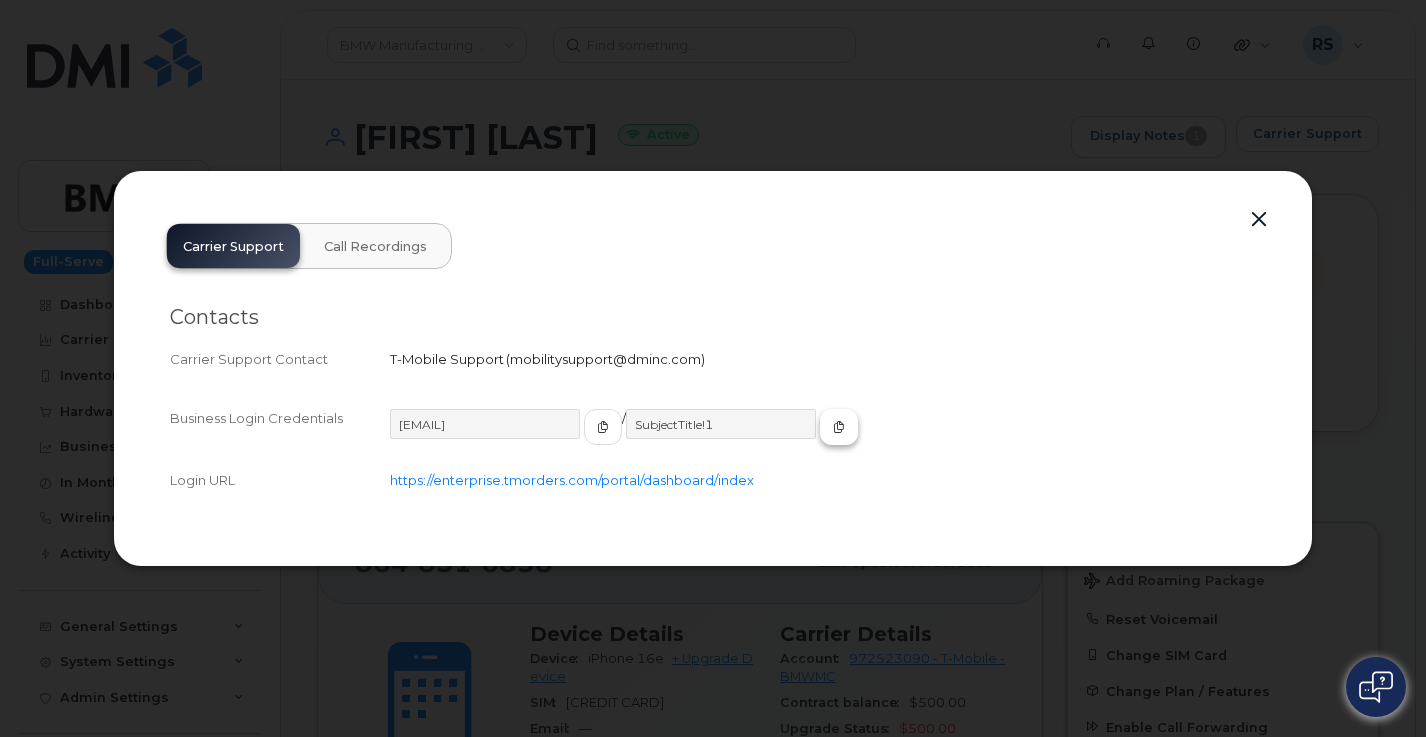 click at bounding box center (839, 427) 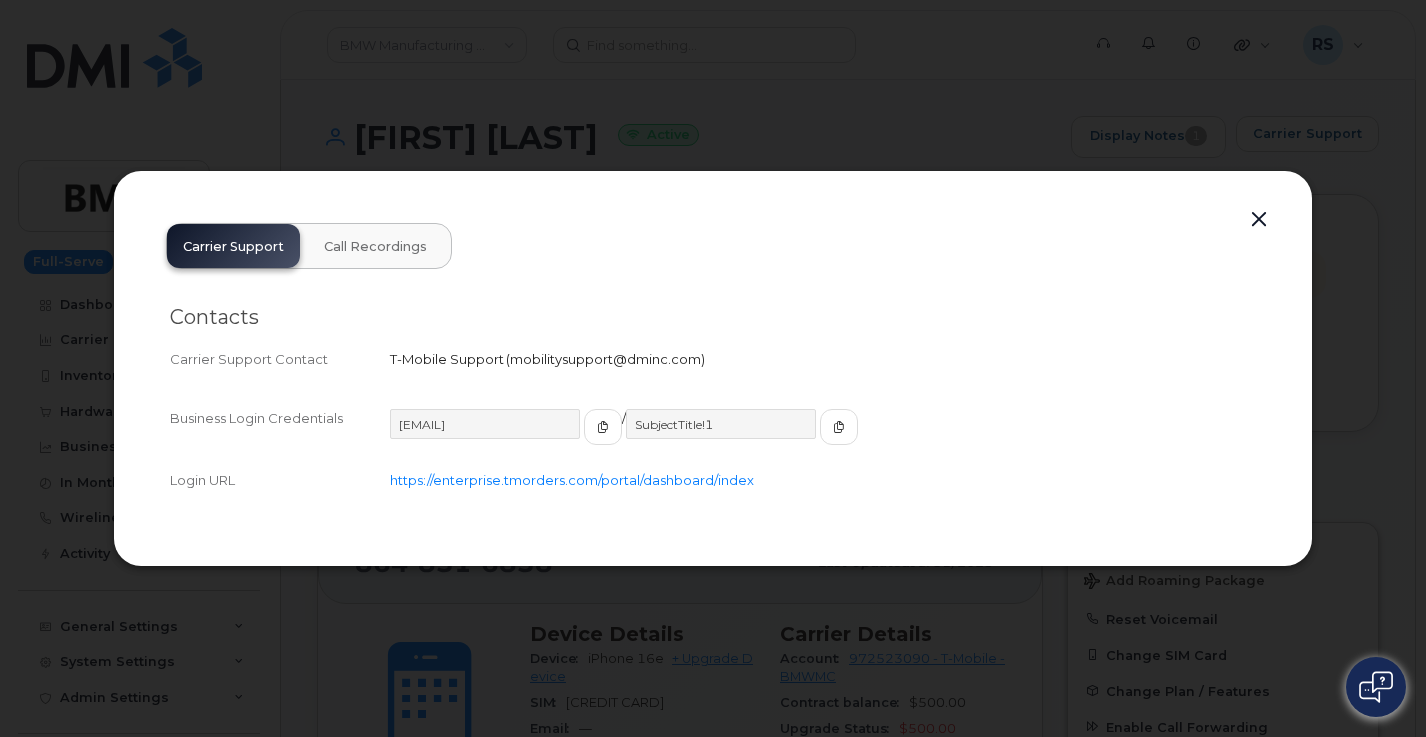 click at bounding box center (1259, 220) 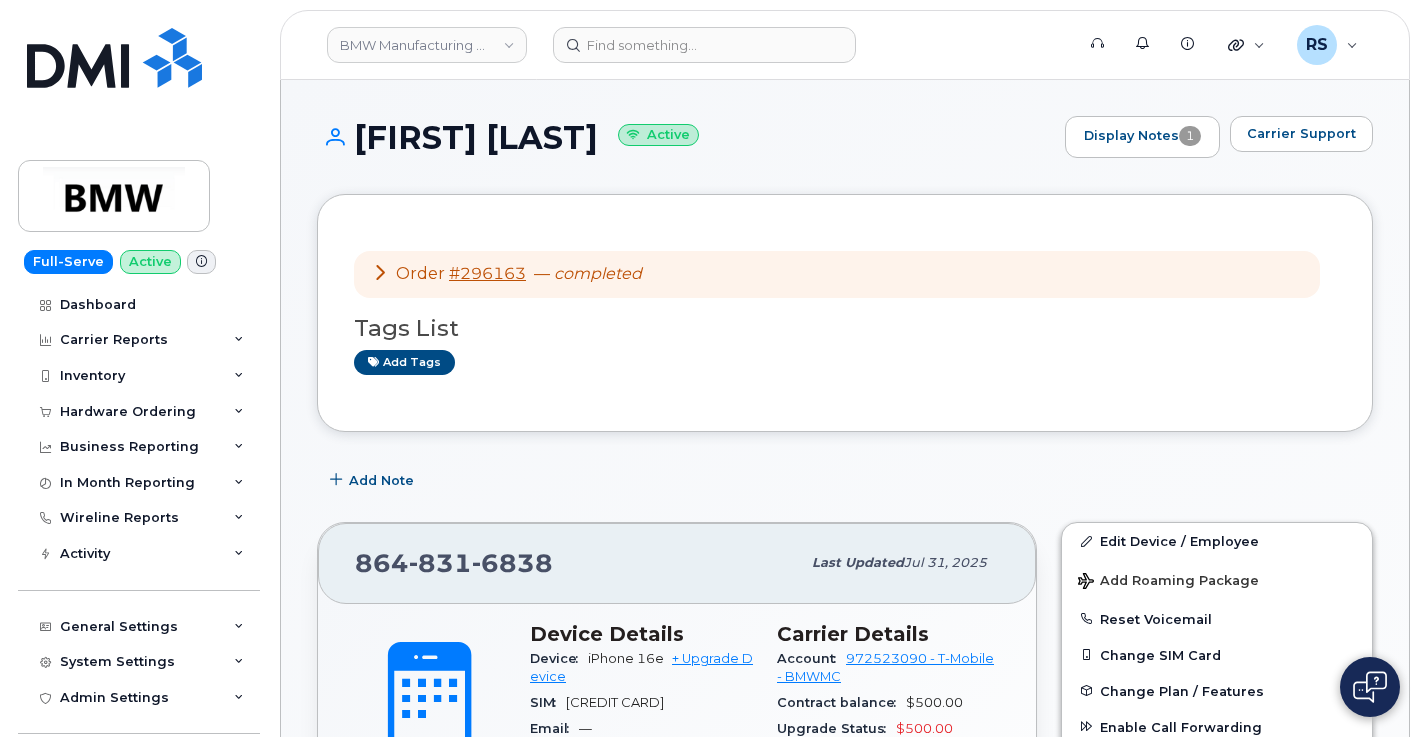 click on "Full-Serve Active Dashboard Carrier Reports Monthly Billing Data Daily Data Pooling Data Behavior Average Costing Executive Summary Accounting Roaming Reports Suspended Devices Suspension Candidates Custom Report Cost Variance Inventory Mobility Devices Wireline Devices Data Conflicts Spare Hardware Import Hardware Ordering Overview Orders Orders Reporting Business Reporting Business Reporting Managerial Reports Individual Reports Business Unit Reports In Month Reporting Data Usage Data Pooling Data Blocks Wireline Reports Send Reports Accounting Reports Managerial Reports Business Unit Reports By Service Address Import Wireline Bills Activity Travel Requests Activity Log Device Status Updates Rate Plan Monitor General Settings My Account Locations Managers & Employees Delegations Usage Alerts Tags Data Pool Thresholds System Settings Accounting Codes Contacts Plans and Features Reporting Carrier Contracts Hardware Ordering Users Individual Users Admin Settings Integrations MDM/UEM Config Help Desk Roaming" at bounding box center (135, 368) 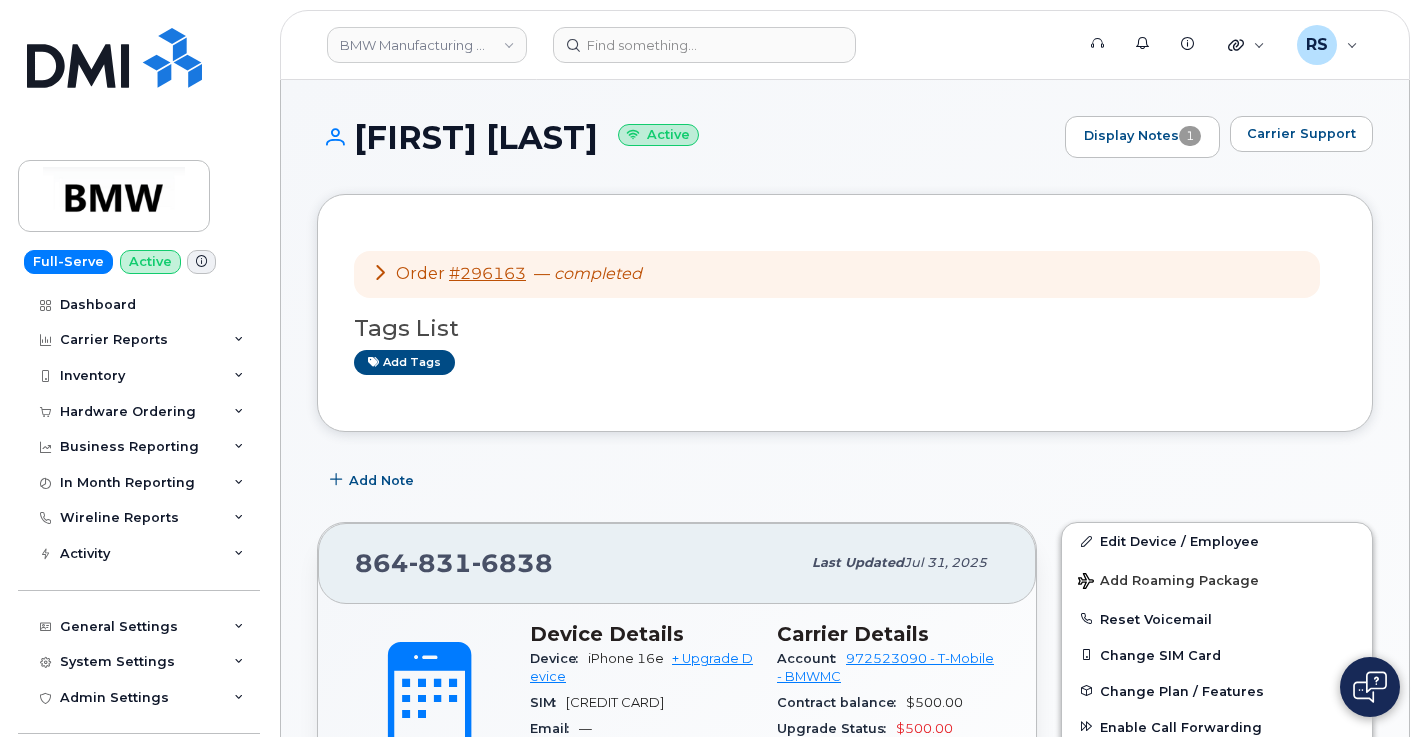 click on "Stephen Norton
Active
Display Notes
1
Carrier Support
Order #296163 — completed
Tags List
Add tags
Add Note
864 831 6838 Last updated  Jul 31, 2025 Active Send Message Device Details Device  iPhone 16e   + Upgrade Device SIM  8901260128796556731 Email  — Manager  Curtis Pray Carrier IMEI  Carrier IMEI is reported during the last billing cycle or change of service 356312639814101  Active IMEI  Active IMEI is refreshed daily with a delay of up to 48 hours following network connection — City Of Use  Union Employee Details Employee number  QTA0908 Employment Status  Active HR Employee Name  Stephen Norton Department Name  BMWMC Business Unit Cost Center / WBS element  1137 Carrier Details Account  972523090 - T-Mobile - BMWMC Contract balance  $500.00 Upgrade Status  $500.00 Contract Expiry Date  Users  QT25802 Rate Plan No rate plan for device
Edit Device / Employee
Add Roaming Package" at bounding box center (845, 1119) 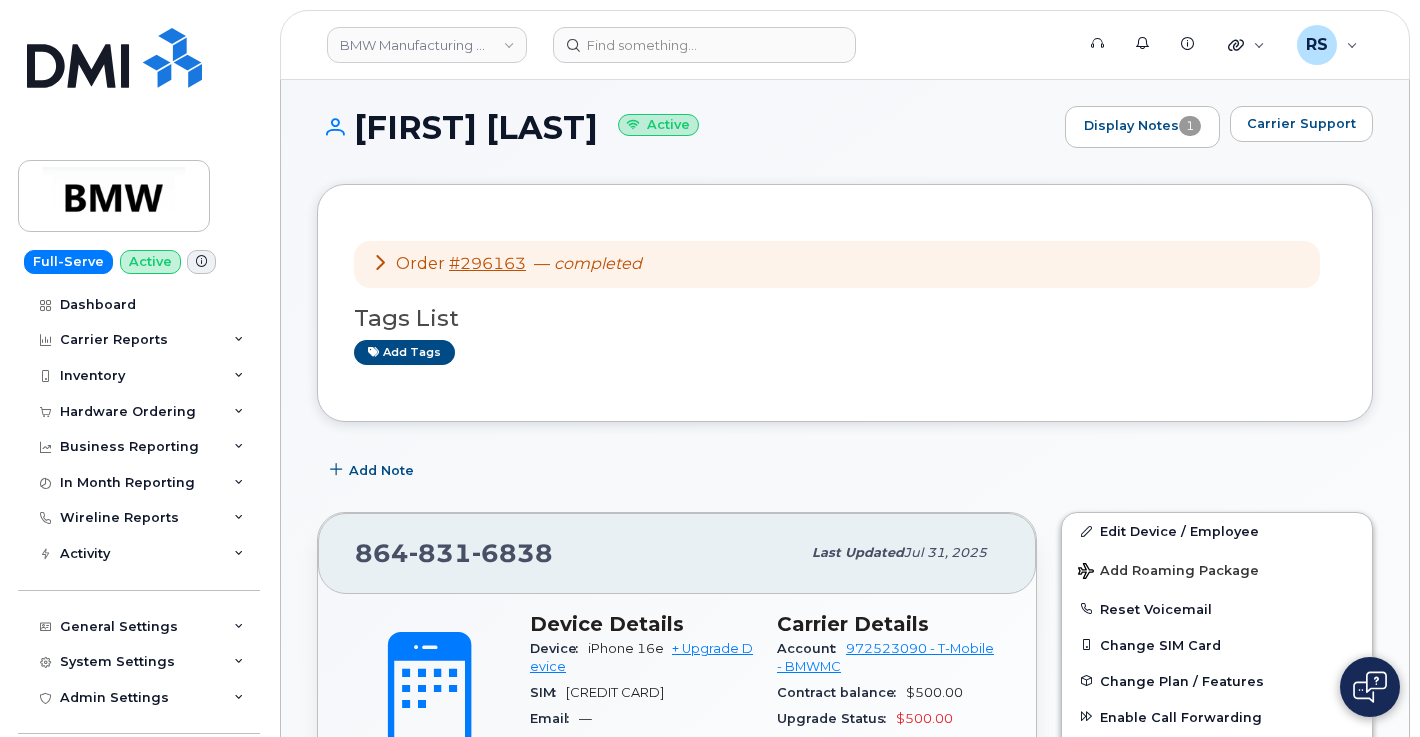 scroll, scrollTop: 0, scrollLeft: 0, axis: both 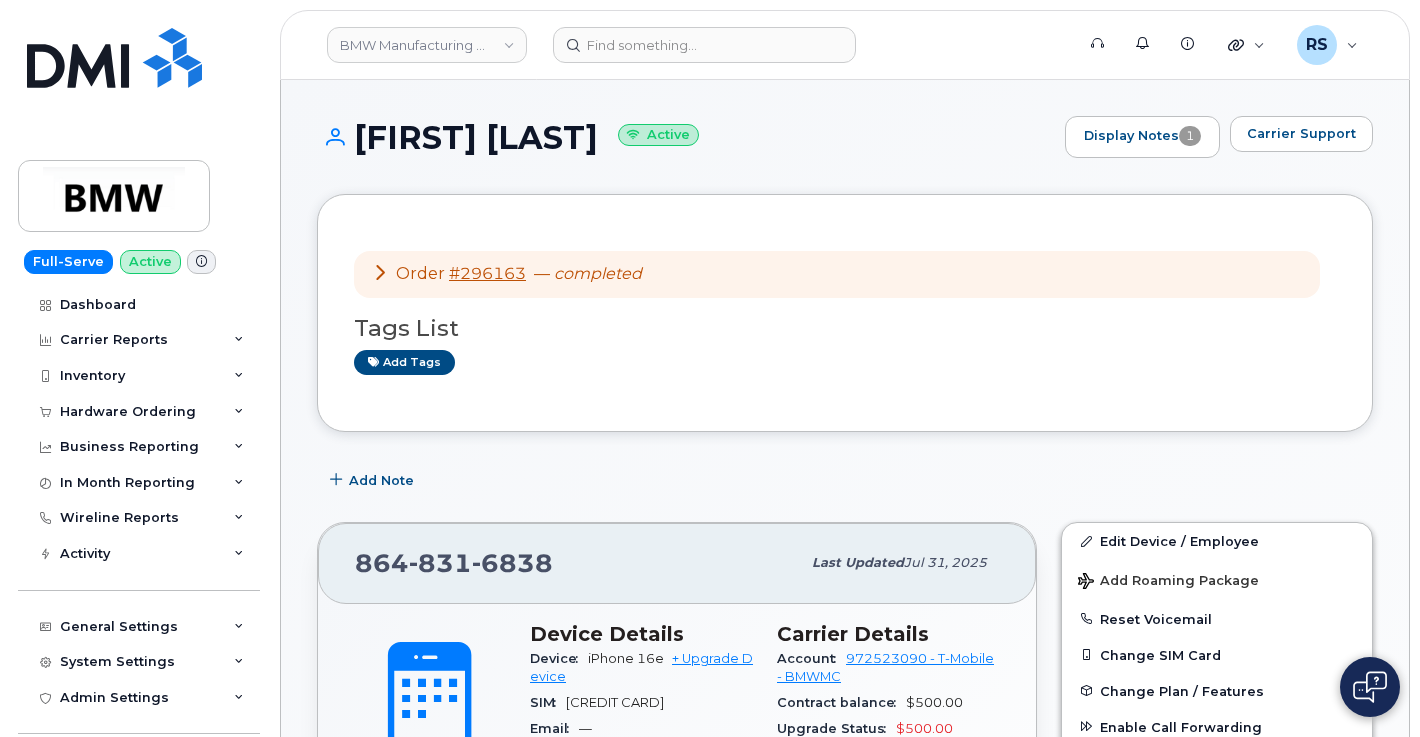 click on "Full-Serve Active Dashboard Carrier Reports Monthly Billing Data Daily Data Pooling Data Behavior Average Costing Executive Summary Accounting Roaming Reports Suspended Devices Suspension Candidates Custom Report Cost Variance Inventory Mobility Devices Wireline Devices Data Conflicts Spare Hardware Import Hardware Ordering Overview Orders Orders Reporting Business Reporting Business Reporting Managerial Reports Individual Reports Business Unit Reports In Month Reporting Data Usage Data Pooling Data Blocks Wireline Reports Send Reports Accounting Reports Managerial Reports Business Unit Reports By Service Address Import Wireline Bills Activity Travel Requests Activity Log Device Status Updates Rate Plan Monitor General Settings My Account Locations Managers & Employees Delegations Usage Alerts Tags Data Pool Thresholds System Settings Accounting Codes Contacts Plans and Features Reporting Carrier Contracts Hardware Ordering Users Individual Users Admin Settings Integrations MDM/UEM Config Help Desk Roaming" at bounding box center [135, 368] 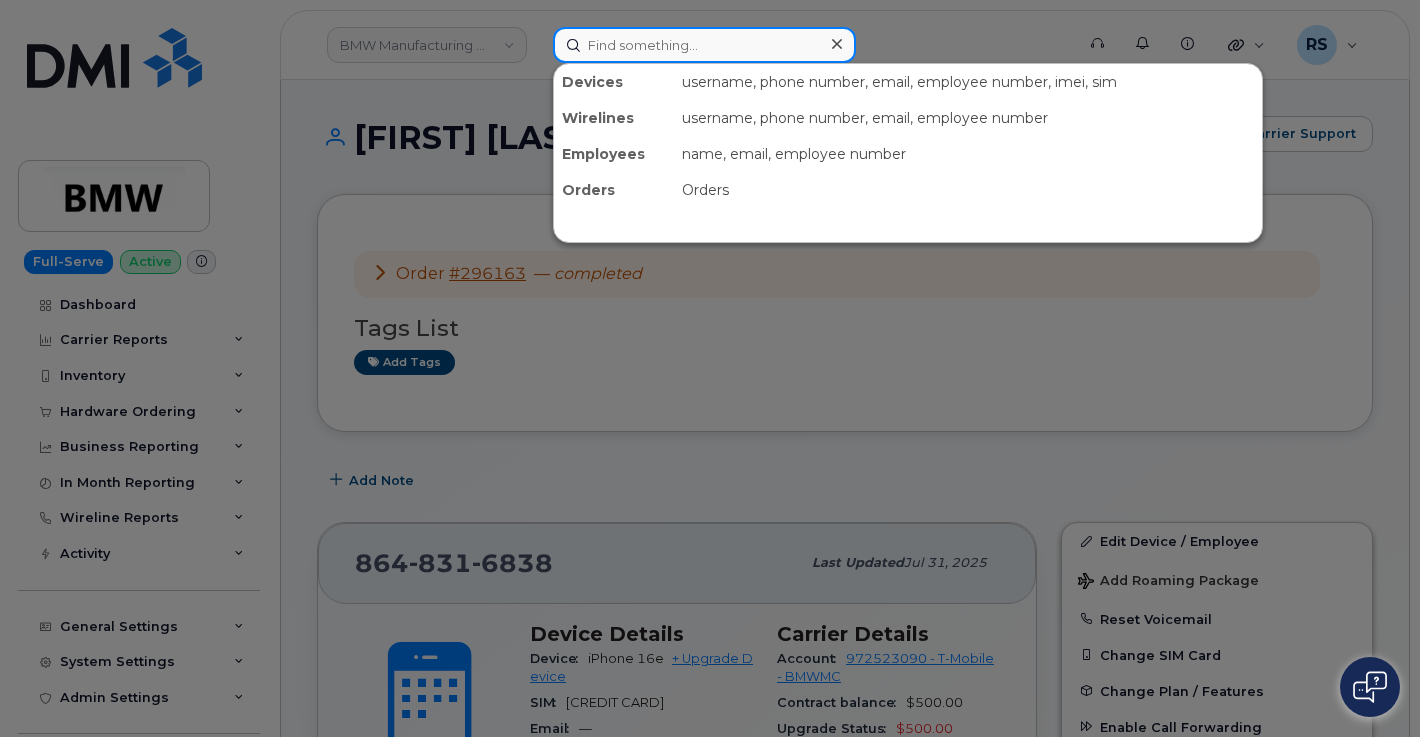 click at bounding box center (704, 45) 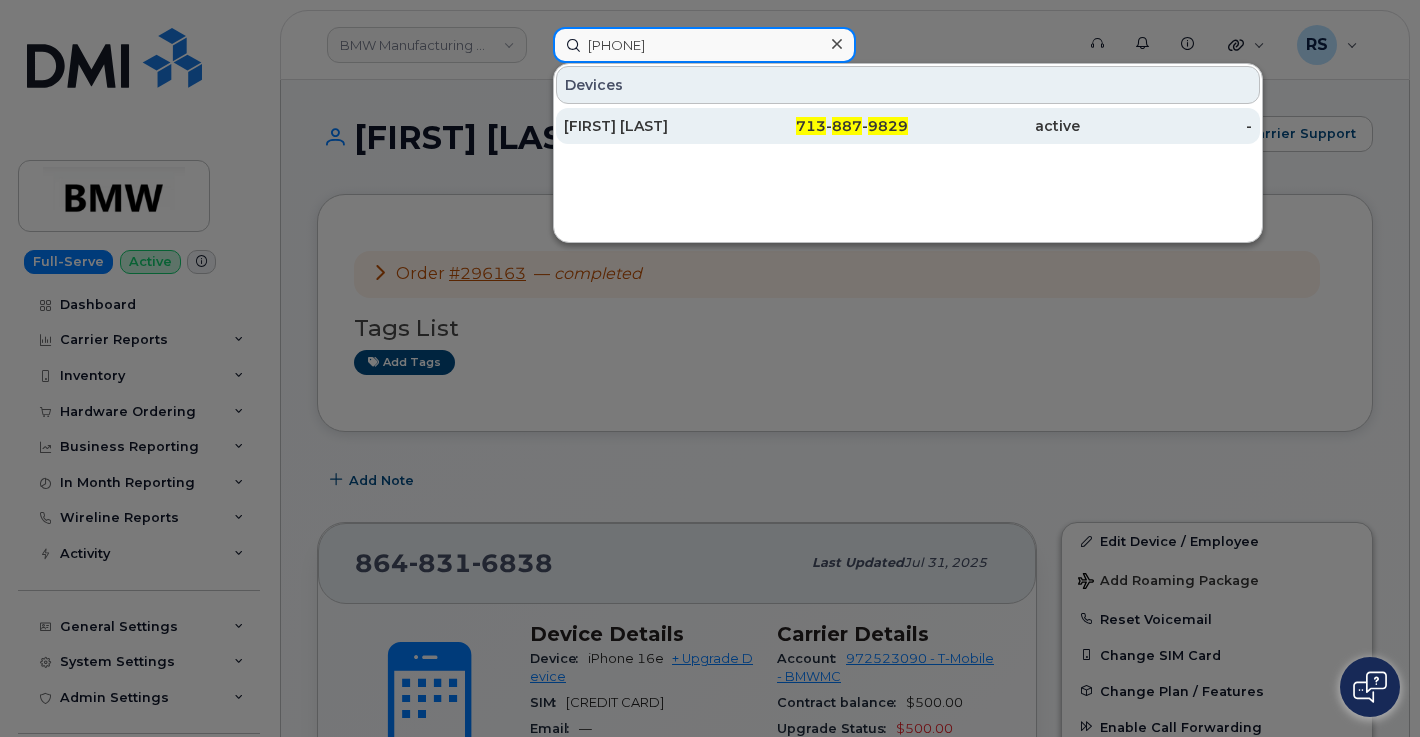 type on "7138879829" 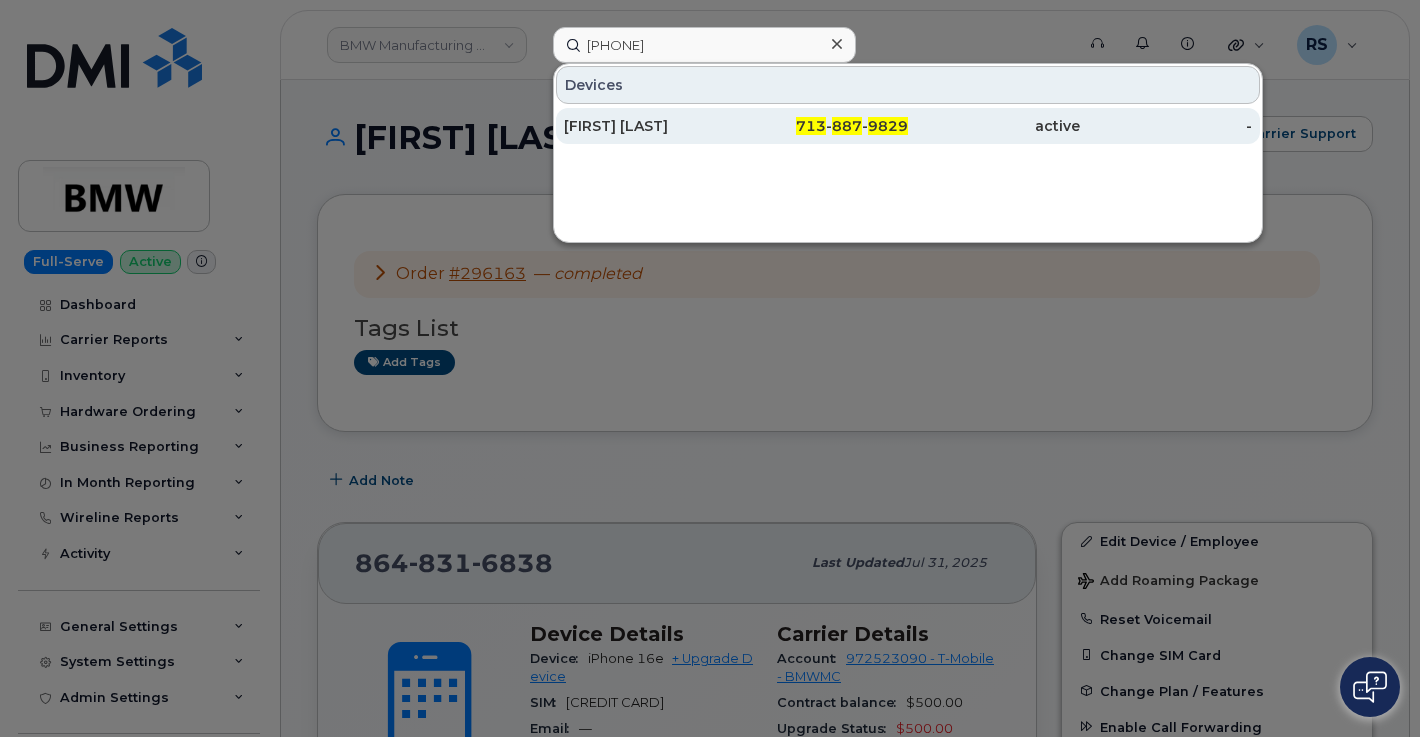 click on "LAFRANZ VENEGAS" at bounding box center (650, 126) 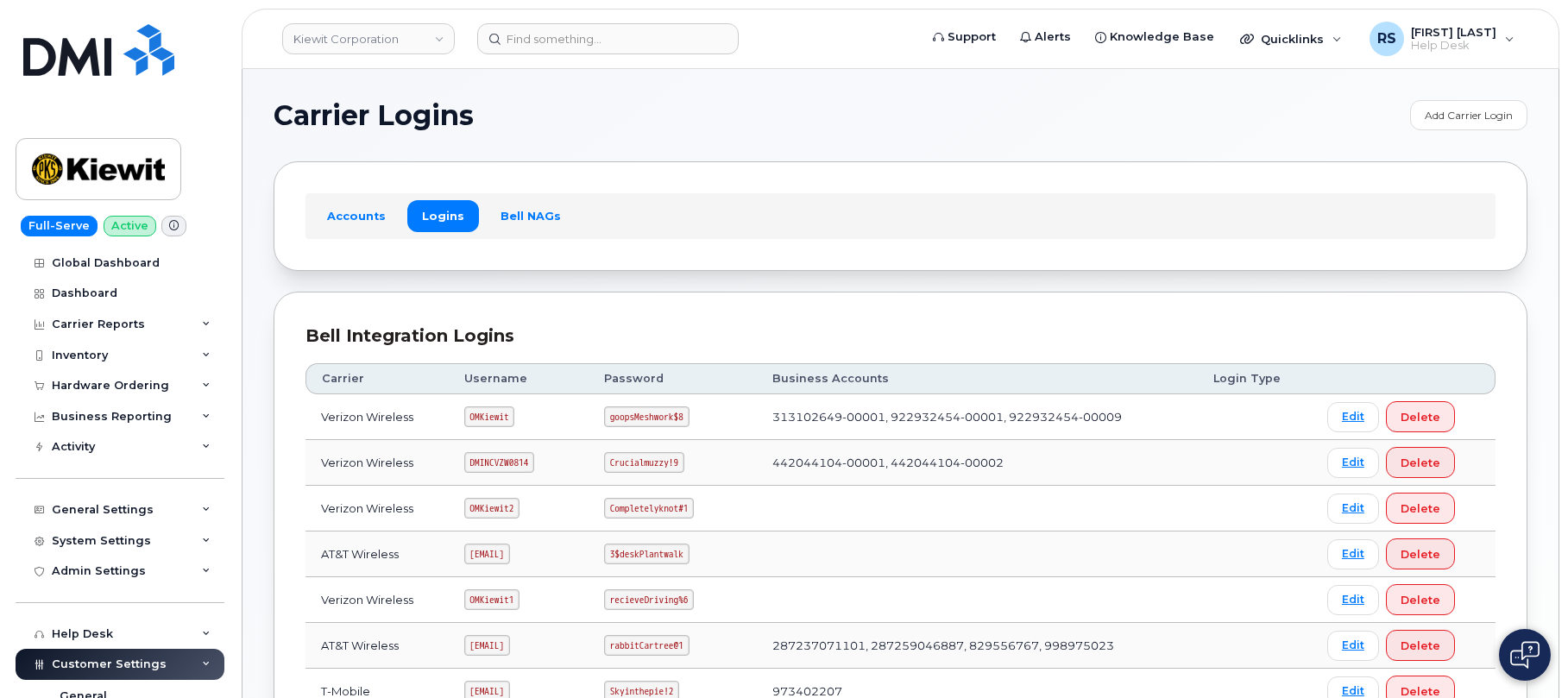 scroll, scrollTop: 345, scrollLeft: 0, axis: vertical 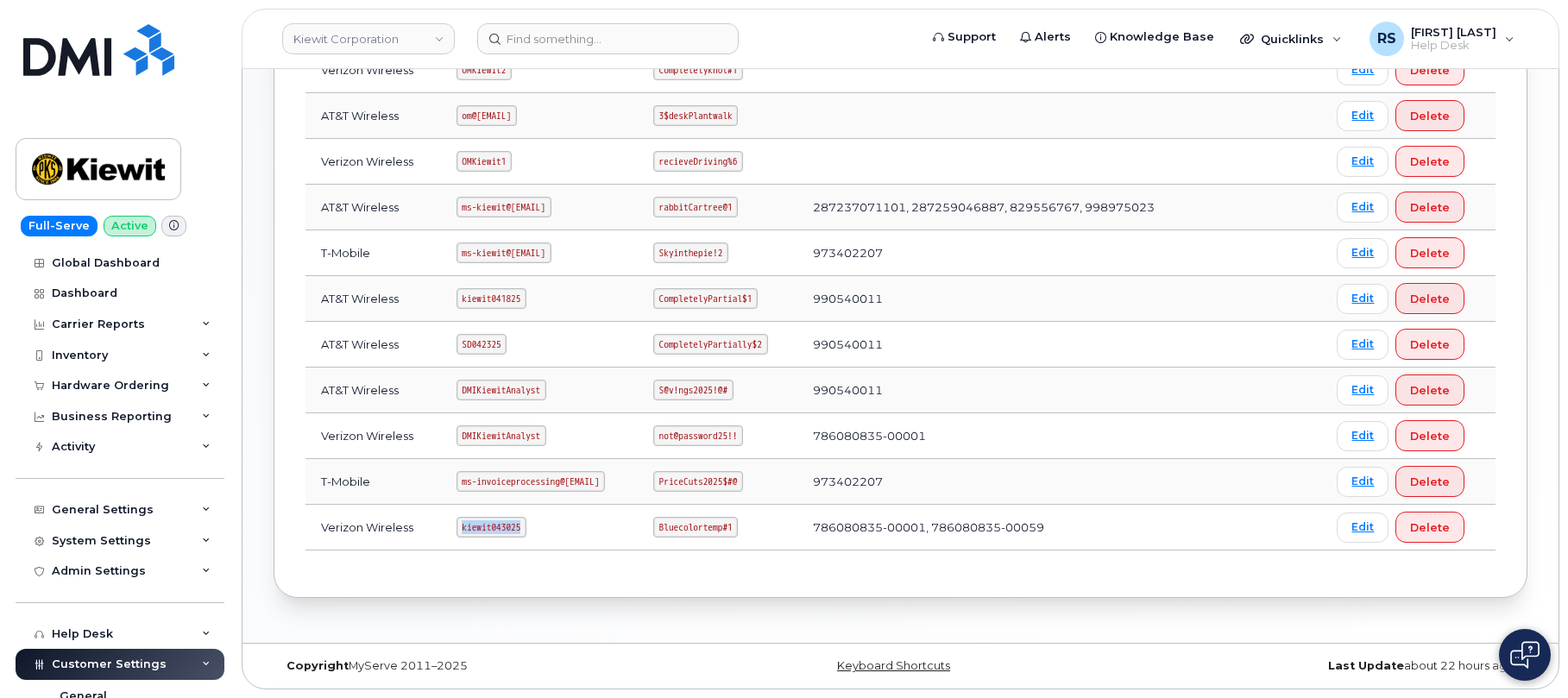 drag, startPoint x: 456, startPoint y: 527, endPoint x: 543, endPoint y: 531, distance: 87.09191 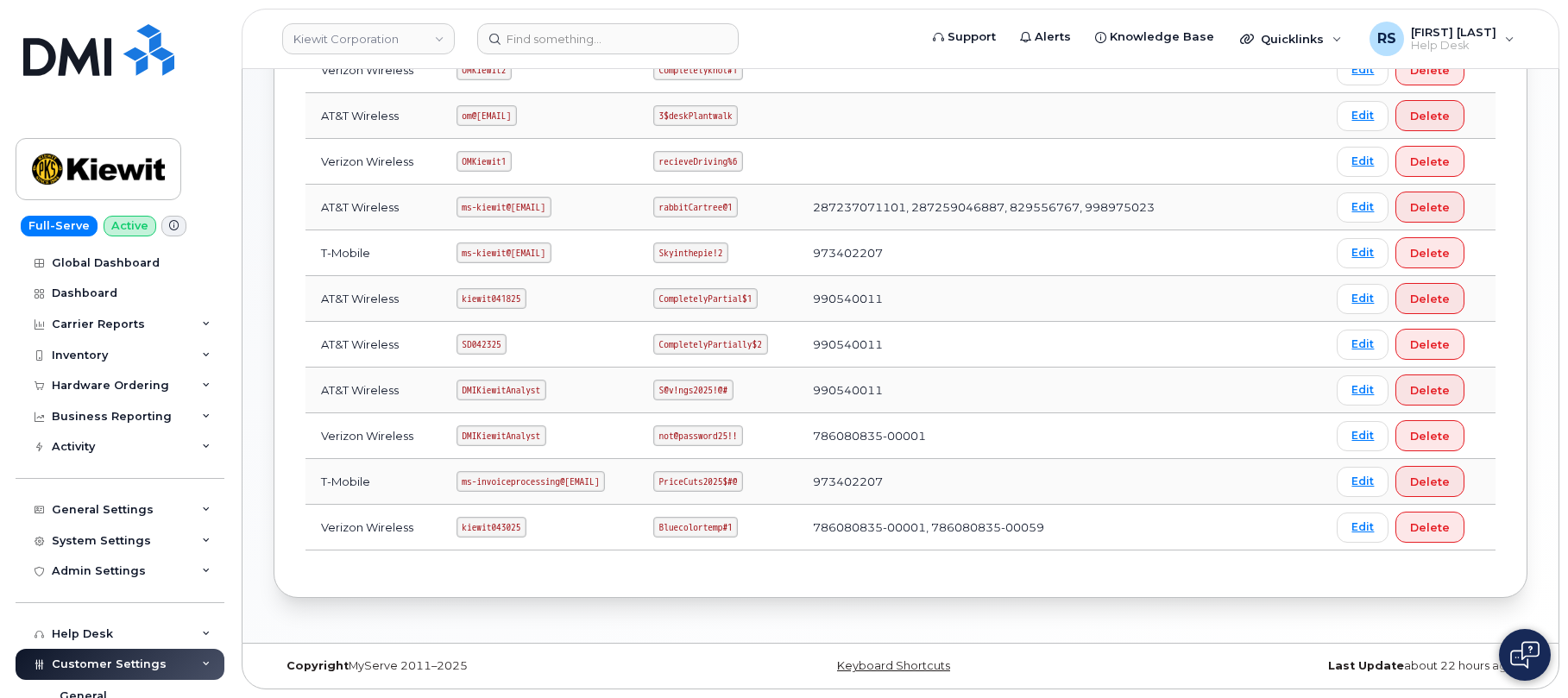 drag, startPoint x: 494, startPoint y: 517, endPoint x: 465, endPoint y: 540, distance: 37.013511 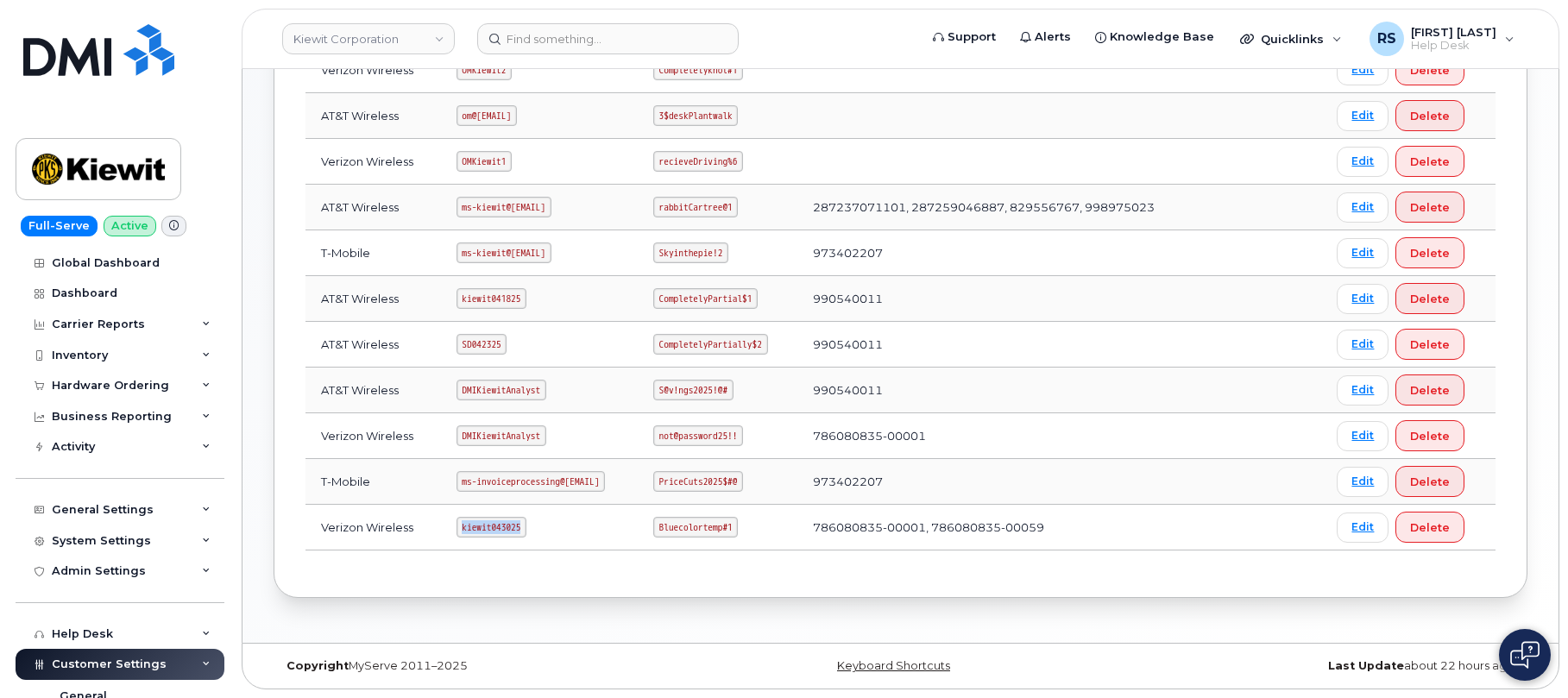 drag, startPoint x: 457, startPoint y: 527, endPoint x: 525, endPoint y: 532, distance: 68.18358 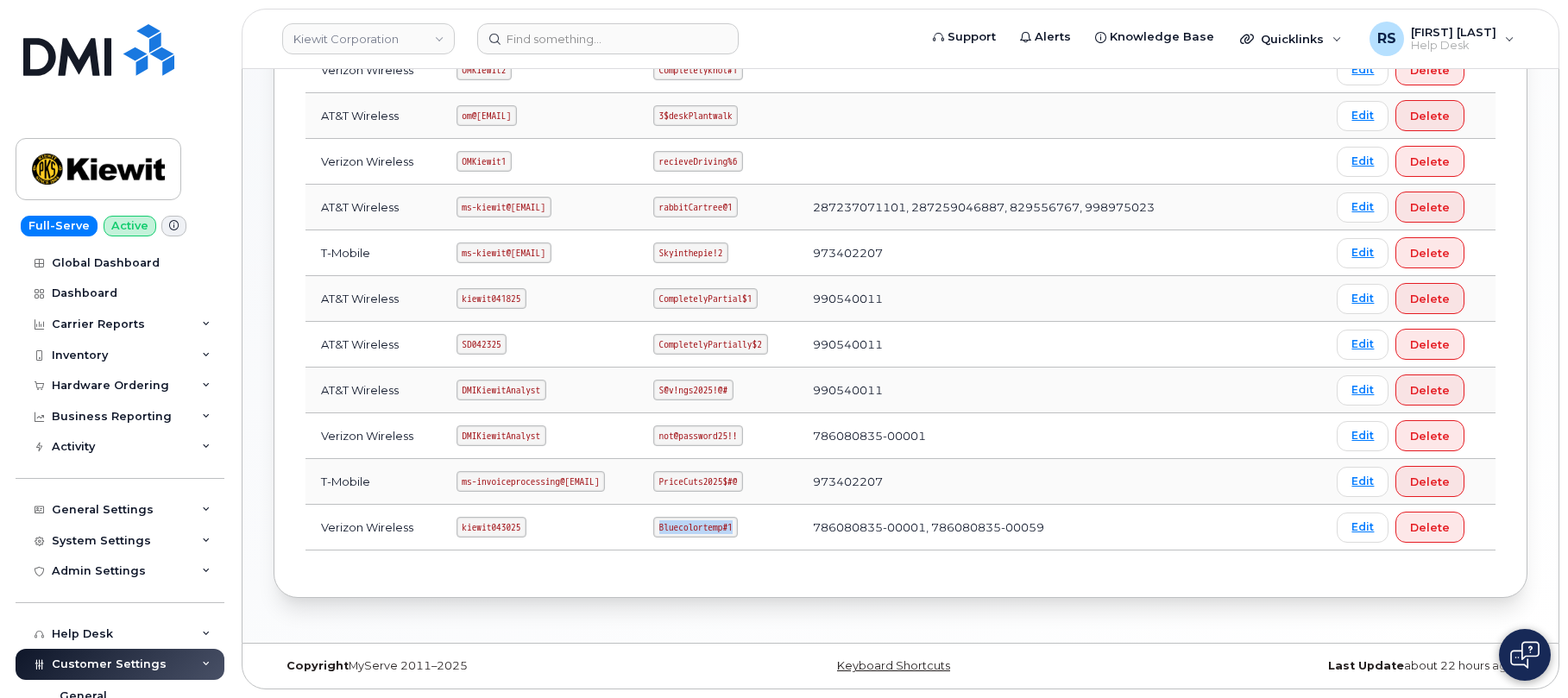 drag, startPoint x: 673, startPoint y: 525, endPoint x: 772, endPoint y: 547, distance: 101.41499 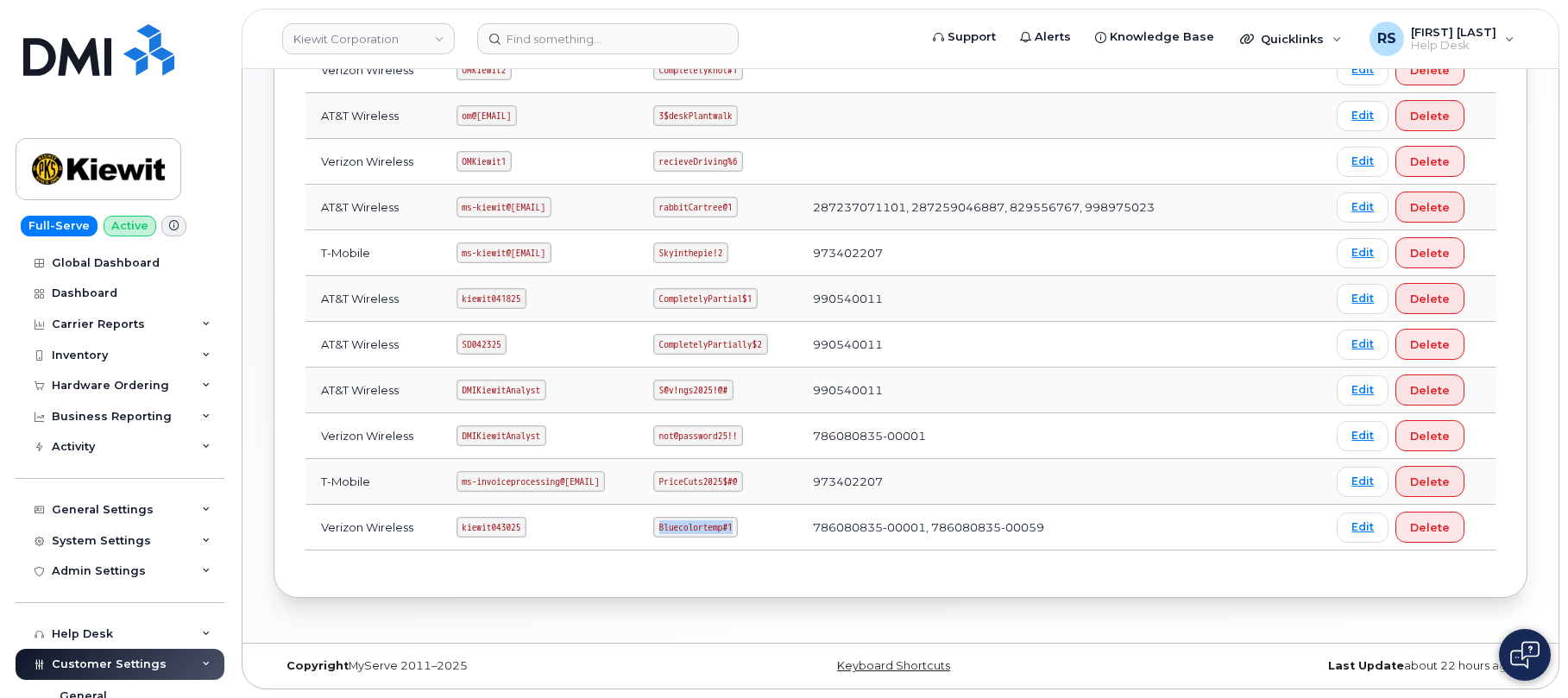 click on "Bluecolortemp#1" at bounding box center (717, 527) 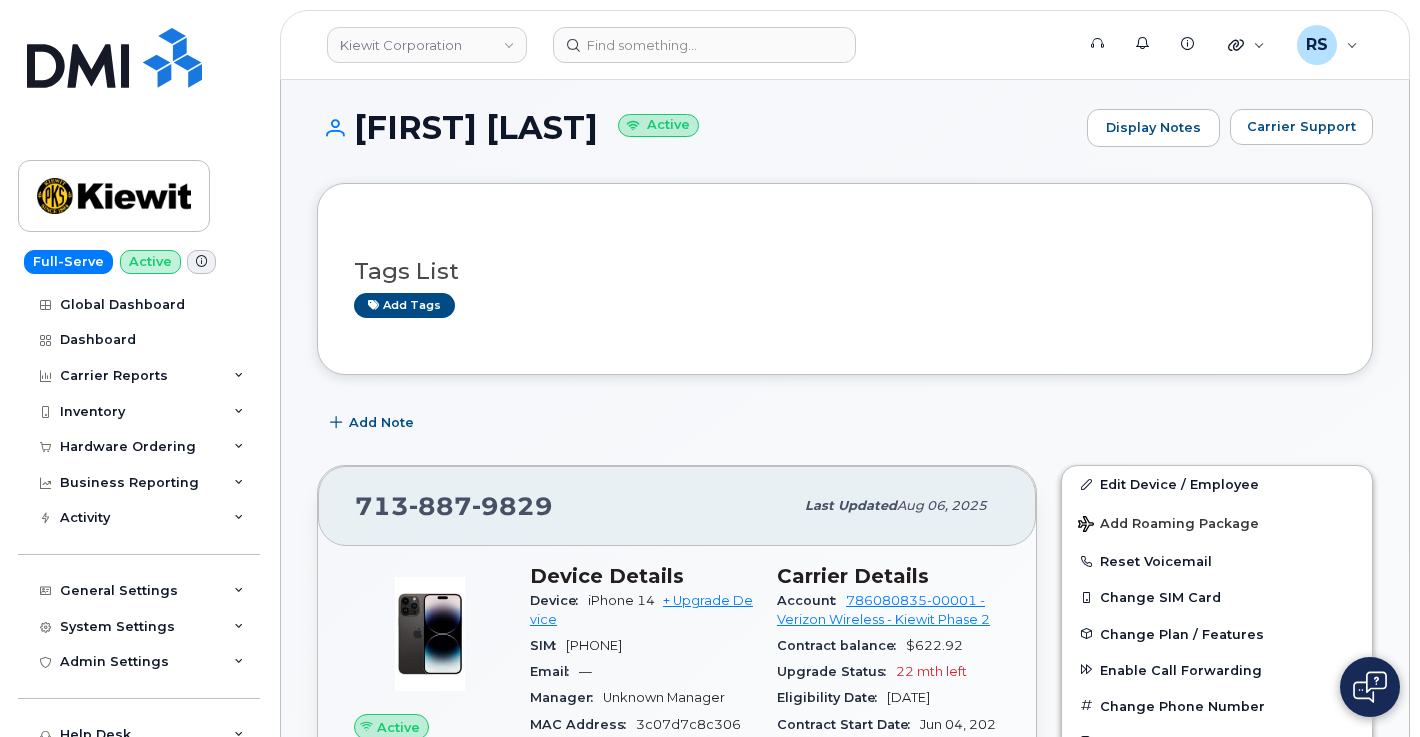 scroll, scrollTop: 0, scrollLeft: 0, axis: both 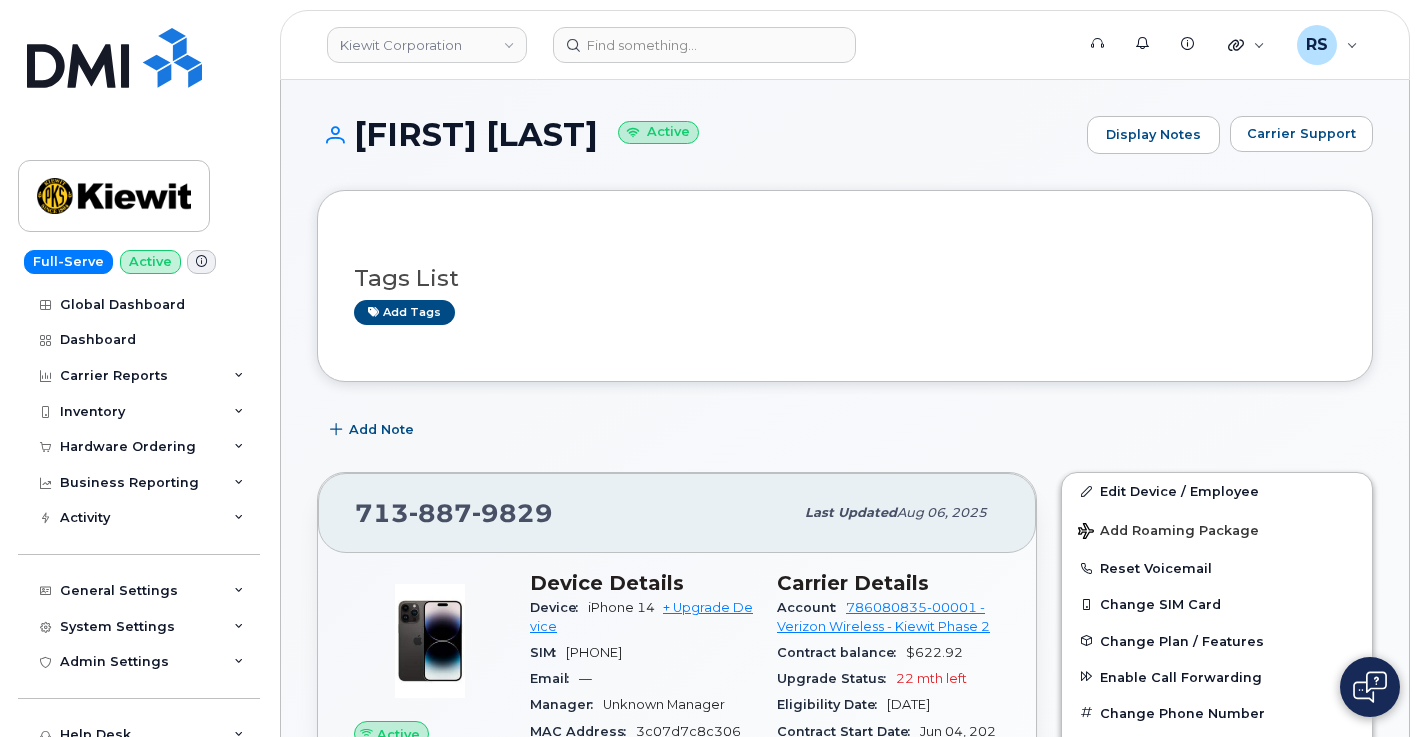 click on "Tags List
Add tags
Add Note
[PHONE] Last updated  [DATE] Active Send Message 606.21 MB  used 0.00 Bytes  included this month Device Details Device  iPhone 14   + Upgrade Device SIM  [PHONE] Email  — Manager  Unknown Manager MAC Address  3c07d7c8c306 Carrier IMEI  Carrier IMEI is reported during the last billing cycle or change of service [SSN]  Active IMEI  Active IMEI is refreshed daily with a delay of up to 48 hours following network connection — City Of Use  [CITY] Employee Details Employee number  528154 Job Title  HR Specialist 1 Employment Status  Active HR Employee Name  [FIRST] [LAST] Department Name  110222 - Human Resources US OH Location  1550 MIKE FAHEY ST Business Unit HR Lock Enabled Device Business Unit Cost Center  None None None Profit Center  None None None WBS Element  106058.1069 TSL Power Partners 2171 Carrier Details Account  786080835-00001 - Verizon Wireless - Kiewit Phase 2 $622.92" at bounding box center [845, 1471] 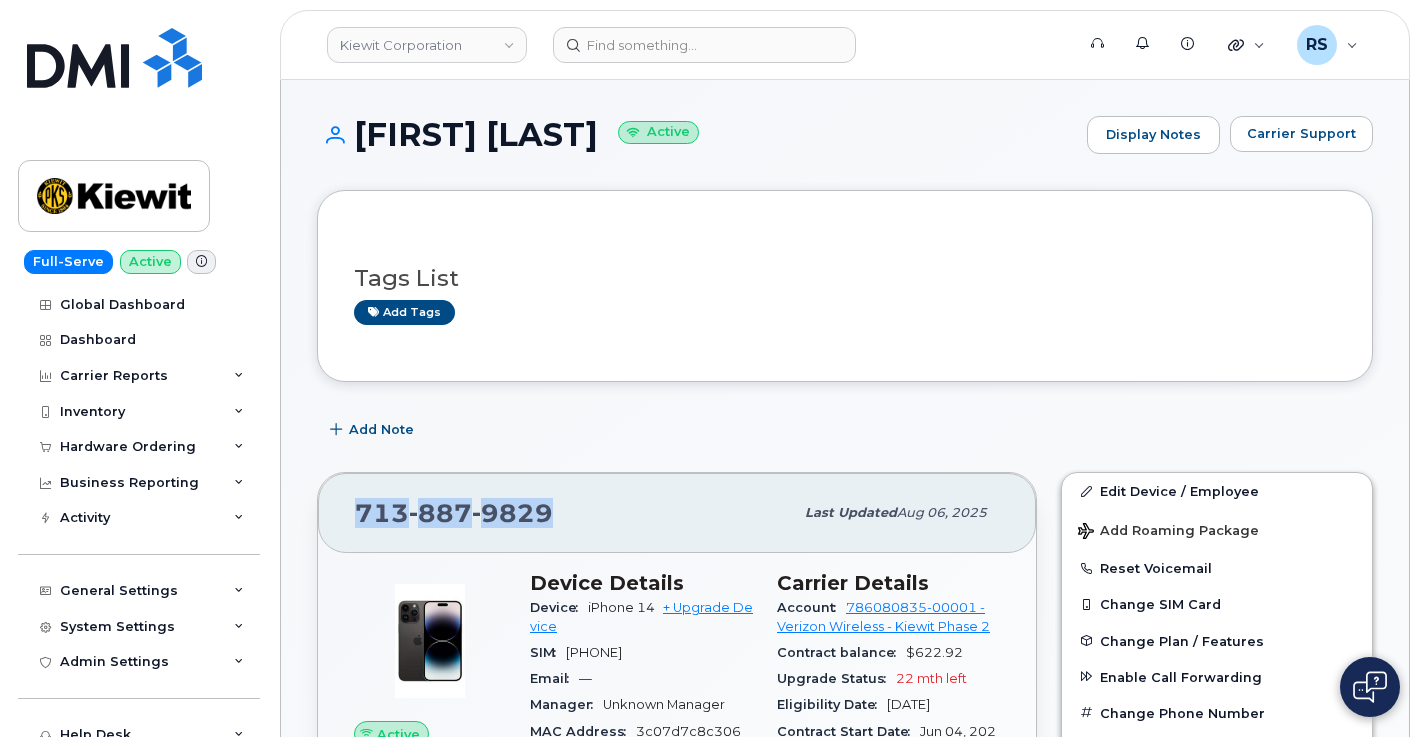 drag, startPoint x: 558, startPoint y: 513, endPoint x: 366, endPoint y: 522, distance: 192.21082 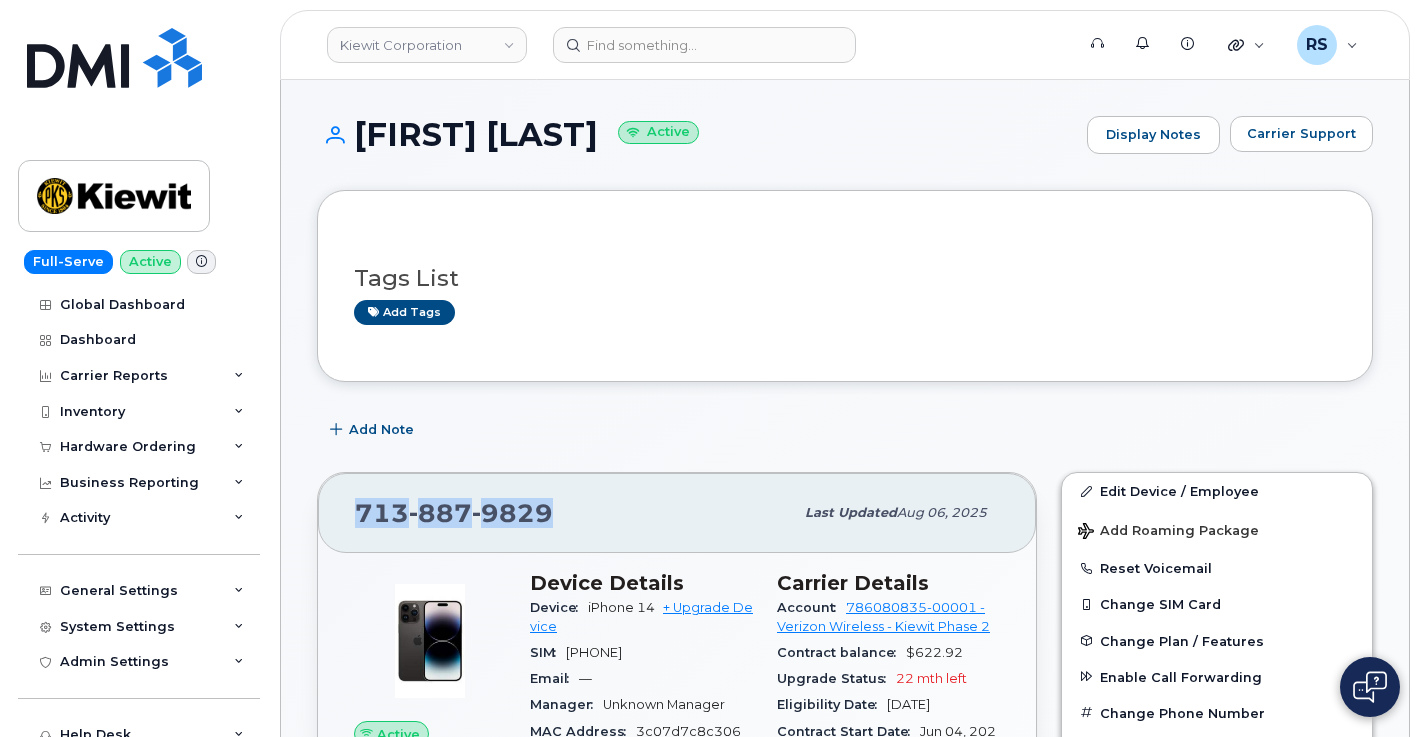 copy on "[PHONE]" 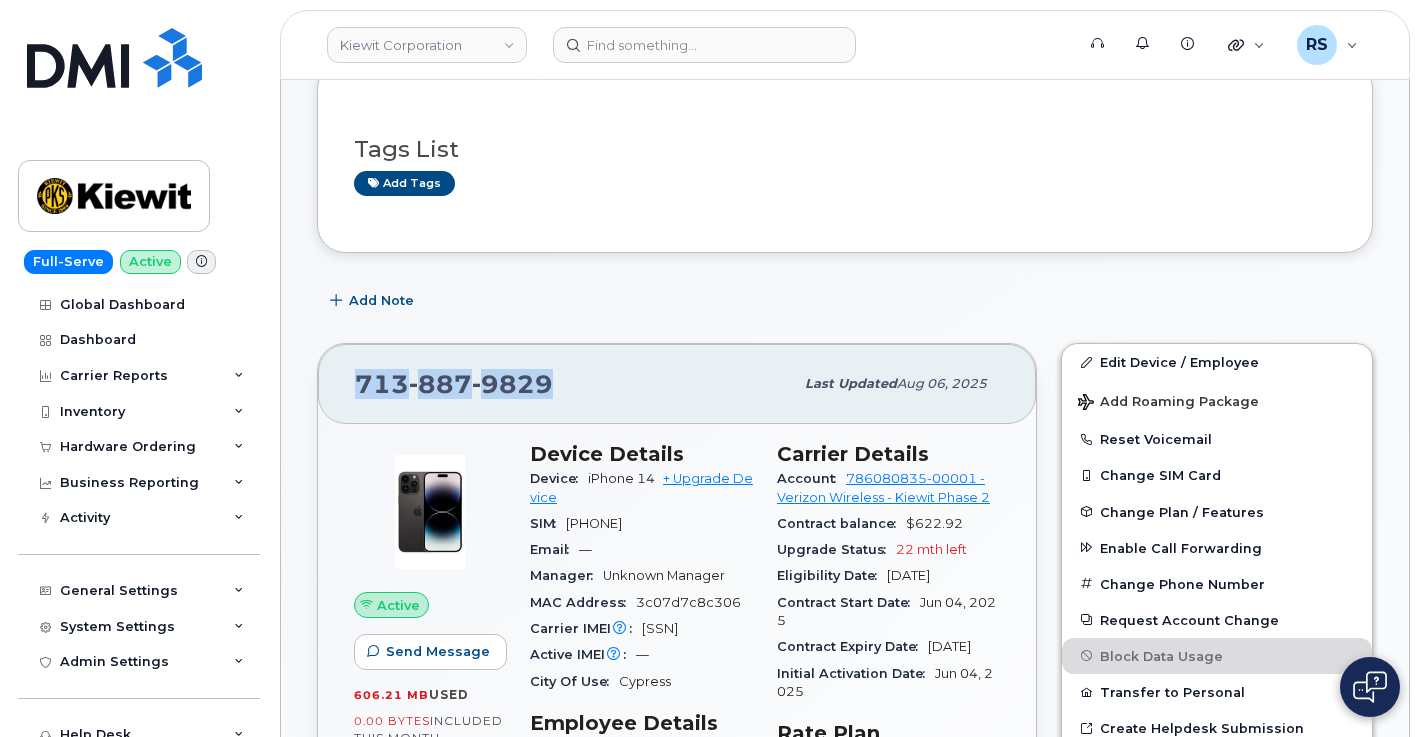 scroll, scrollTop: 200, scrollLeft: 0, axis: vertical 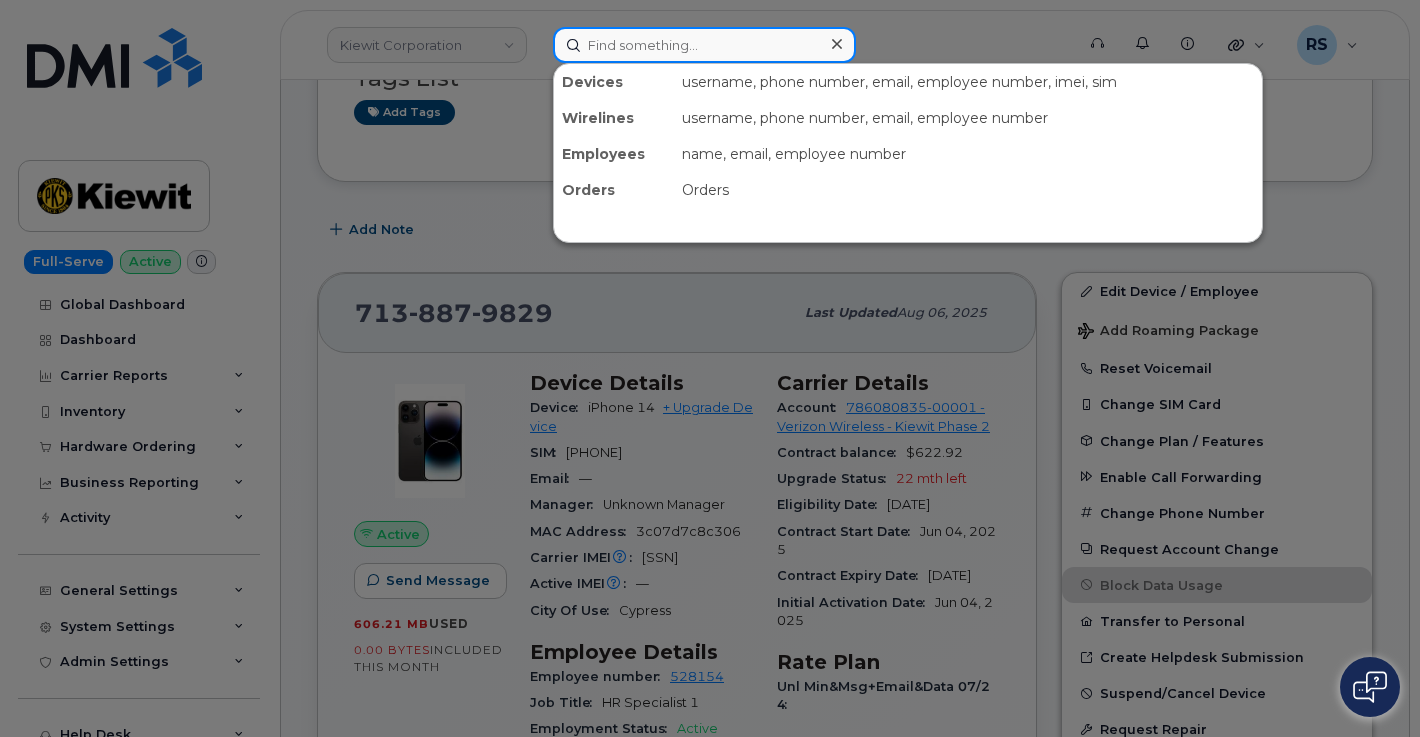 click at bounding box center (704, 45) 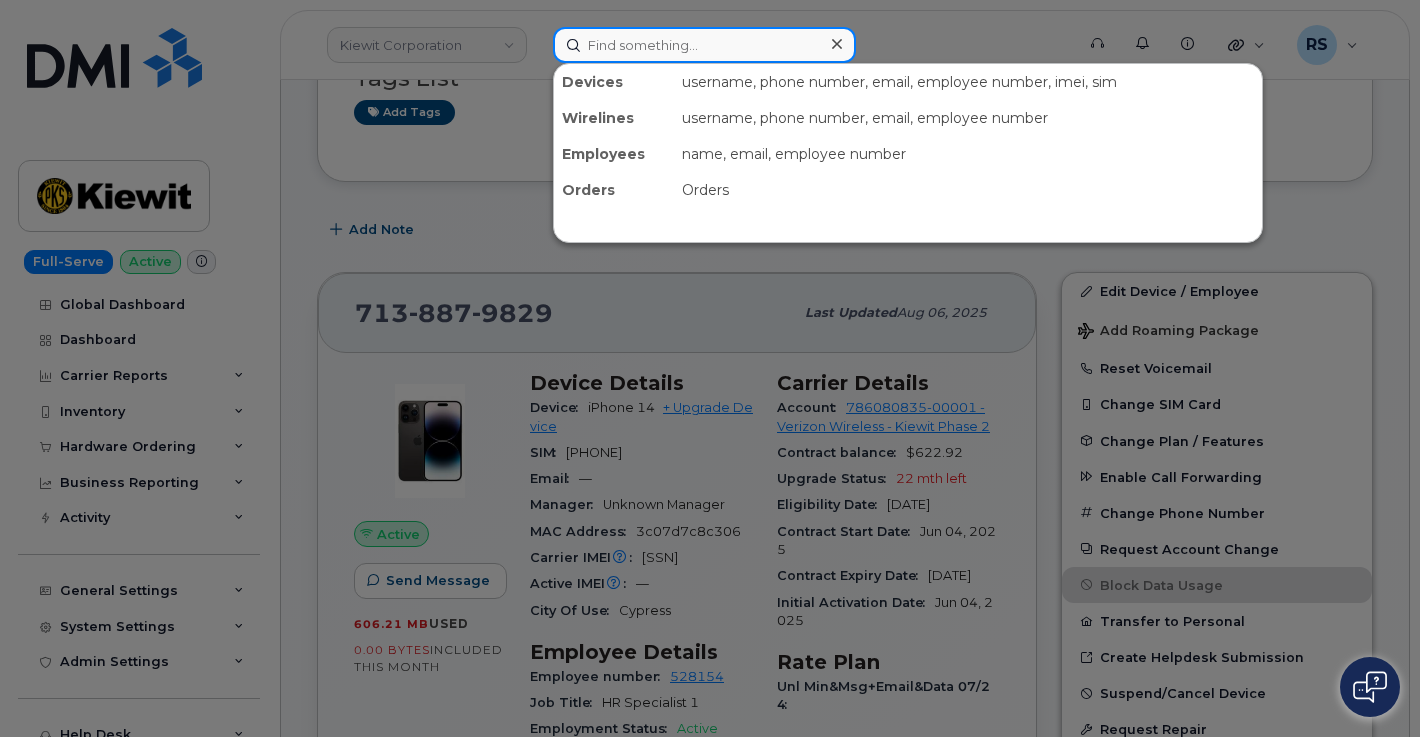 paste on "[FIRST] [LAST]" 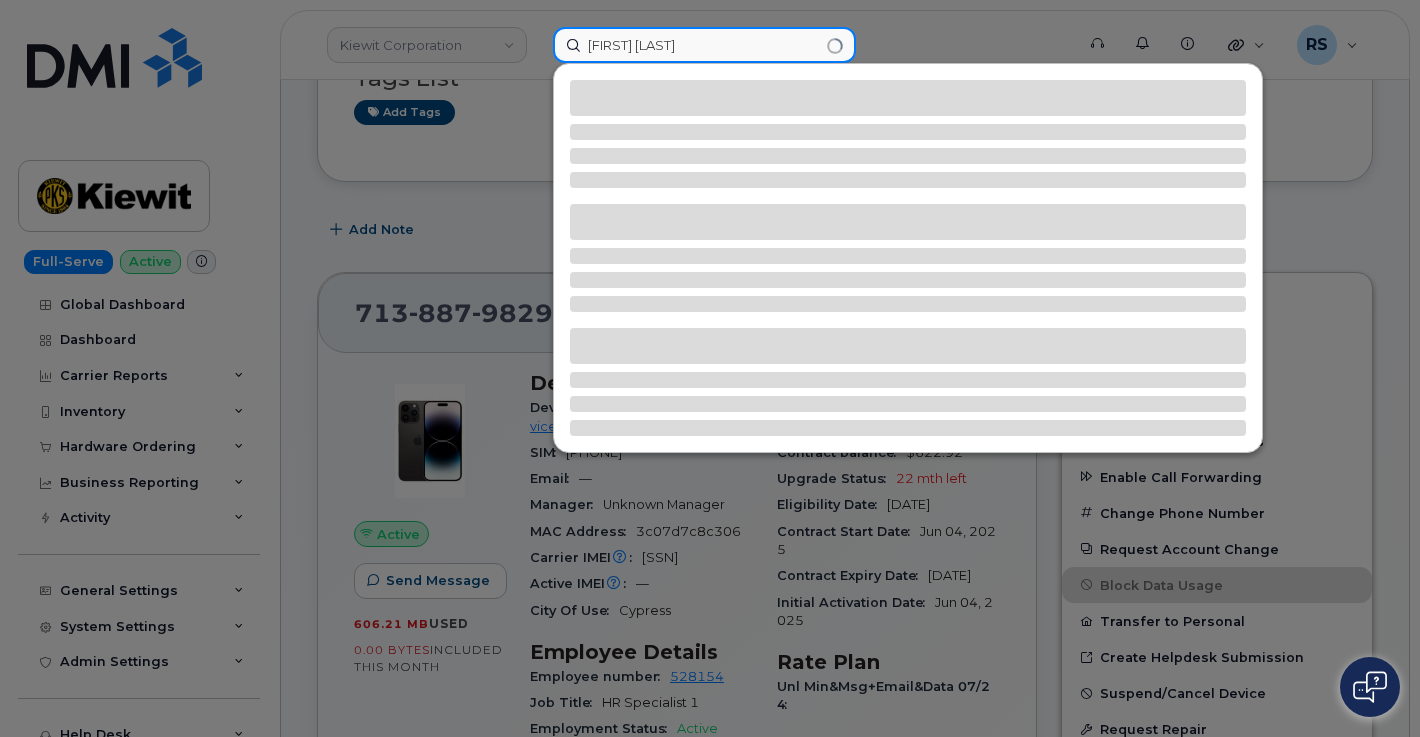 type on "[FIRST] [LAST]" 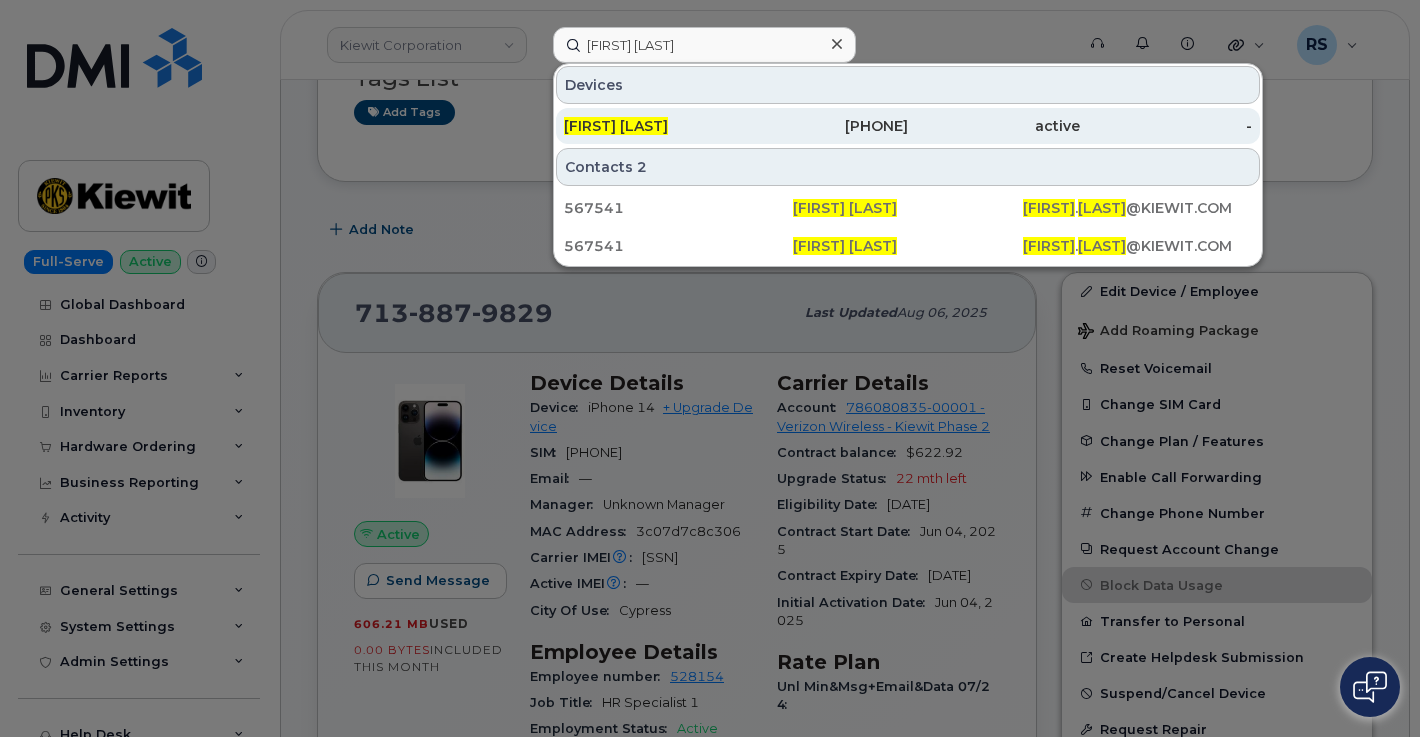 click on "[FIRST] [LAST]" at bounding box center (616, 126) 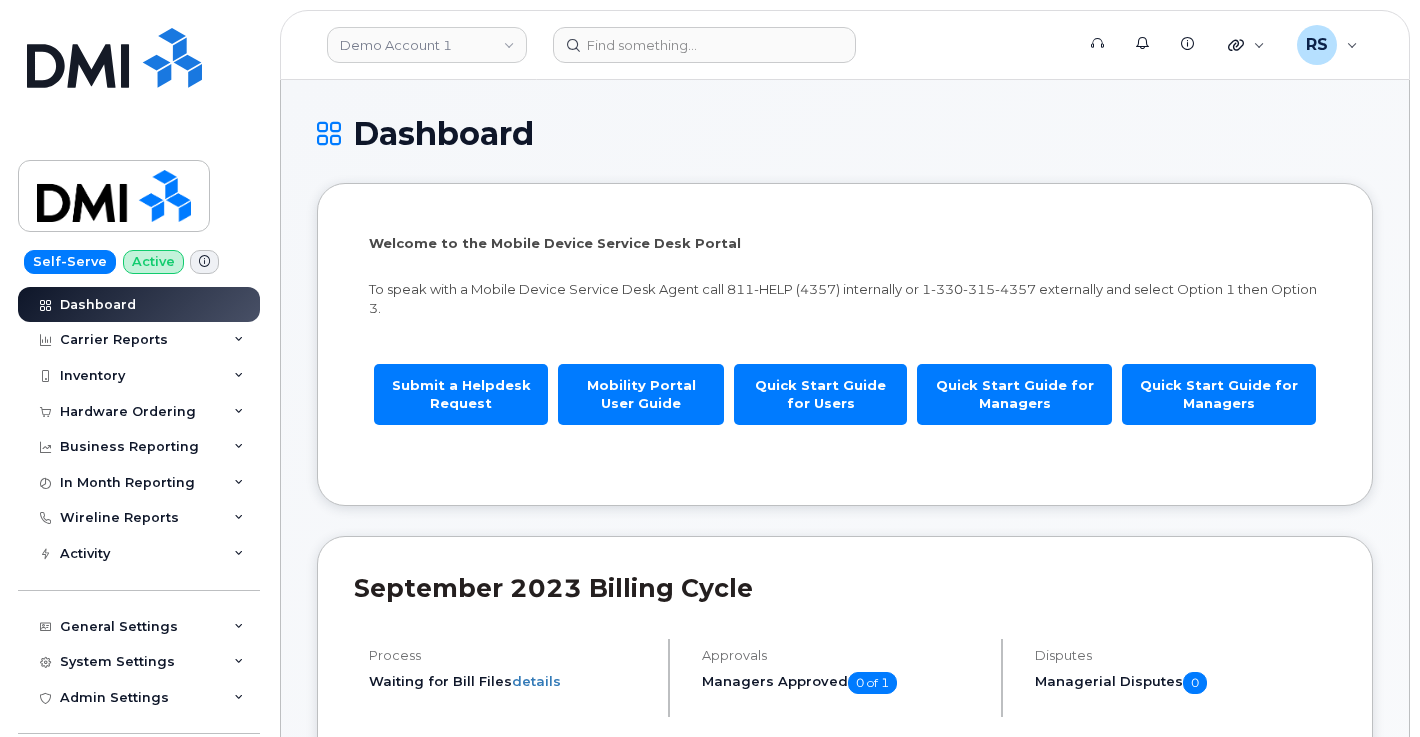 scroll, scrollTop: 0, scrollLeft: 0, axis: both 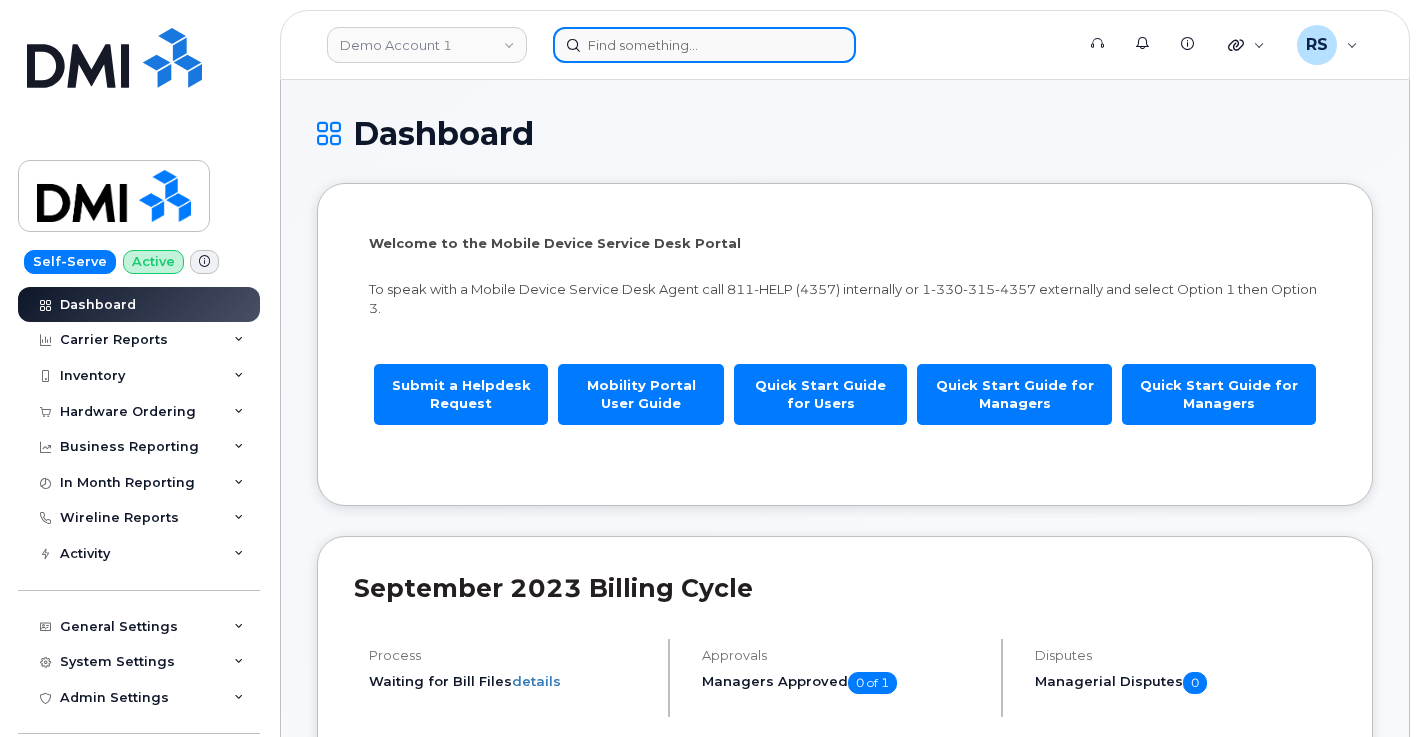 click at bounding box center (704, 45) 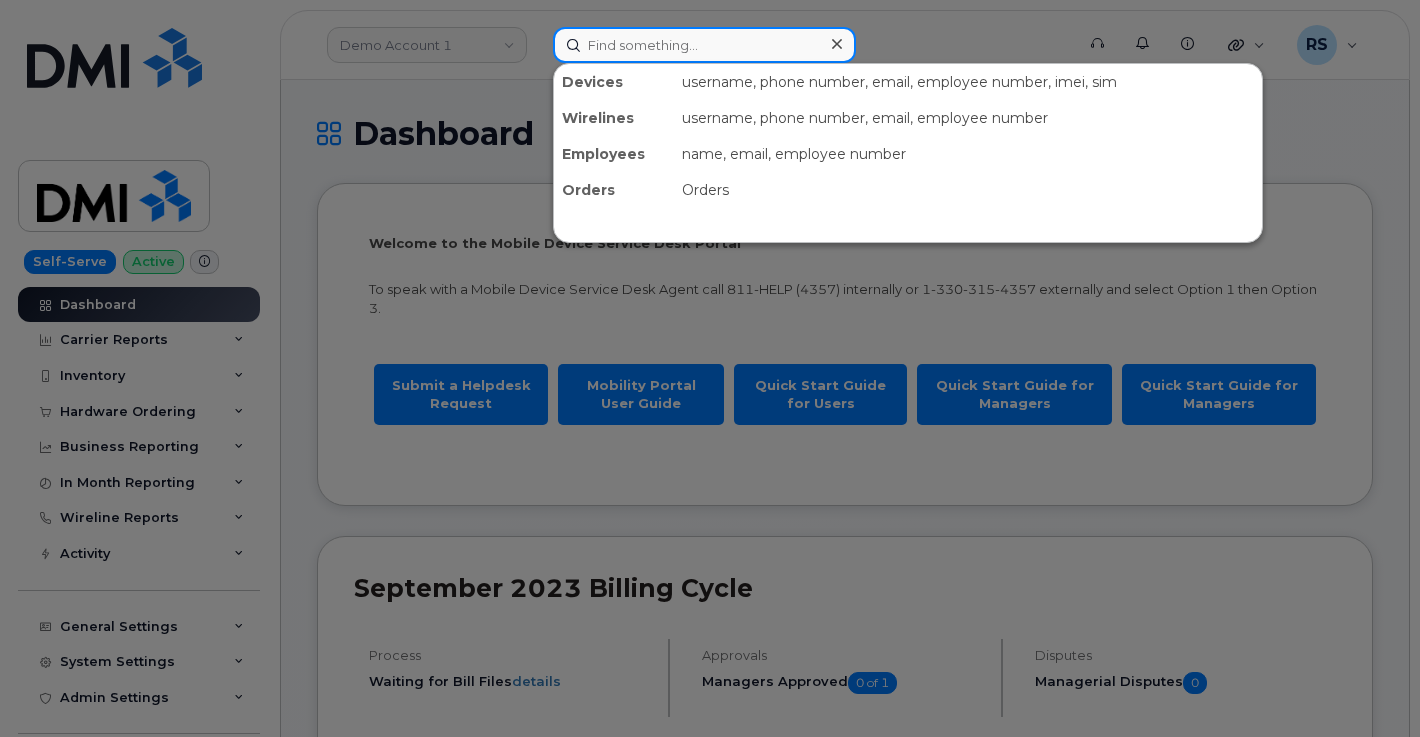 paste on "[FIRST].[LAST]" 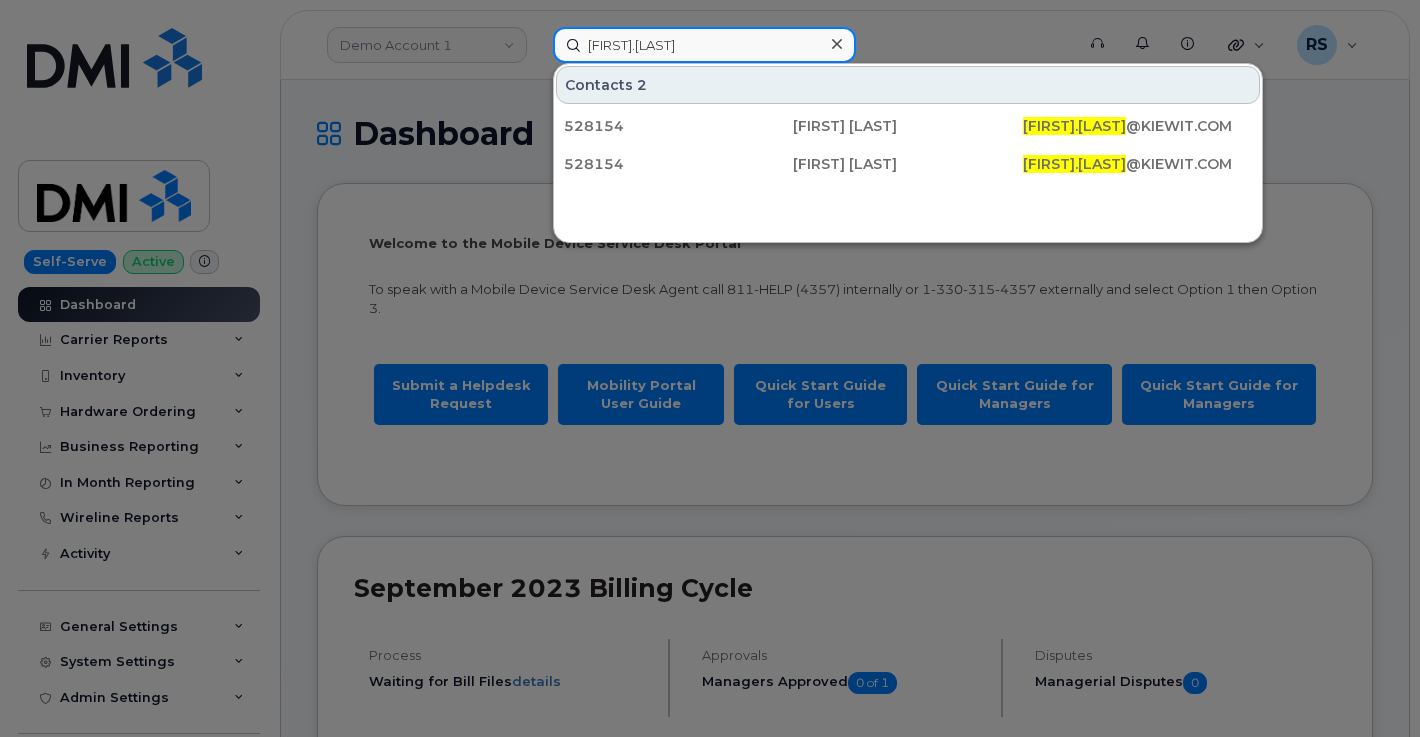 click on "[FIRST].[LAST]" at bounding box center (704, 45) 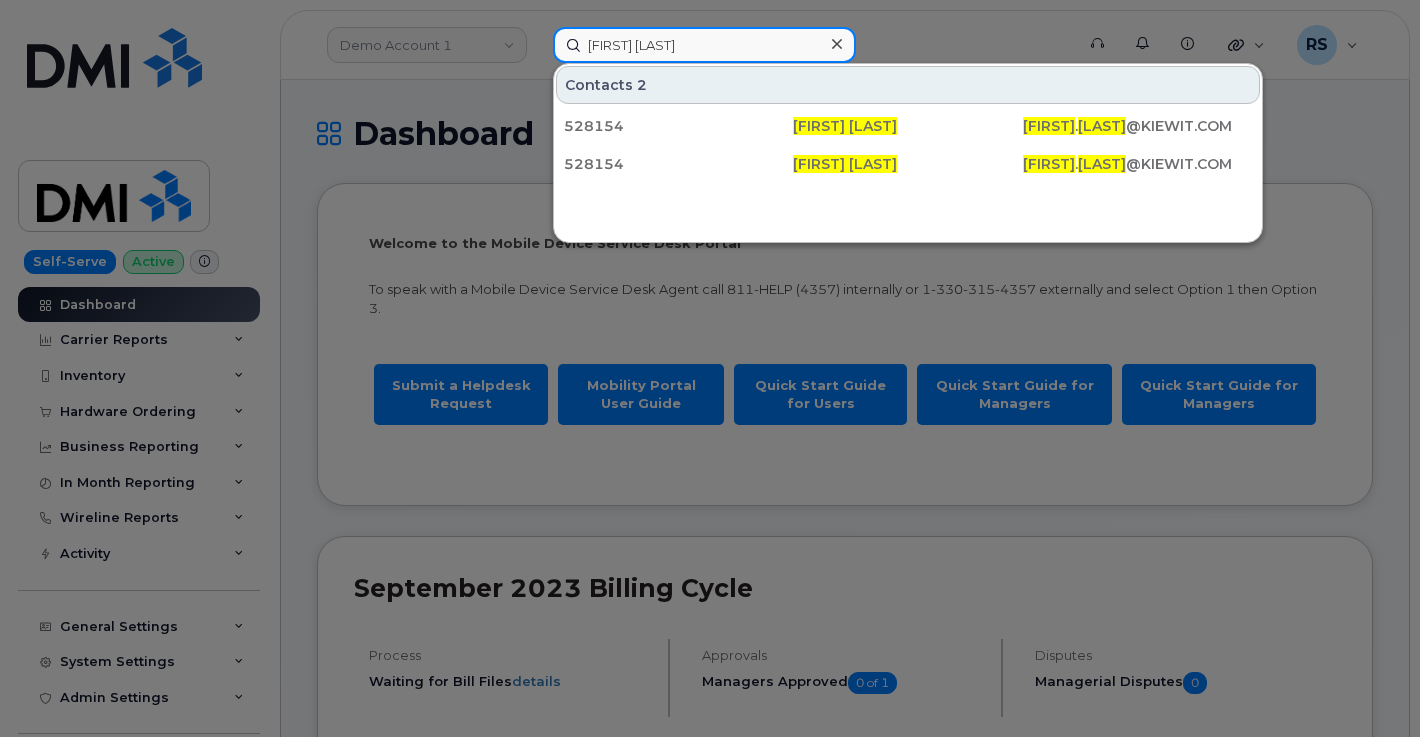 type on "[FIRST] [LAST]" 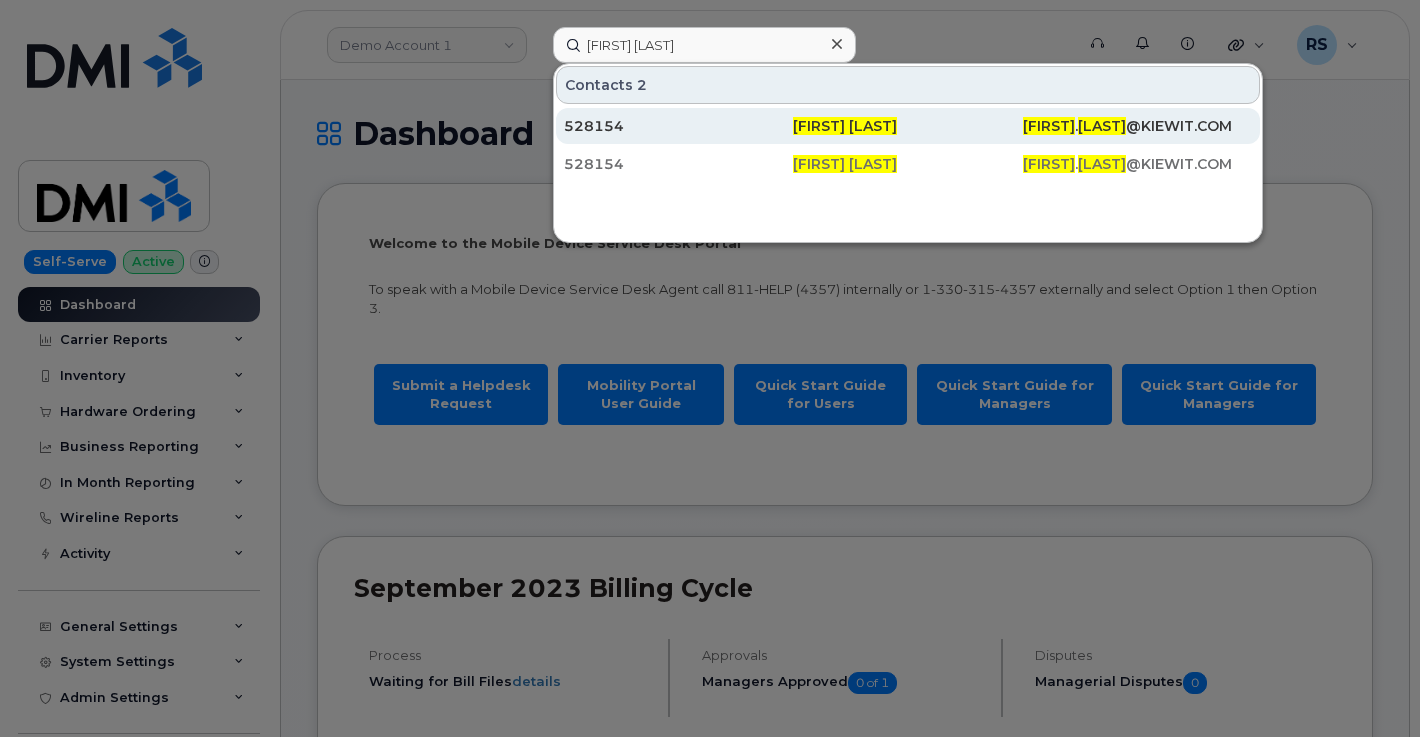click on "[FIRST] [LAST]" at bounding box center (845, 126) 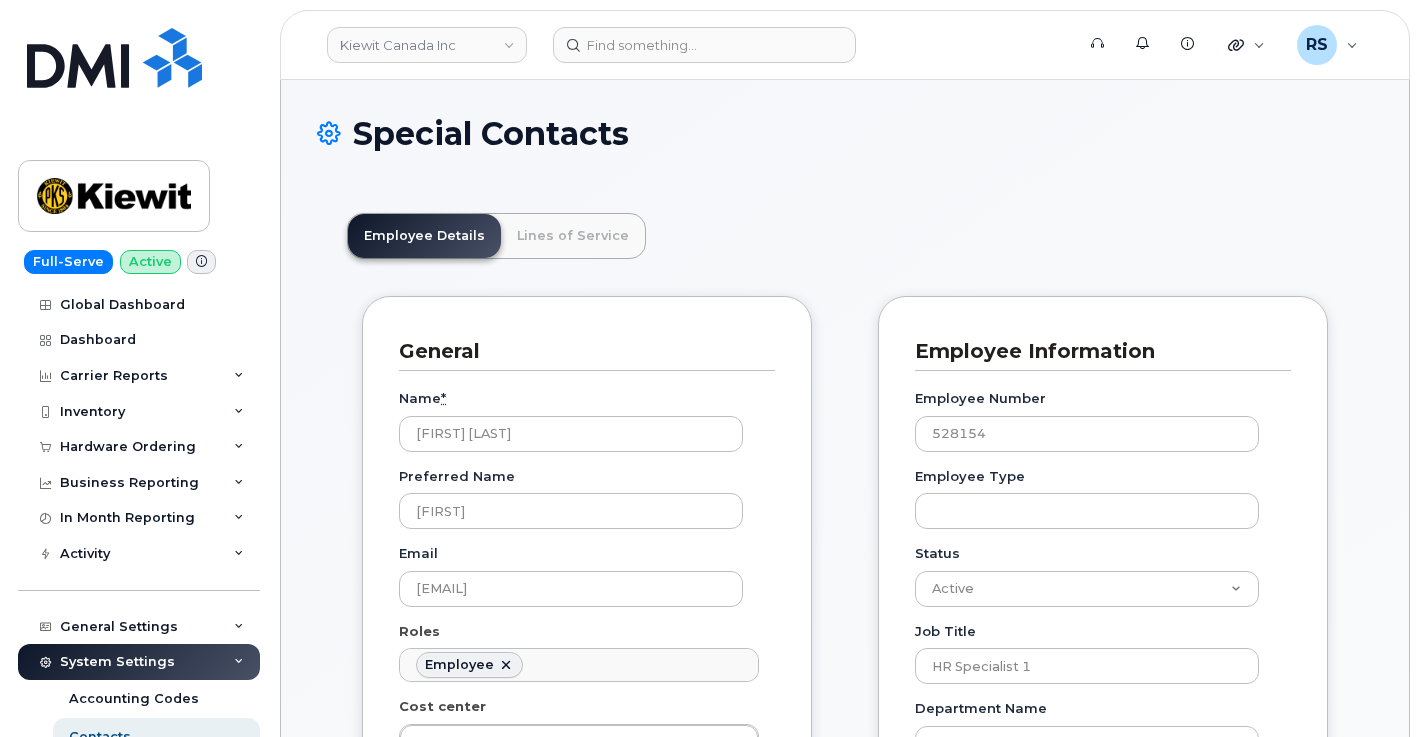 scroll, scrollTop: 0, scrollLeft: 0, axis: both 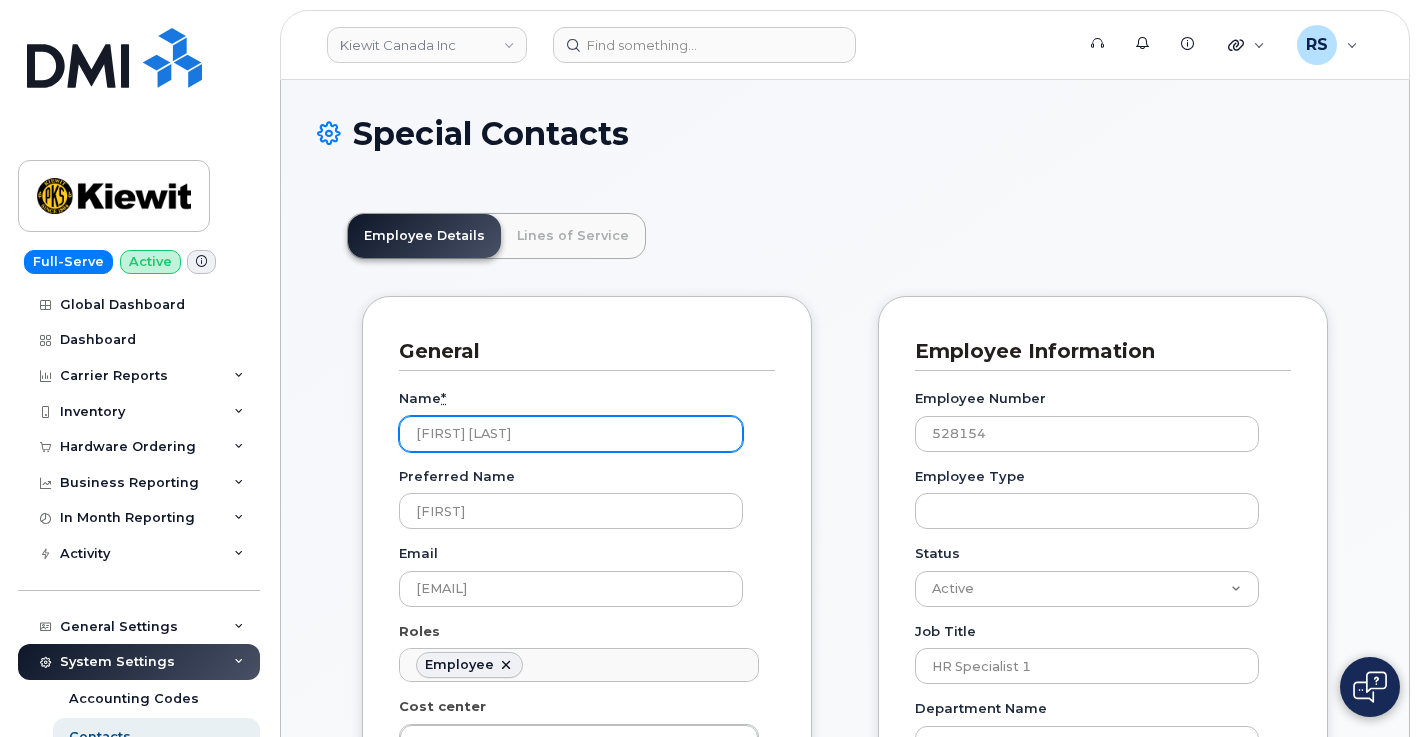drag, startPoint x: 532, startPoint y: 435, endPoint x: 329, endPoint y: 426, distance: 203.1994 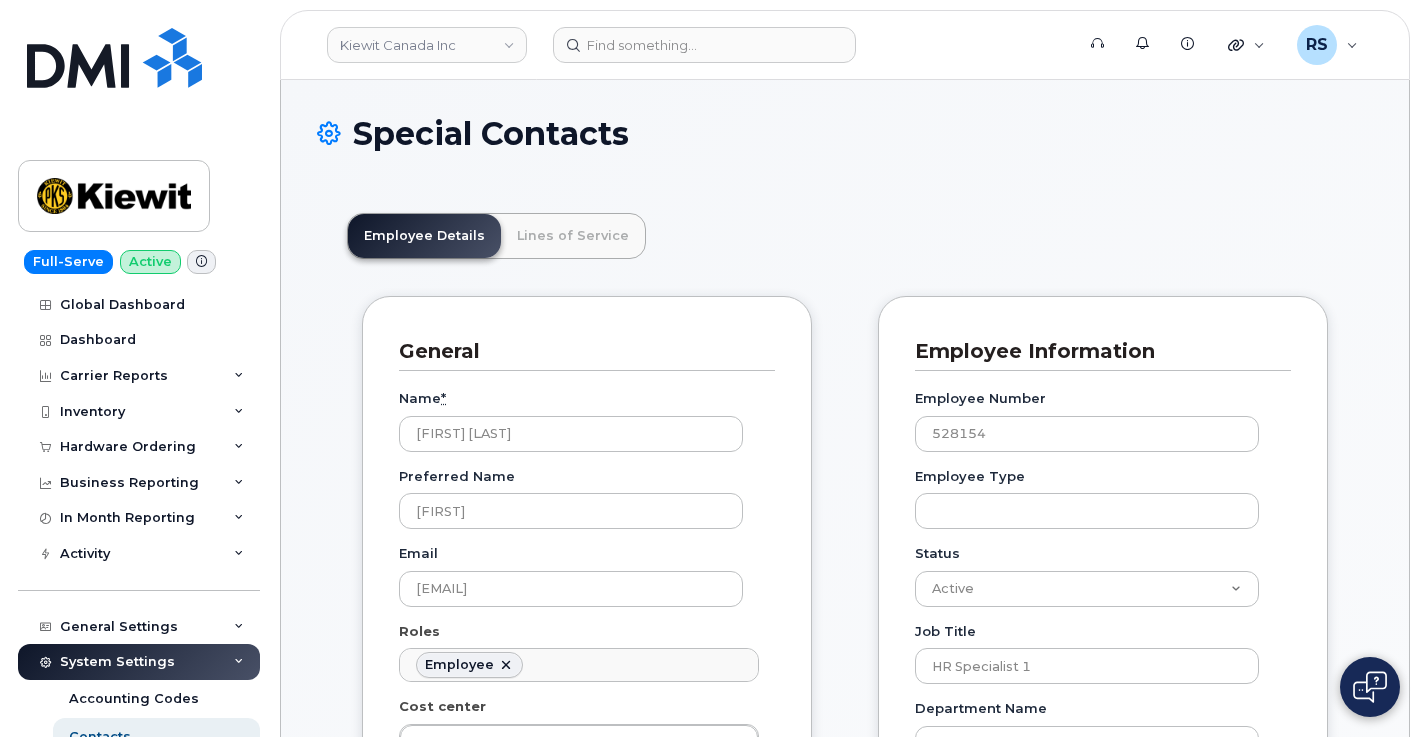 click on "Special Contacts" at bounding box center (845, 149) 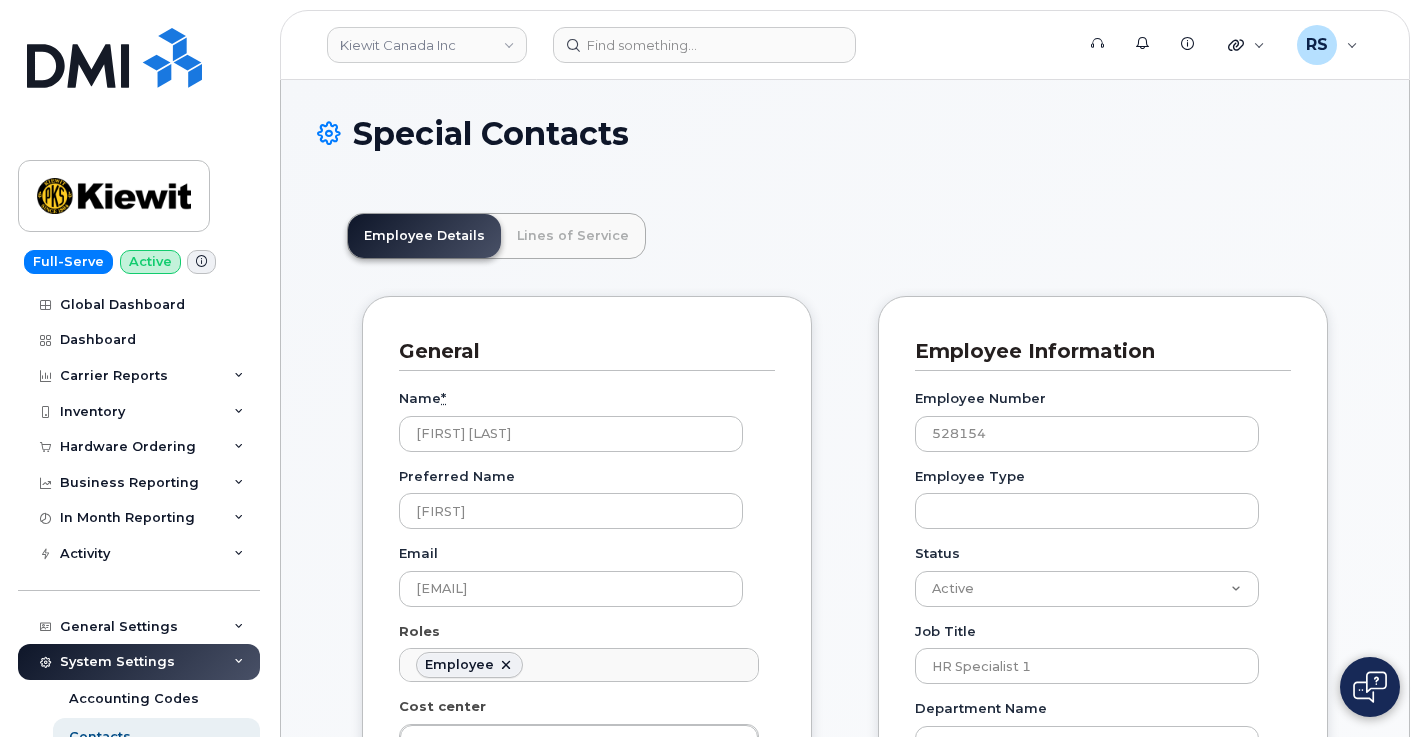 click on "Employee Details
Lines of Service
General
Name * Madelin Salce
Preferred Name Madelin
Email MADELIN.SALCE@KIEWIT.COM
Roles
Employee                           No matches found No matches found
Accounts Payable
Approval Mapping Contact
Background Job - HR Contact
Carrier Support Contact
Client Analyst
Country Report Recipient
Employee
Executive Summary Recipient
Financial Lead
Inventory Manager
IT Support
Management Summary Recipient
Manager
MDM Contact
MDM Hardware Sync
No Usage Report Recipient
PO Recipient
Roaming Approver
Roaming Status Updates Recipient
Technical Contact
Ticket Breakdown Recipient
User Updates Recipient (monthly report)
VP Report Recipient
Cost center
Profit center
Wbs element
Location
Beaver Marine Limited" at bounding box center [845, 1622] 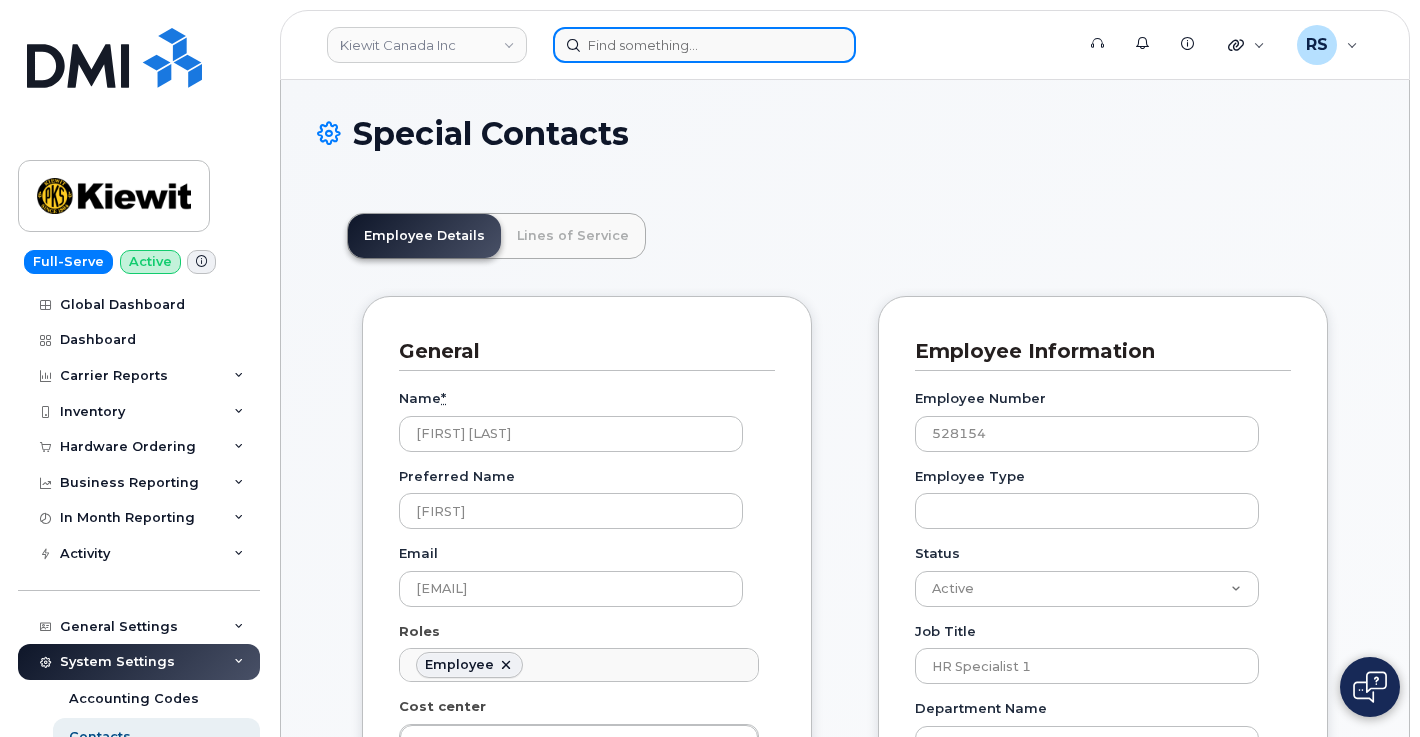 click at bounding box center (704, 45) 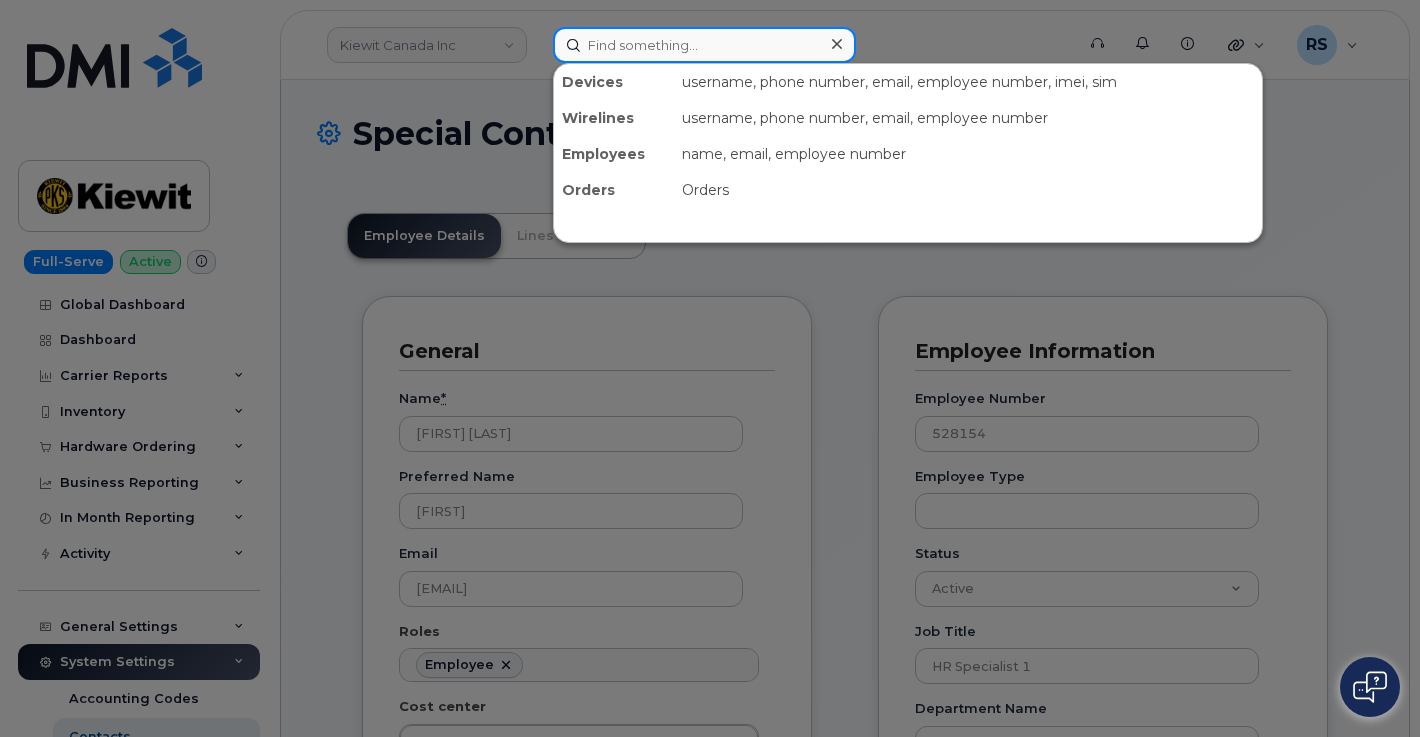 paste on "354171627204192" 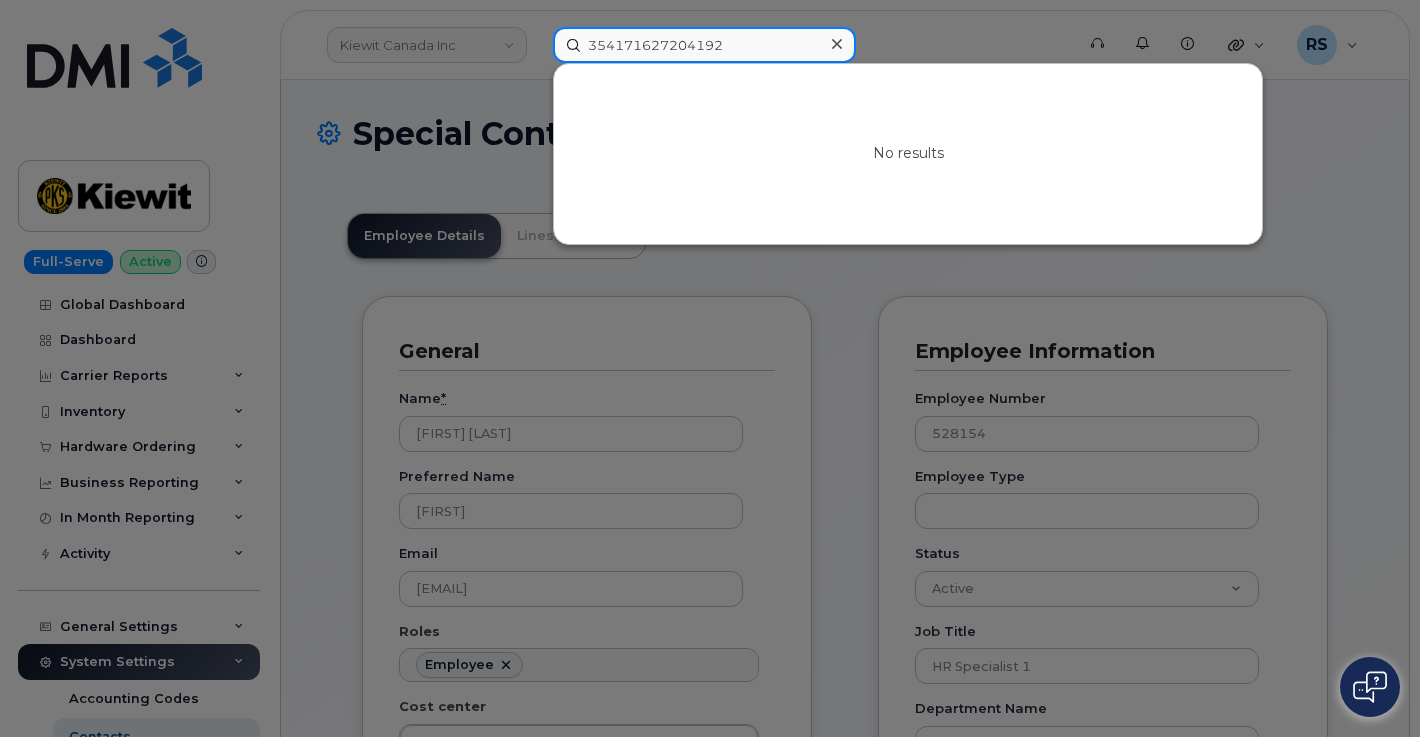 type on "354171627204192" 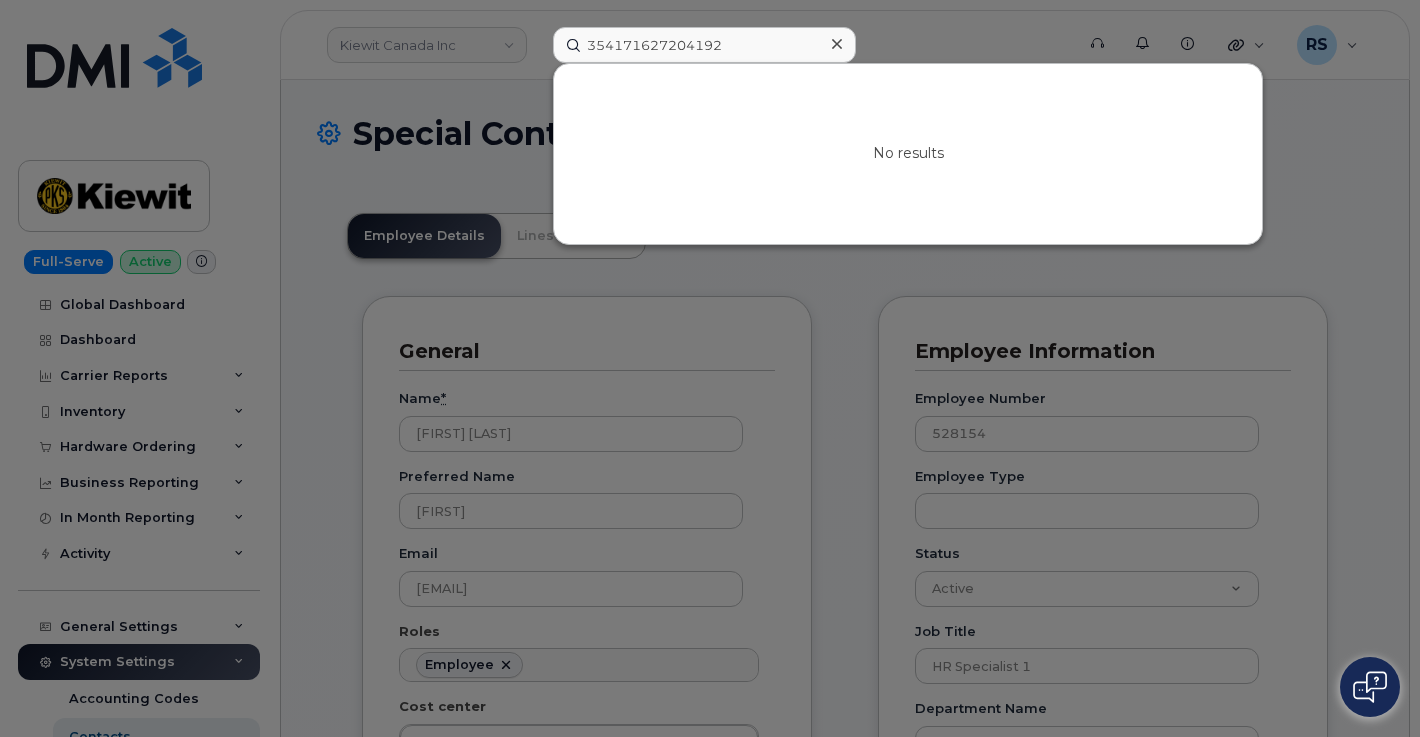 click 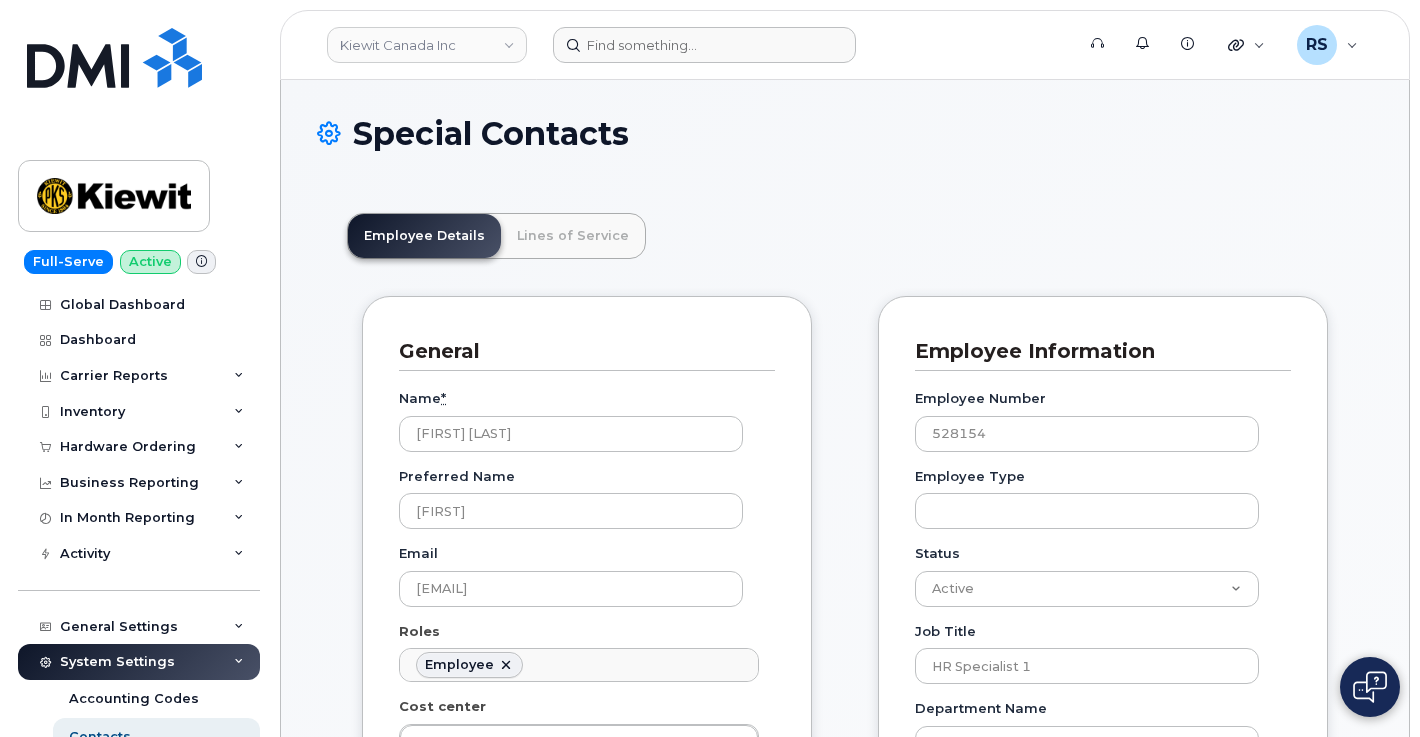 click at bounding box center (807, 45) 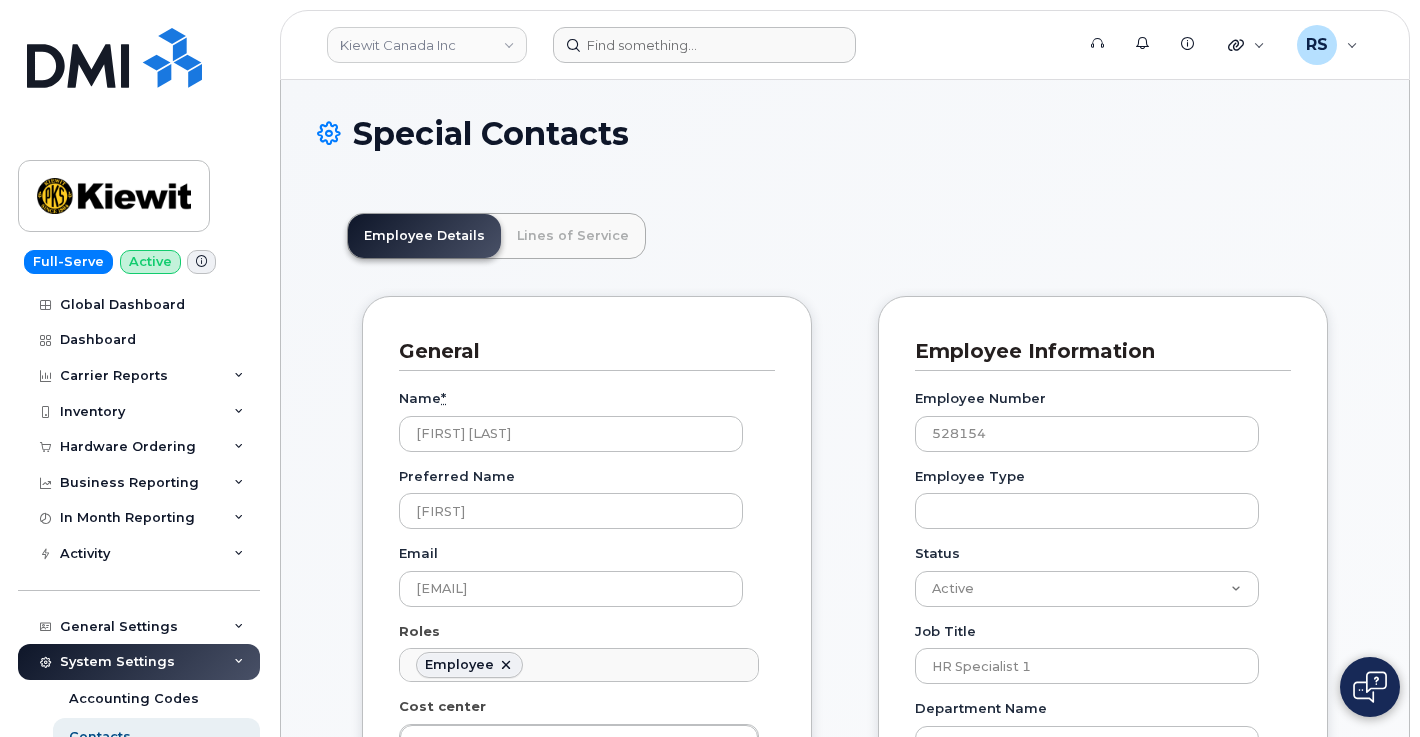 click at bounding box center (807, 45) 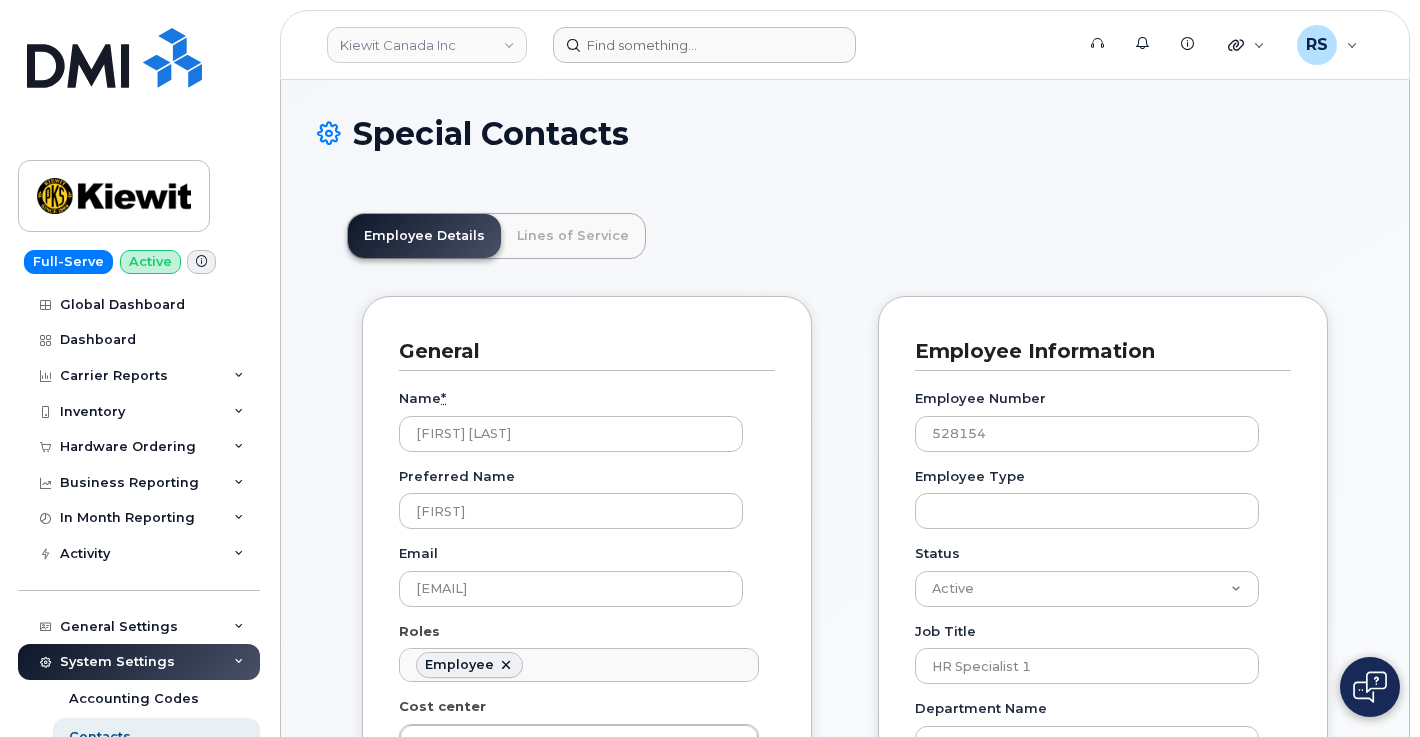 click at bounding box center [807, 45] 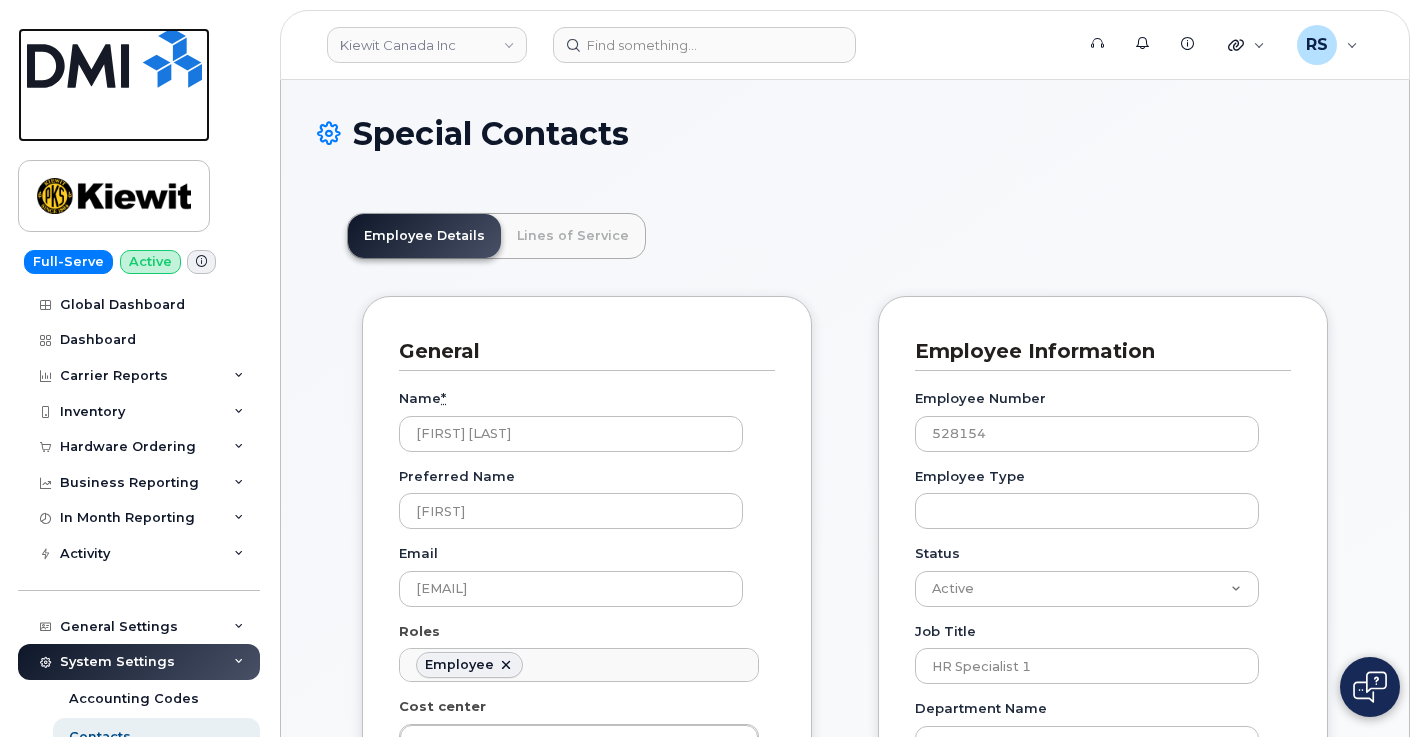 click at bounding box center (114, 85) 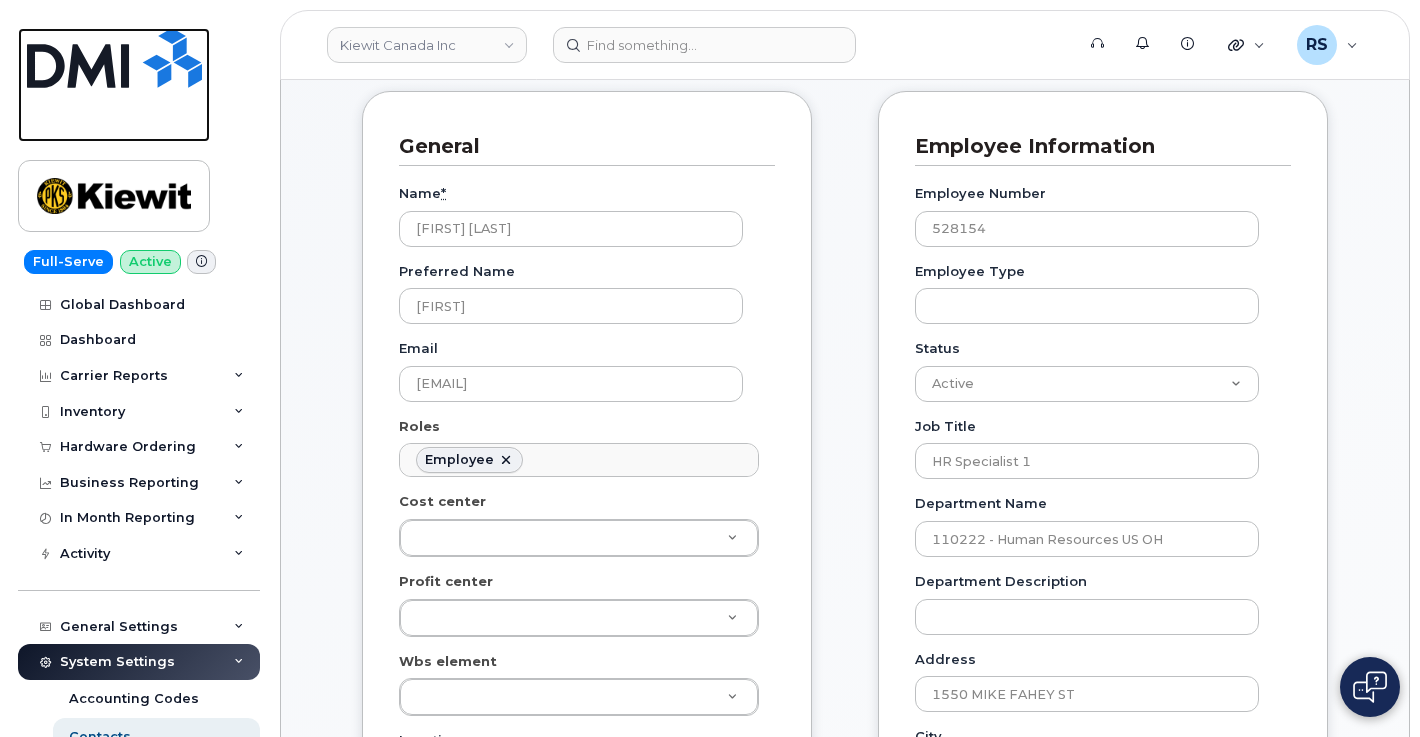 scroll, scrollTop: 139, scrollLeft: 0, axis: vertical 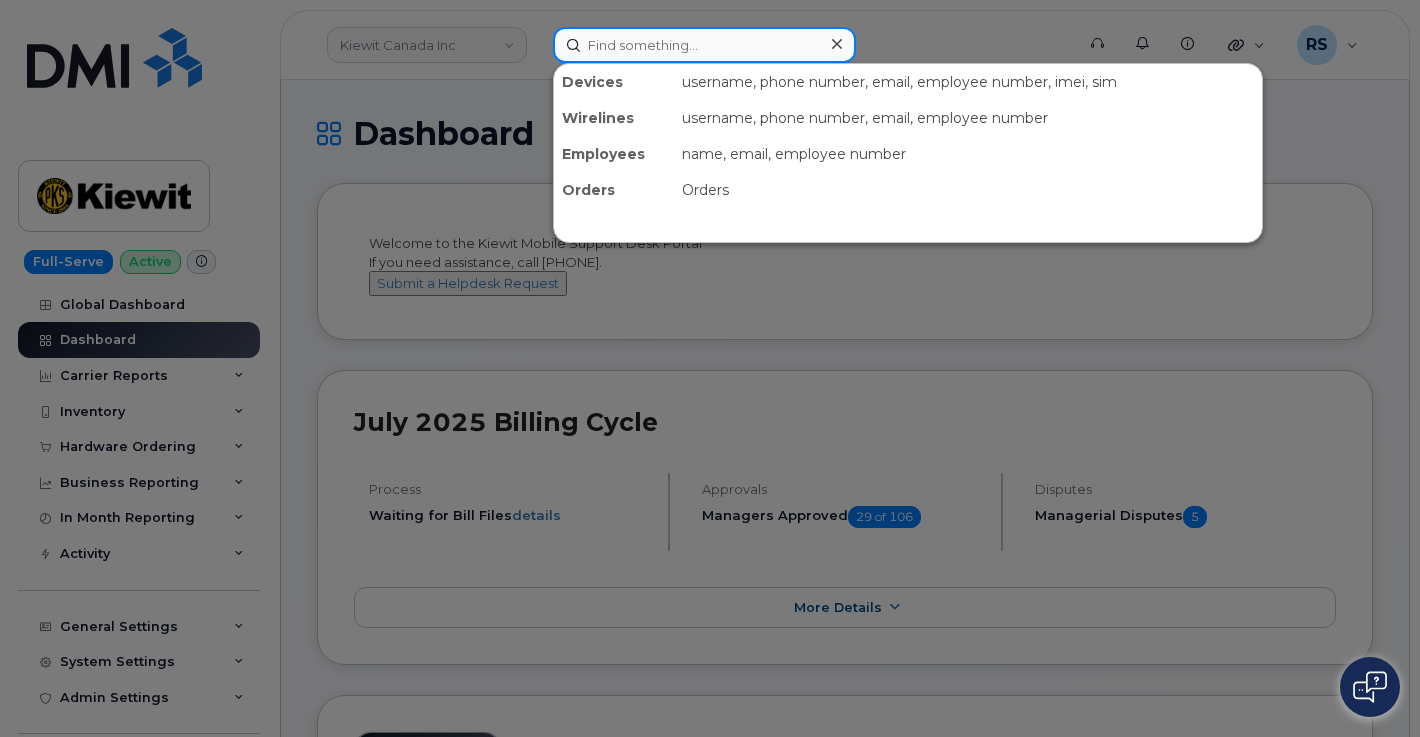 click at bounding box center (704, 45) 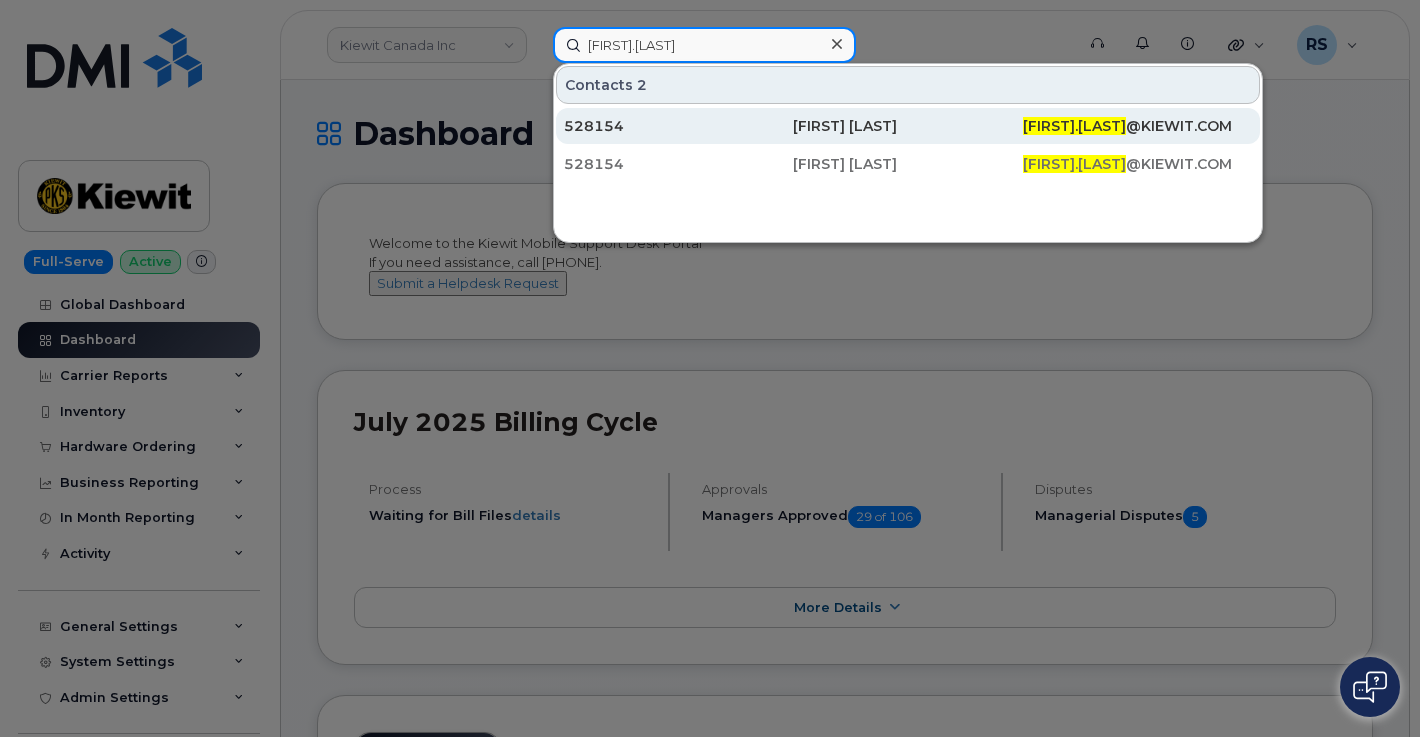 type on "[FIRST].[LAST]" 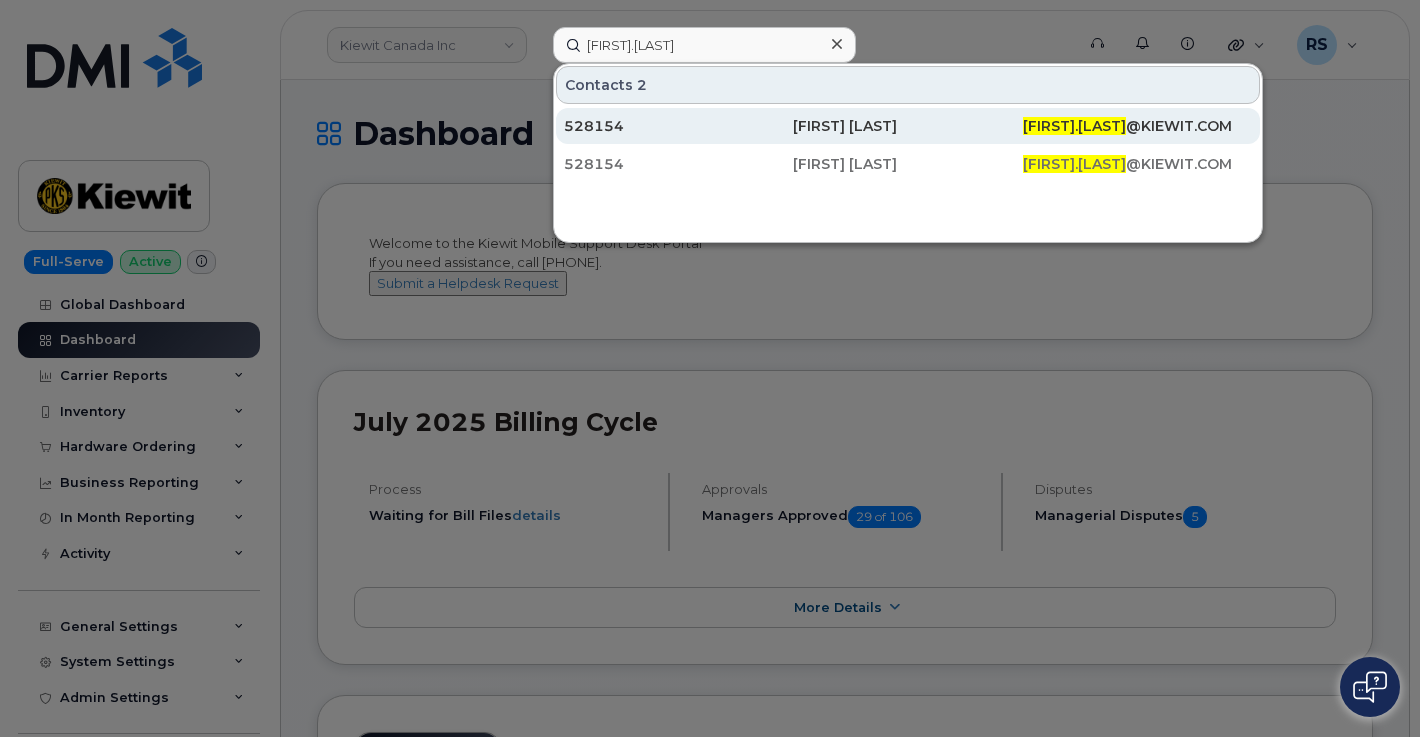 click on "528154" at bounding box center [678, 126] 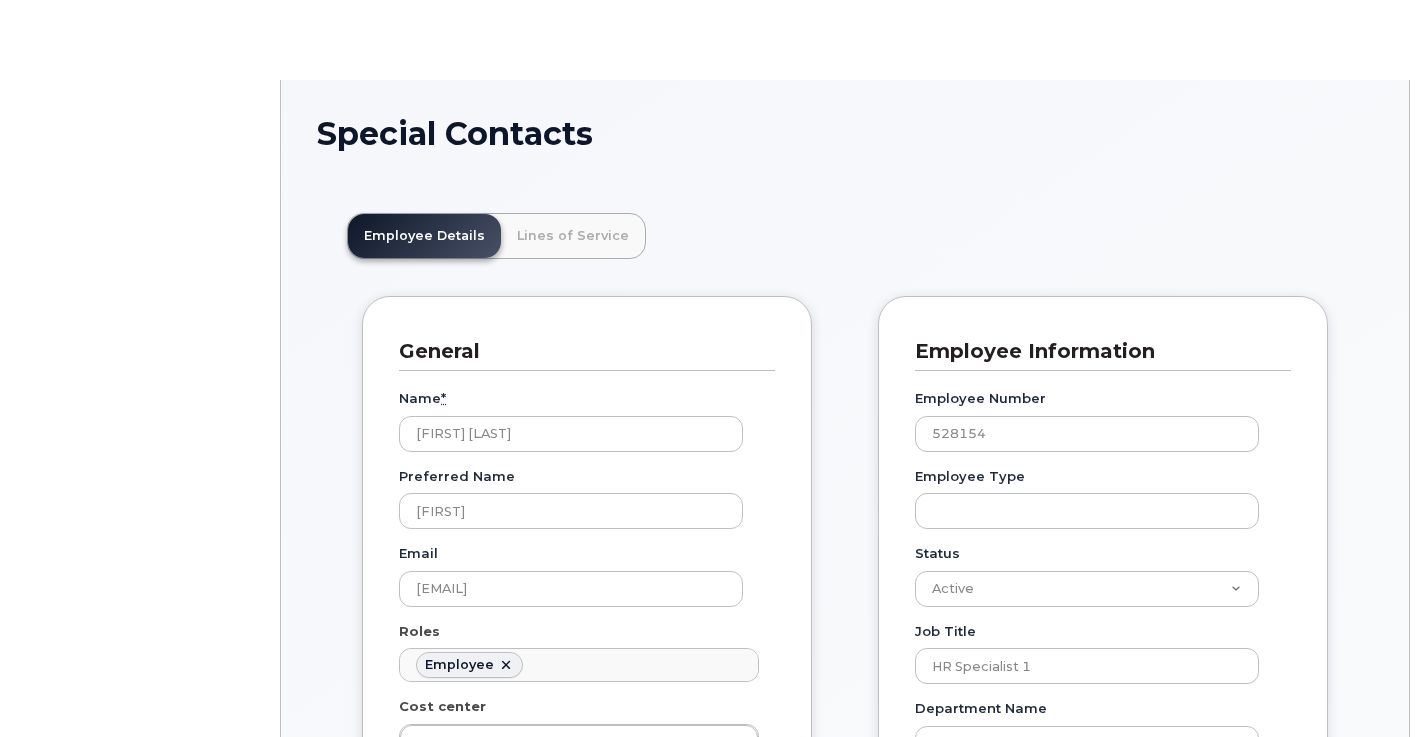 scroll, scrollTop: 0, scrollLeft: 0, axis: both 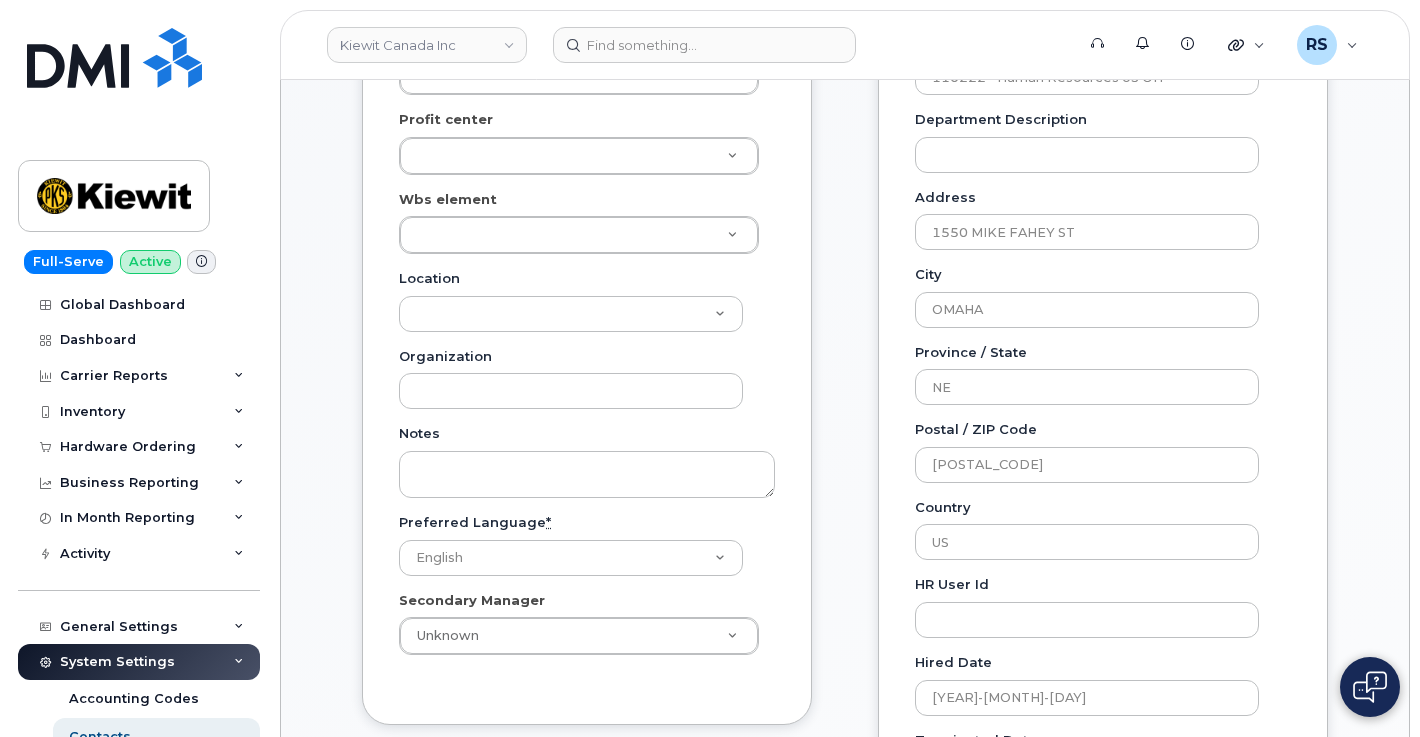 click on "System Settings Accounting Codes Contacts Plans and Features Reporting Carrier Contracts Hardware Ordering Users Individual Users" at bounding box center [141, 815] 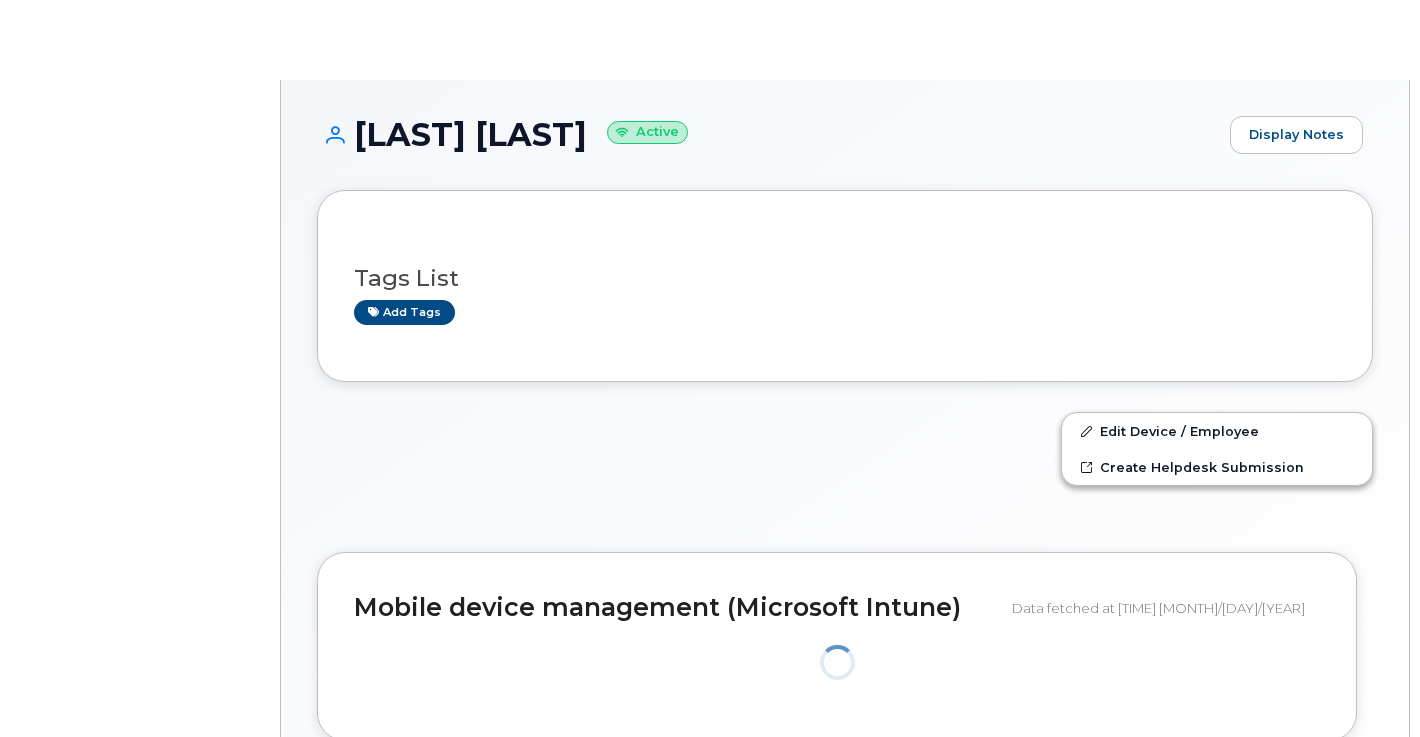 scroll, scrollTop: 0, scrollLeft: 0, axis: both 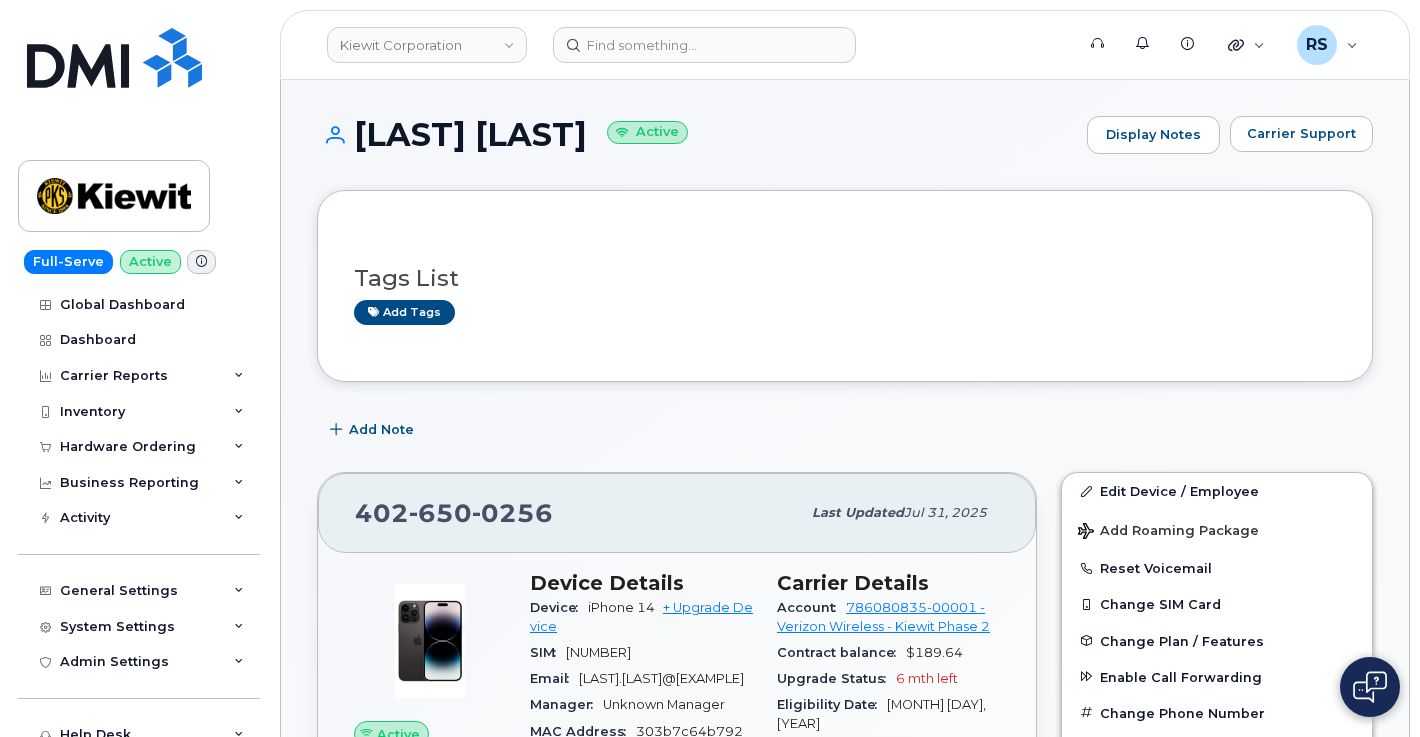 click on "[LAST] [LAST]
Active" at bounding box center [697, 134] 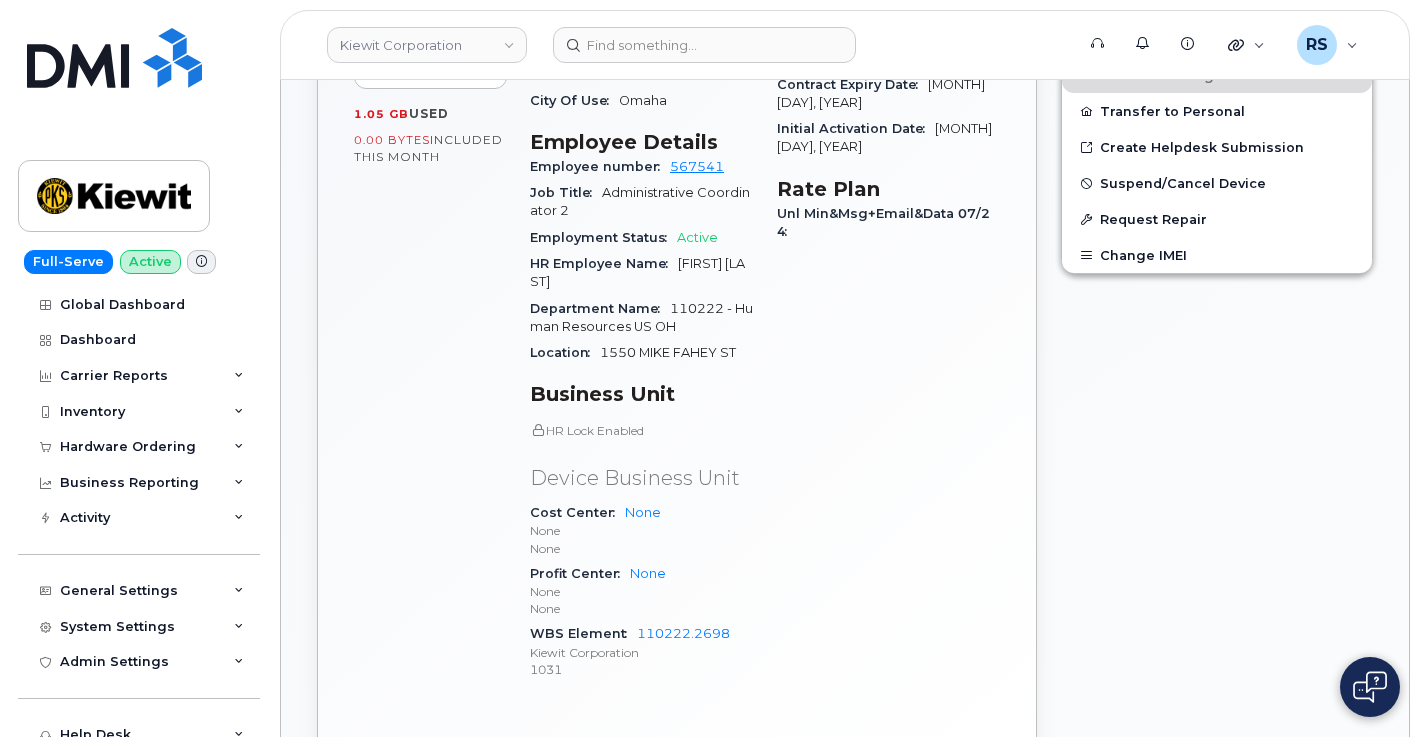 scroll, scrollTop: 733, scrollLeft: 0, axis: vertical 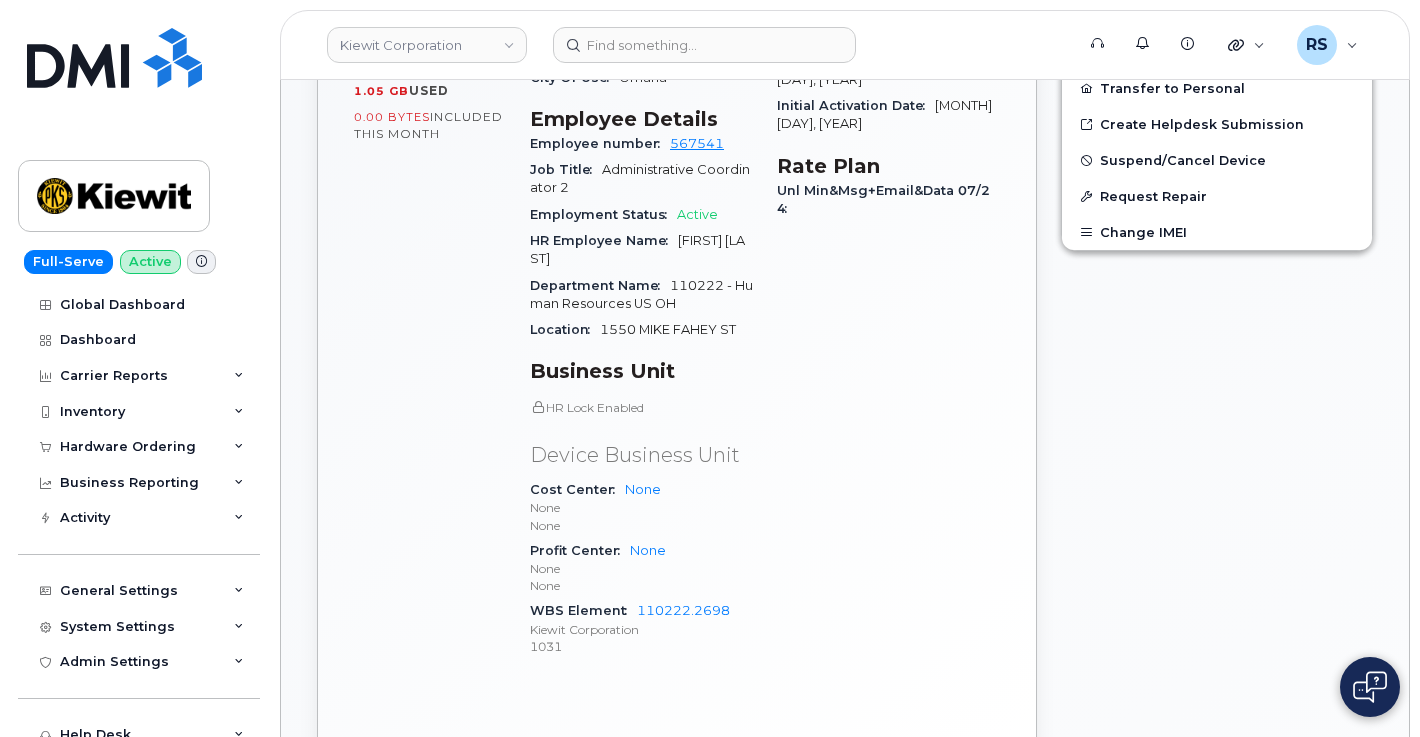 click on "Carrier Details Account  [NUMBER] - Verizon Wireless - Kiewit Phase 2 Contract balance  [PRICE] Upgrade Status  [NUMBER] mth left Eligibility Date  [MONTH] [DAY], [YEAR] Contract Start Date  [MONTH] [DAY], [YEAR] Contract Expiry Date  [MONTH] [DAY], [YEAR] Initial Activation Date  [MONTH] [DAY], [YEAR] Rate Plan Unl Min&Msg+Email&Data [MONTH]/[YEAR]" at bounding box center (888, 256) 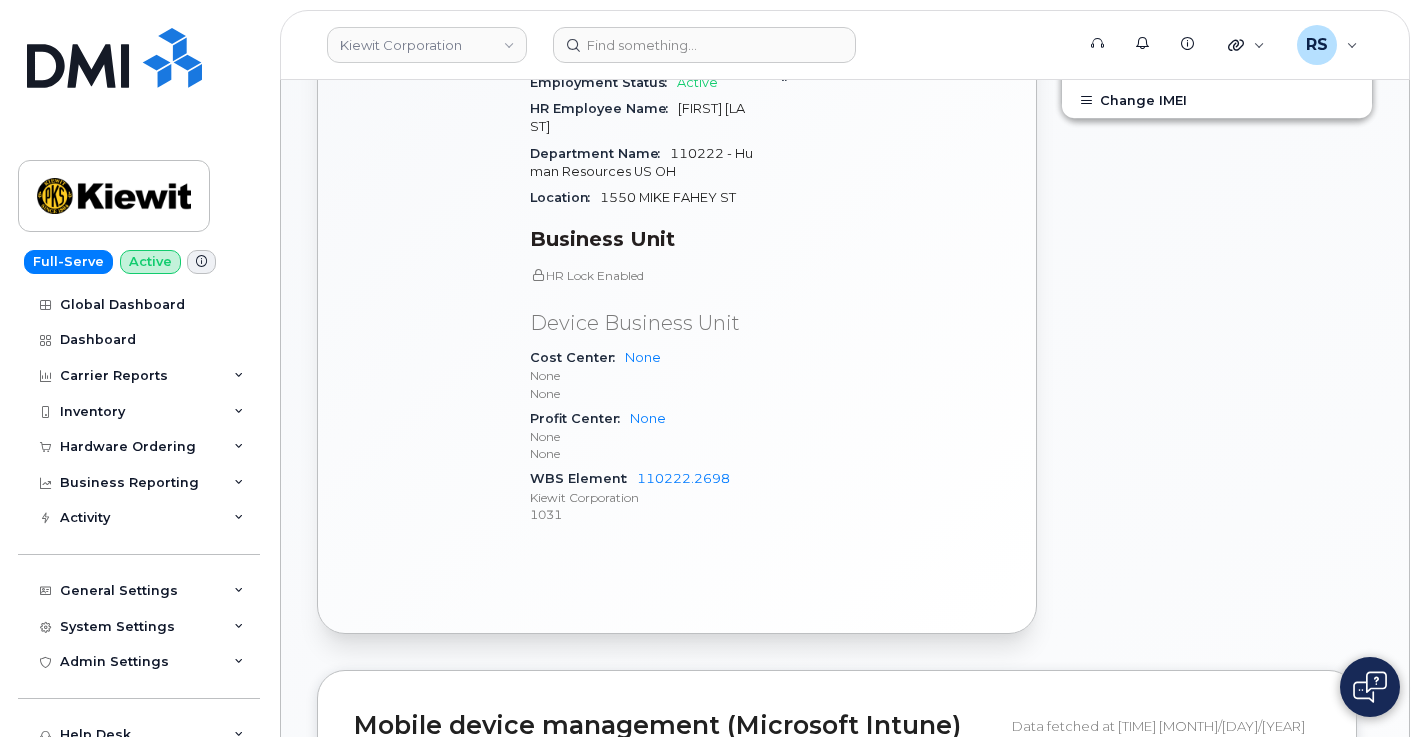 scroll, scrollTop: 800, scrollLeft: 0, axis: vertical 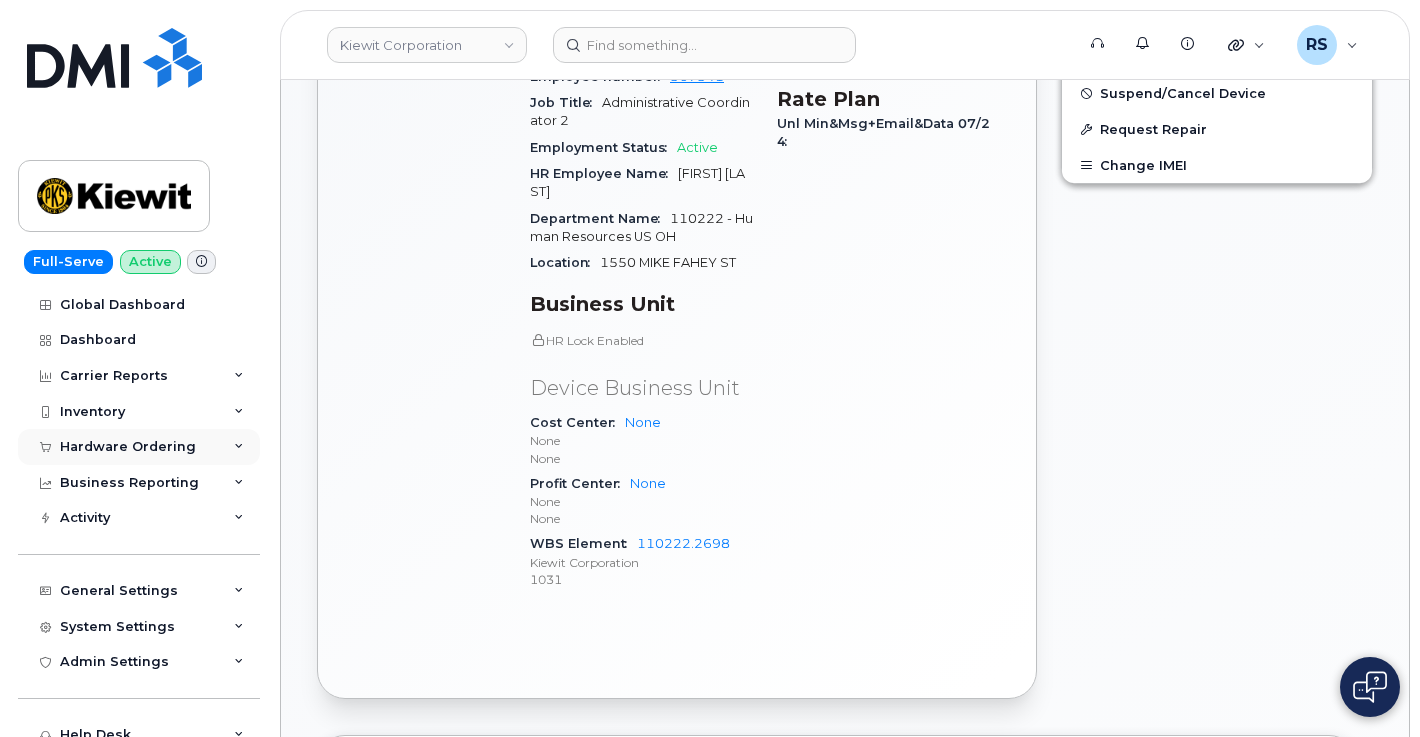 click on "Hardware Ordering" at bounding box center (128, 447) 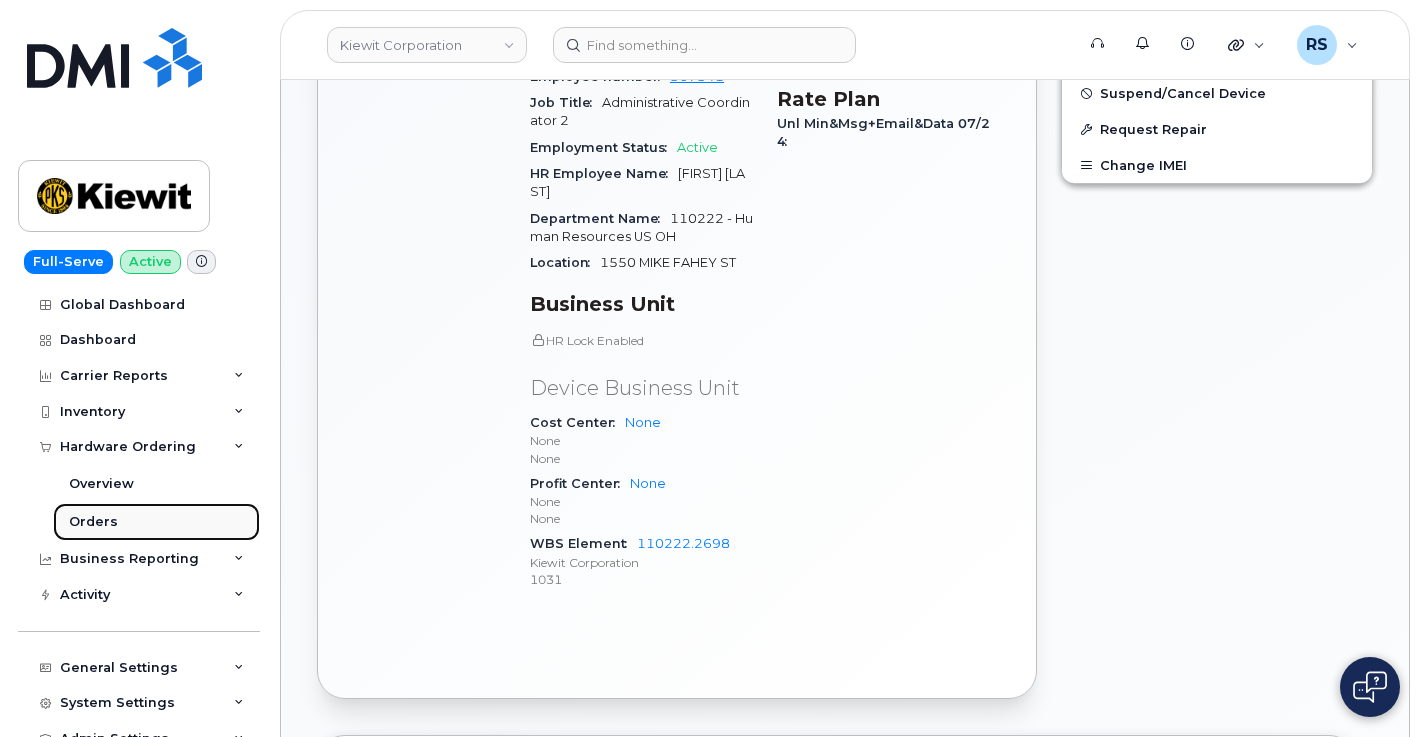 click on "Orders" at bounding box center [93, 522] 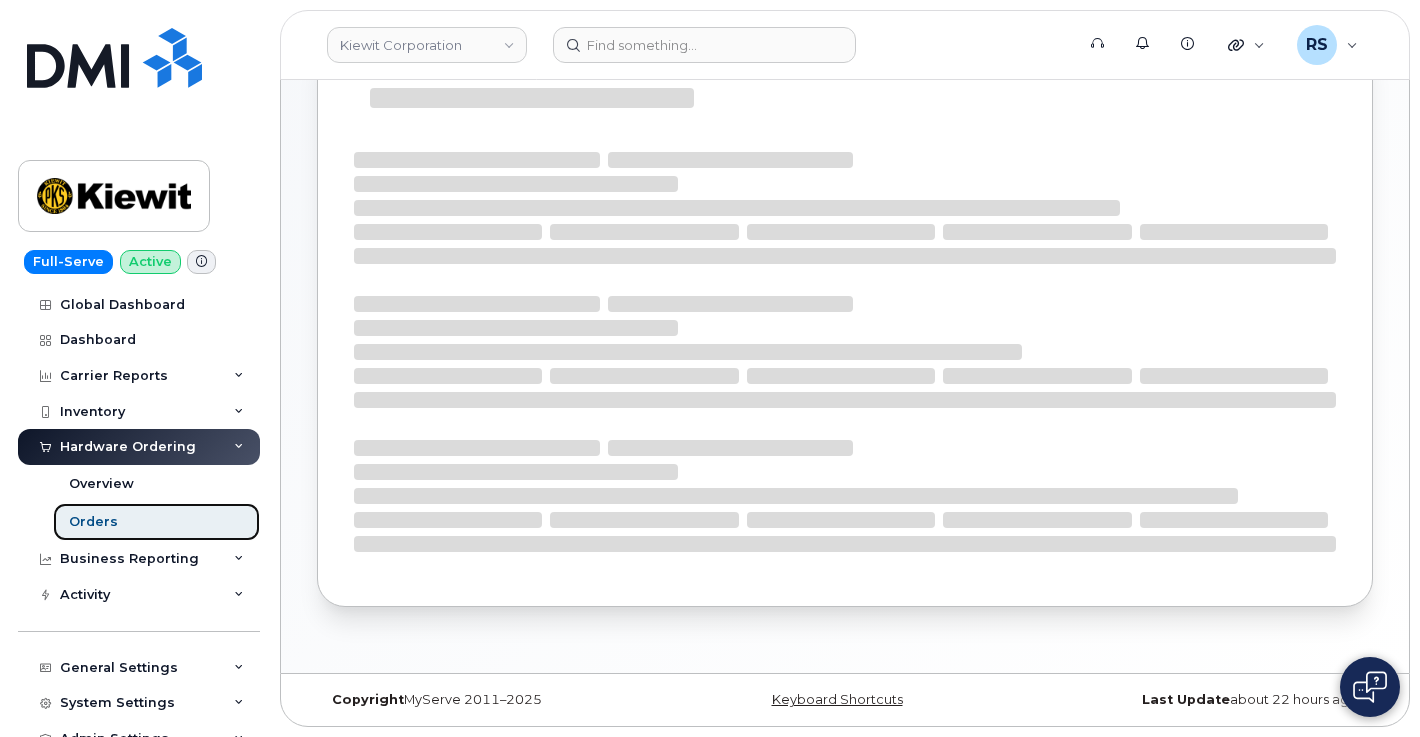 scroll, scrollTop: 0, scrollLeft: 0, axis: both 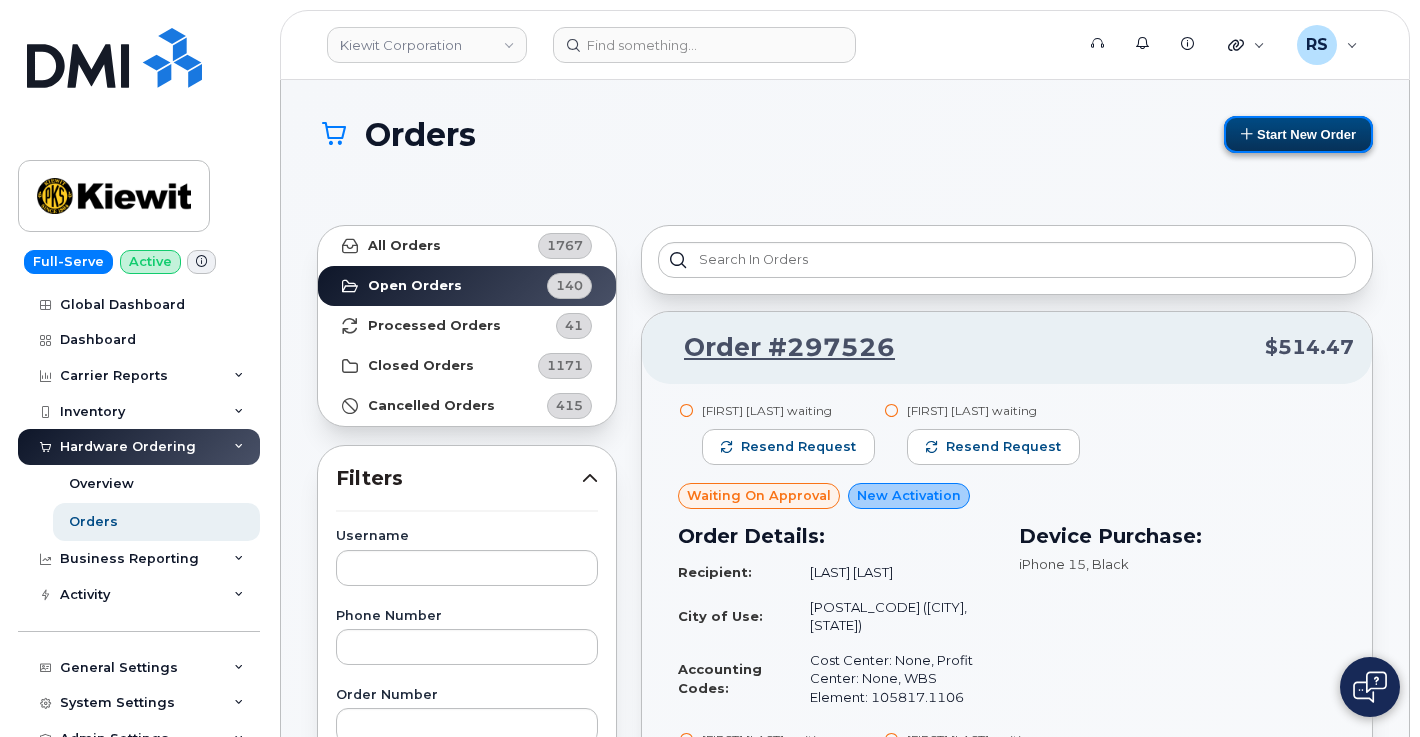 click on "Start New Order" at bounding box center [1298, 134] 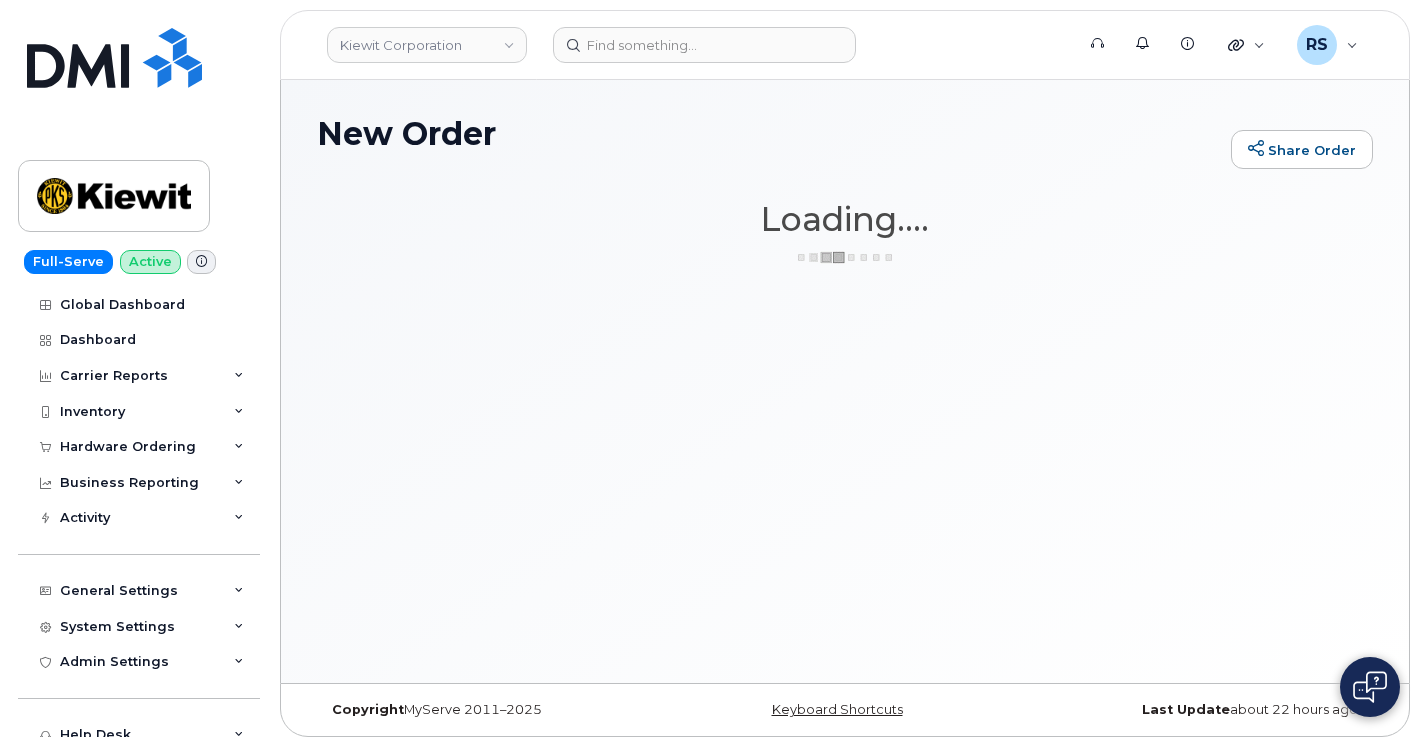 scroll, scrollTop: 0, scrollLeft: 0, axis: both 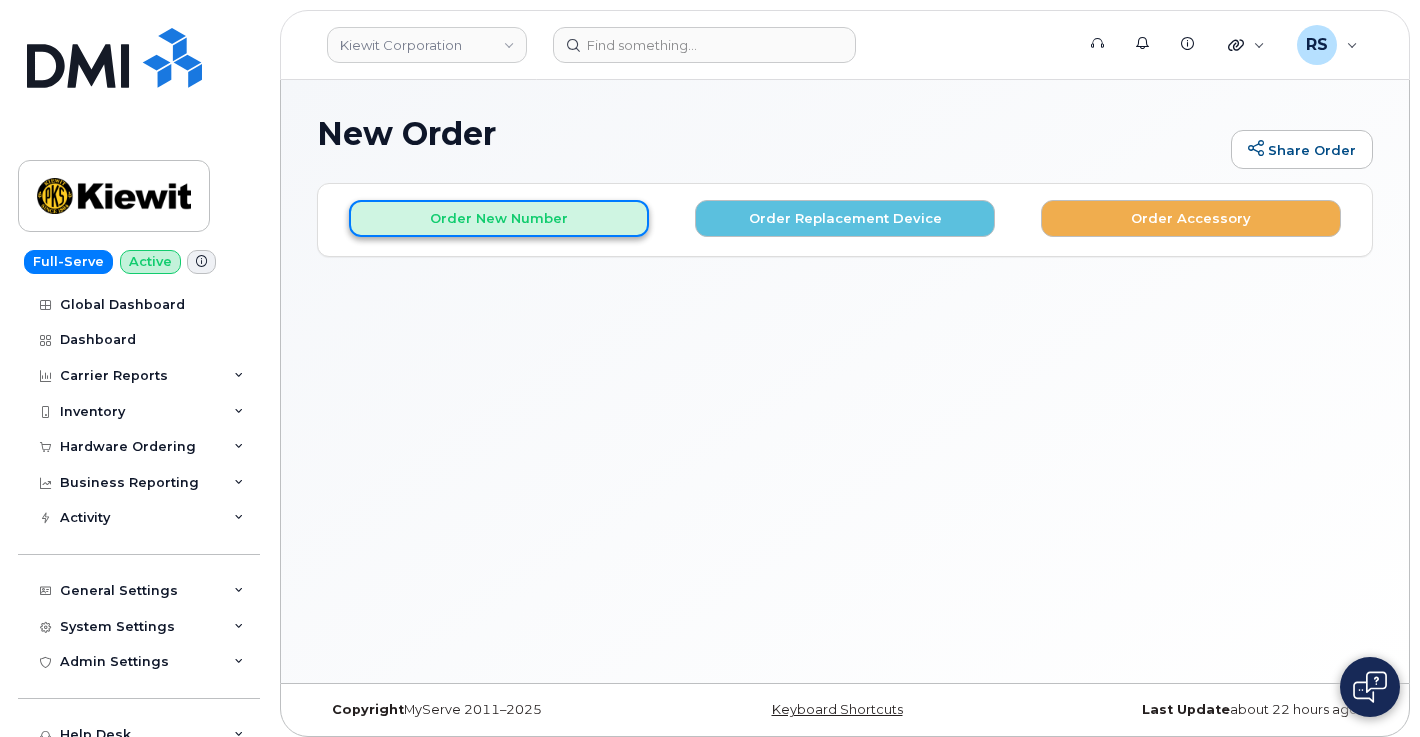 click on "Order New Number" at bounding box center (499, 218) 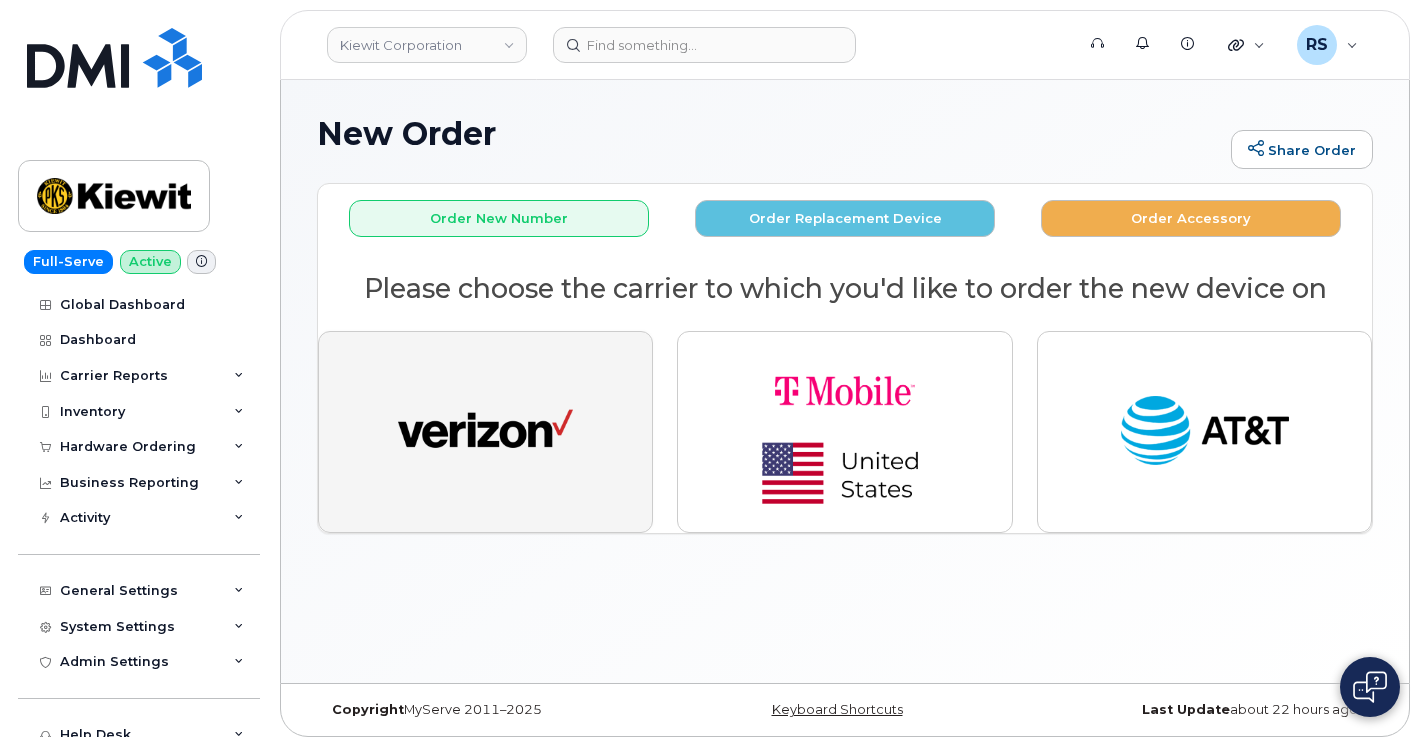 click at bounding box center (485, 432) 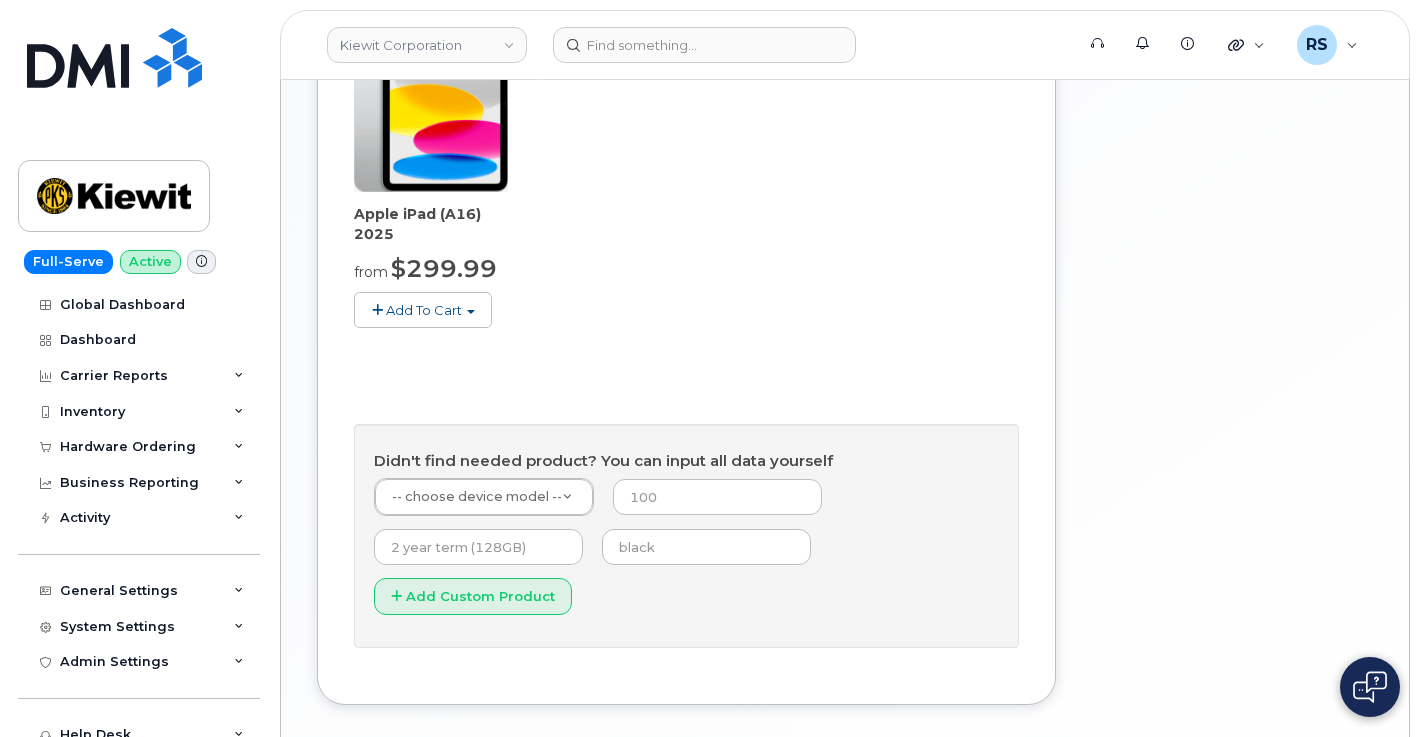 scroll, scrollTop: 800, scrollLeft: 0, axis: vertical 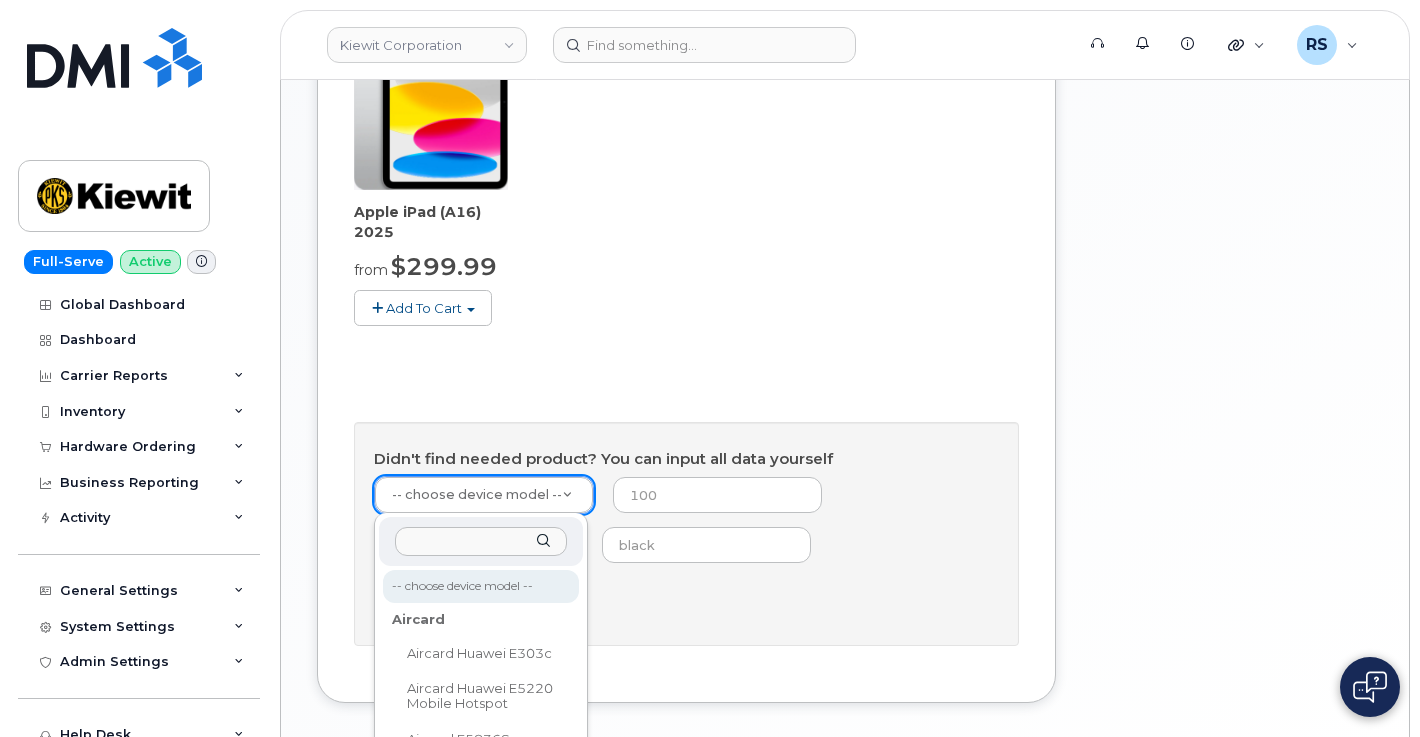 click at bounding box center [481, 541] 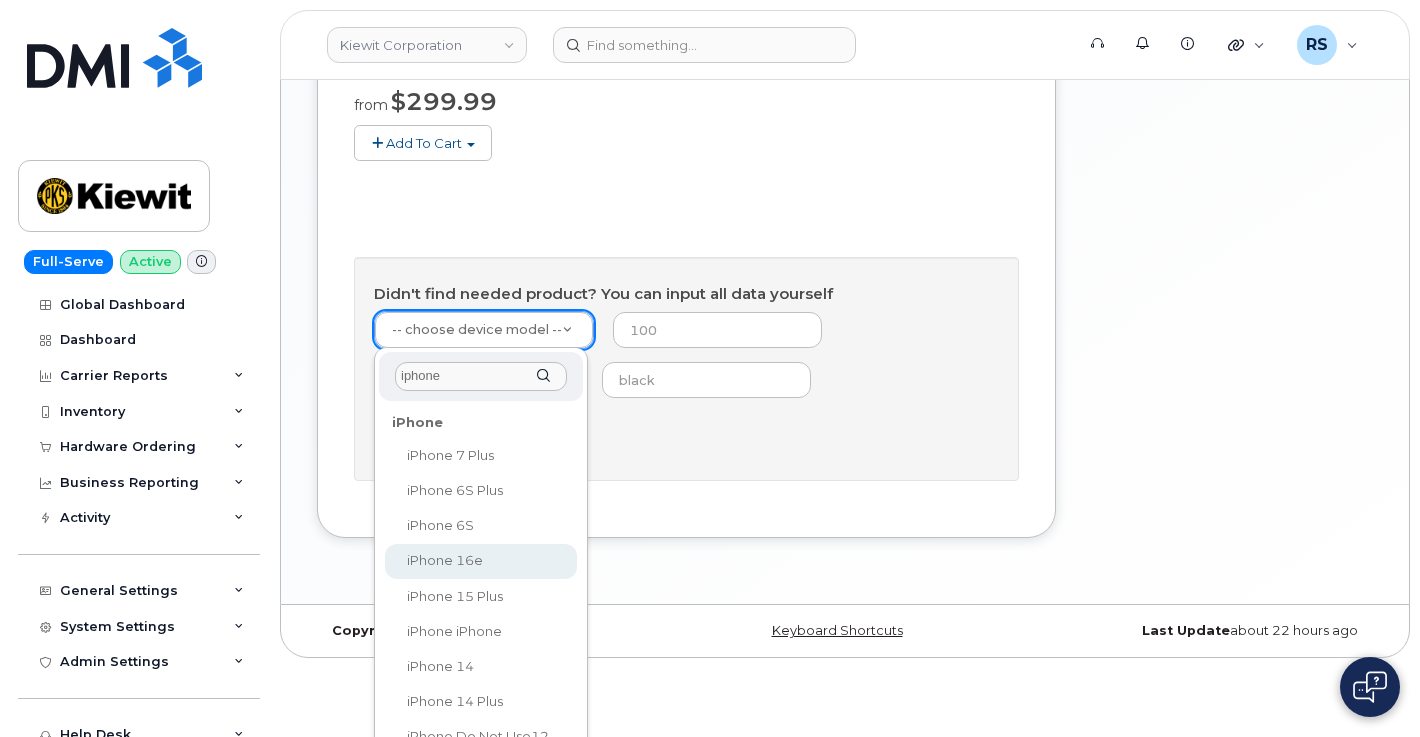 scroll, scrollTop: 1067, scrollLeft: 0, axis: vertical 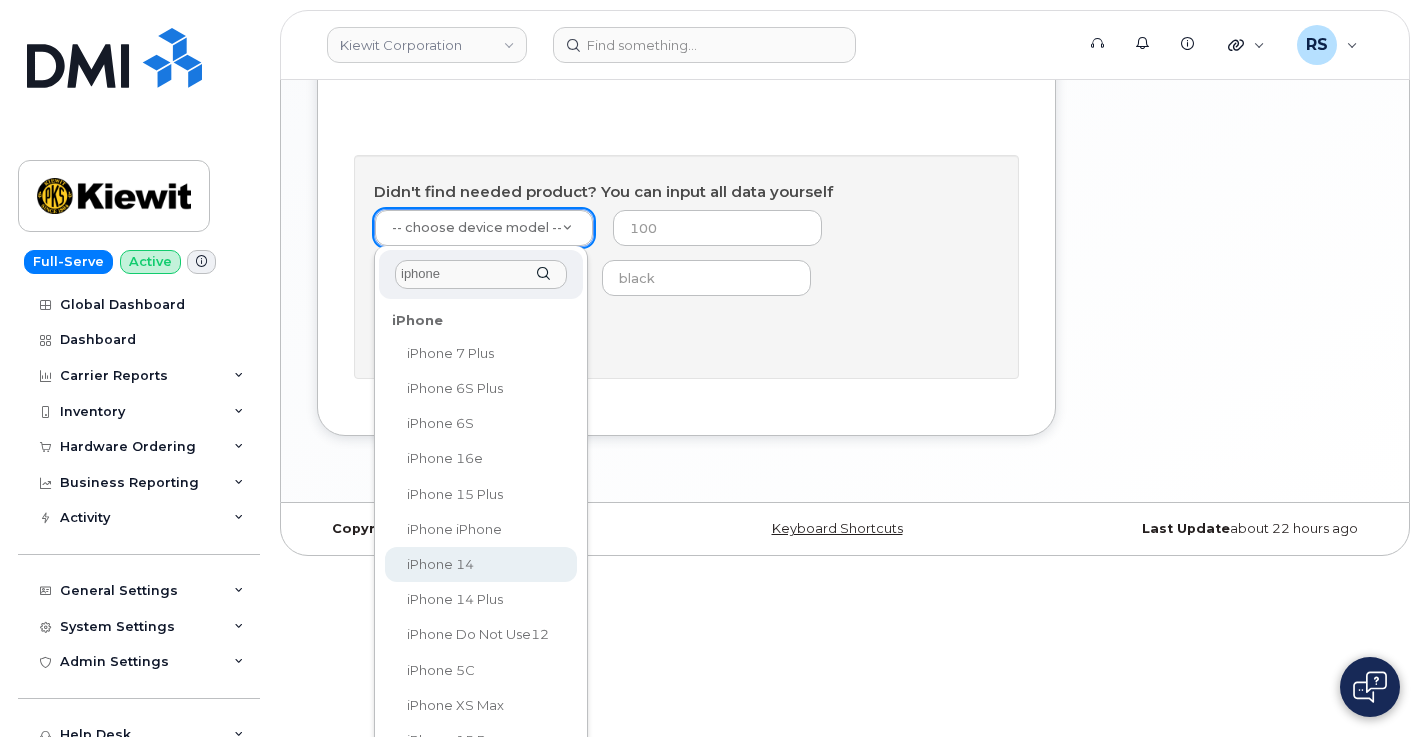 type on "iphone" 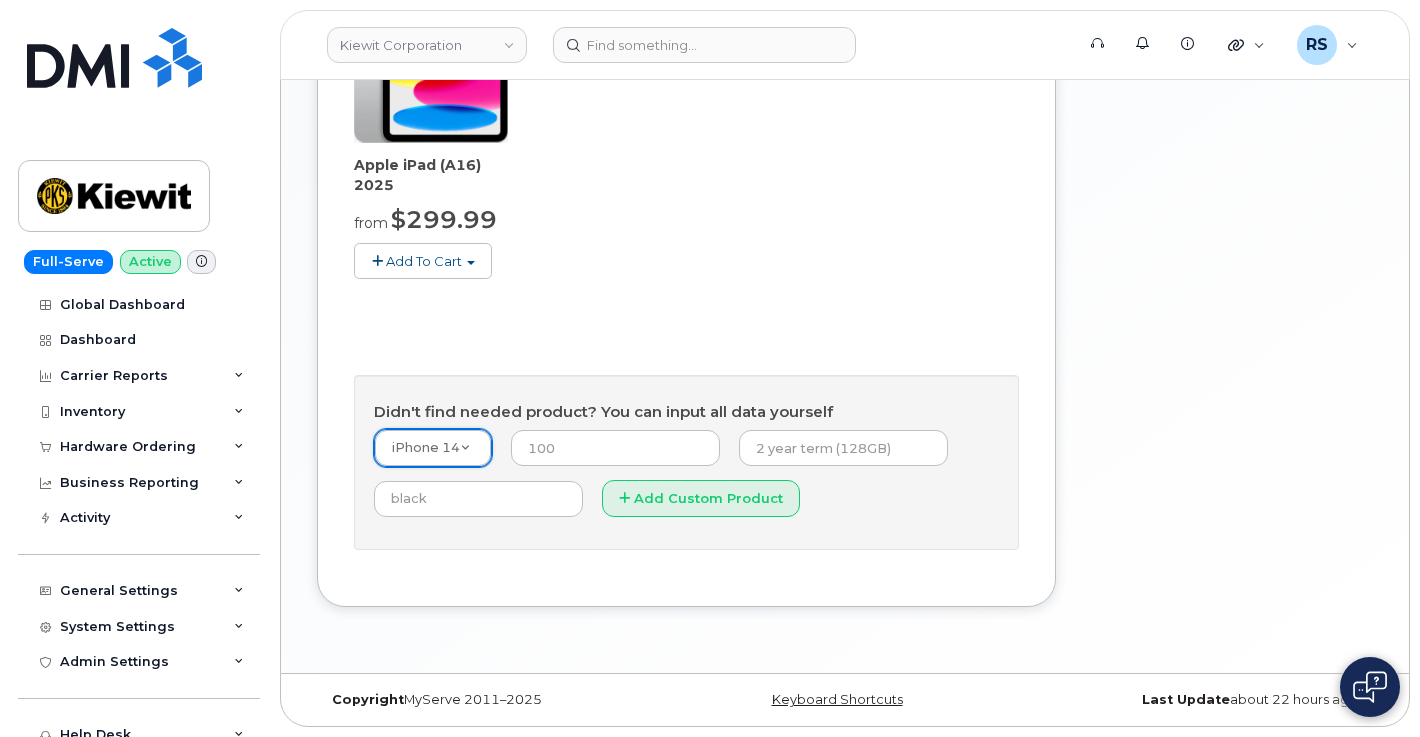 scroll, scrollTop: 847, scrollLeft: 0, axis: vertical 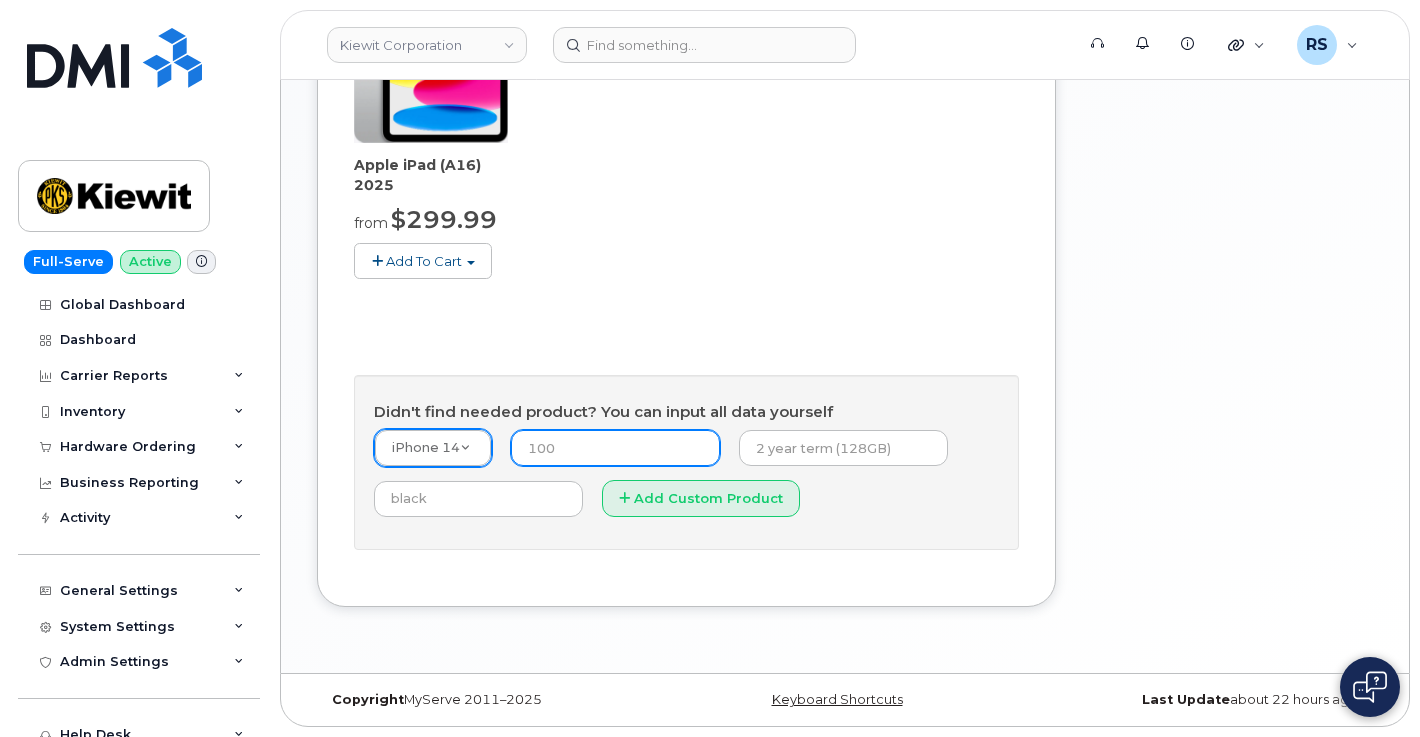 drag, startPoint x: 579, startPoint y: 442, endPoint x: 453, endPoint y: 438, distance: 126.06348 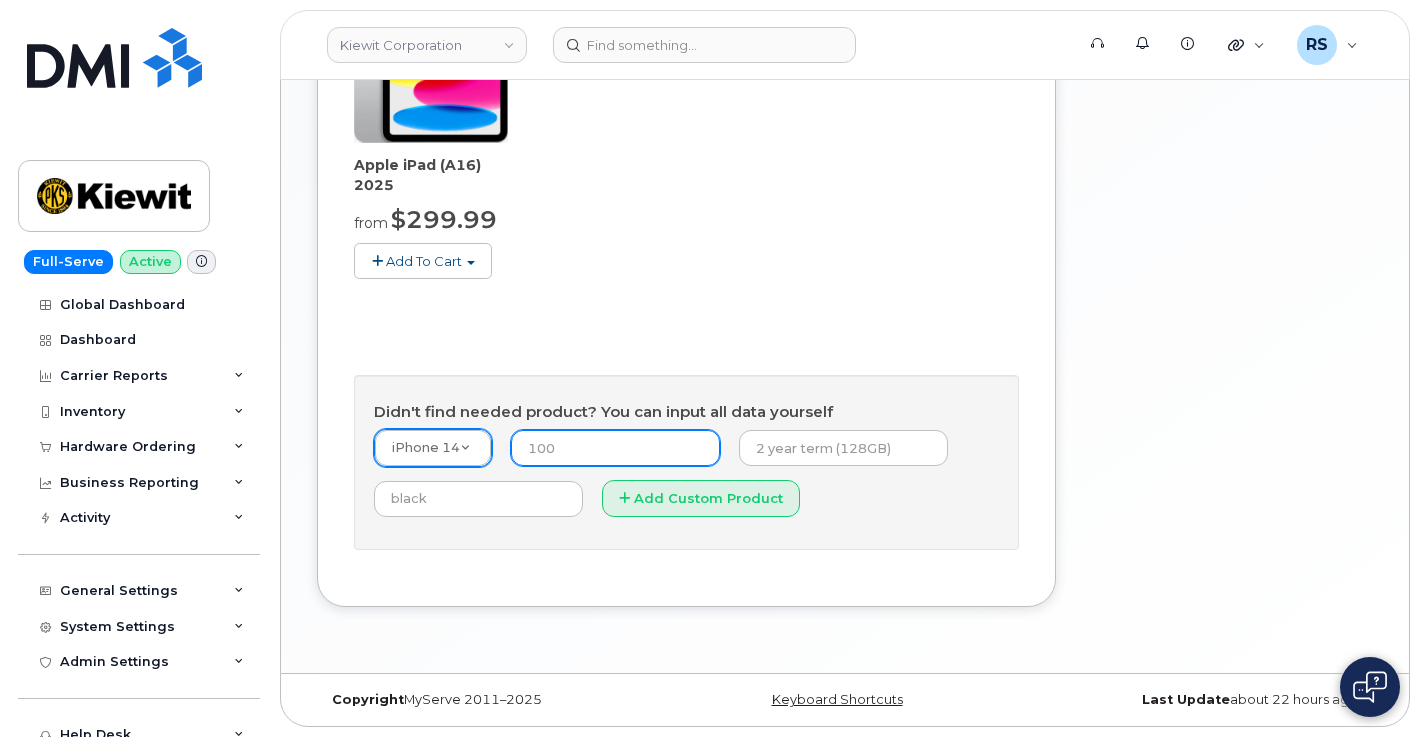 click on "iPhone 14
-- choose device model --
Aircard Huawei E303c
Aircard Huawei E5220 Mobile Hotspot
Aircard E5836S
Aircard Verizon Wireless USB727 Modem
Aircard Verizon Wireless MiFi 2200...
Aircard Jetpack 4G MHS MIFI4510L
Aircard MiFi2200
Aircard Dell 5510 Express Card
Aircard Sierra Wireless 763 Turbo ...
Aircard Huawei E5573s-508
Aircard Sierra 580 EVDO
Aircard Sierra U330
Aircard LG 4G LTE USB Modem VL600
Aircard Verizon USB Modem 551L
Aircard Sierra 555
Aircard Huawei E5577 Mobile Hotspo...
Aircard Alcatel One Touch W800O
Aircard Sonim Spot H500 5G MHS
Aircard Pantech 4G LTE Global USB ...
Aircard Novatel U998
Aircard Novatel U950
Aircard Sierra Wireless MC-WP7610
Aircard Verizon USB Modem UML295
Aircard Novatel U727
Aircard Alcatel LINKKEY Turbo Stic...
Aircard Verizon Wireless UMW190 USB
Aircard Verizon Wireless PC5750 PC...
Aircard Verizon Wireless PC770 2 i...
Aircard Inseego MiFi M2000 5G Hotspot
Aircard ZTE MF680" at bounding box center (686, 479) 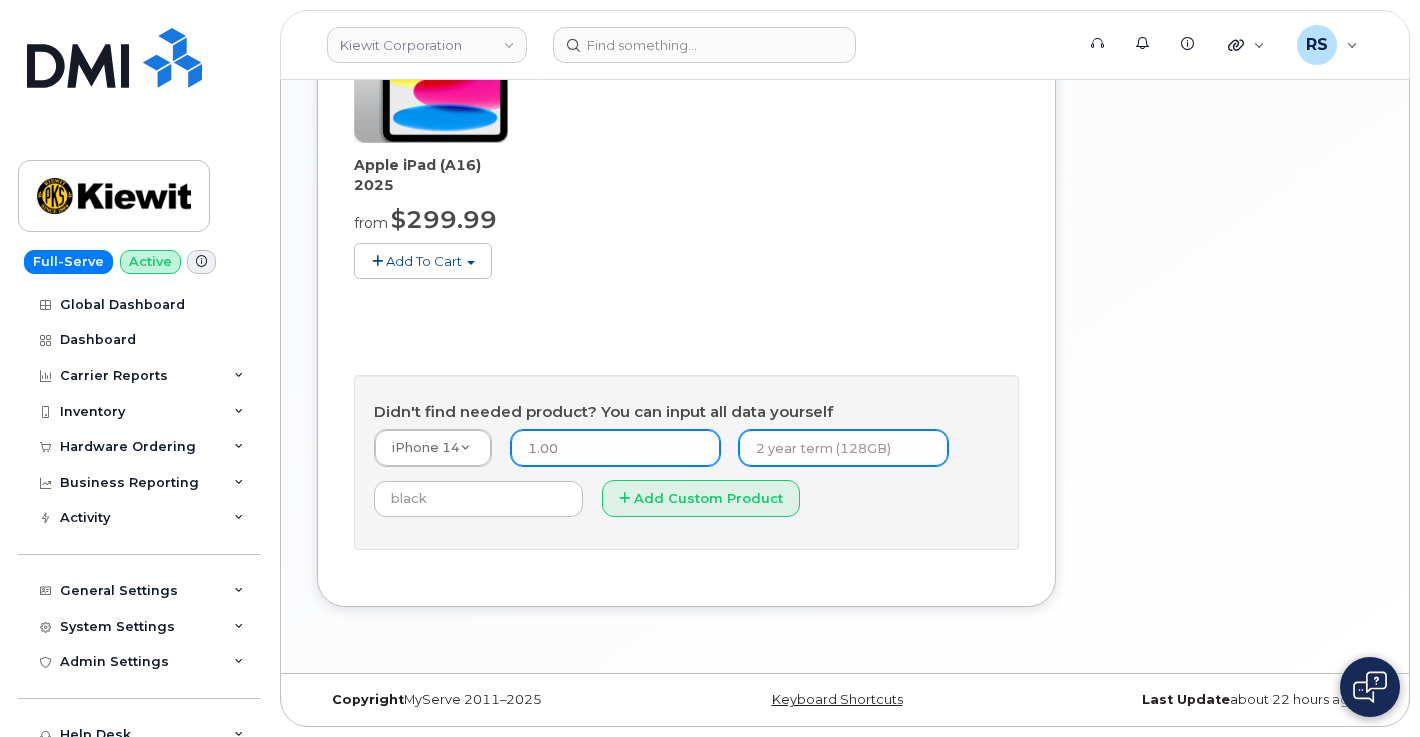 type on "1.00" 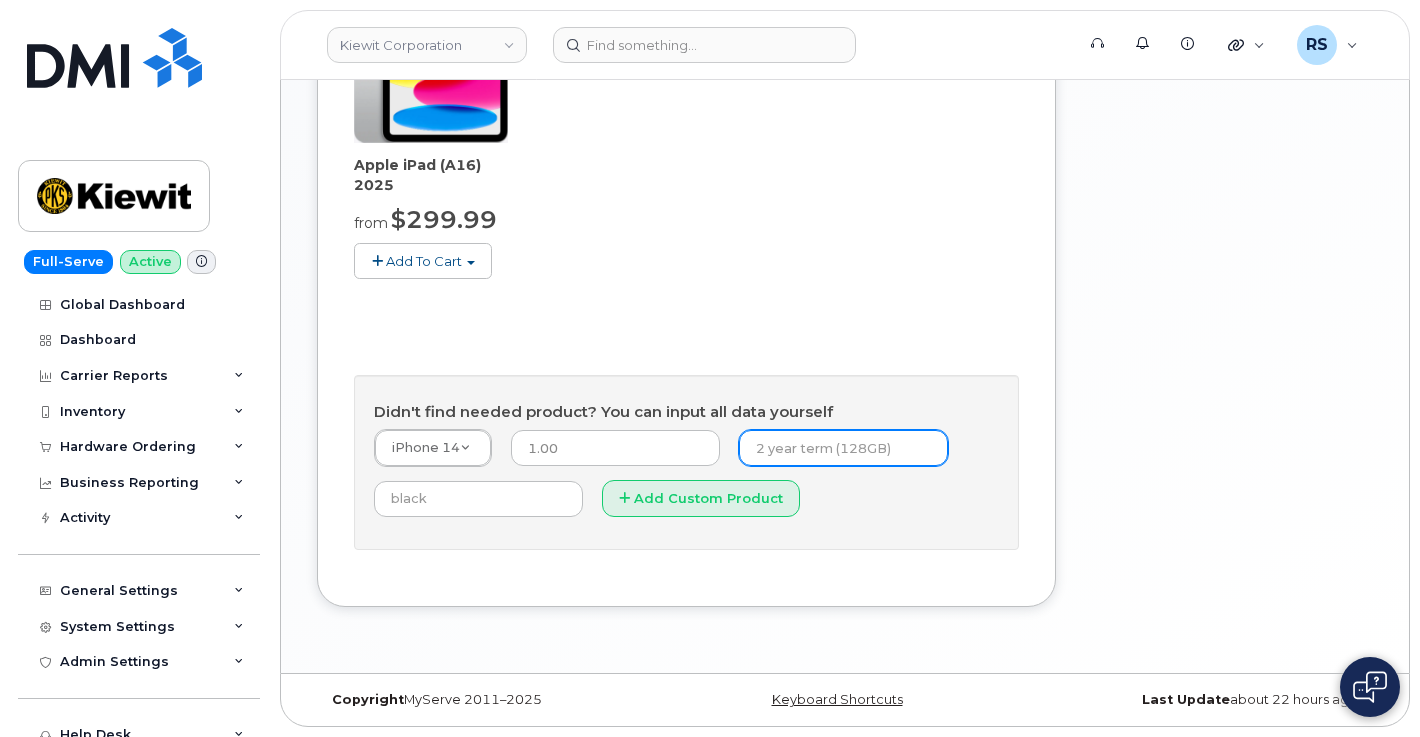 click at bounding box center (843, 448) 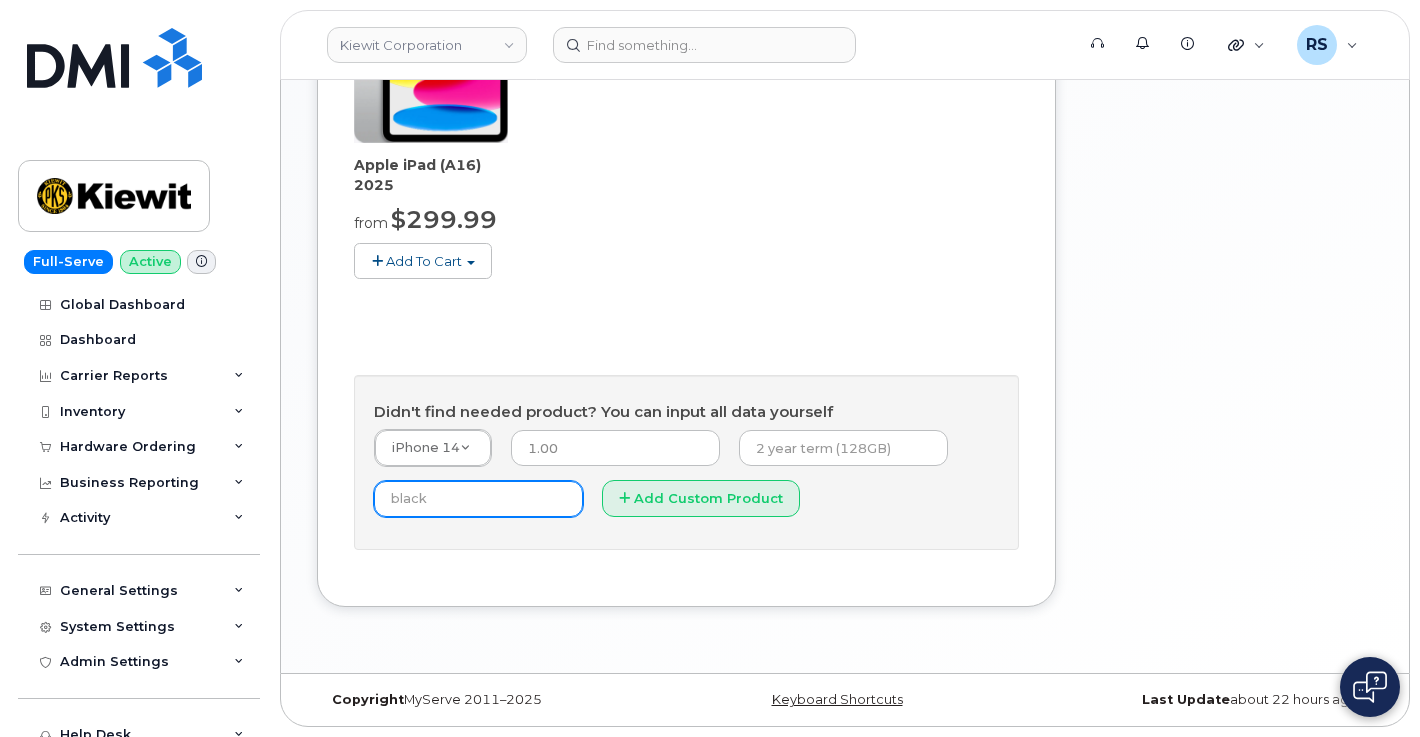 click at bounding box center [478, 499] 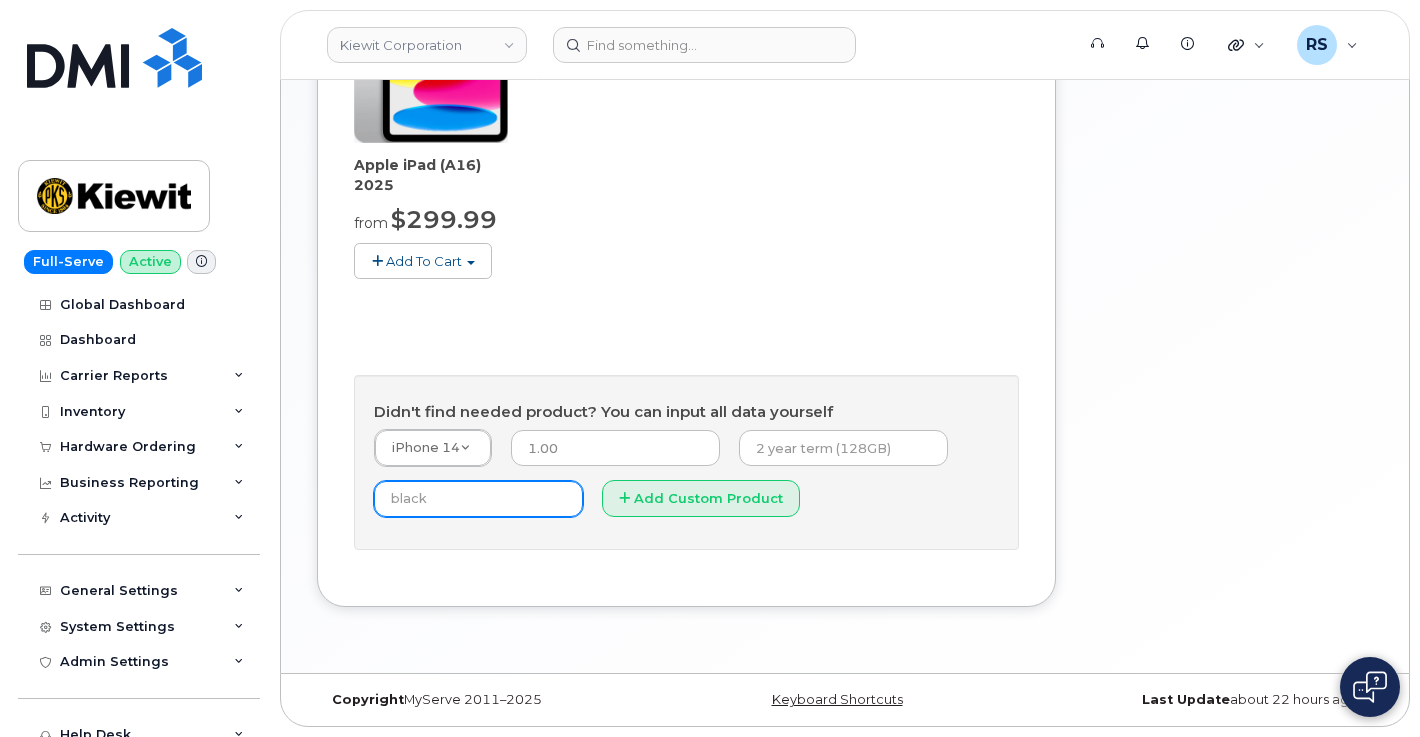 click at bounding box center (478, 499) 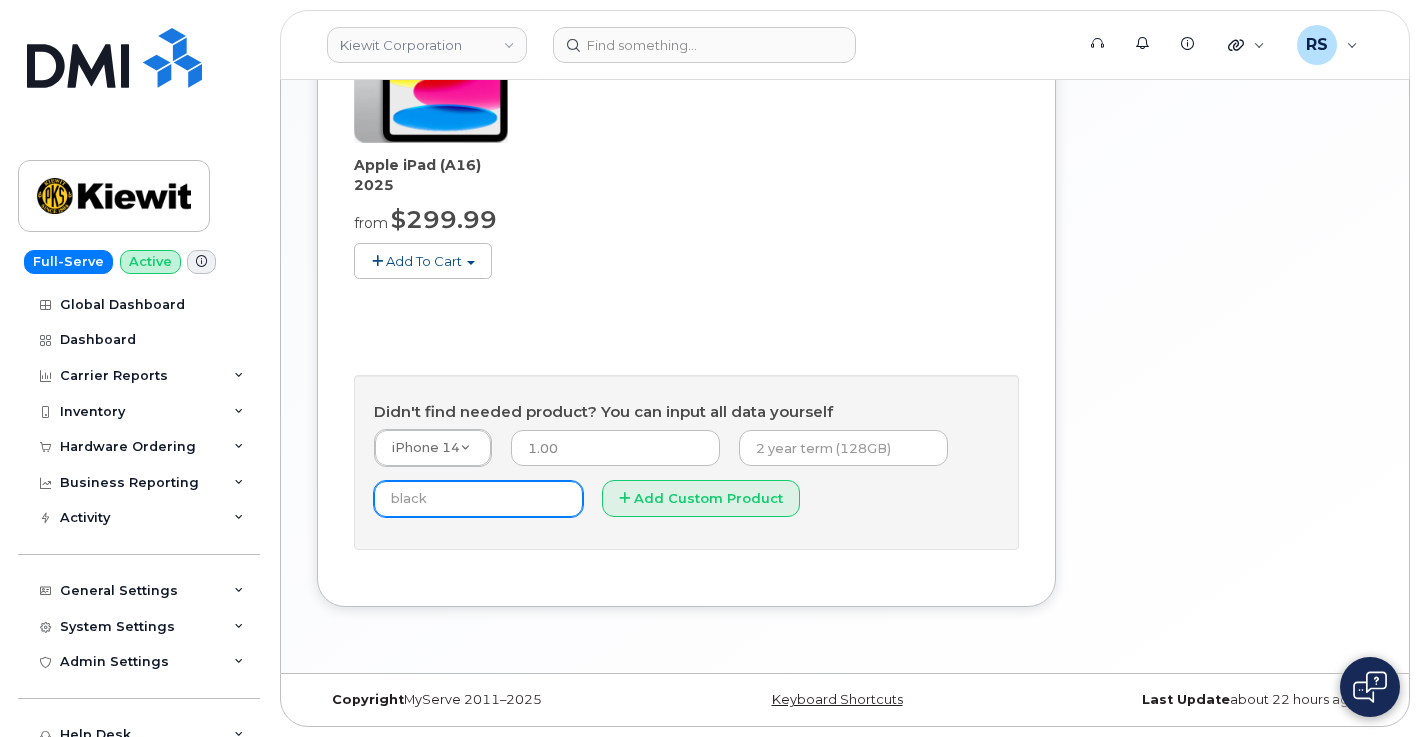 paste on "354171627204192" 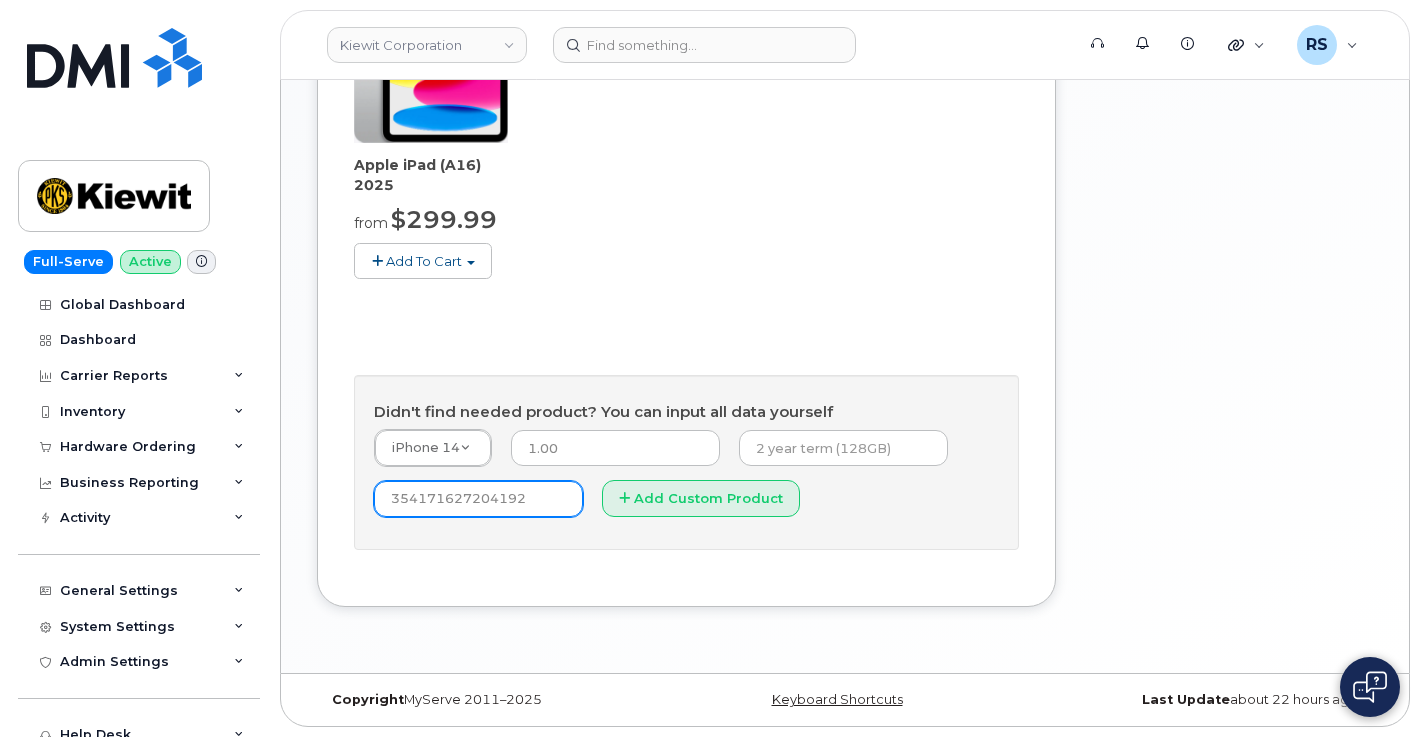 click on "354171627204192" at bounding box center [478, 499] 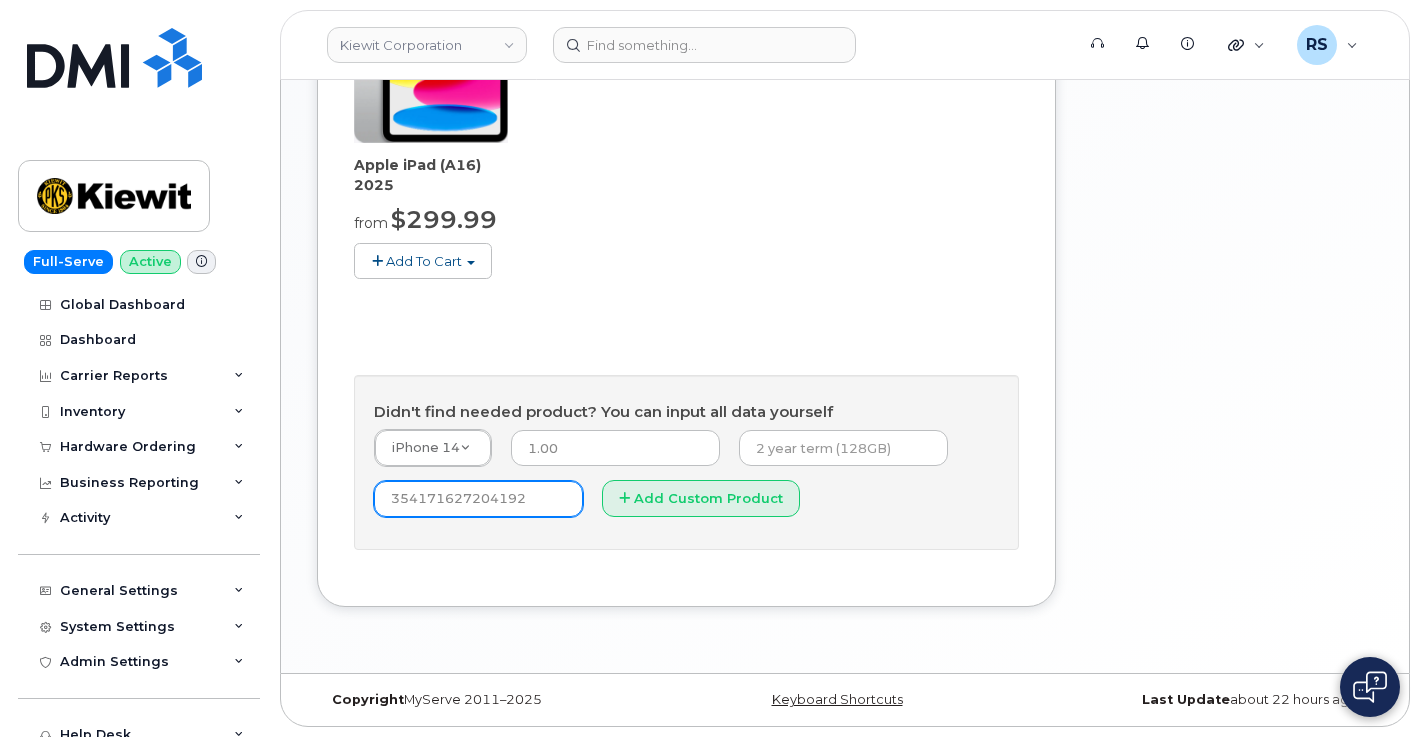 paste on "IMEI2: 354171627502058" 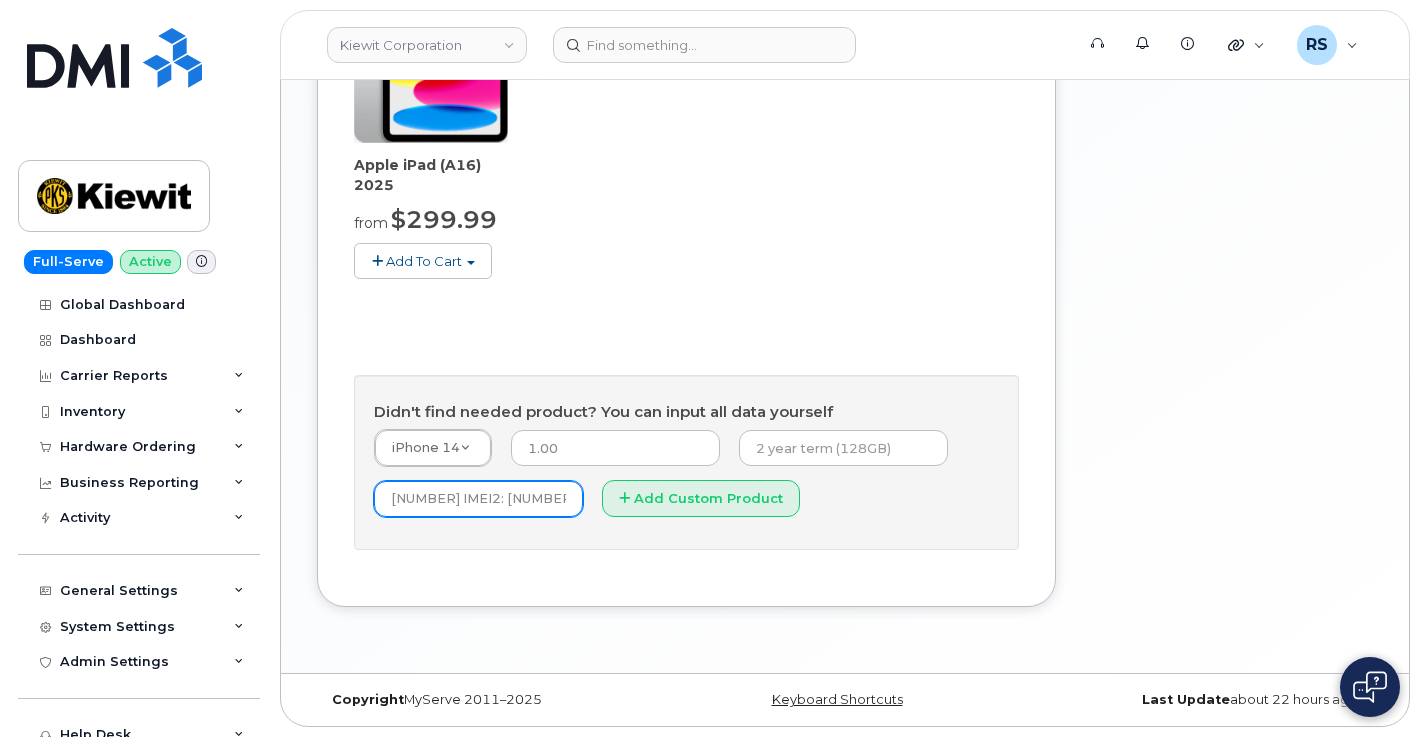 scroll, scrollTop: 0, scrollLeft: 159, axis: horizontal 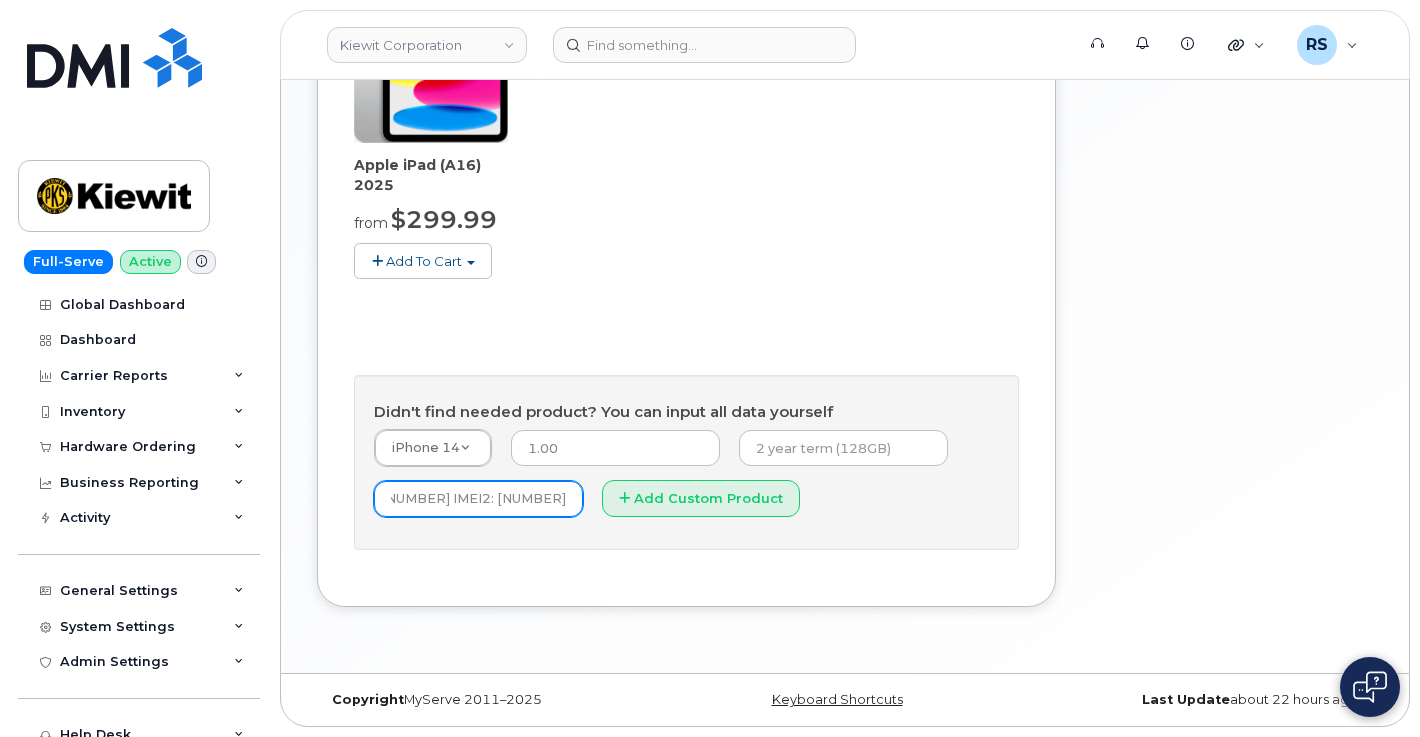 drag, startPoint x: 530, startPoint y: 499, endPoint x: 570, endPoint y: 500, distance: 40.012497 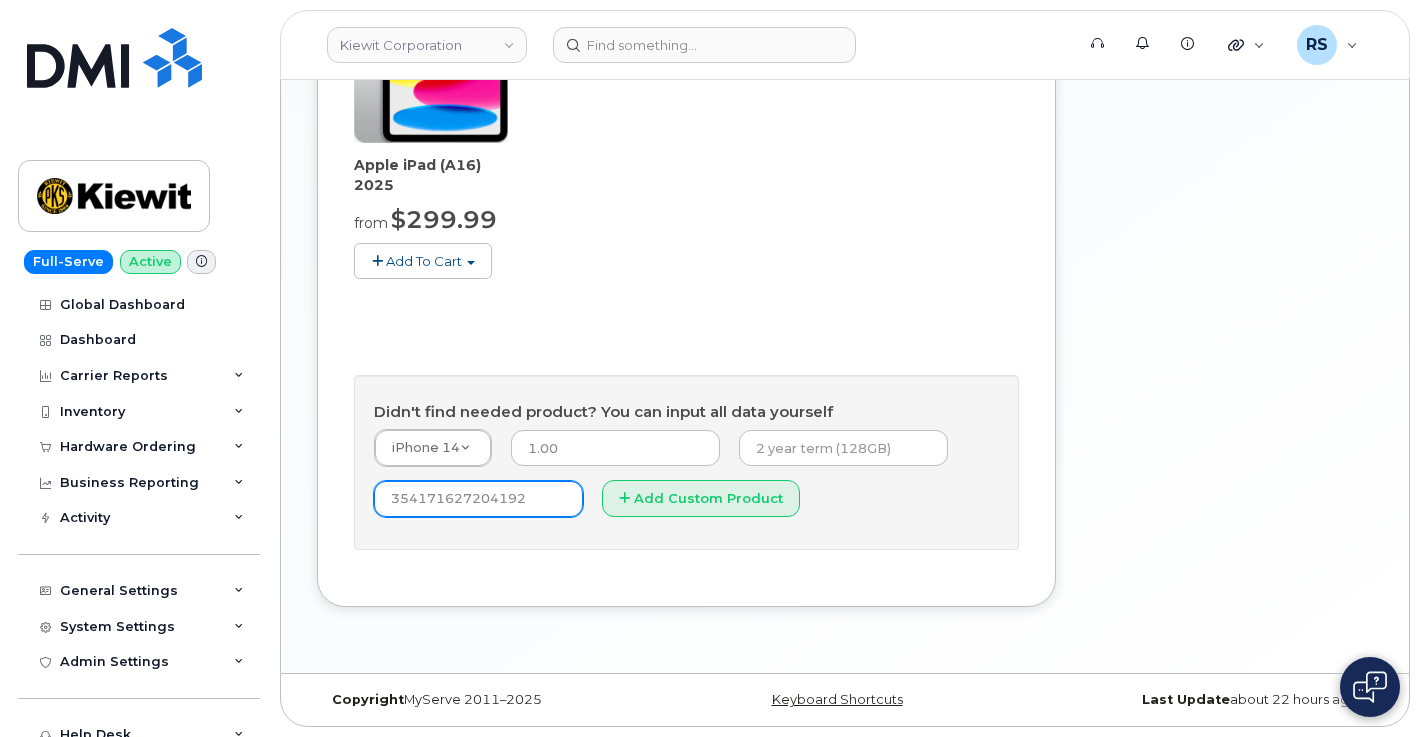 scroll, scrollTop: 0, scrollLeft: 0, axis: both 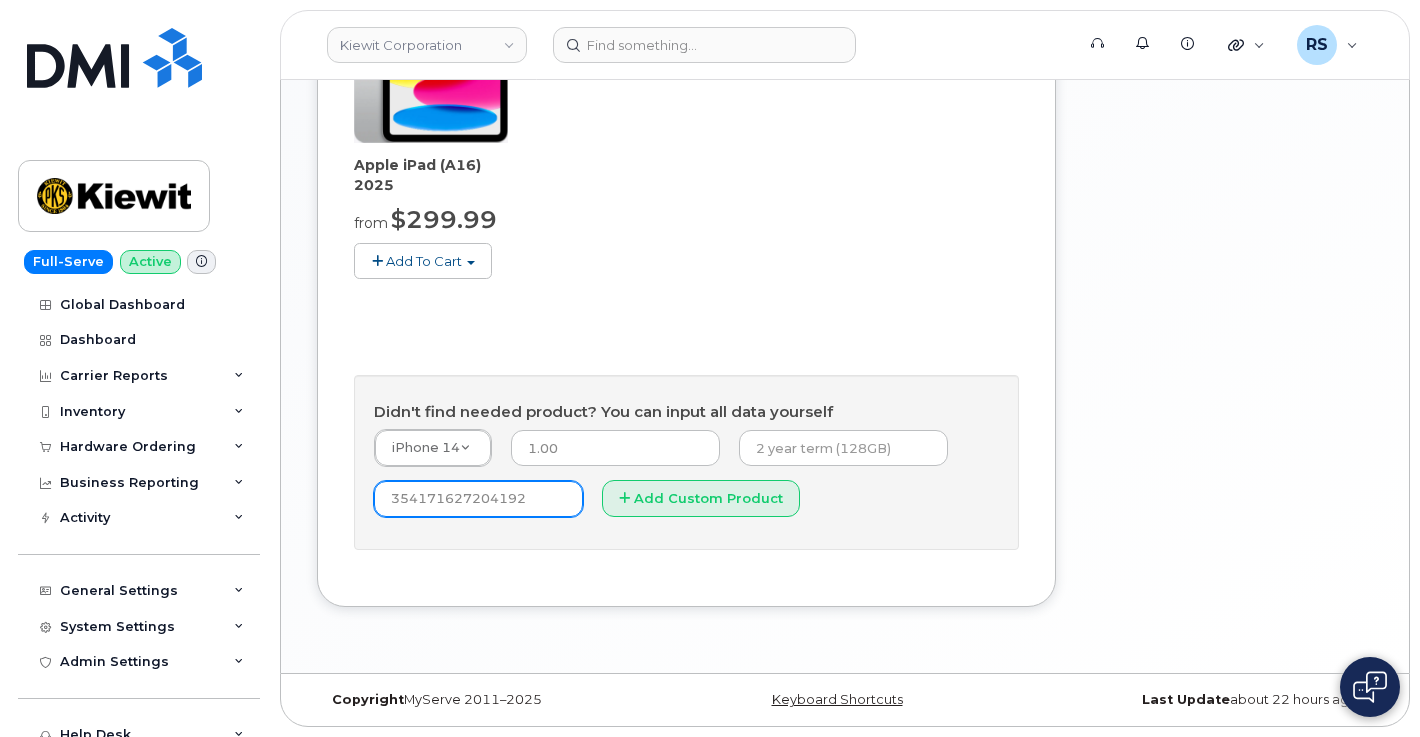 type on "354171627204192" 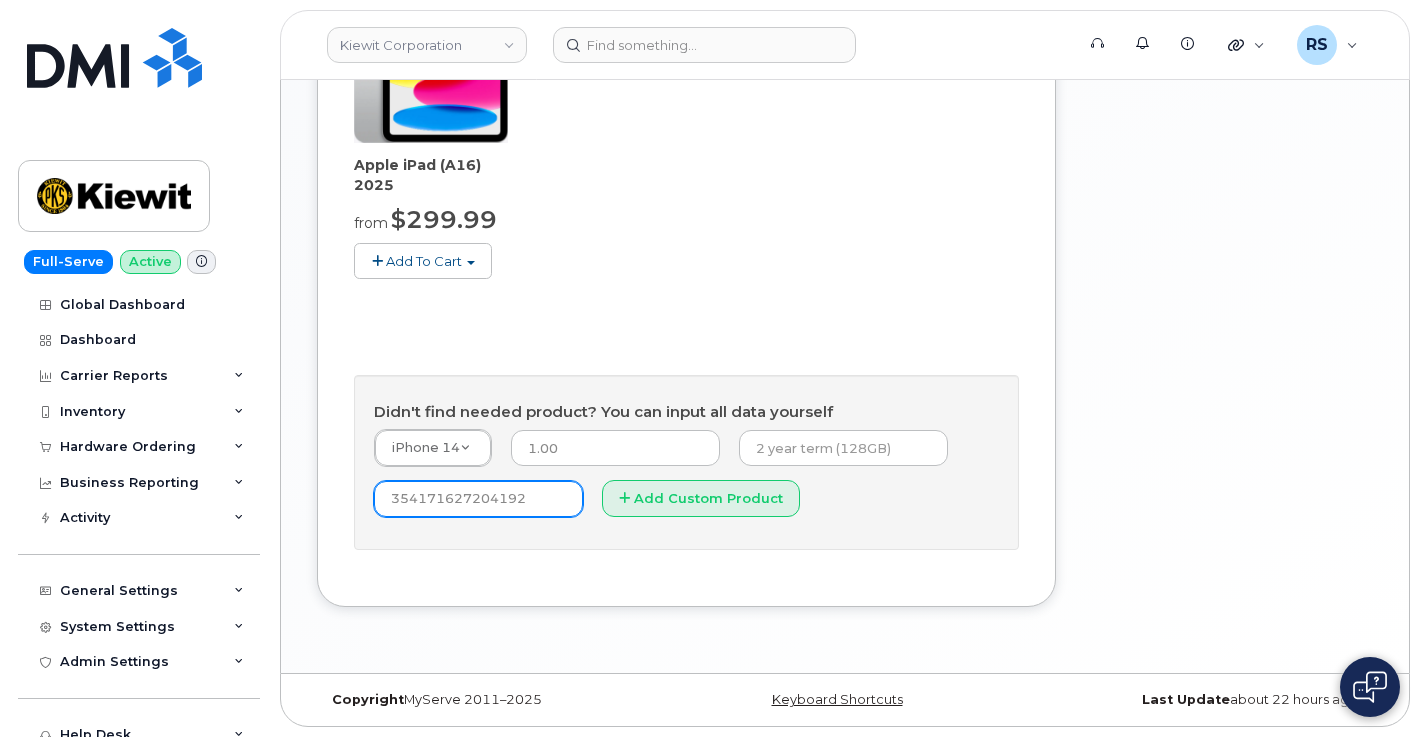 click on "Add Custom Product" at bounding box center (701, 498) 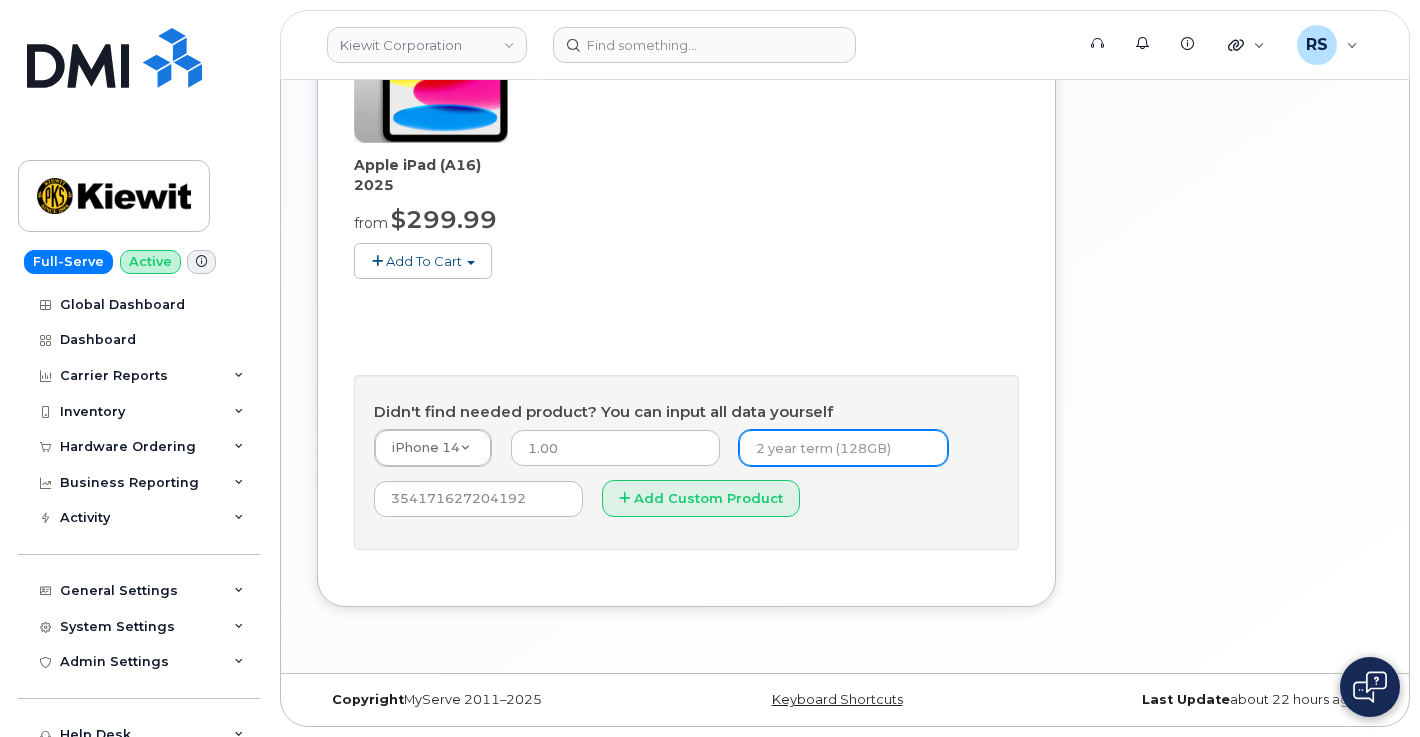 click at bounding box center [843, 448] 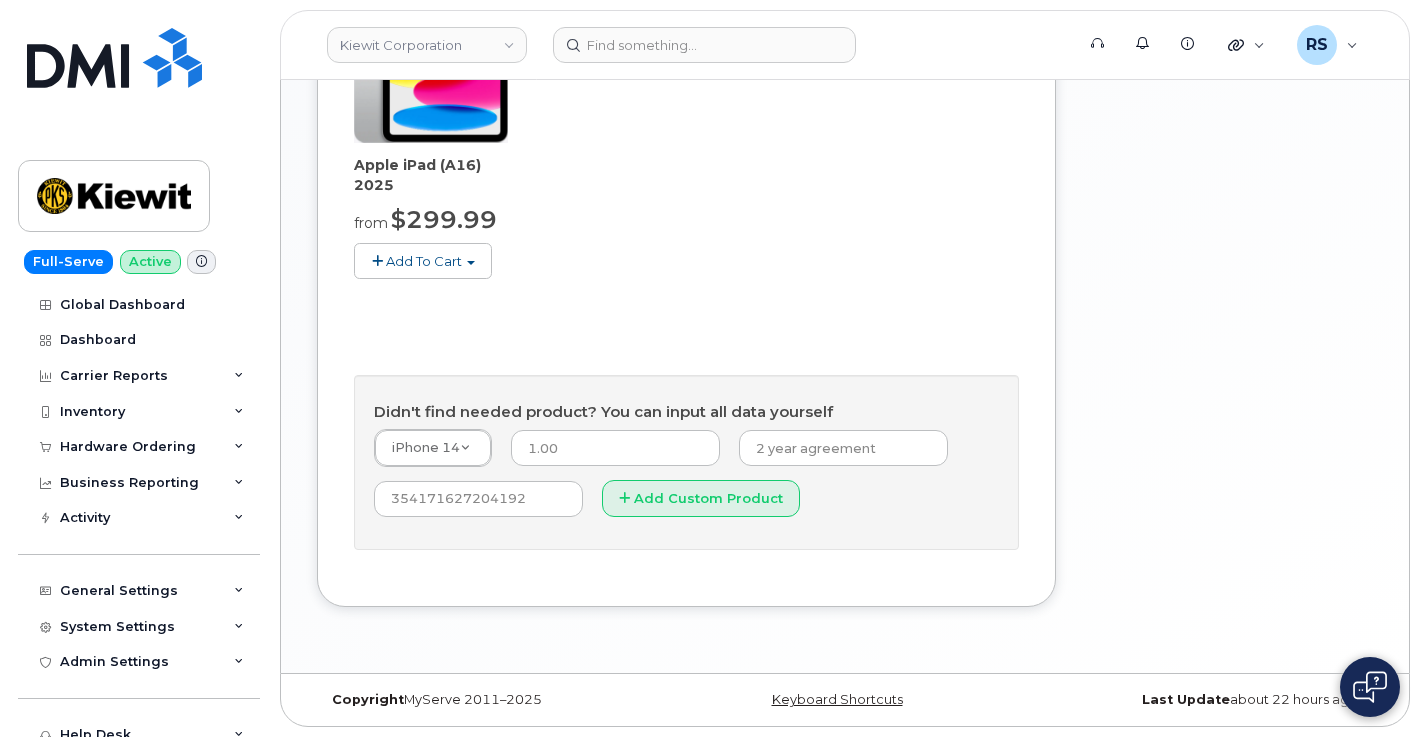 click on "Your Cart is Empty!
Choose product from the left side and you will see the new item here.
You're trying to update existing item right now. Select new product or refresh the browser page if want cancel the changes.
Choose product from the left side and you will see the new item here.
Cart
active
suspended
Carrier
Device
Additional cost to upgrading the device
Selected device is Eligible for upgrade
Full Upgrade Eligibility Date
This user received a new device
Change Number
You can not change selected device for the existing item. Please, add new item instead.
Cart
ID
#undefined
Carrier
Unlocked
Accessories
Change Inventory Device
Cart
Add to Cart
$0.00
Carriers have limited orders to a maximum of 20 devices.   You have to do multiple orders of 20 devices." at bounding box center [1230, -14] 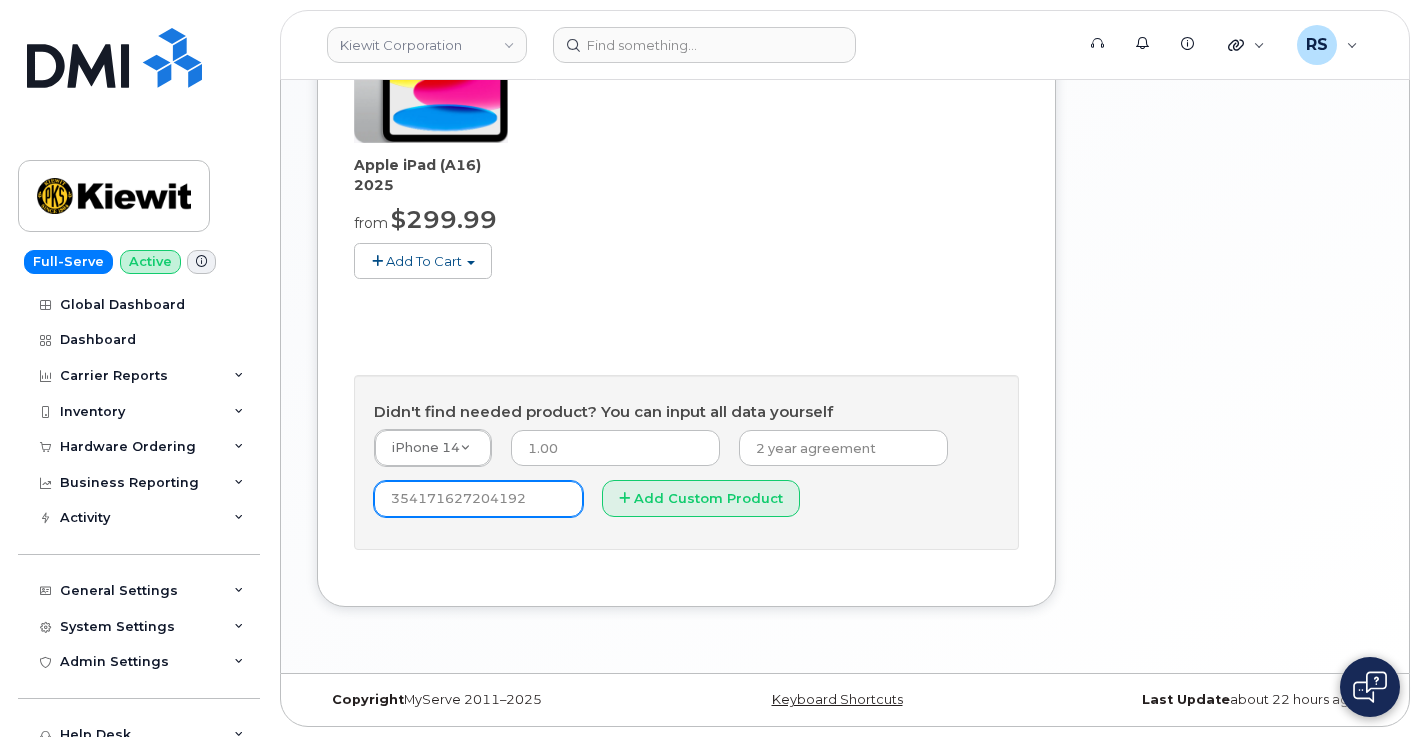 click on "354171627204192" at bounding box center (478, 499) 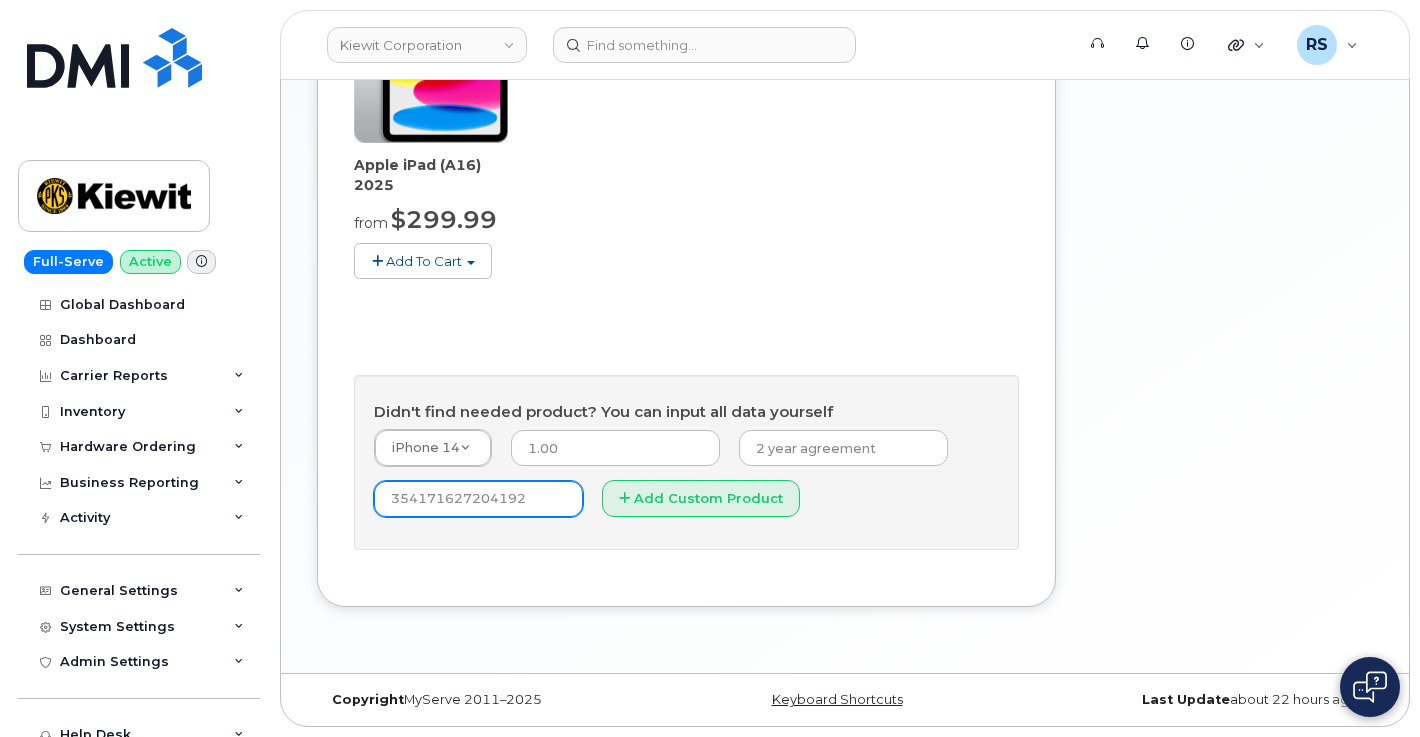 paste on "IMEI2: 354171627502058" 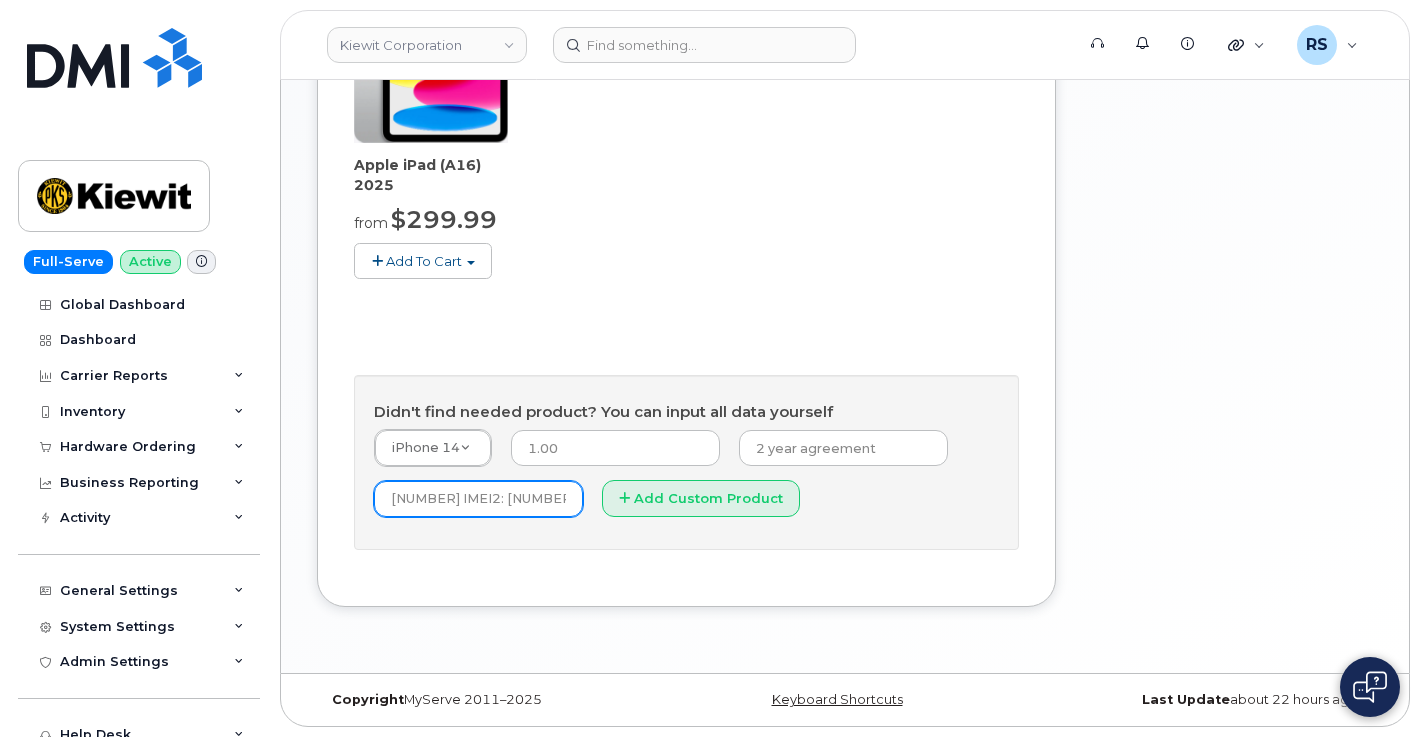 scroll, scrollTop: 0, scrollLeft: 159, axis: horizontal 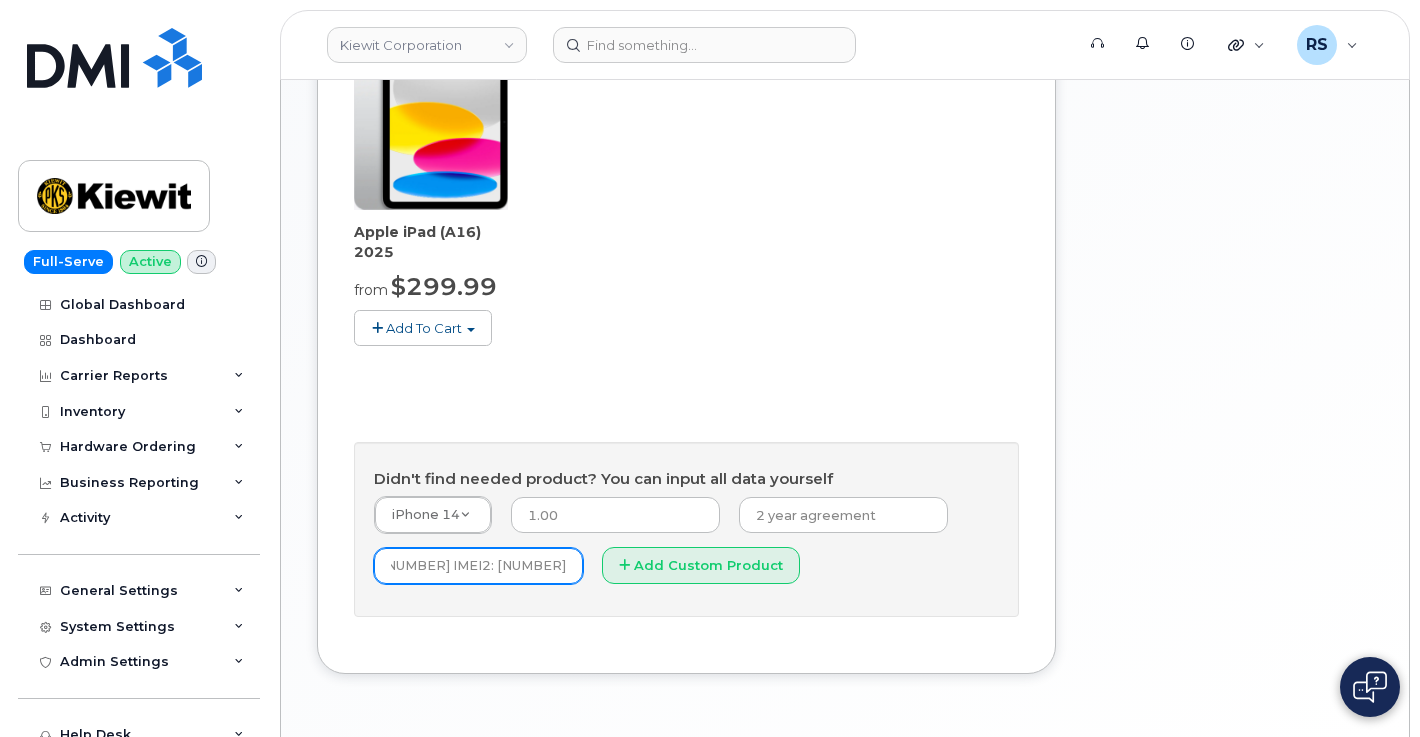 drag, startPoint x: 408, startPoint y: 567, endPoint x: 603, endPoint y: 622, distance: 202.608 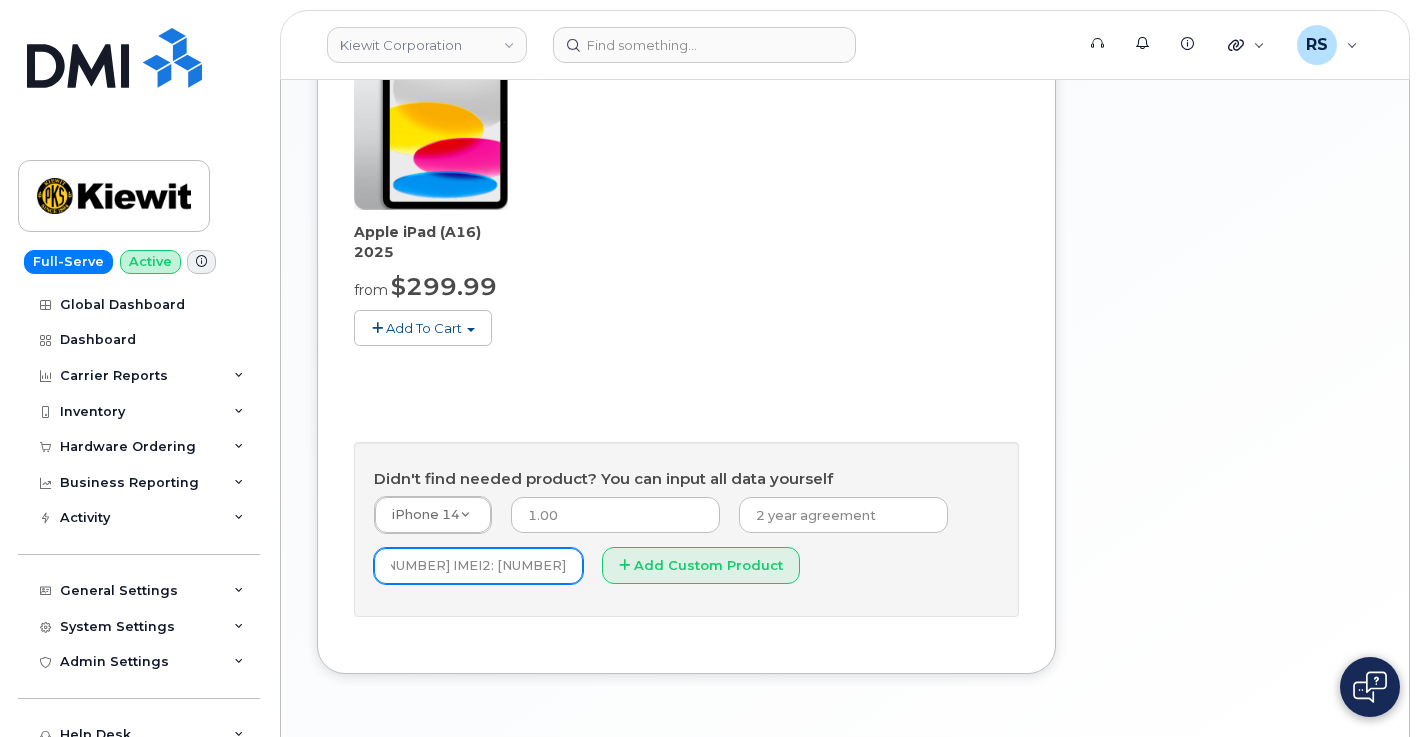 click on "iPhone 14
-- choose device model --
Aircard Huawei E303c
Aircard Huawei E5220 Mobile Hotspot
Aircard E5836S
Aircard Verizon Wireless USB727 Modem
Aircard Verizon Wireless MiFi 2200...
Aircard Jetpack 4G MHS MIFI4510L
Aircard MiFi2200
Aircard Dell 5510 Express Card
Aircard Sierra Wireless 763 Turbo ...
Aircard Huawei E5573s-508
Aircard Sierra 580 EVDO
Aircard Sierra U330
Aircard LG 4G LTE USB Modem VL600
Aircard Verizon USB Modem 551L
Aircard Sierra 555
Aircard Huawei E5577 Mobile Hotspo...
Aircard Alcatel One Touch W800O
Aircard Sonim Spot H500 5G MHS
Aircard Pantech 4G LTE Global USB ...
Aircard Novatel U998
Aircard Novatel U950
Aircard Sierra Wireless MC-WP7610
Aircard Verizon USB Modem UML295
Aircard Novatel U727
Aircard Alcatel LINKKEY Turbo Stic...
Aircard Verizon Wireless UMW190 USB
Aircard Verizon Wireless PC5750 PC...
Aircard Verizon Wireless PC770 2 i...
Aircard Inseego MiFi M2000 5G Hotspot
Aircard ZTE MF680" at bounding box center [686, 546] 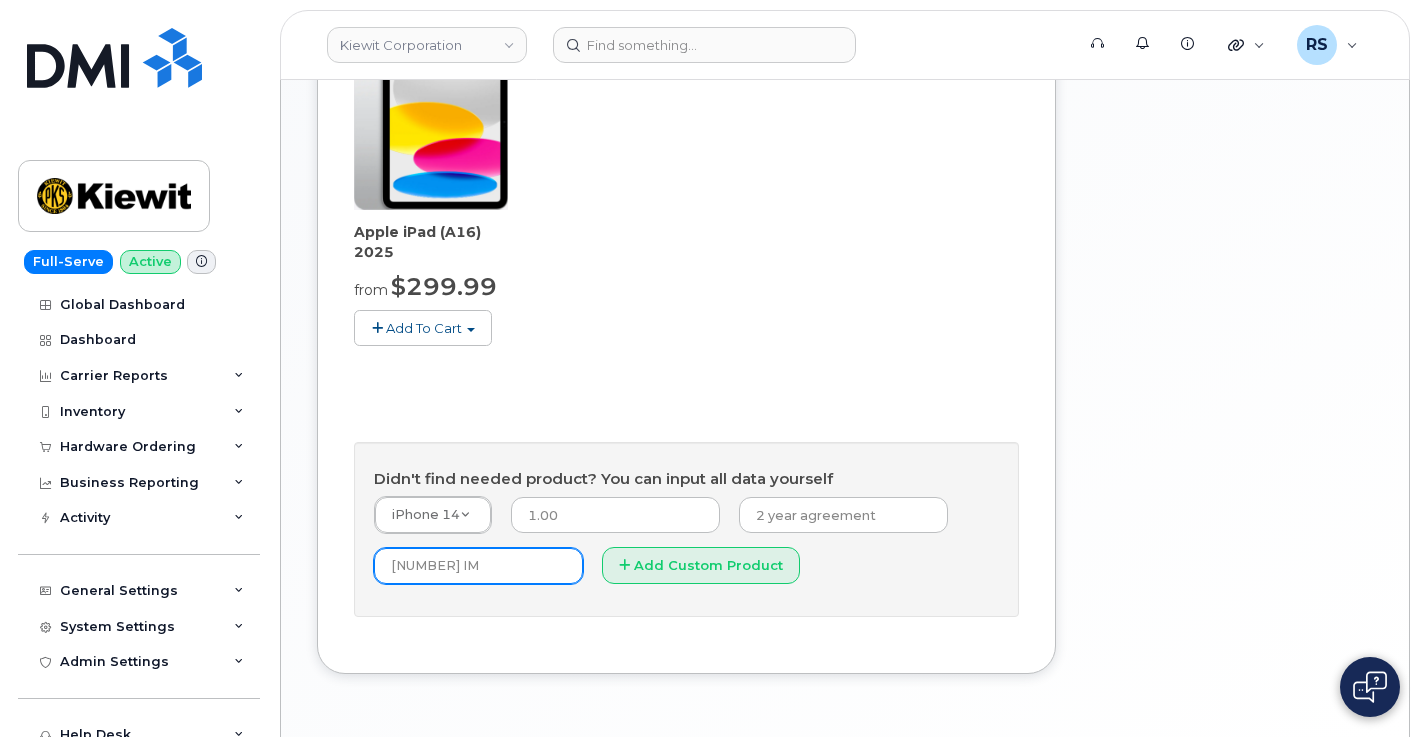 scroll, scrollTop: 0, scrollLeft: 0, axis: both 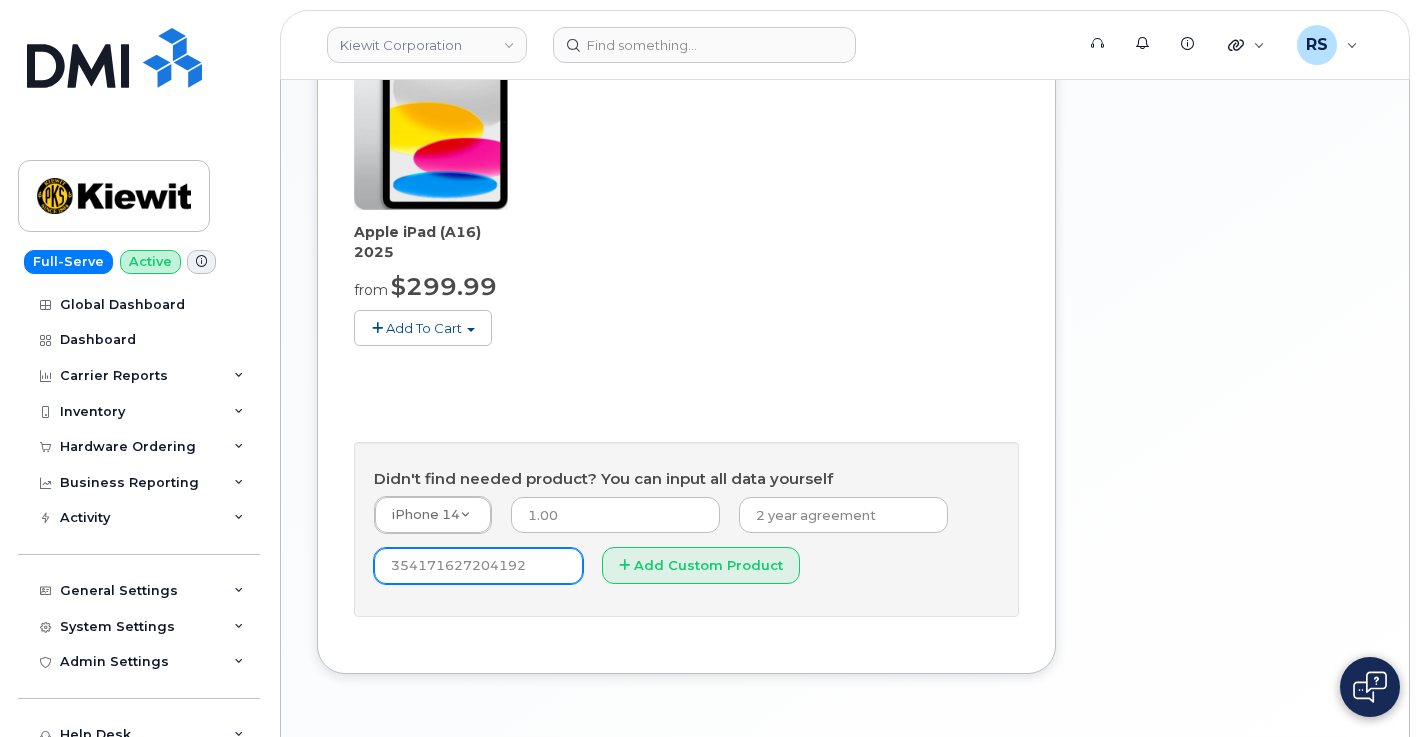 type on "354171627204192" 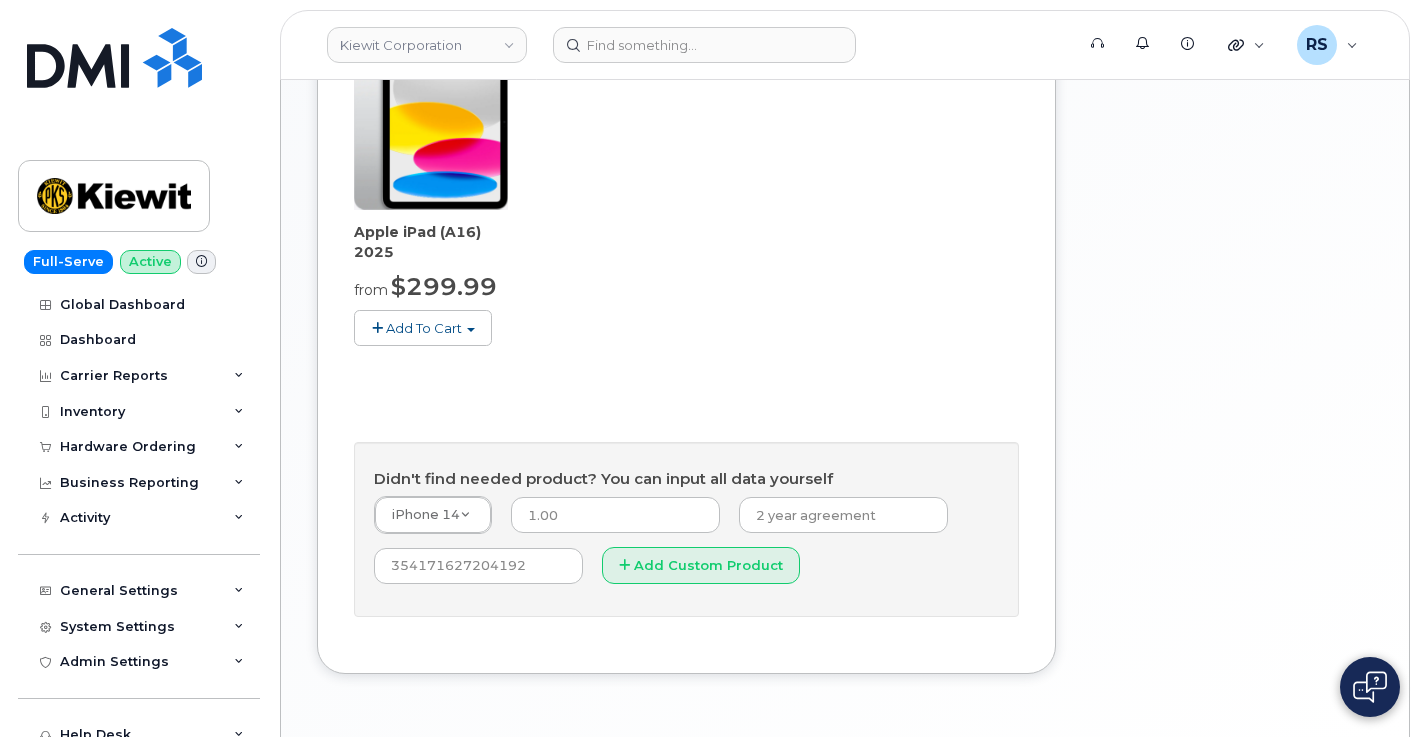 click on "Your Cart is Empty!
Choose product from the left side and you will see the new item here.
You're trying to update existing item right now. Select new product or refresh the browser page if want cancel the changes.
Choose product from the left side and you will see the new item here.
Cart
active
suspended
Carrier
Device
Additional cost to upgrading the device
Selected device is Eligible for upgrade
Full Upgrade Eligibility Date
This user received a new device
Change Number
You can not change selected device for the existing item. Please, add new item instead.
Cart
ID
#undefined
Carrier
Unlocked
Accessories
Change Inventory Device
Cart
Add to Cart
$0.00
Carriers have limited orders to a maximum of 20 devices.   You have to do multiple orders of 20 devices." at bounding box center (1230, 53) 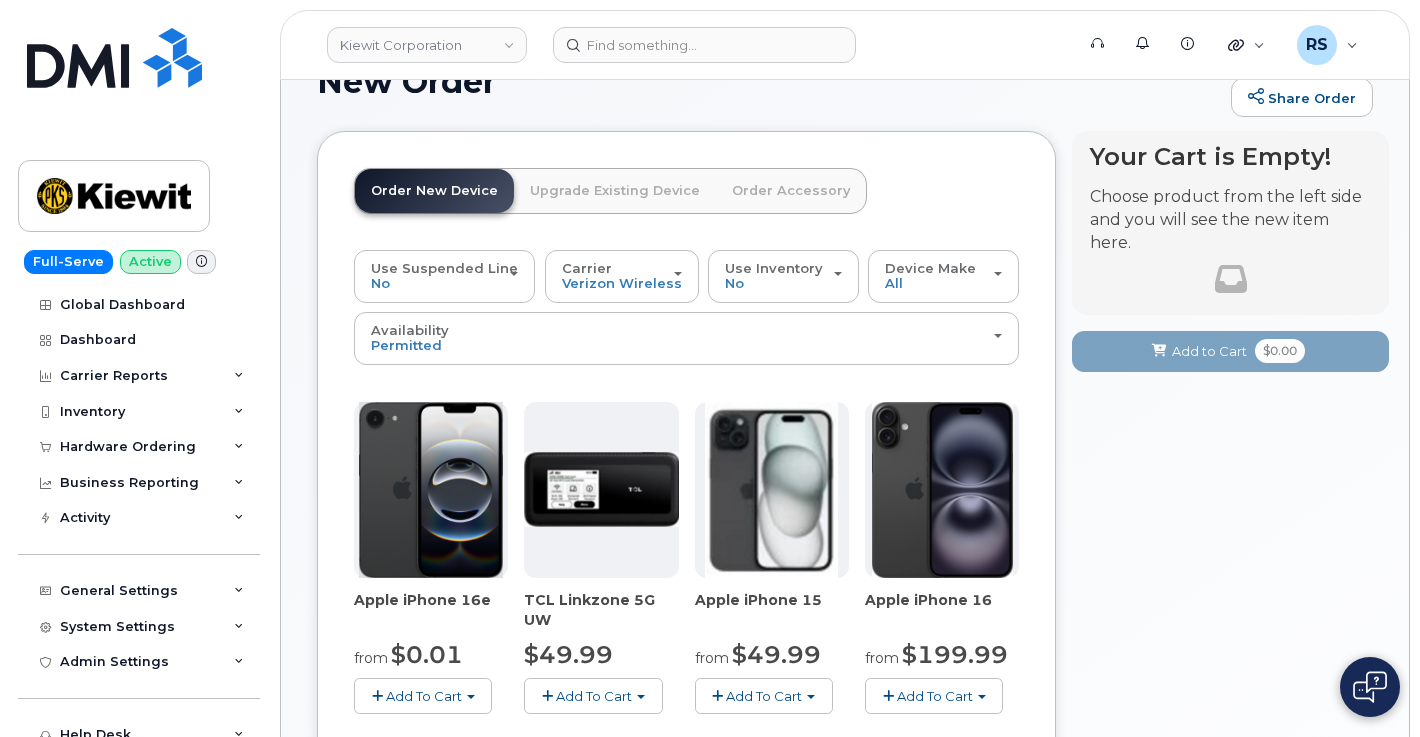 scroll, scrollTop: 47, scrollLeft: 0, axis: vertical 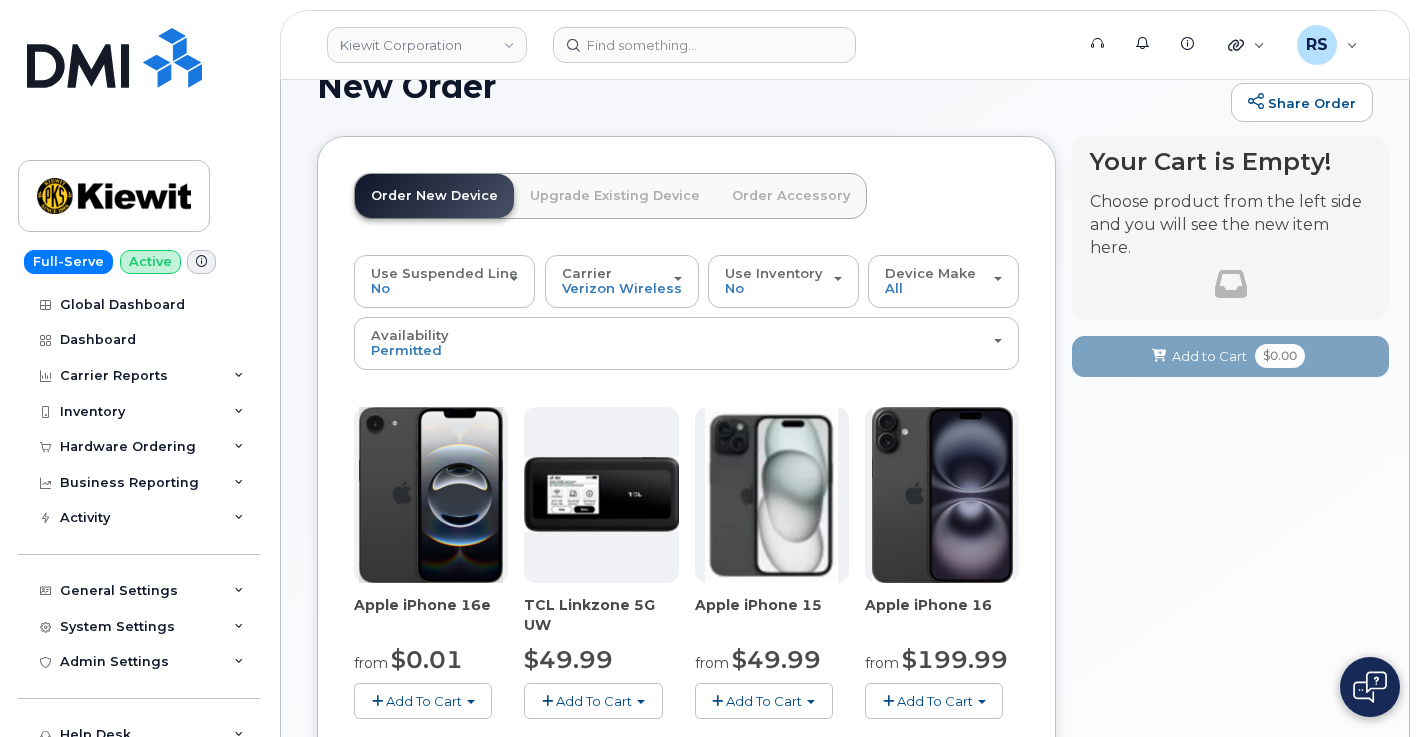 click on "Your Cart is Empty!
Choose product from the left side and you will see the new item here.
You're trying to update existing item right now. Select new product or refresh the browser page if want cancel the changes.
Choose product from the left side and you will see the new item here.
Cart
active
suspended
Carrier
Device
Additional cost to upgrading the device
Selected device is Eligible for upgrade
Full Upgrade Eligibility Date
This user received a new device
Change Number
You can not change selected device for the existing item. Please, add new item instead.
Cart
ID
#undefined
Carrier
Unlocked
Accessories
Change Inventory Device
Cart
Add to Cart
$0.00
Carriers have limited orders to a maximum of 20 devices.   You have to do multiple orders of 20 devices." at bounding box center (1230, 786) 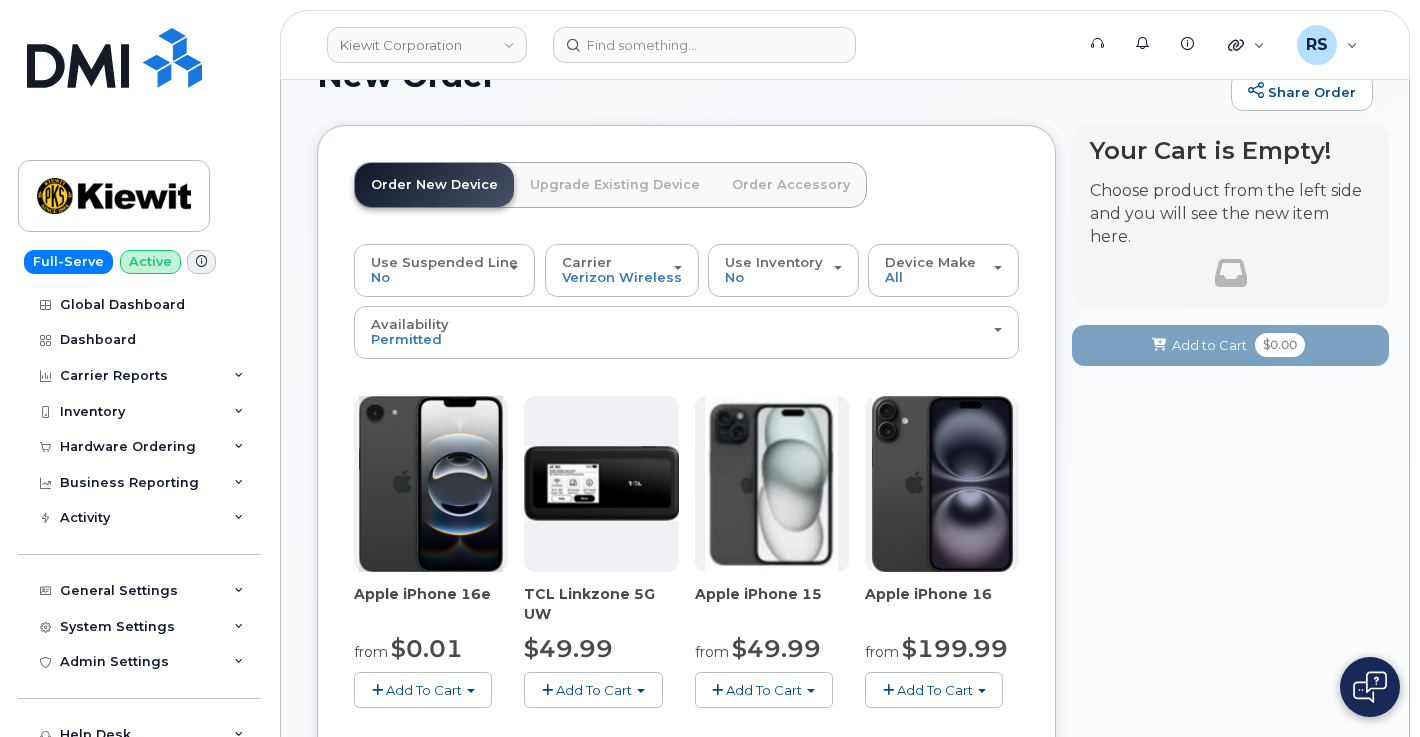 scroll, scrollTop: 47, scrollLeft: 0, axis: vertical 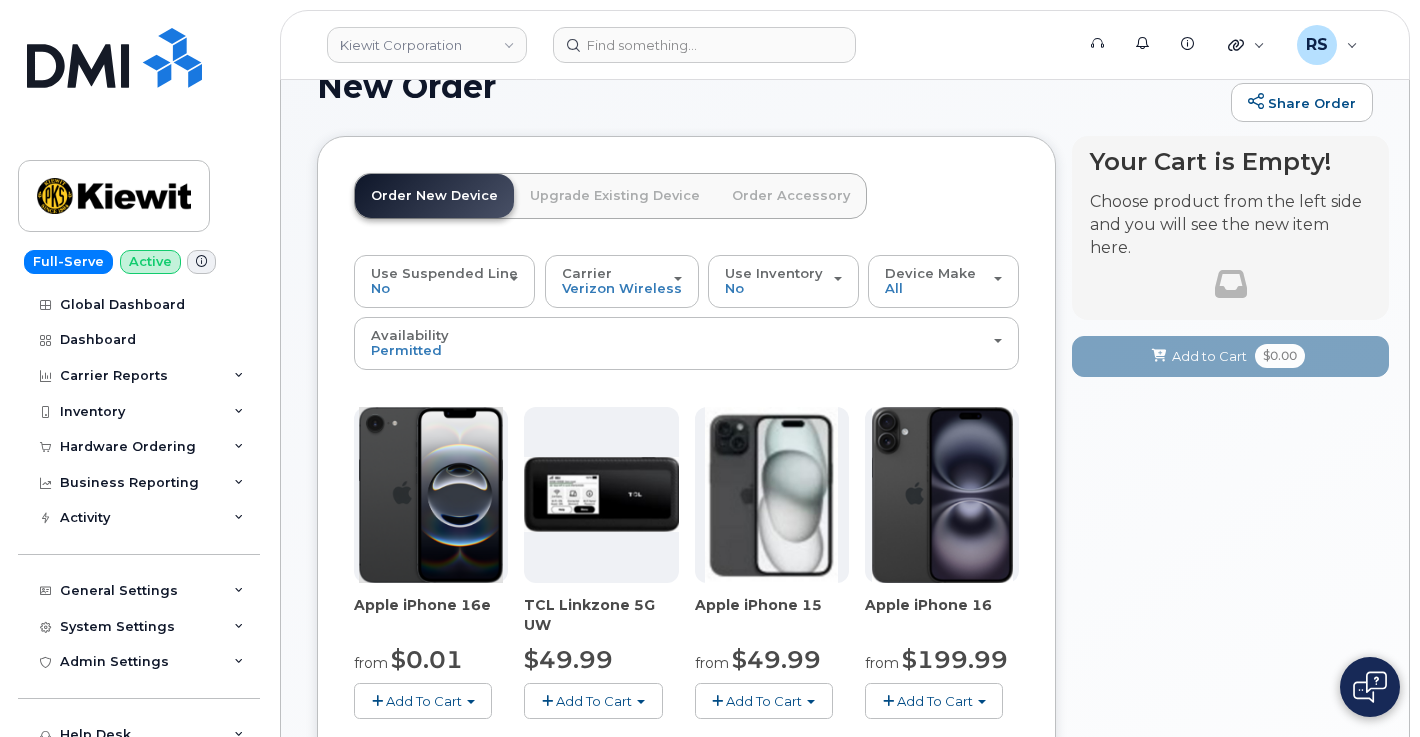 click on "Your Cart is Empty!
Choose product from the left side and you will see the new item here.
You're trying to update existing item right now. Select new product or refresh the browser page if want cancel the changes.
Choose product from the left side and you will see the new item here.
Cart
active
suspended
Carrier
Device
Additional cost to upgrading the device
Selected device is Eligible for upgrade
Full Upgrade Eligibility Date
This user received a new device
Change Number
You can not change selected device for the existing item. Please, add new item instead.
Cart
ID
#undefined
Carrier
Unlocked
Accessories
Change Inventory Device
Cart
Add to Cart
$0.00
Carriers have limited orders to a maximum of 20 devices.   You have to do multiple orders of 20 devices." at bounding box center (1230, 786) 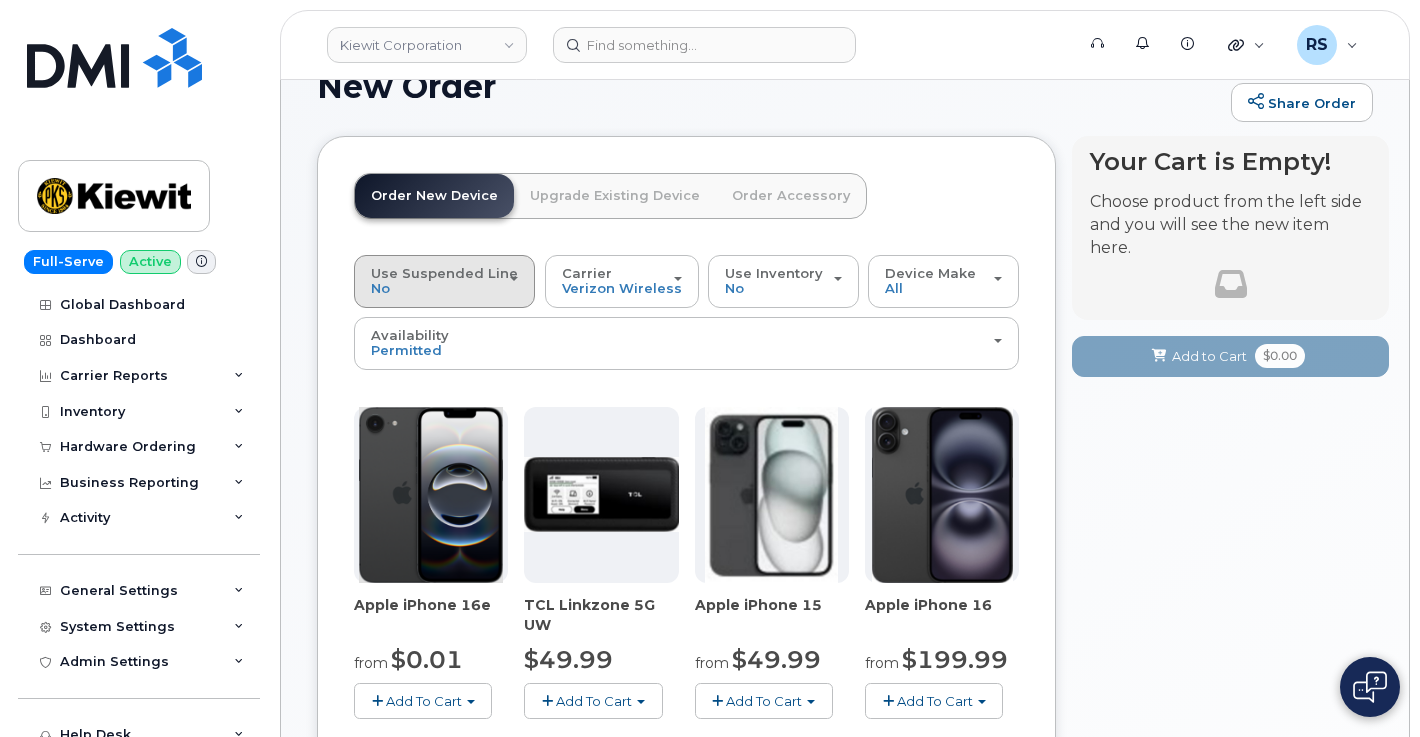 click on "Use Suspended Line" at bounding box center (444, 273) 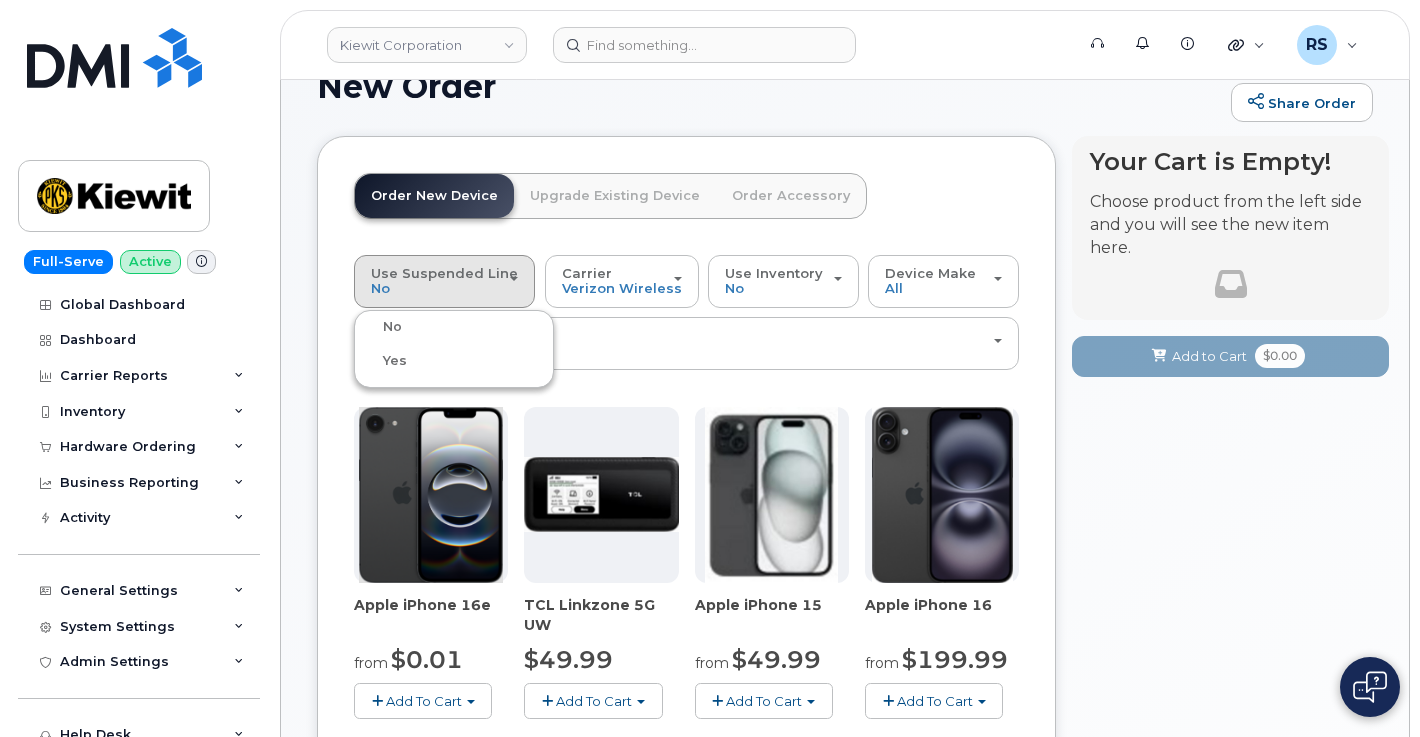 click on "change
Yes" at bounding box center (454, 361) 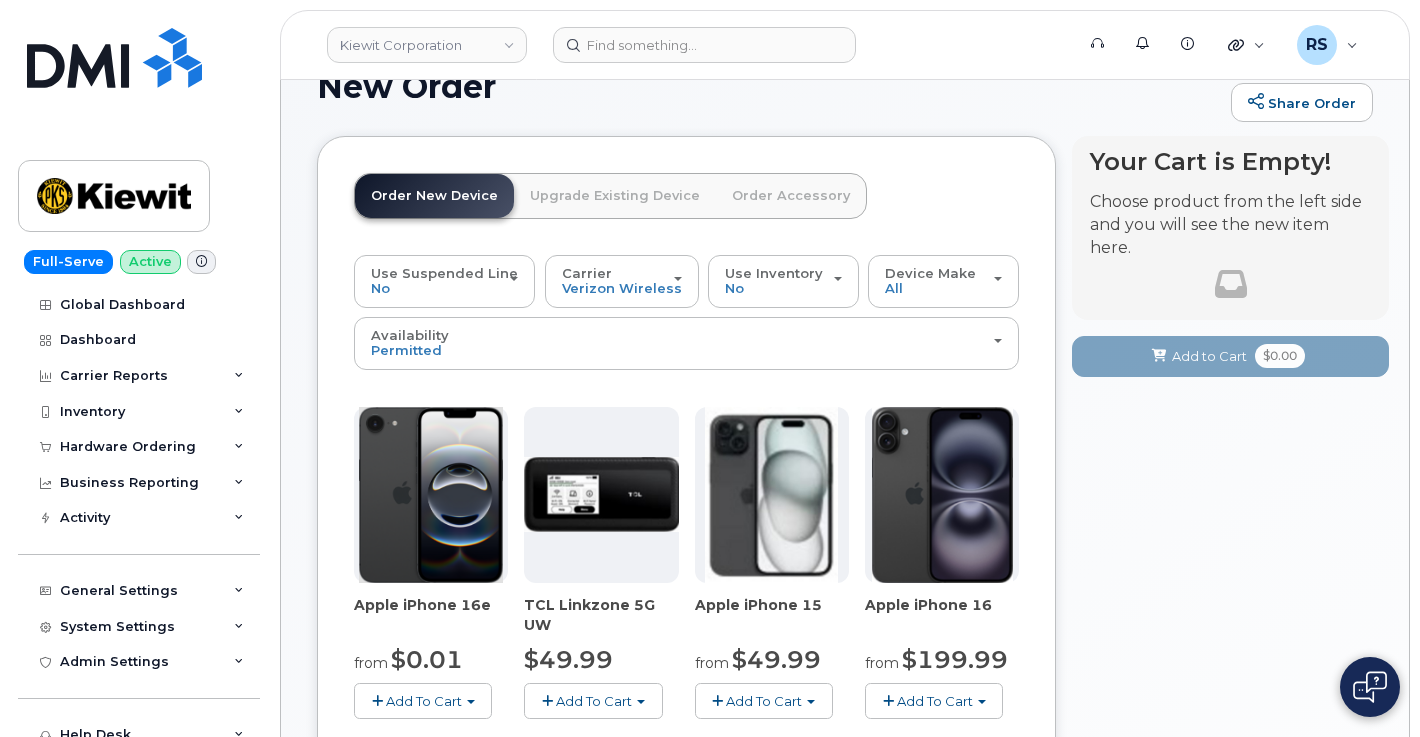 click on "Your Cart is Empty!
Choose product from the left side and you will see the new item here.
You're trying to update existing item right now. Select new product or refresh the browser page if want cancel the changes.
Choose product from the left side and you will see the new item here.
Cart
active
suspended
Carrier
Device
Additional cost to upgrading the device
Selected device is Eligible for upgrade
Full Upgrade Eligibility Date
This user received a new device
Change Number
You can not change selected device for the existing item. Please, add new item instead.
Cart
ID
#undefined
Carrier
Unlocked
Accessories
Change Inventory Device
Cart
Add to Cart
$0.00
Carriers have limited orders to a maximum of 20 devices.   You have to do multiple orders of 20 devices." at bounding box center [1230, 786] 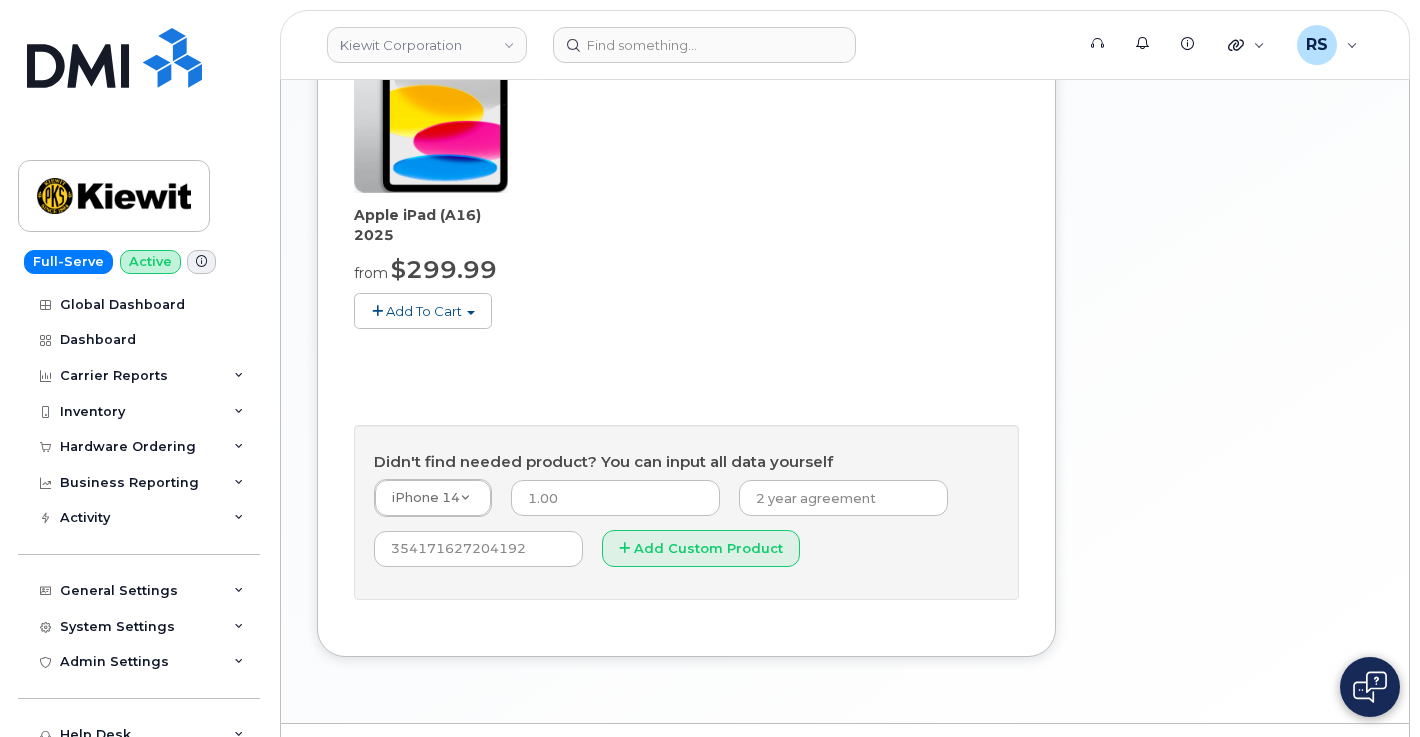 scroll, scrollTop: 847, scrollLeft: 0, axis: vertical 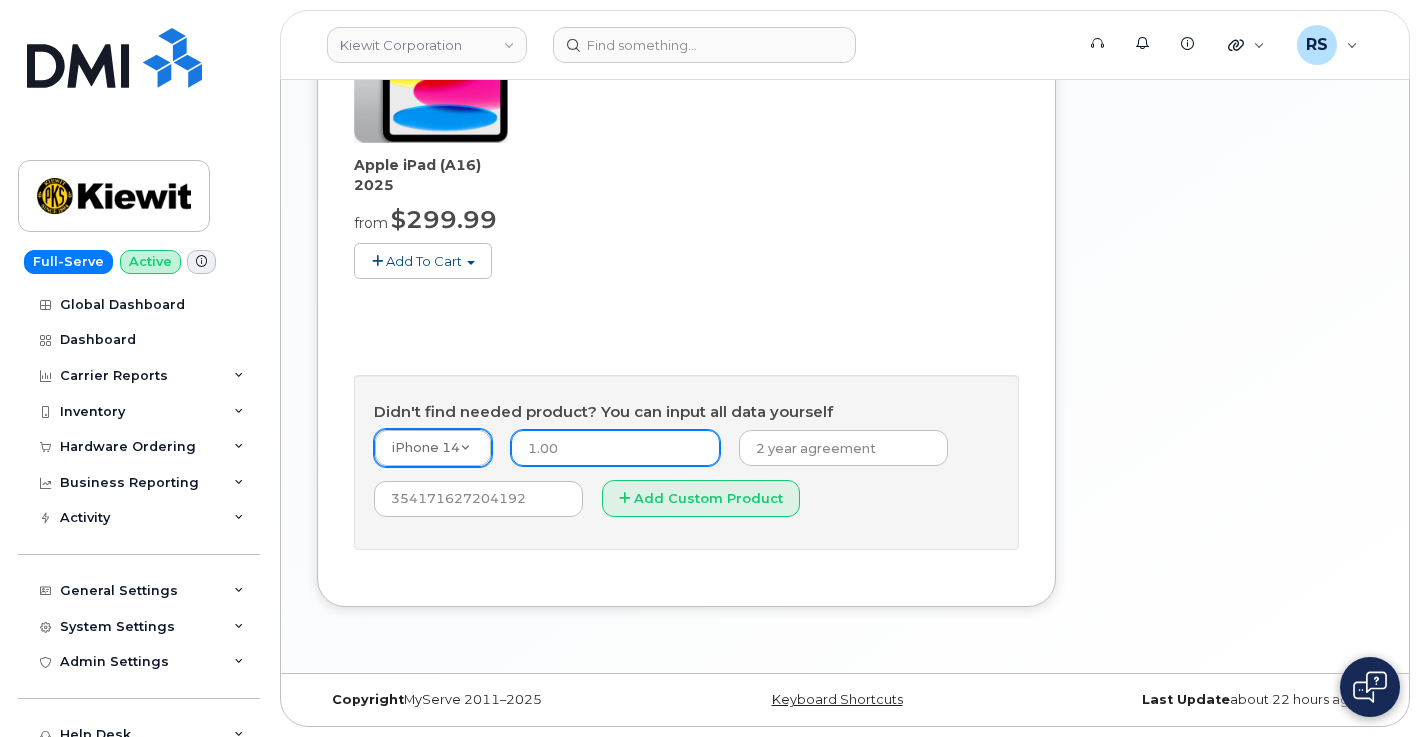 drag, startPoint x: 582, startPoint y: 447, endPoint x: 517, endPoint y: 444, distance: 65.06919 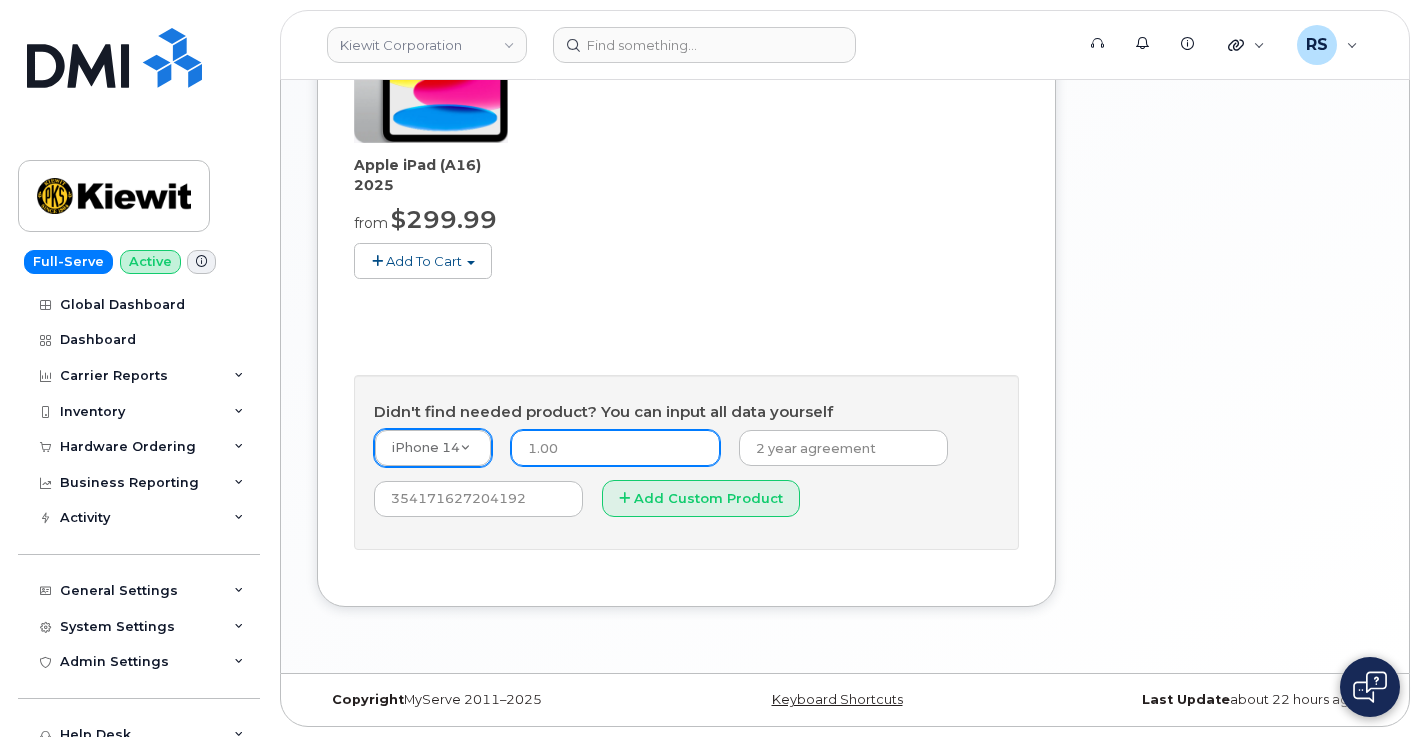 click on "1.00" at bounding box center (615, 448) 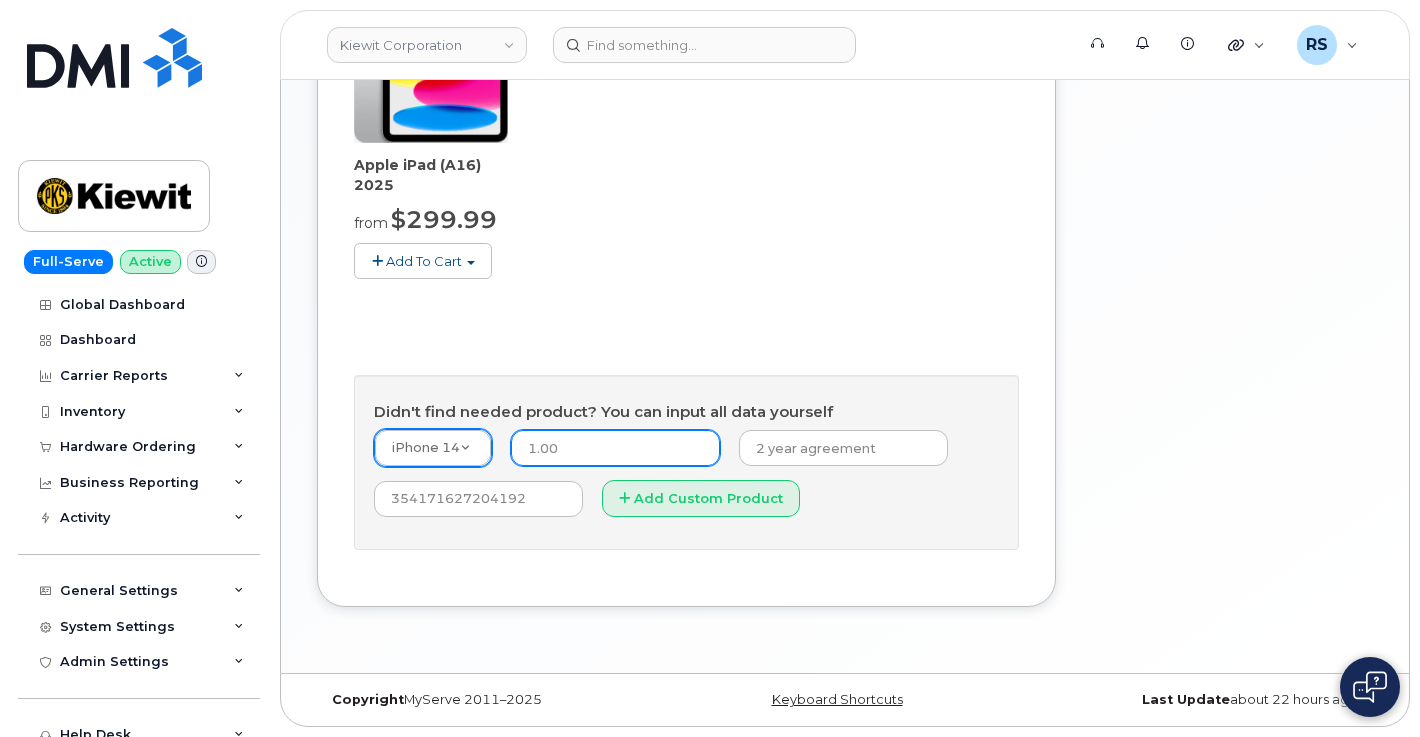 type on "0" 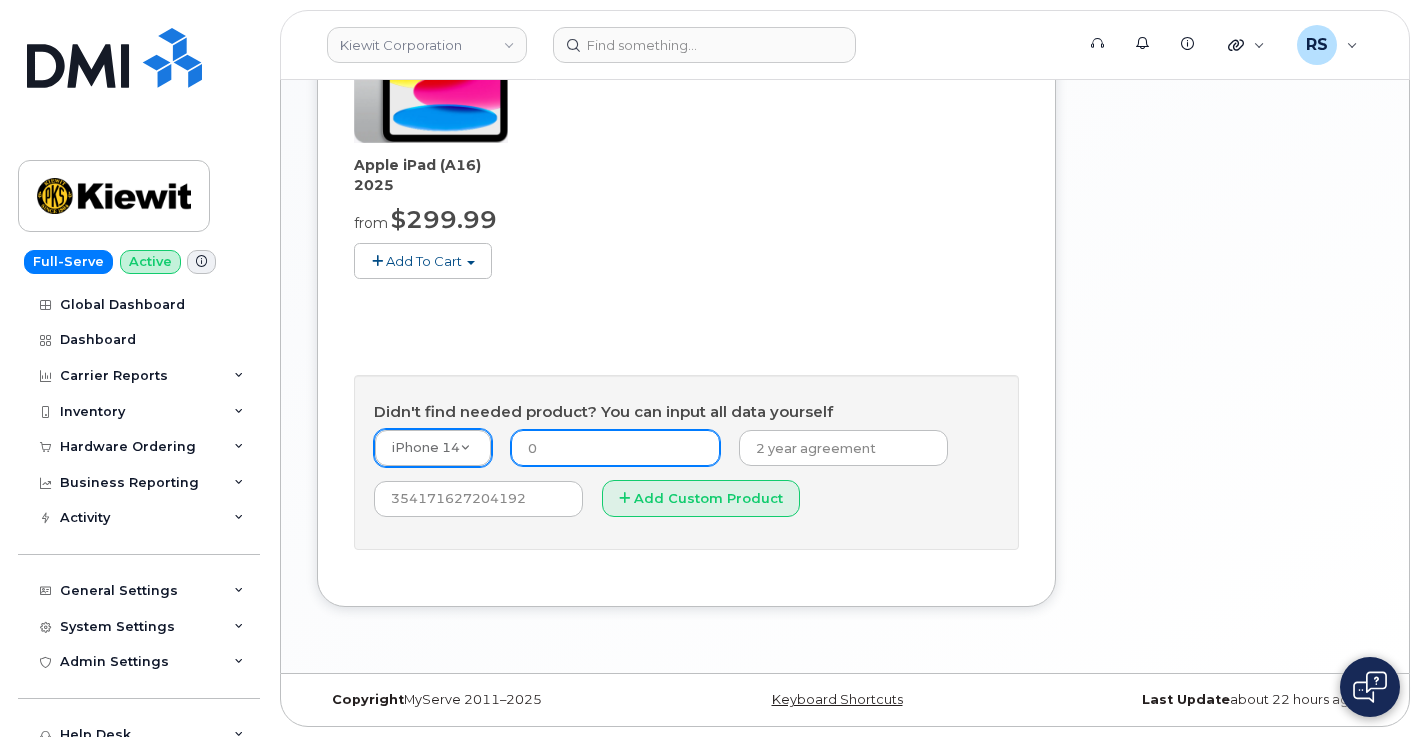 click on "Add Custom Product" at bounding box center [701, 498] 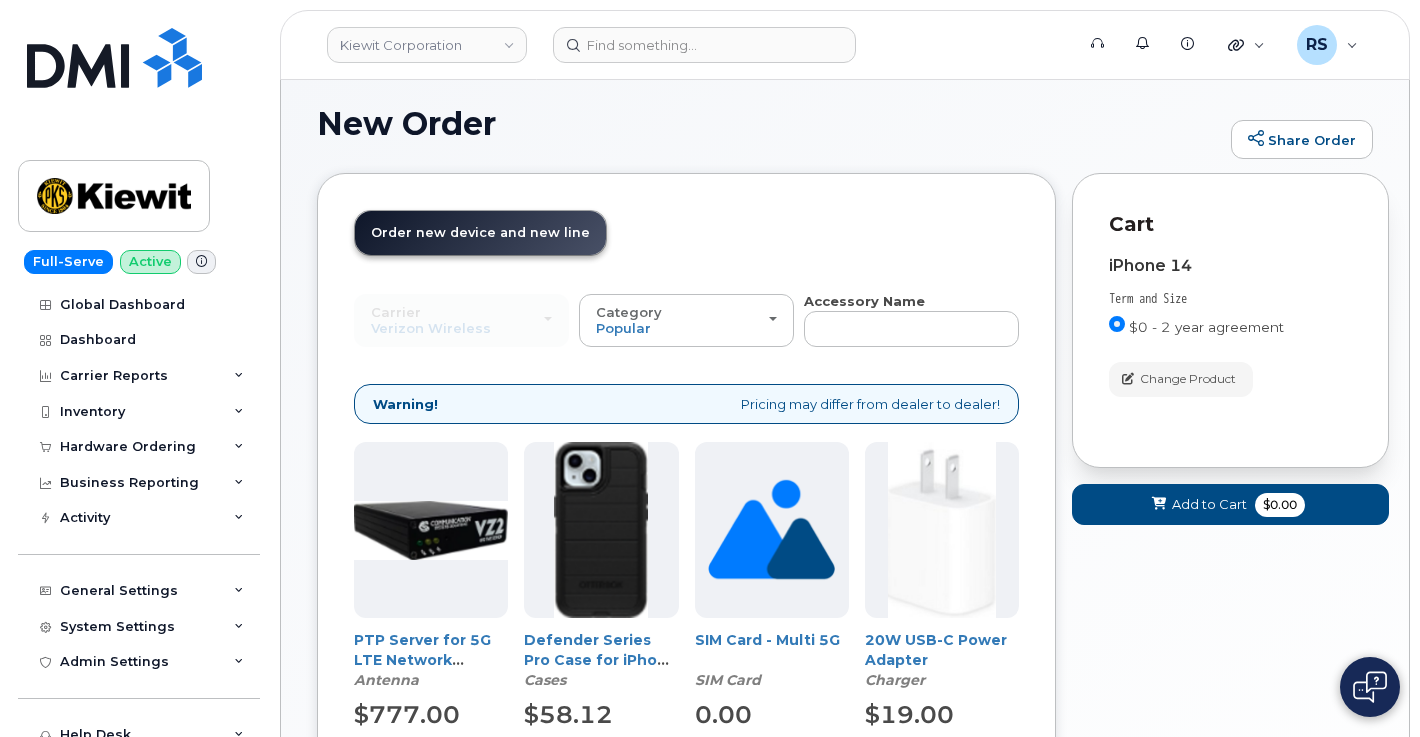 scroll, scrollTop: 76, scrollLeft: 0, axis: vertical 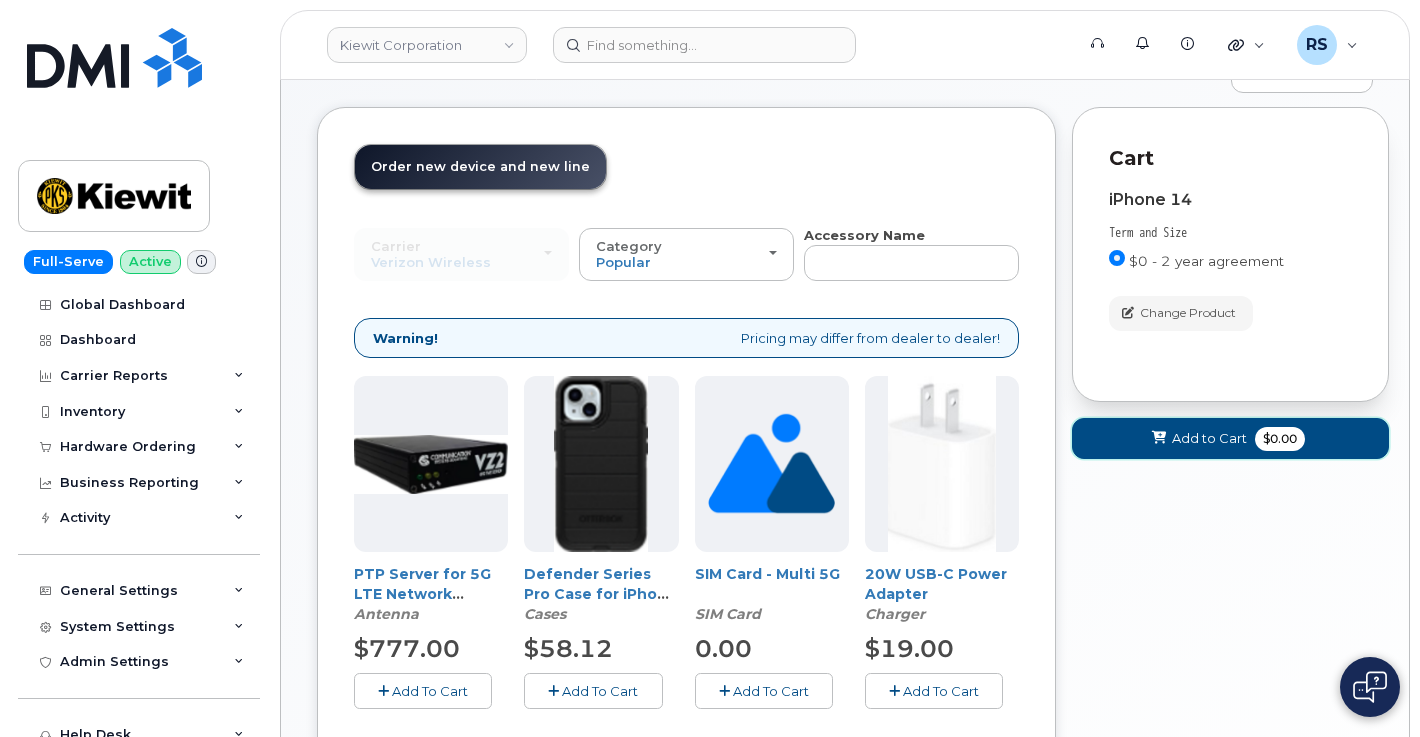 click on "Add to Cart" at bounding box center (1209, 438) 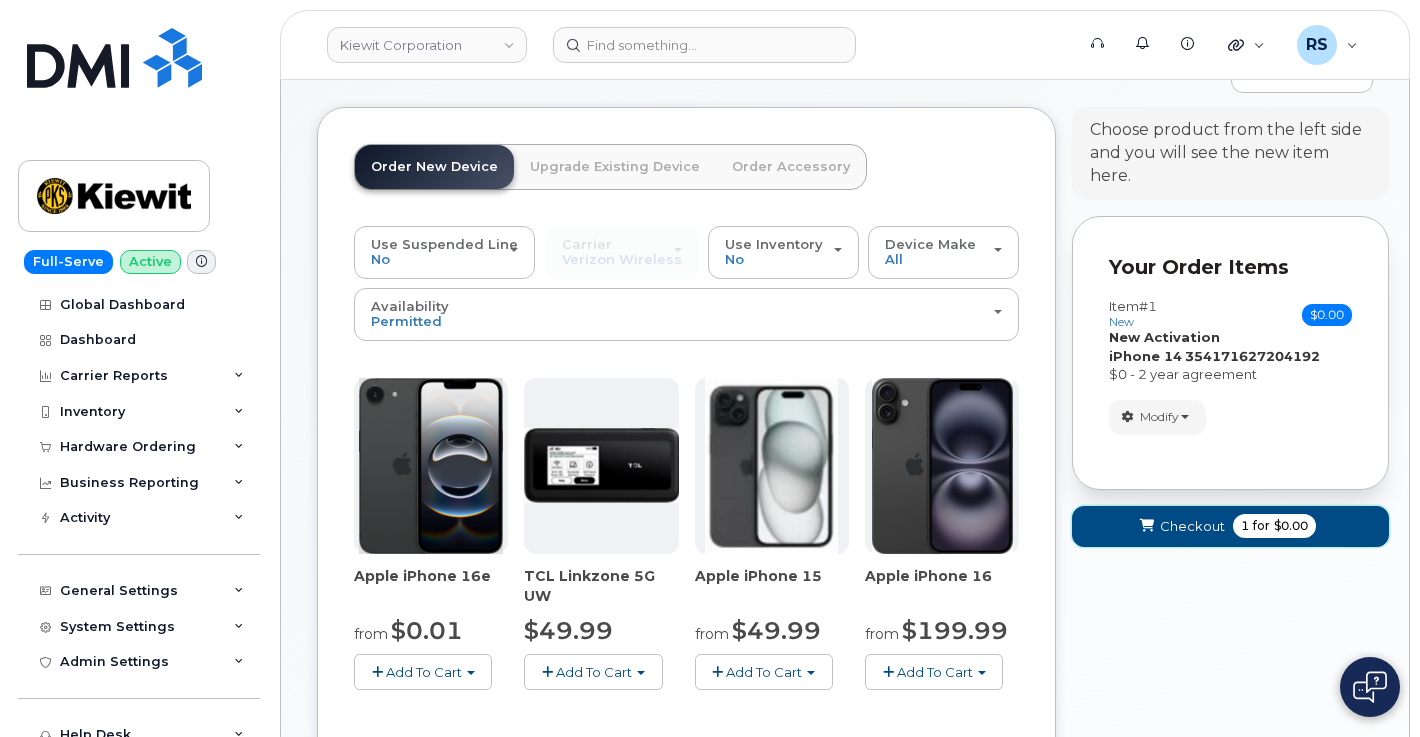 click on "Checkout" at bounding box center [1192, 526] 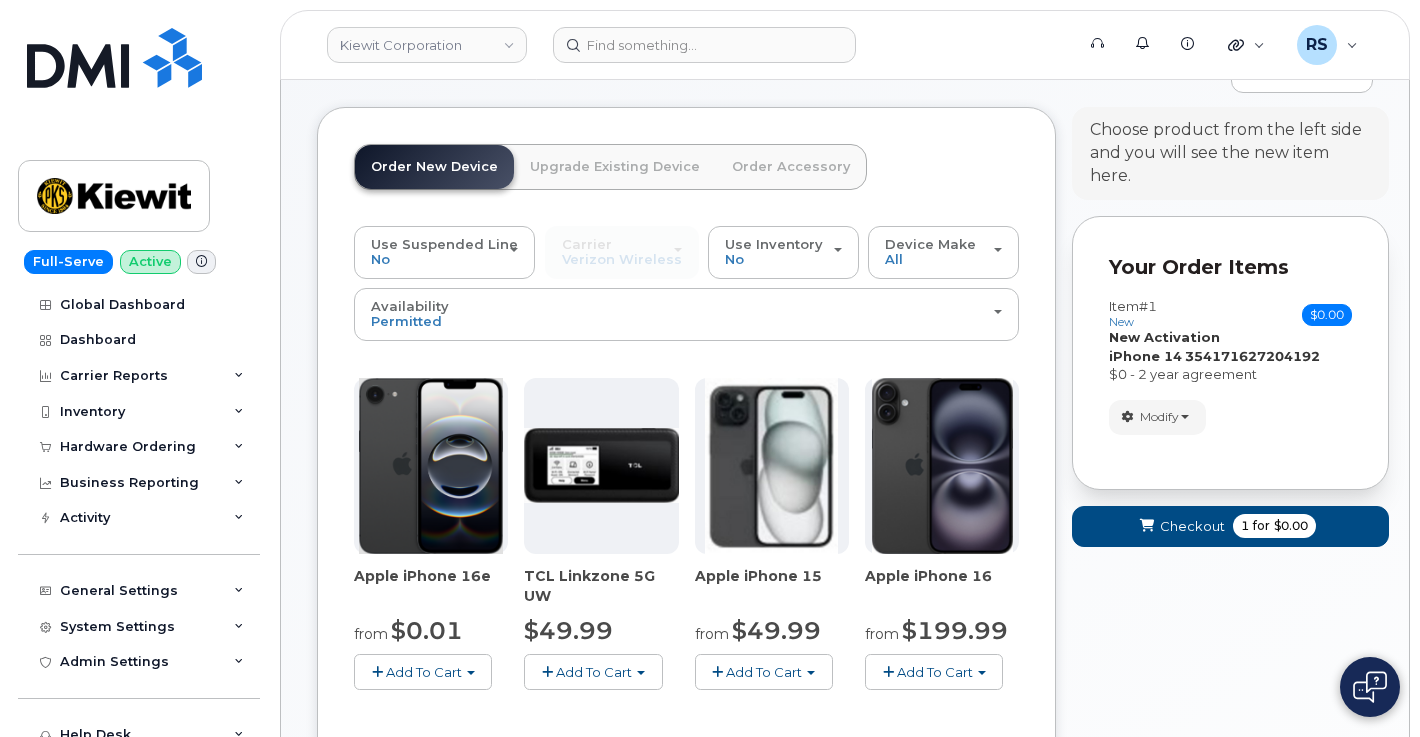 scroll, scrollTop: 10, scrollLeft: 0, axis: vertical 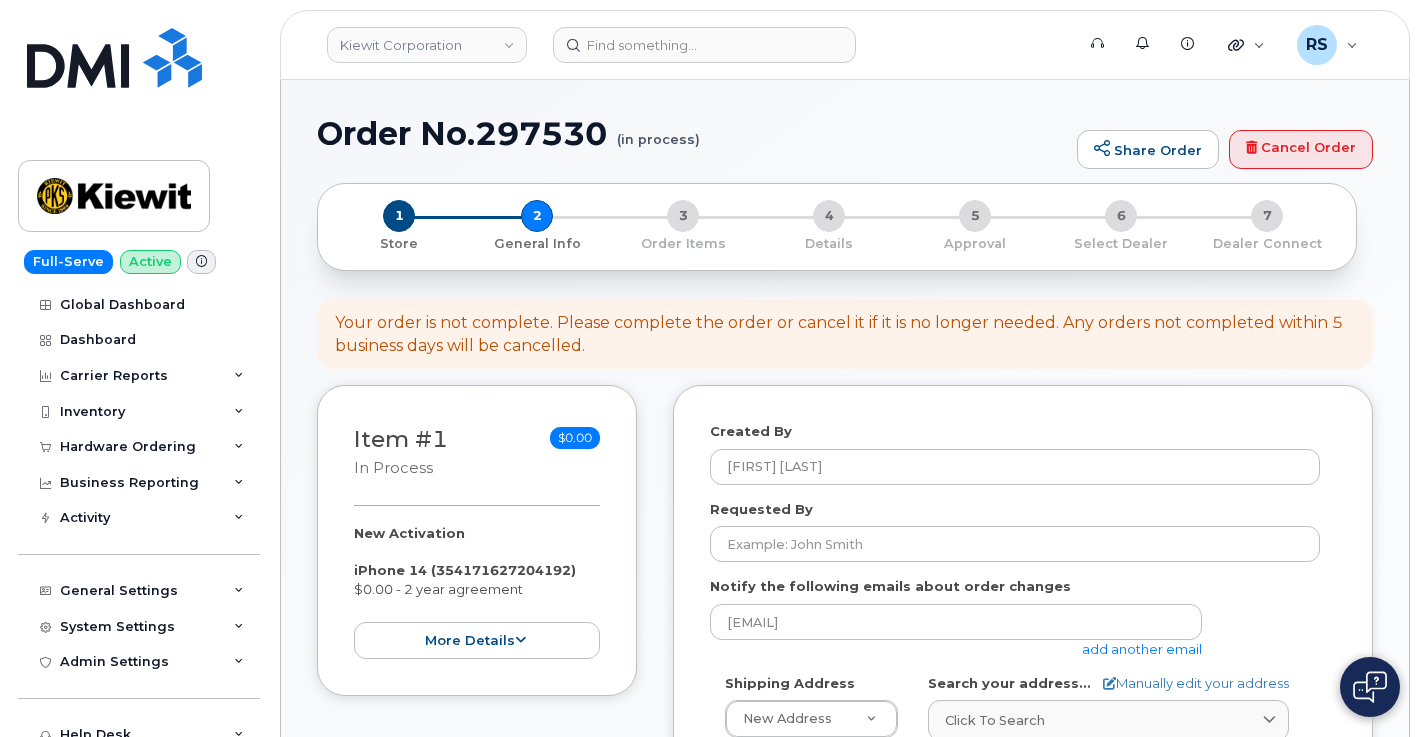 click on "Order No.[NUMBER]
(in process)" at bounding box center (692, 133) 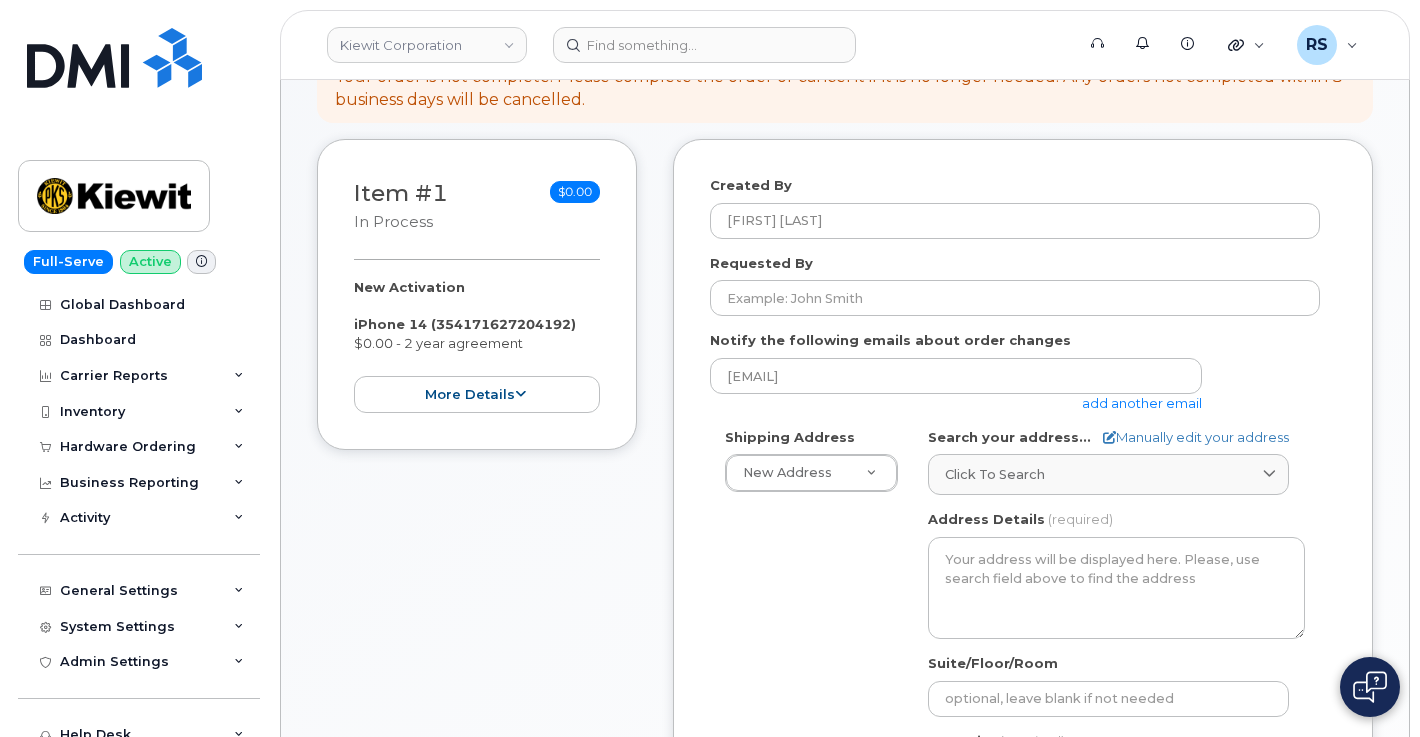 scroll, scrollTop: 200, scrollLeft: 0, axis: vertical 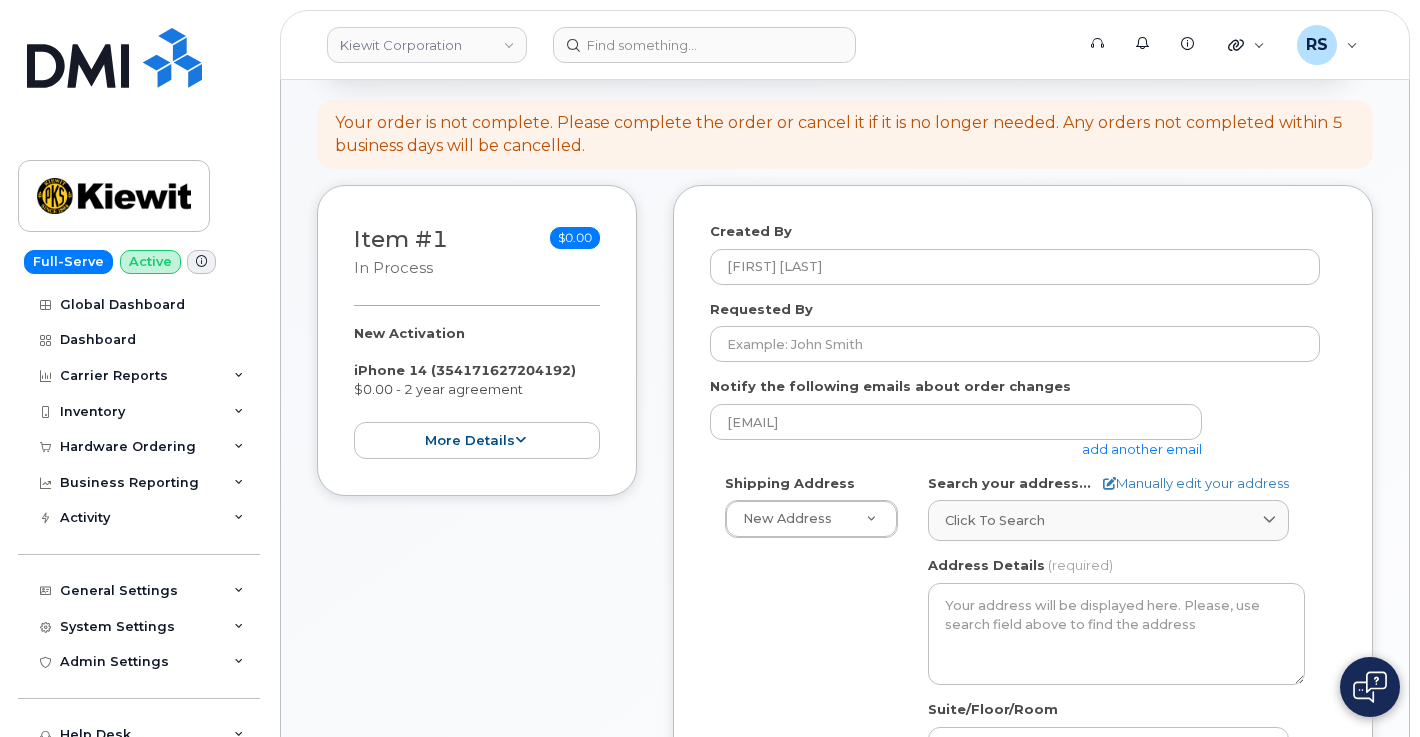 click on "Shipping Address
New Address                                     New Address 6326 Lake Ave 415 Bruhn Ct 12312 Port Grace Blvd 133 Islington St Apt 7 304 Gaille Dr
[STATE]
Search your address...
Manually edit your address
Click to search No available options
Address Line
(required)
Lookup your address
State
(required)
Alabama
Alaska
American Samoa
Arizona
Arkansas
California
Colorado
Connecticut
Delaware
District of Columbia
Florida
Georgia
Guam
Hawaii
Idaho
Illinois
Indiana
Iowa
Kansas
Kentucky
Louisiana
Maine
Maryland
Massachusetts
Michigan
Minnesota
Mississippi
Missouri
Montana
Nebraska
Nevada
New Hampshire
New Jersey
New Mexico
New York
North Carolina
North Dakota
Ohio
Oklahoma
Oregon
Pennsylvania
Puerto Rico
Rhode Island
South Carolina
South Dakota
Tennessee
Texas
Utah
Vermont
Virginia
Virgin Islands
Washington
West Virginia" at bounding box center [1015, 703] 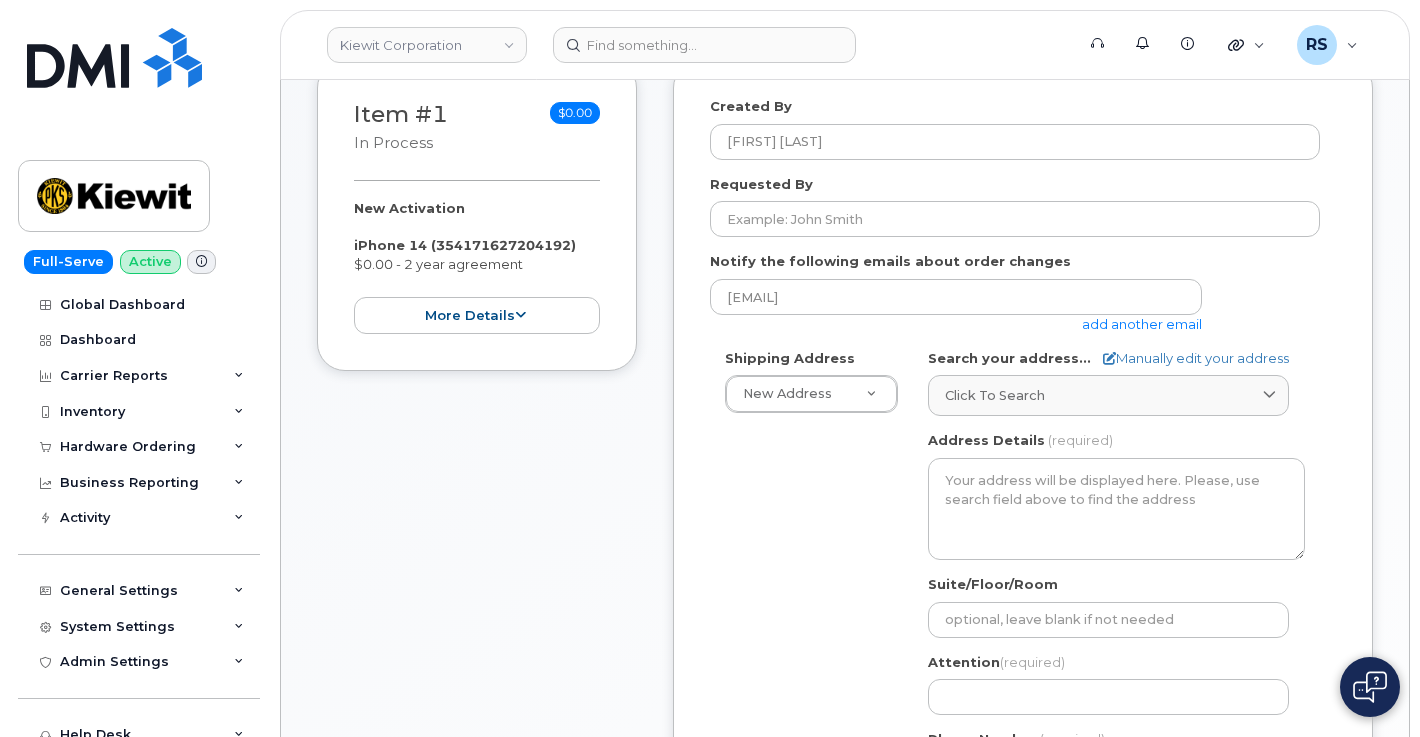 scroll, scrollTop: 333, scrollLeft: 0, axis: vertical 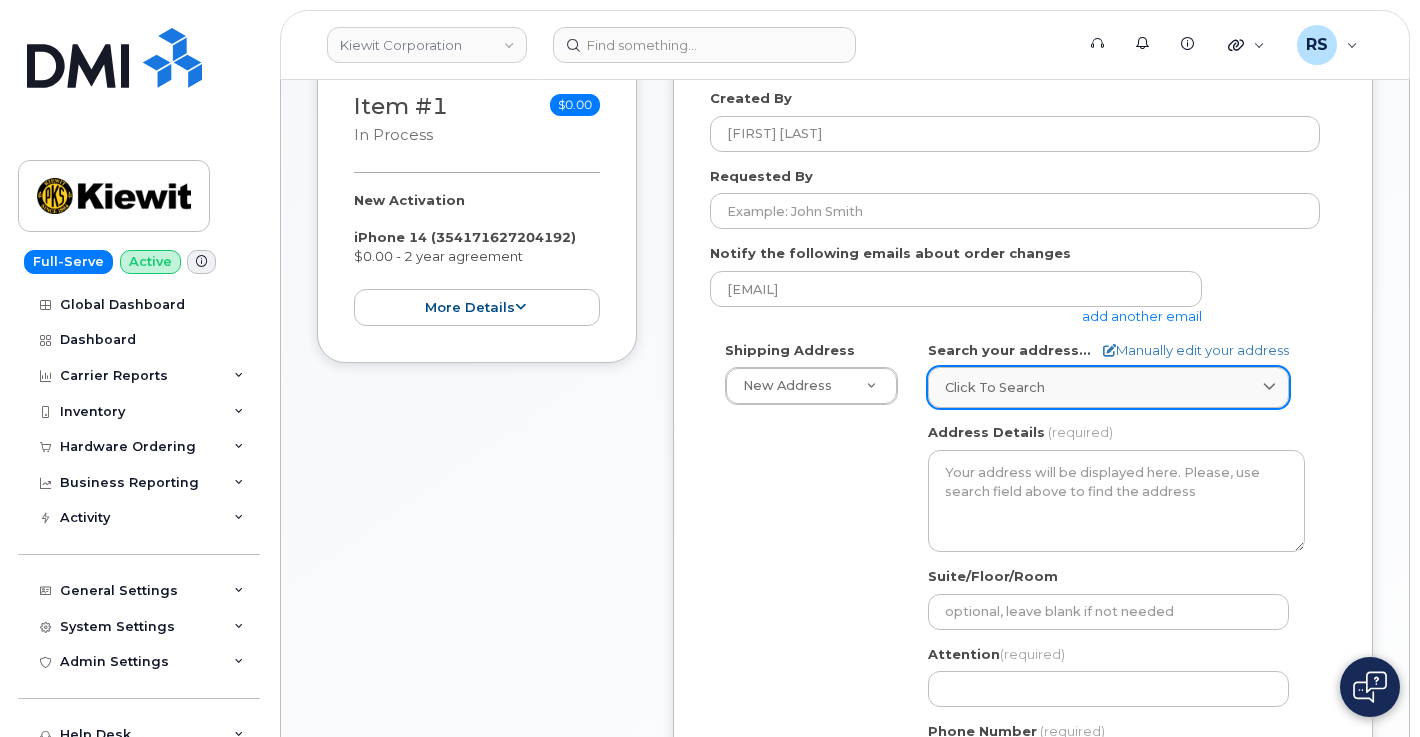 click on "Click to search" 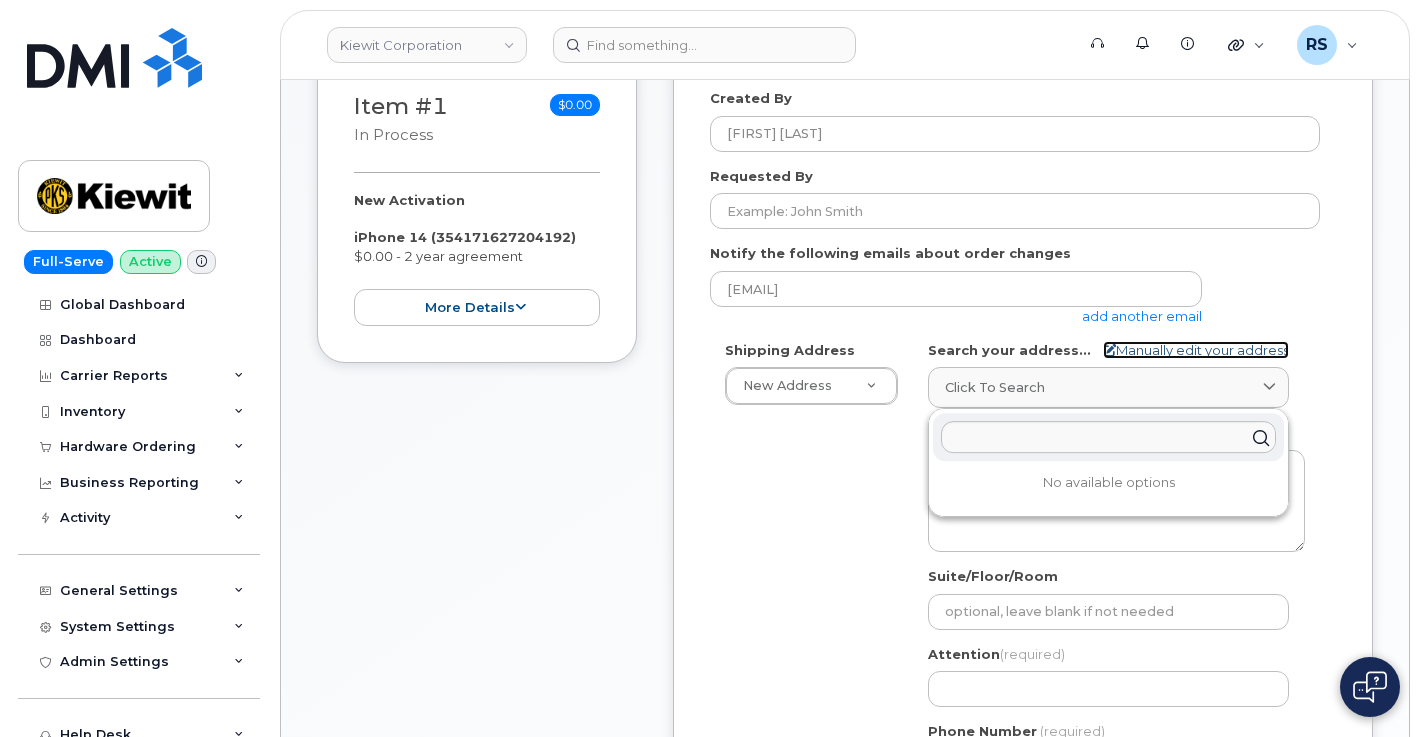 click at bounding box center [1109, 350] 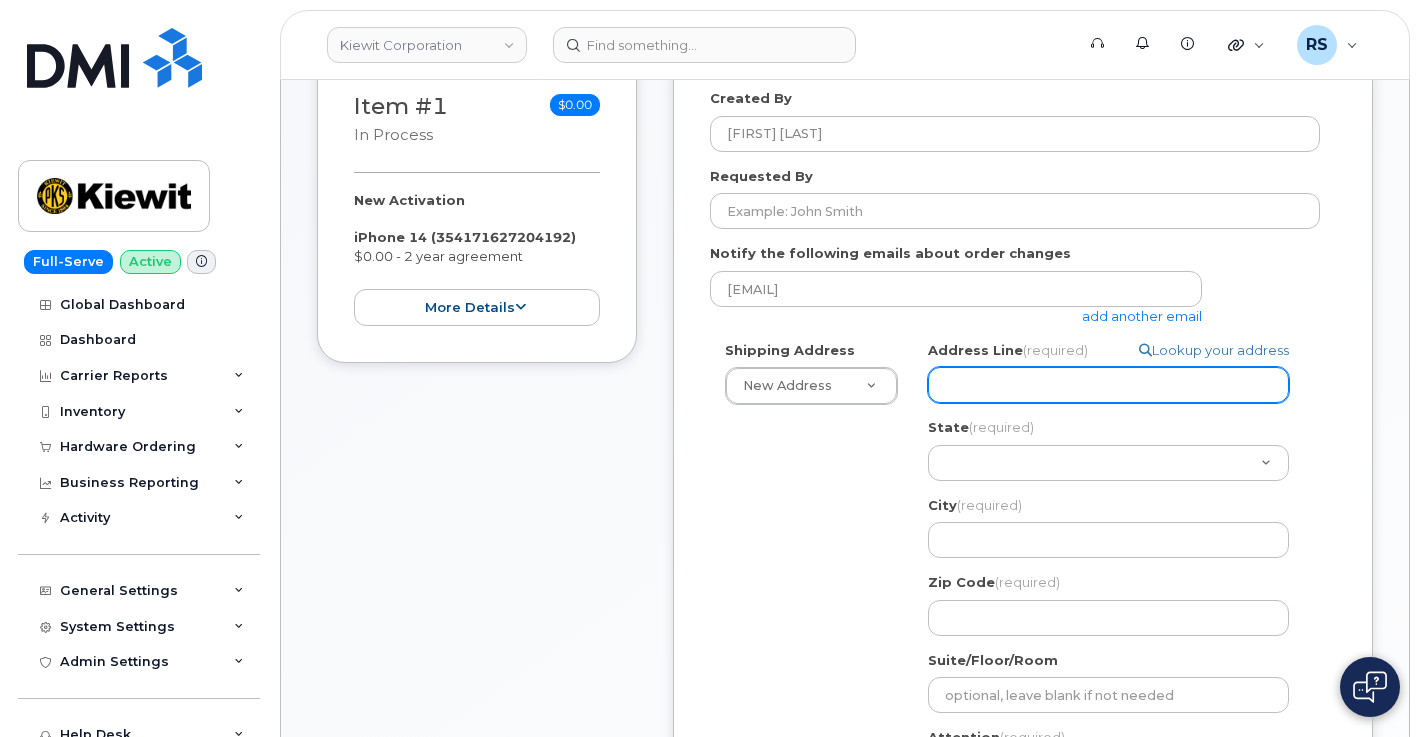 click on "Address Line
(required)" at bounding box center (1108, 385) 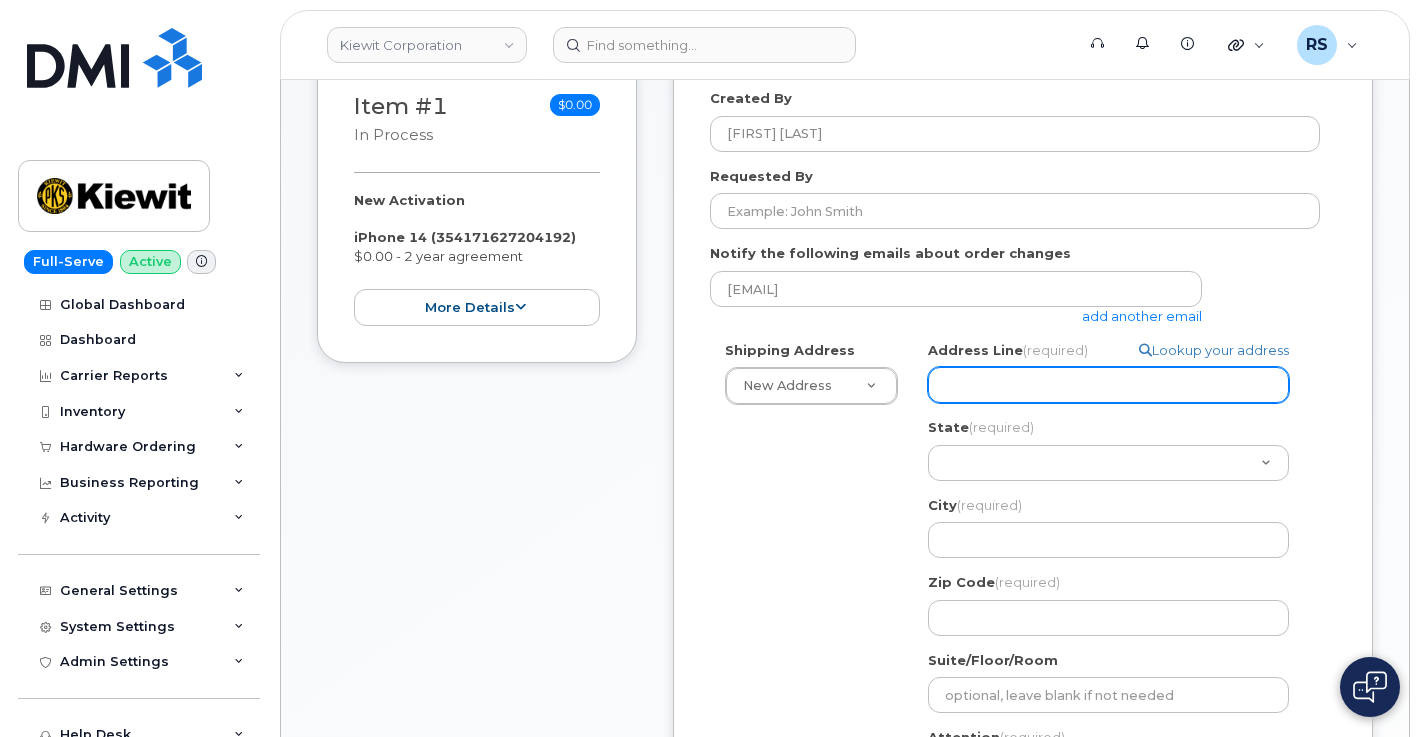 select 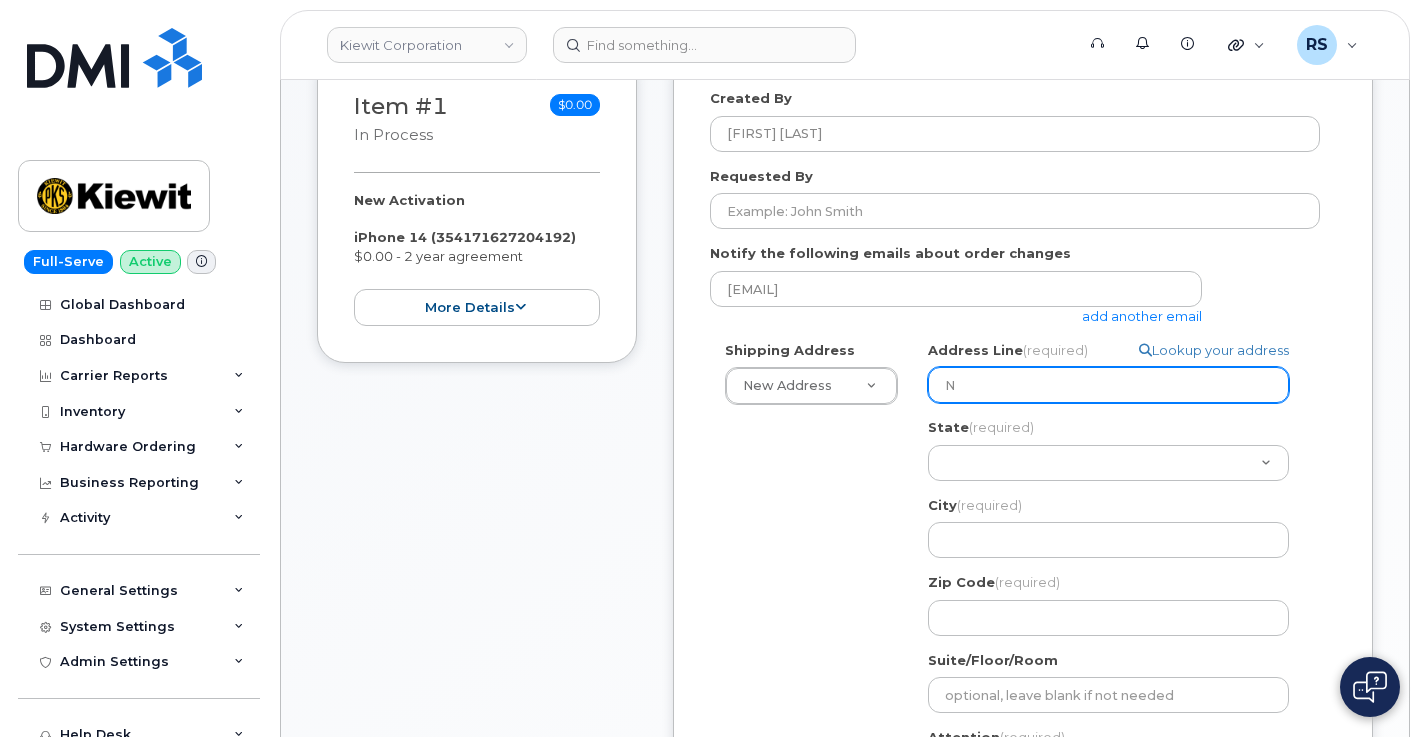 select 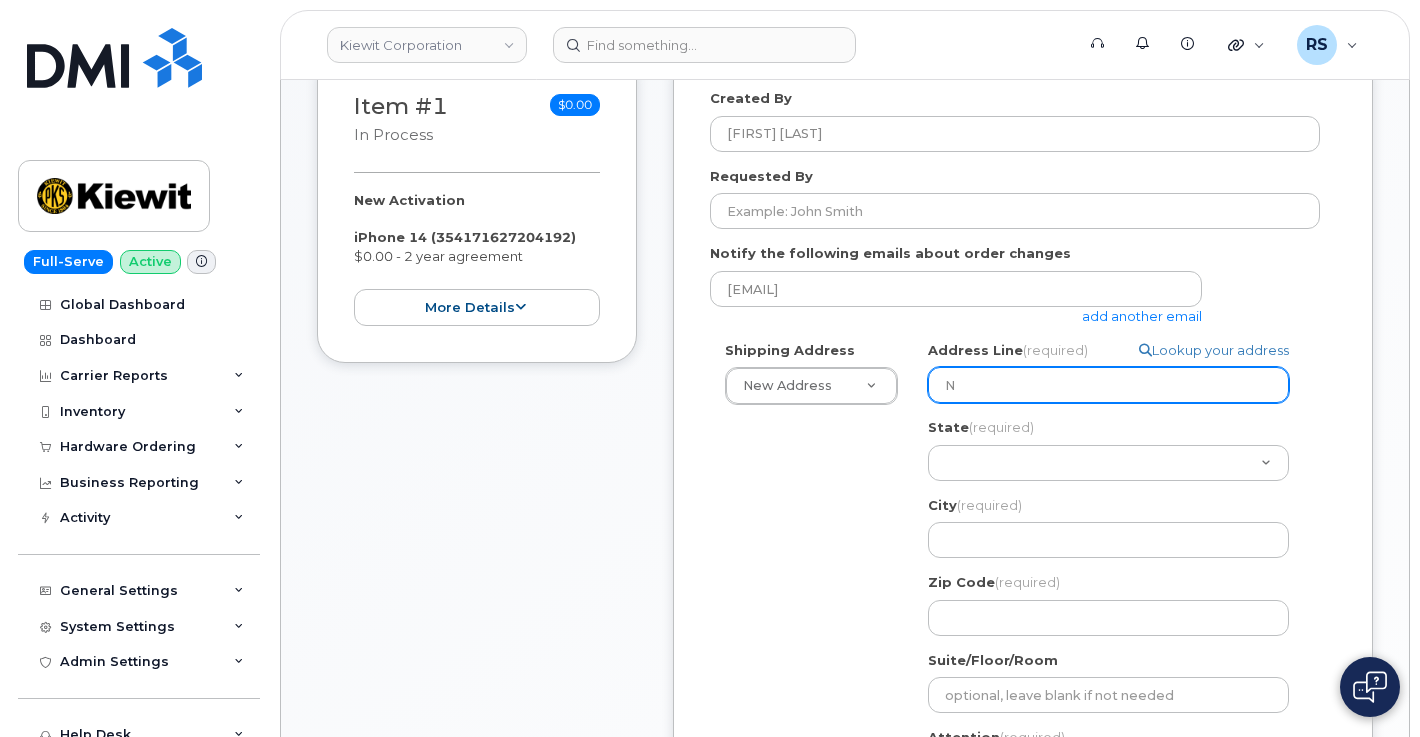 type on "N/" 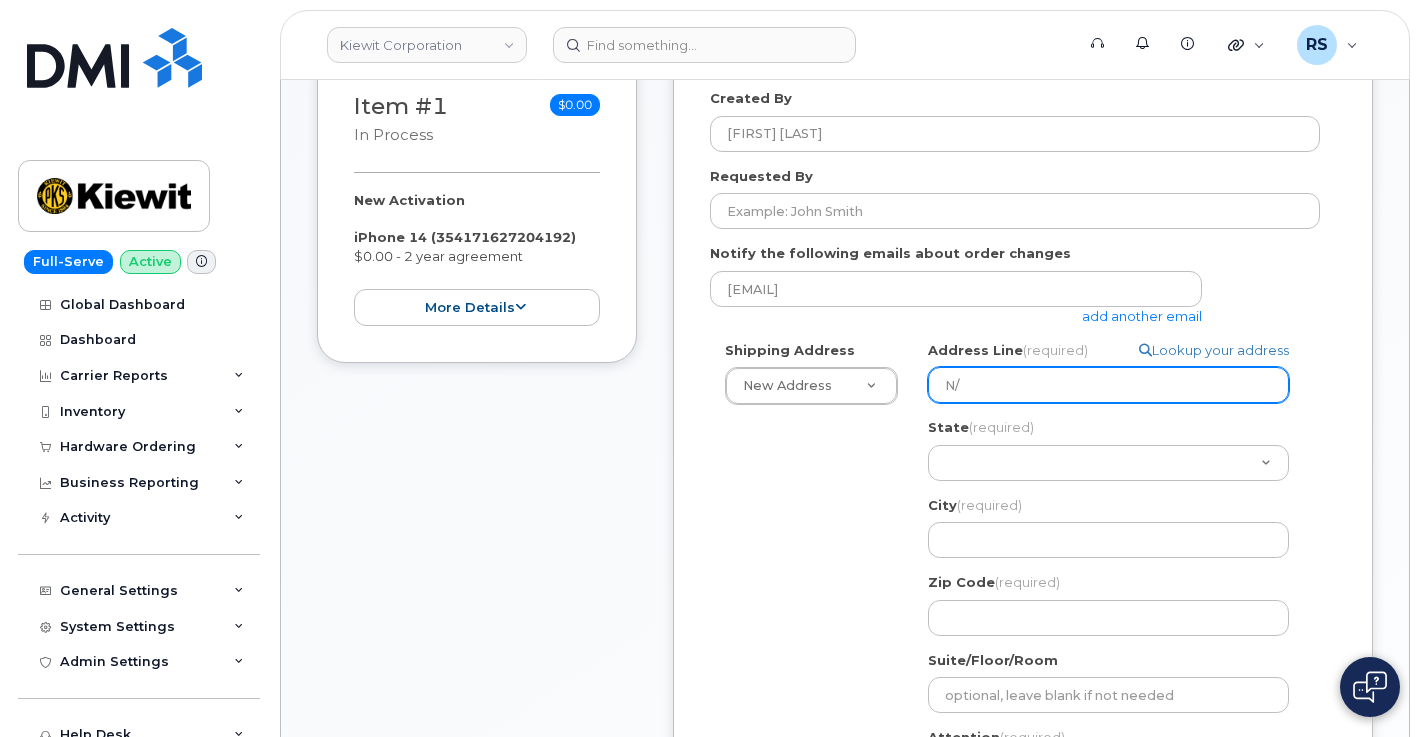 select 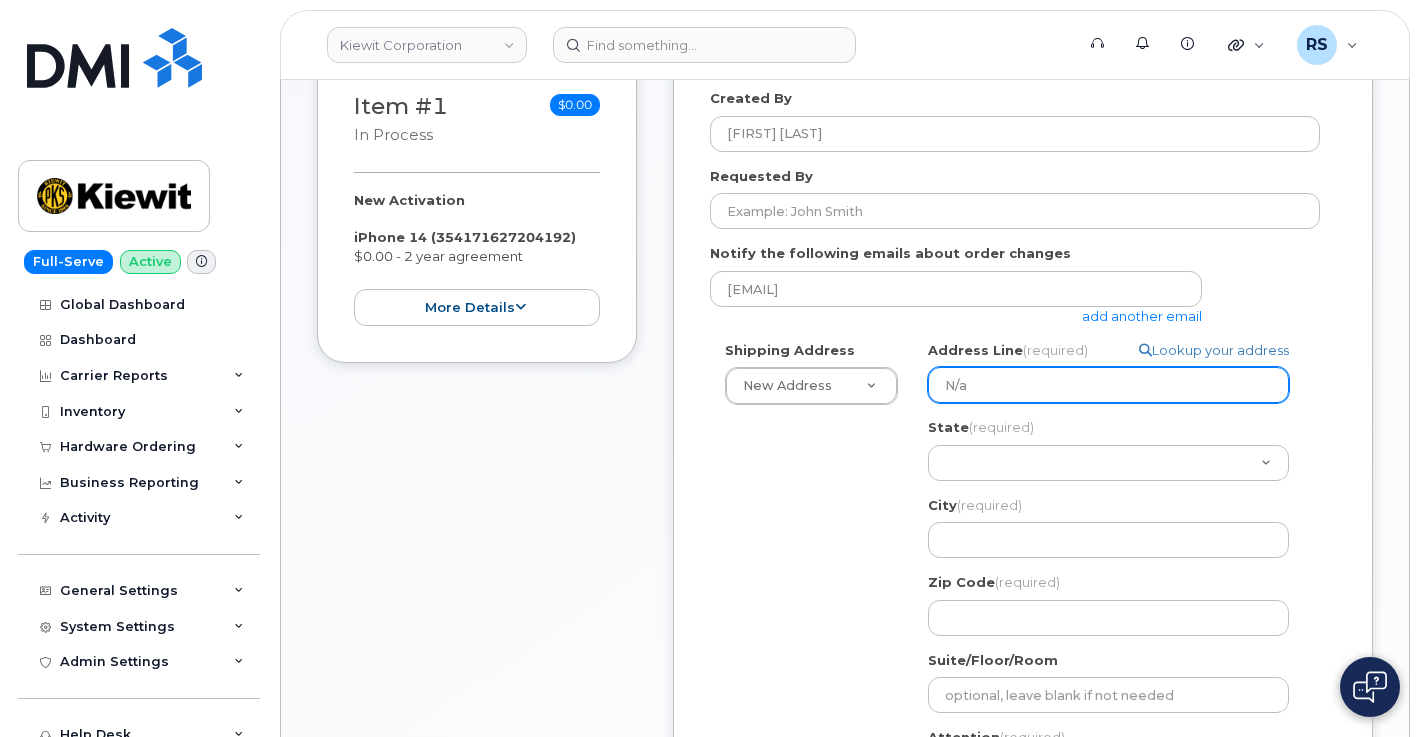 drag, startPoint x: 1040, startPoint y: 392, endPoint x: 1002, endPoint y: 392, distance: 38 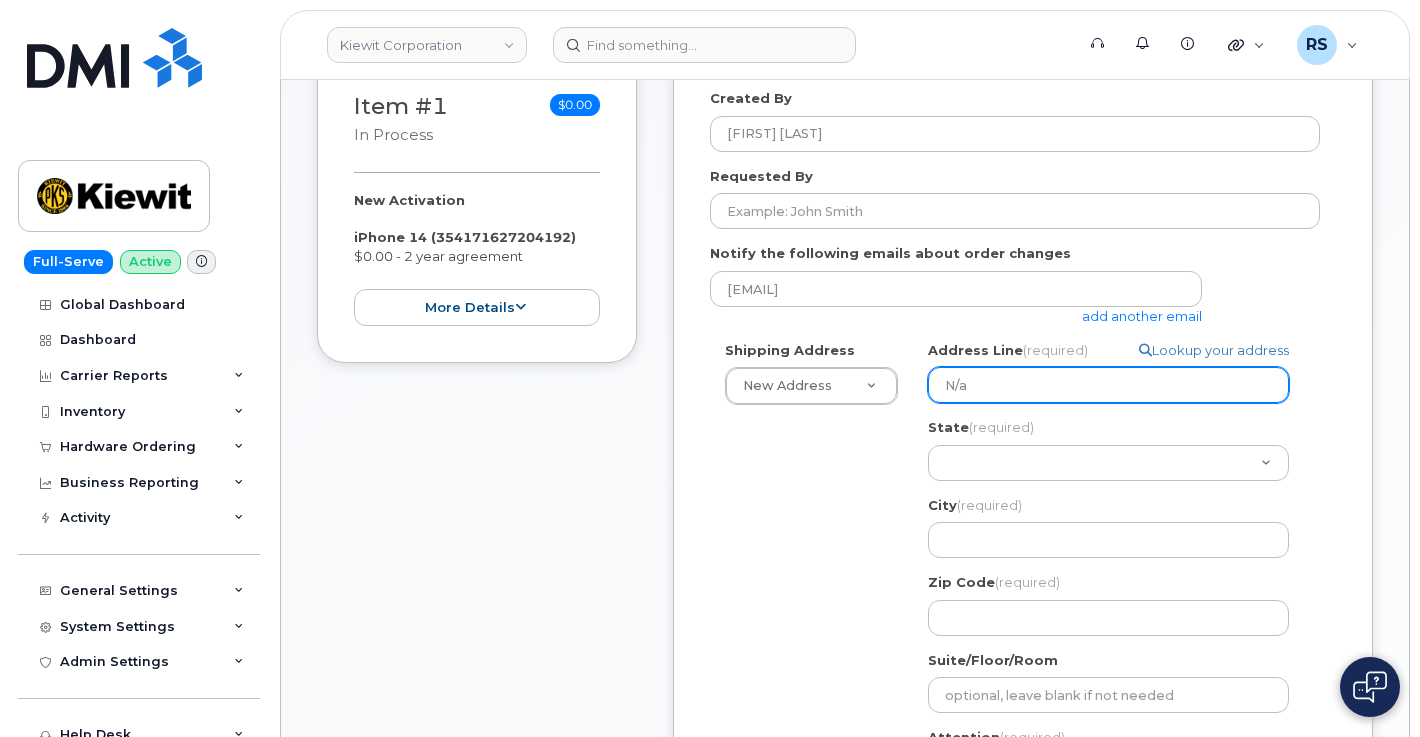 select 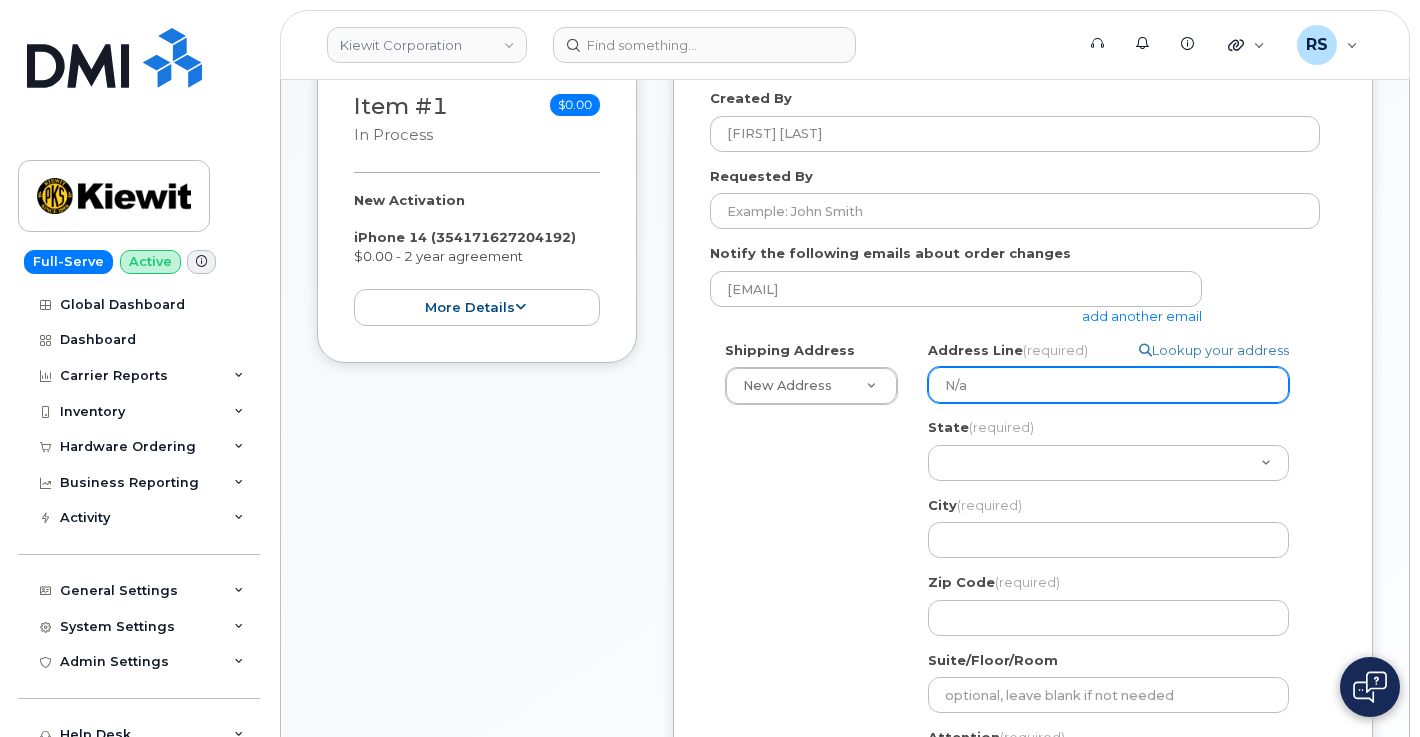 type on "N/" 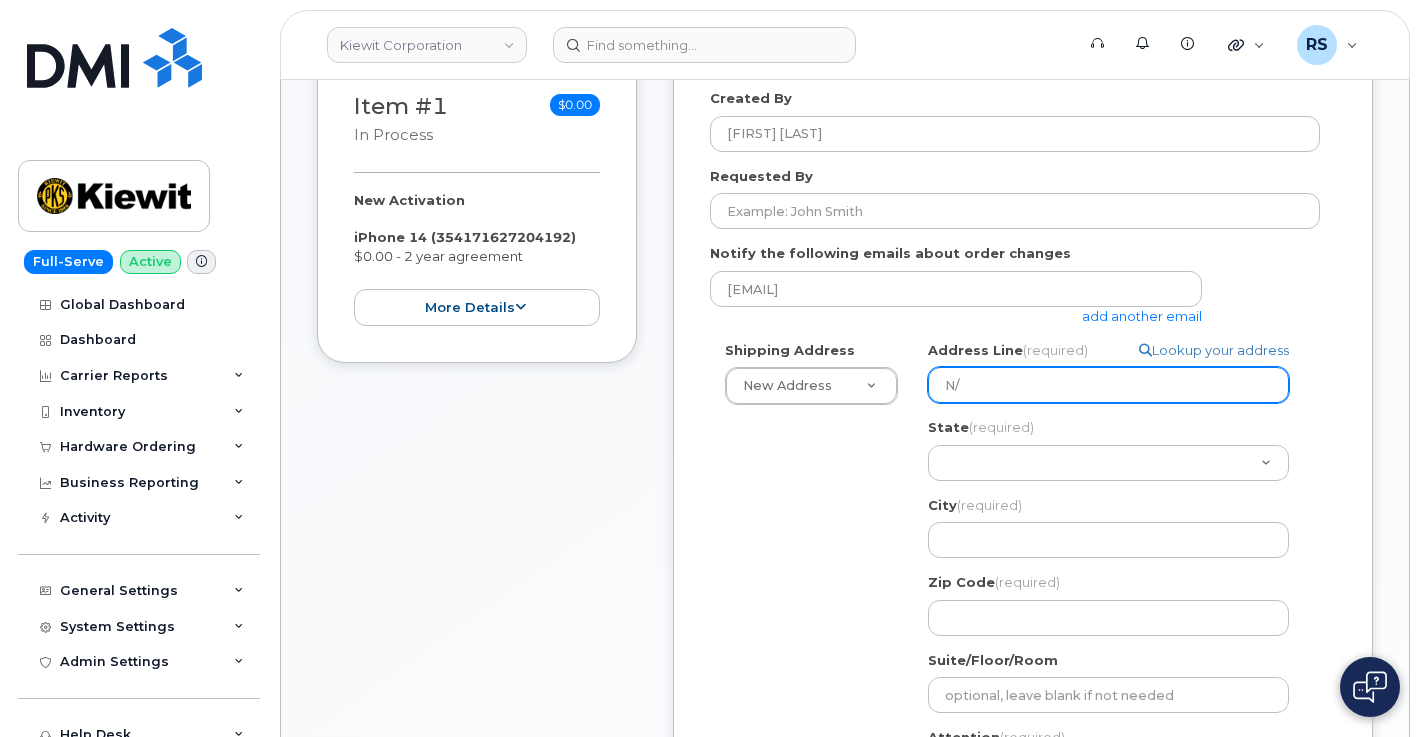 select 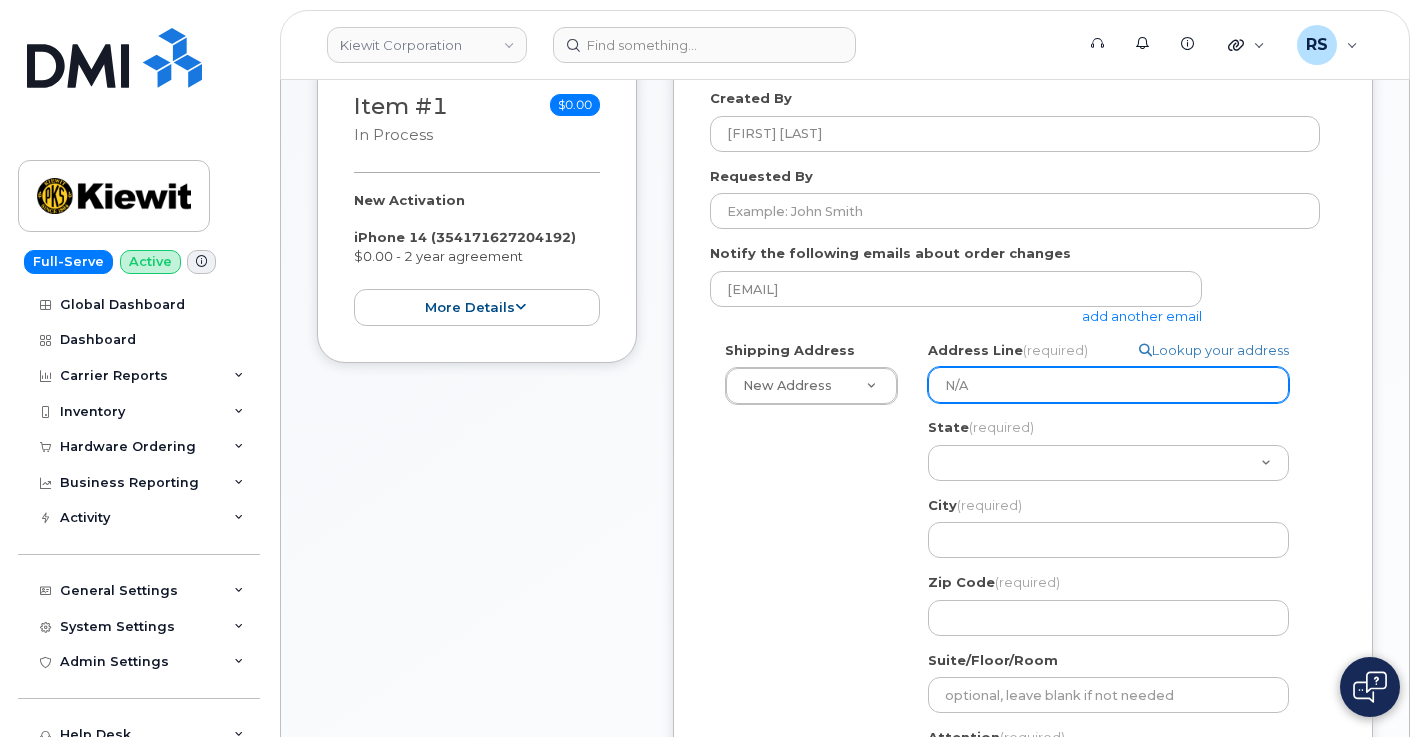 drag, startPoint x: 990, startPoint y: 388, endPoint x: 921, endPoint y: 388, distance: 69 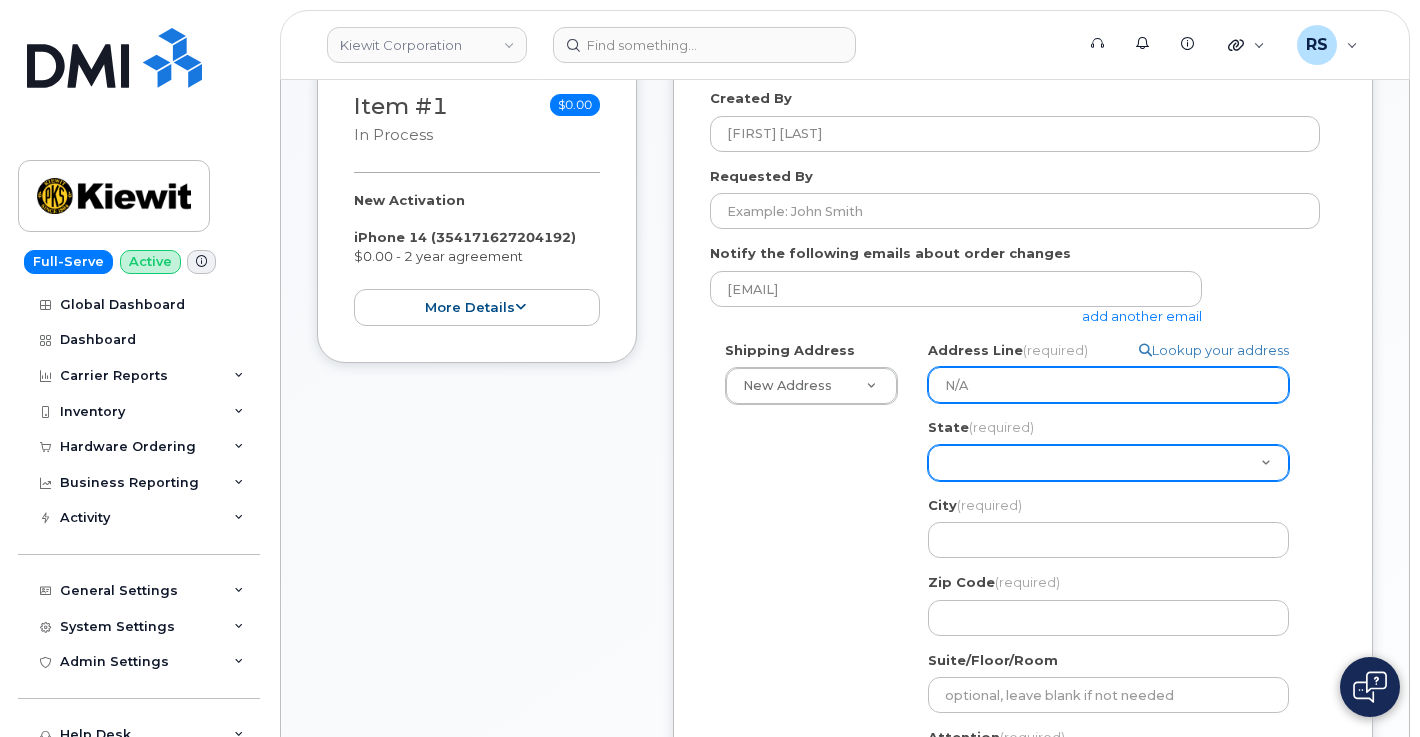 type on "N/A" 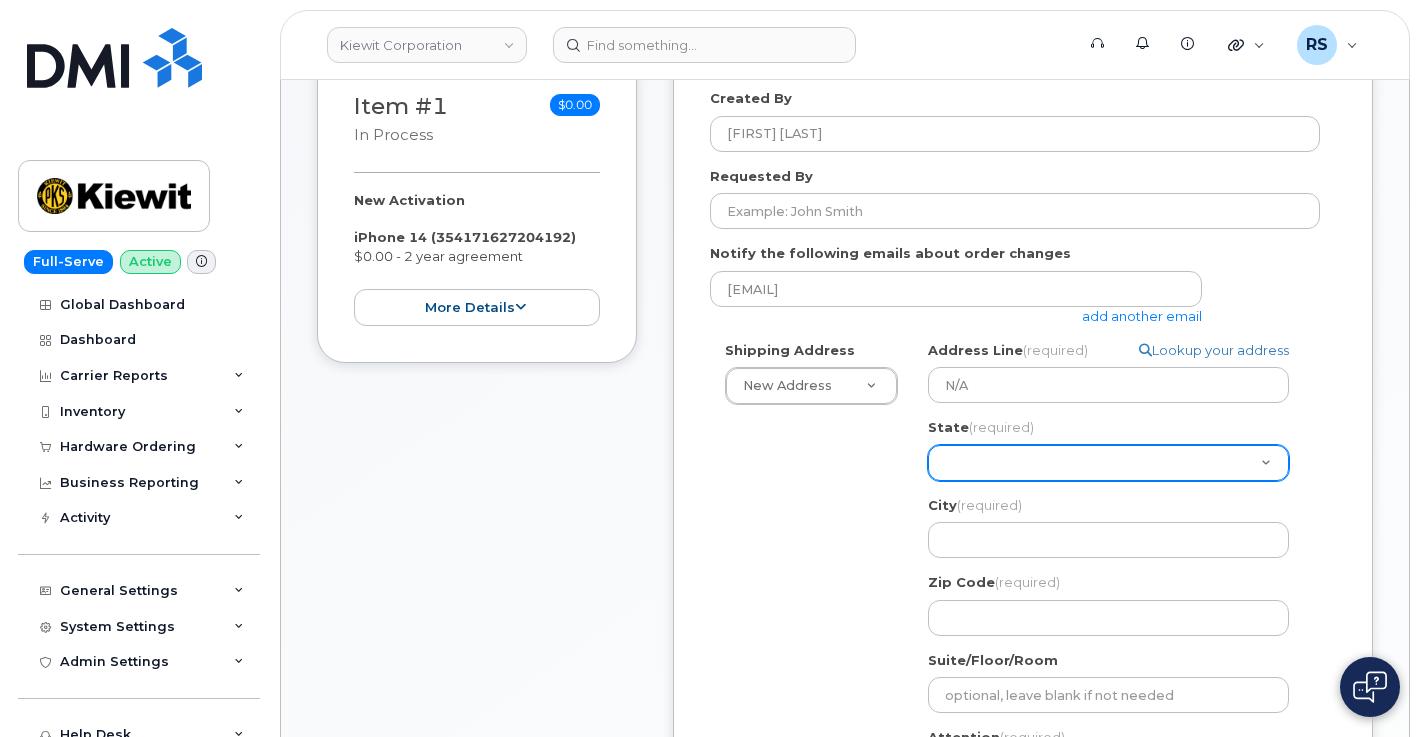 click on "Alabama
Alaska
American Samoa
Arizona
Arkansas
California
Colorado
Connecticut
Delaware
District of Columbia
Florida
Georgia
Guam
Hawaii
Idaho
Illinois
Indiana
Iowa
Kansas
Kentucky
Louisiana
Maine
Maryland
Massachusetts
Michigan
Minnesota
Mississippi
Missouri
Montana
Nebraska
Nevada
New Hampshire
New Jersey
New Mexico
New York
North Carolina
North Dakota
Ohio
Oklahoma
Oregon
Pennsylvania
Puerto Rico
Rhode Island
South Carolina
South Dakota
Tennessee
Texas
Utah
Vermont
Virginia
Virgin Islands
Washington
West Virginia
Wisconsin
Wyoming" at bounding box center [1108, 463] 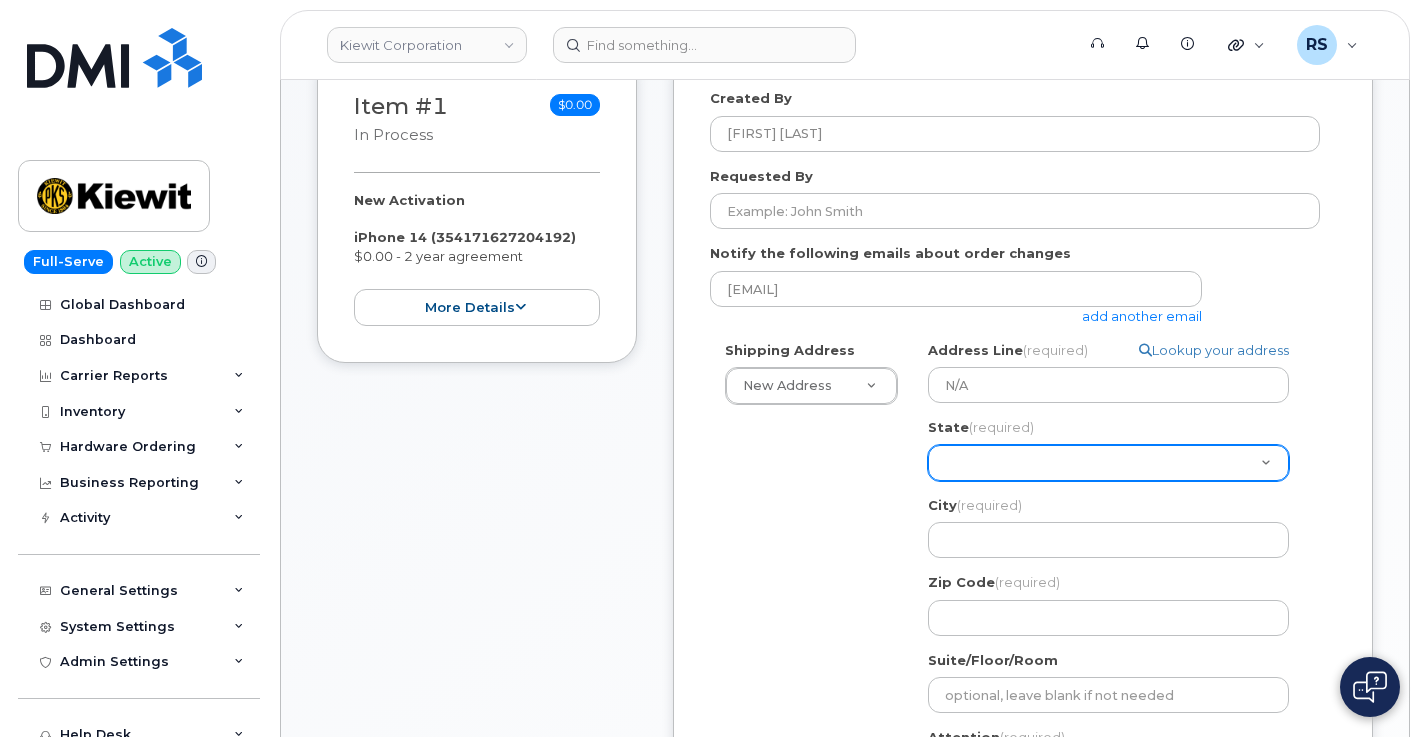 click on "Alabama
Alaska
American Samoa
Arizona
Arkansas
California
Colorado
Connecticut
Delaware
District of Columbia
Florida
Georgia
Guam
Hawaii
Idaho
Illinois
Indiana
Iowa
Kansas
Kentucky
Louisiana
Maine
Maryland
Massachusetts
Michigan
Minnesota
Mississippi
Missouri
Montana
Nebraska
Nevada
New Hampshire
New Jersey
New Mexico
New York
North Carolina
North Dakota
Ohio
Oklahoma
Oregon
Pennsylvania
Puerto Rico
Rhode Island
South Carolina
South Dakota
Tennessee
Texas
Utah
Vermont
Virginia
Virgin Islands
Washington
West Virginia
Wisconsin
Wyoming" at bounding box center [1108, 463] 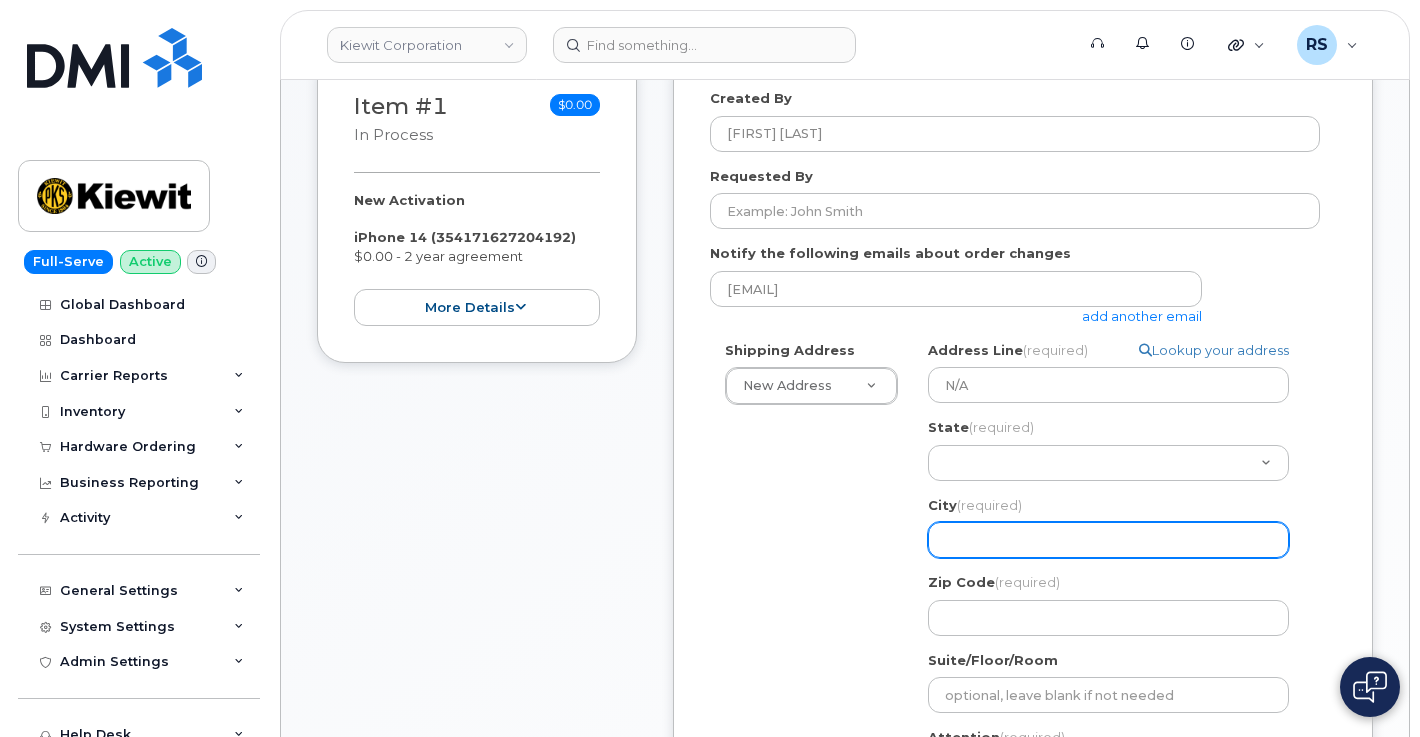 click on "City
(required)" at bounding box center [1108, 540] 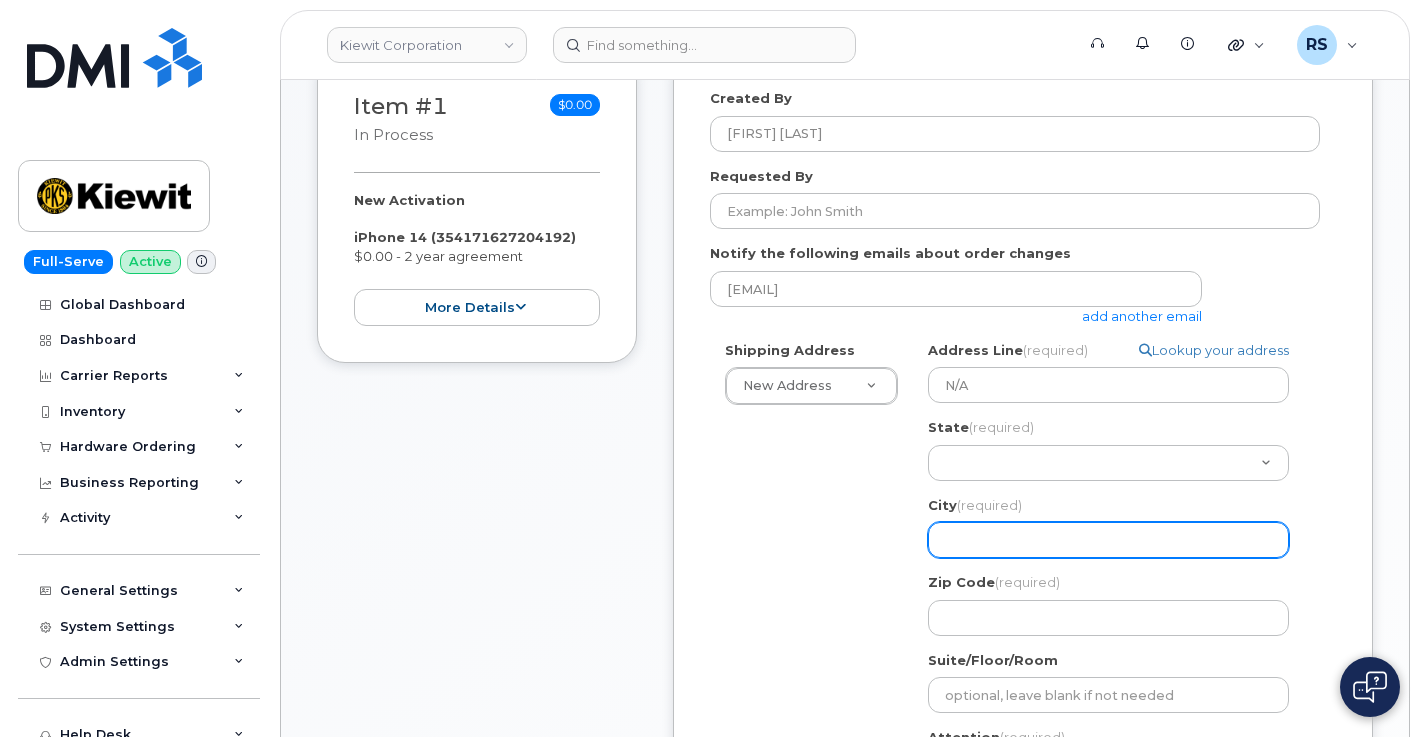 paste on "N/A" 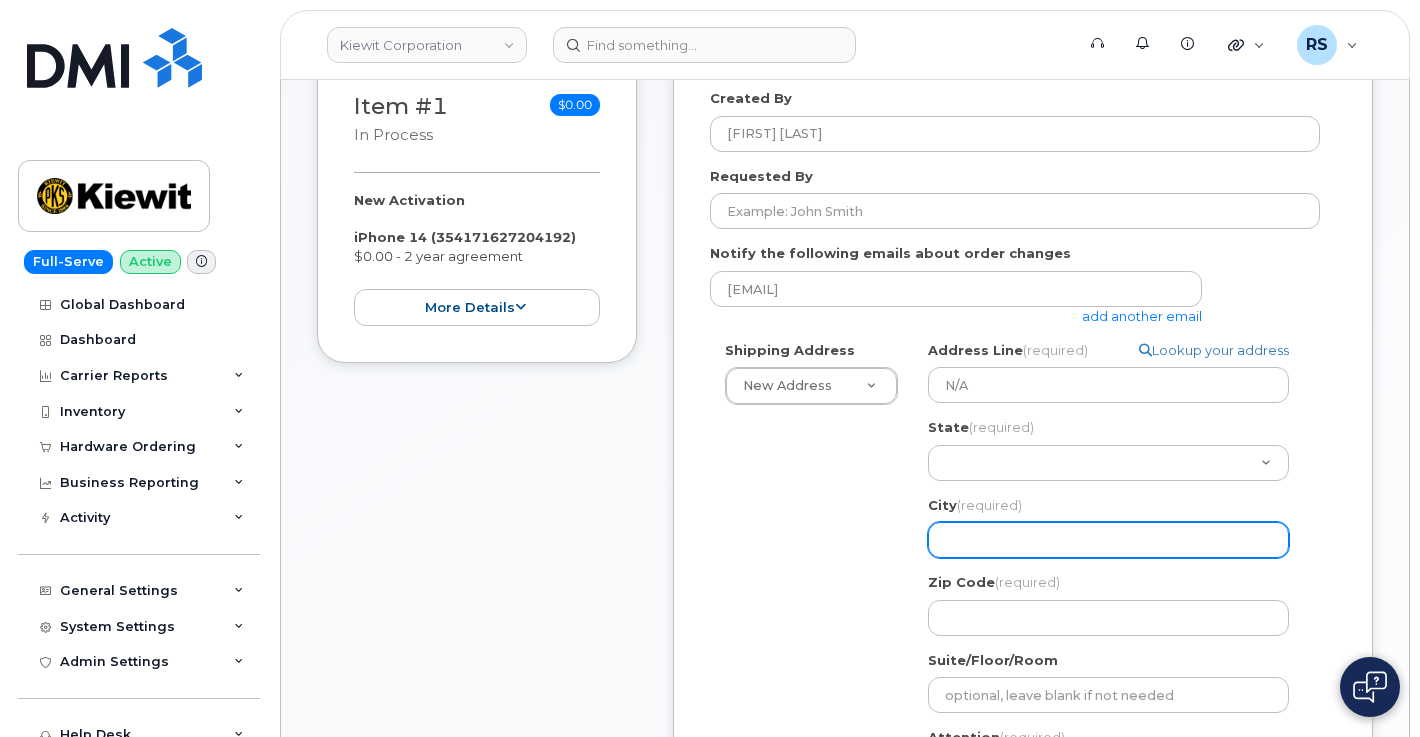 select 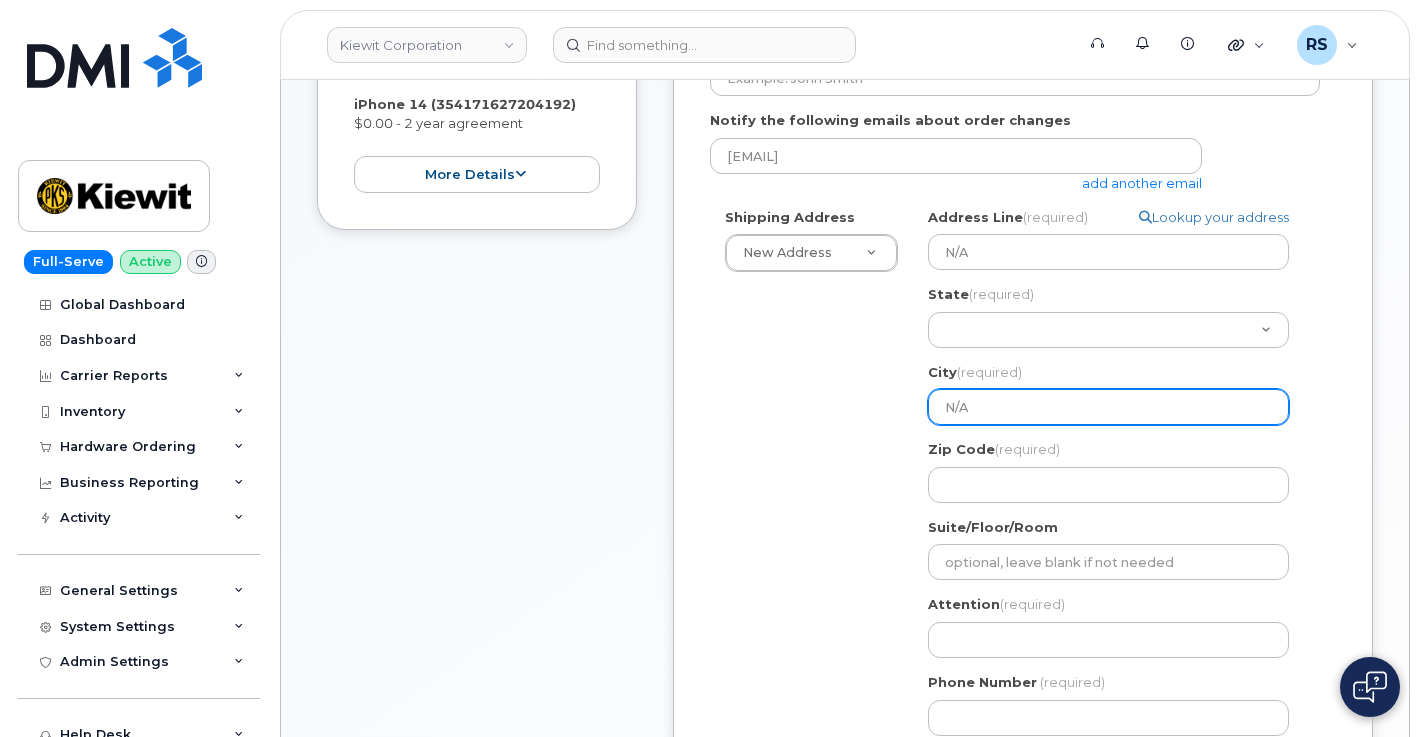 scroll, scrollTop: 467, scrollLeft: 0, axis: vertical 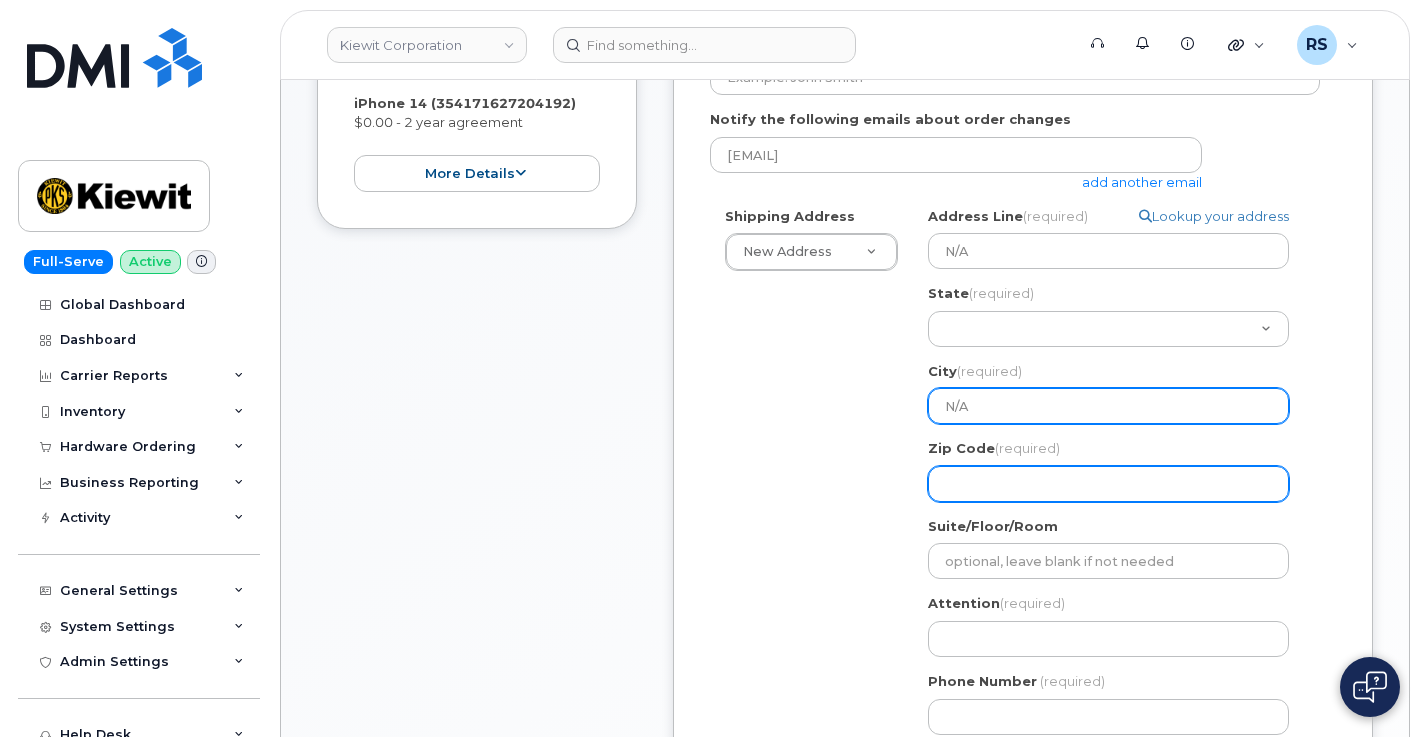type on "N/A" 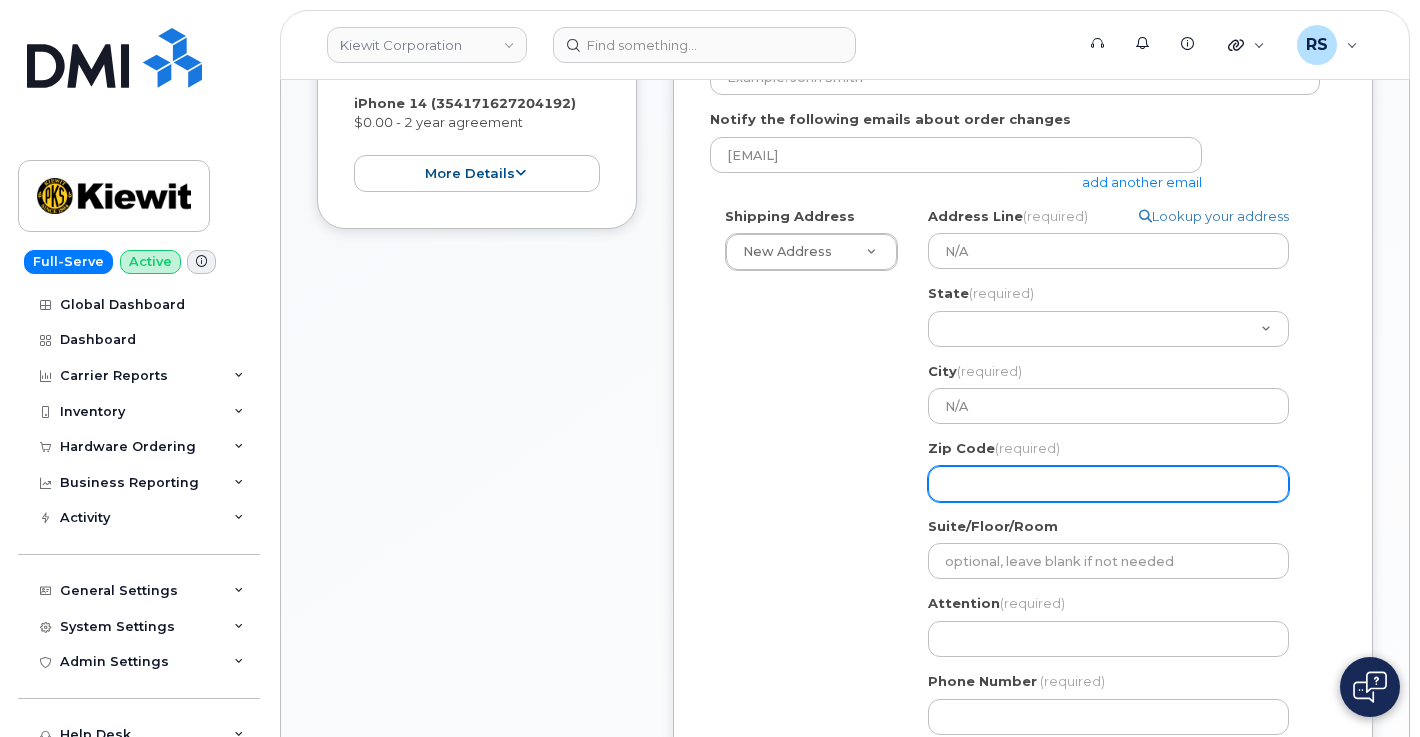 click on "Zip Code
(required)" at bounding box center (1108, 484) 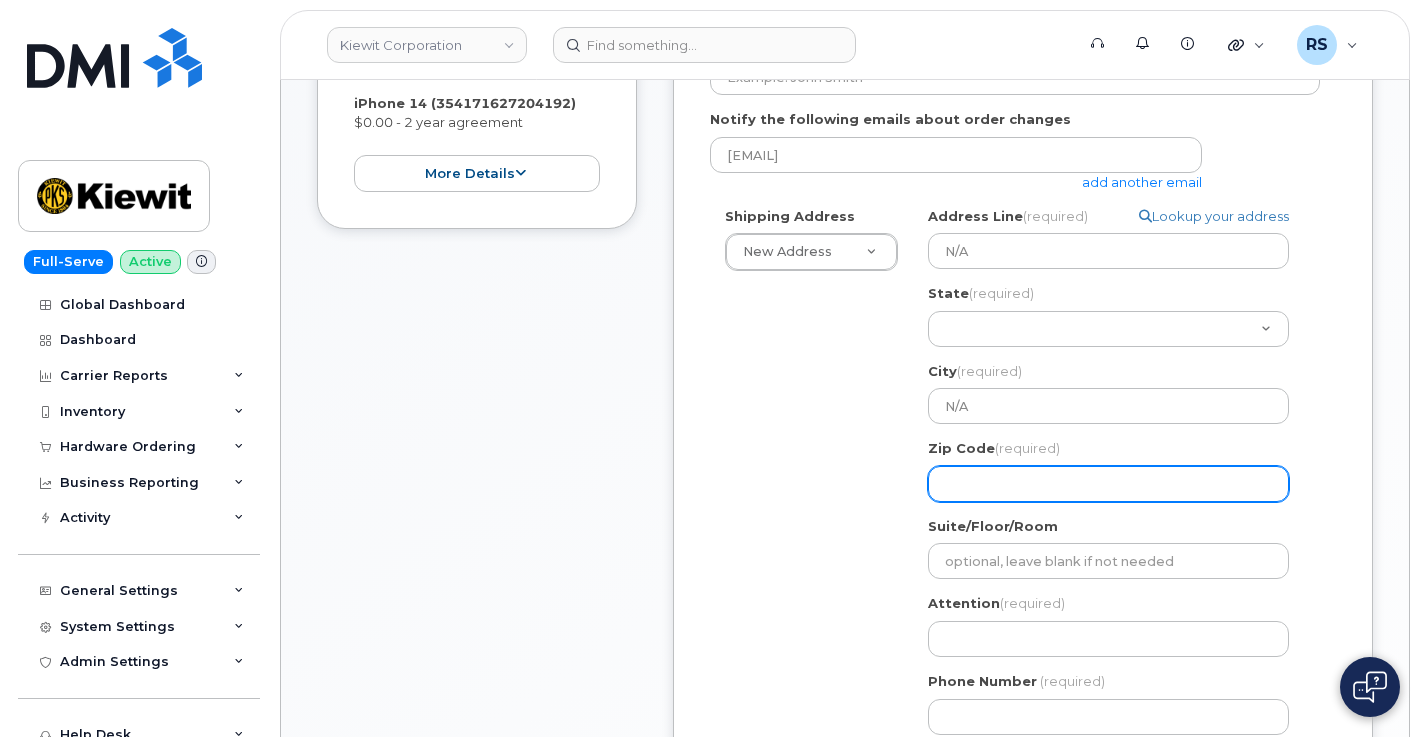 select 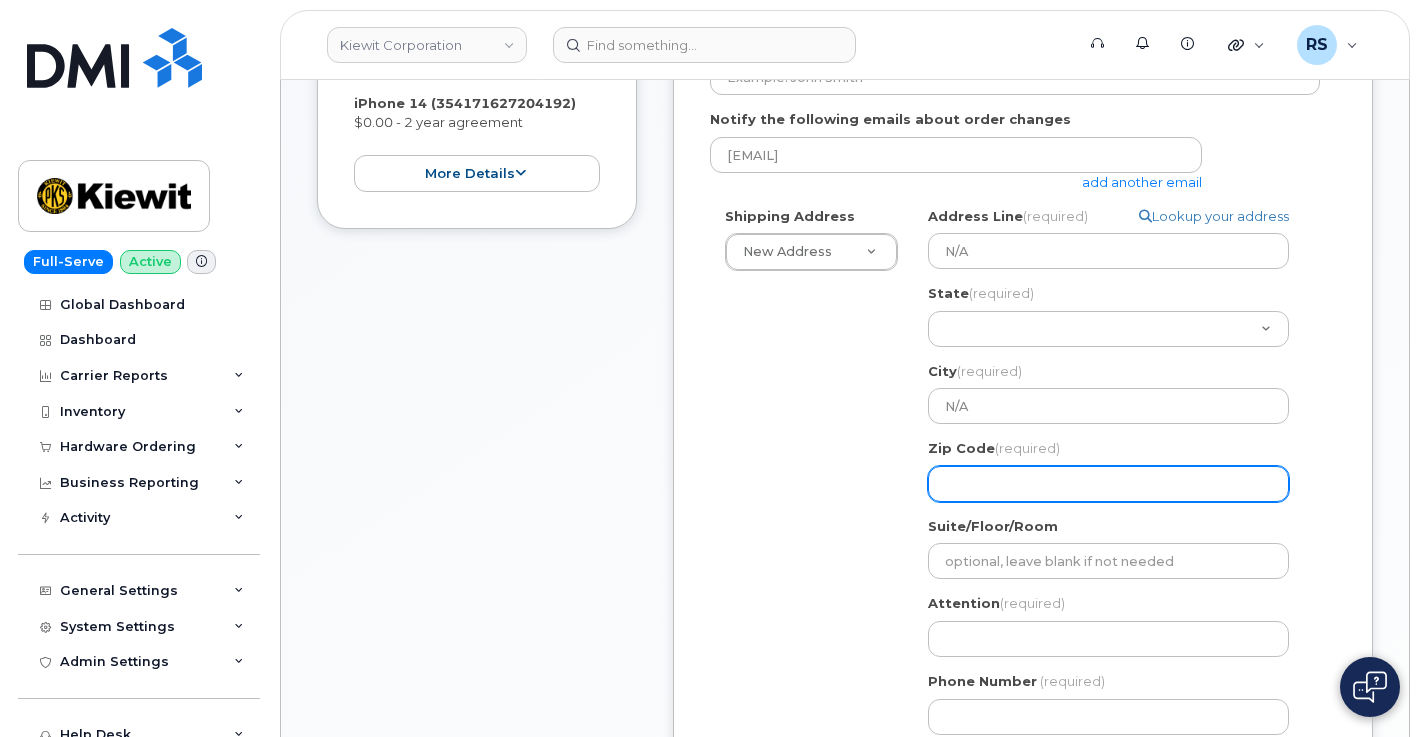 type on "7" 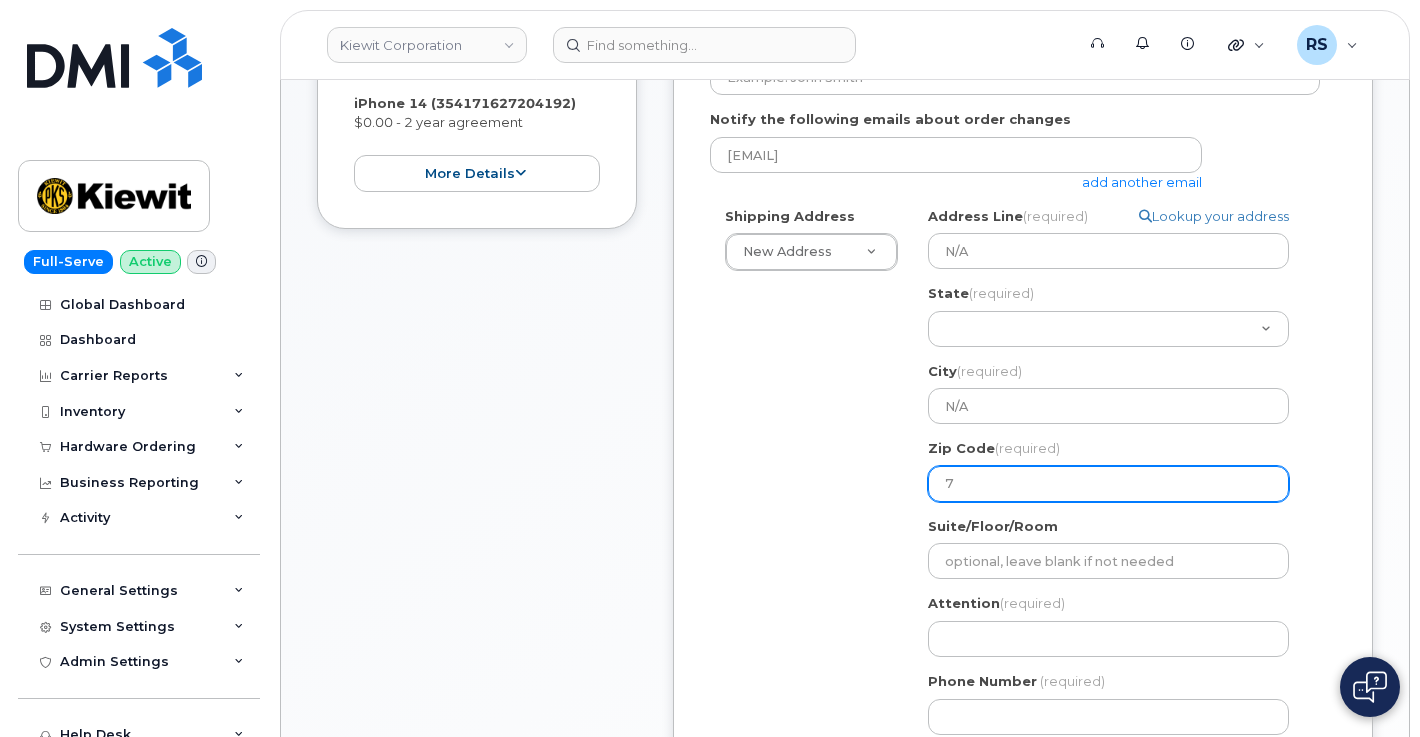 select 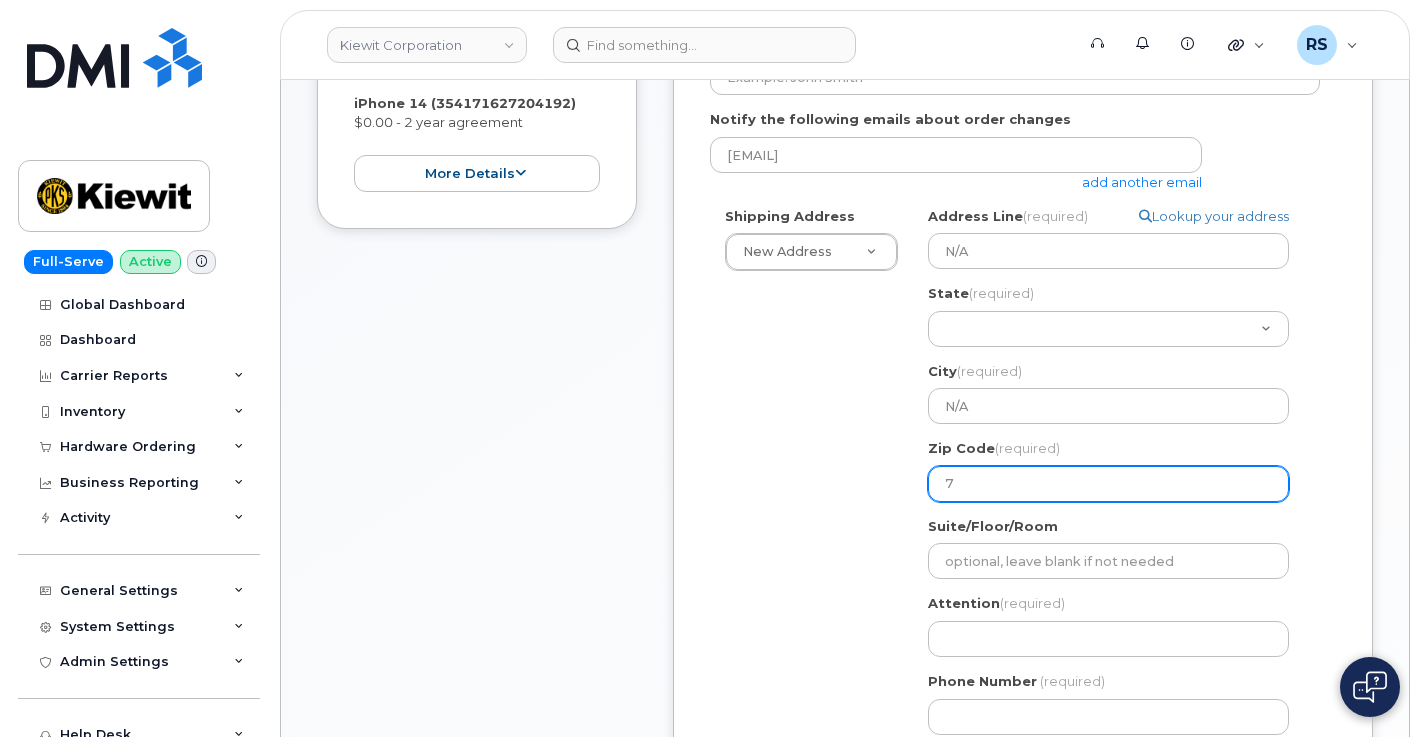 type on "77" 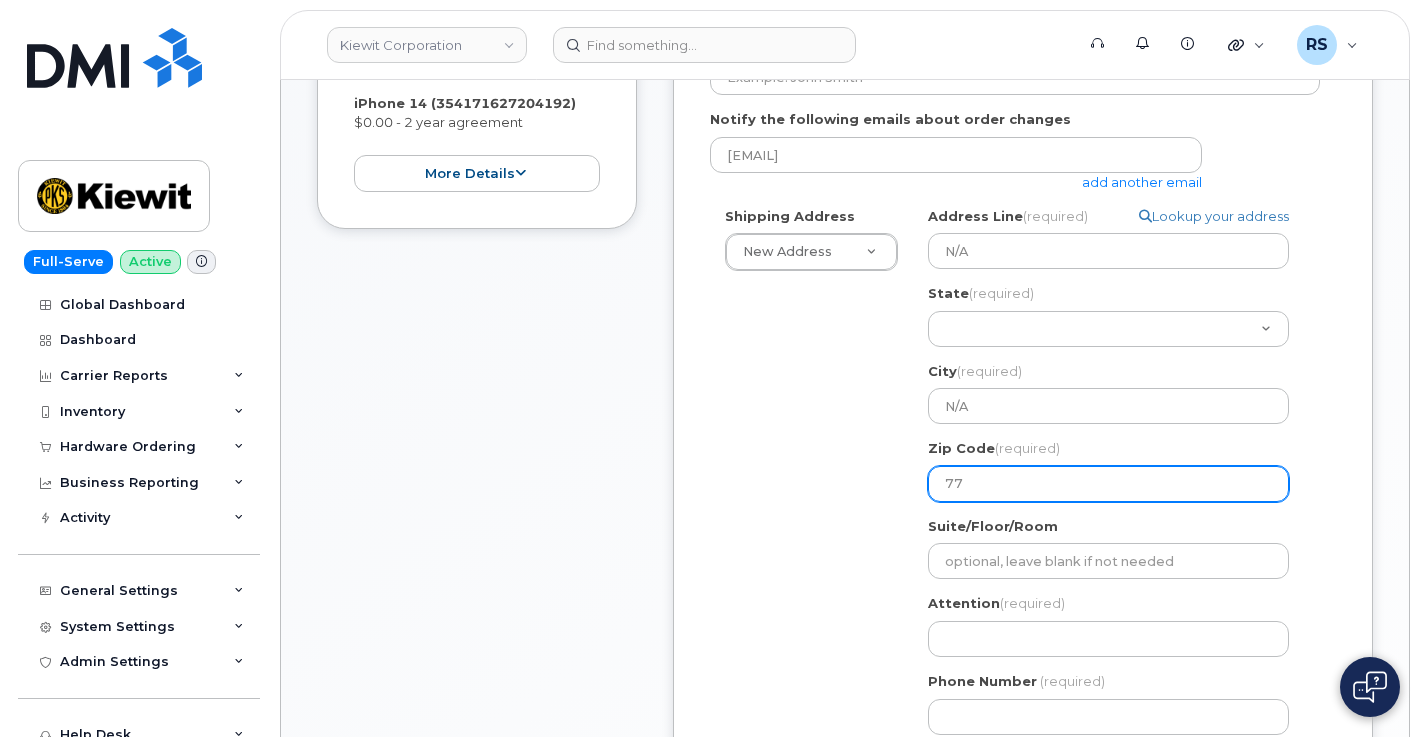 select 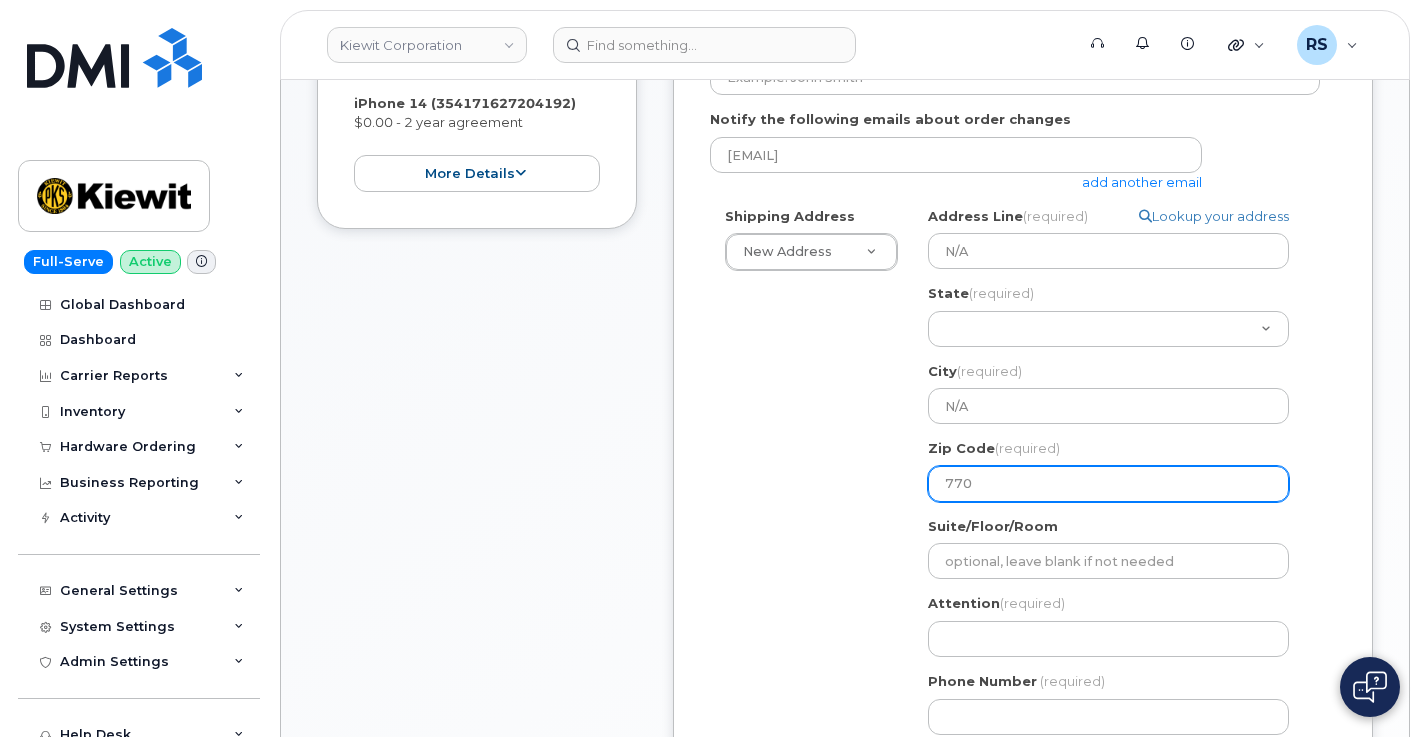 select 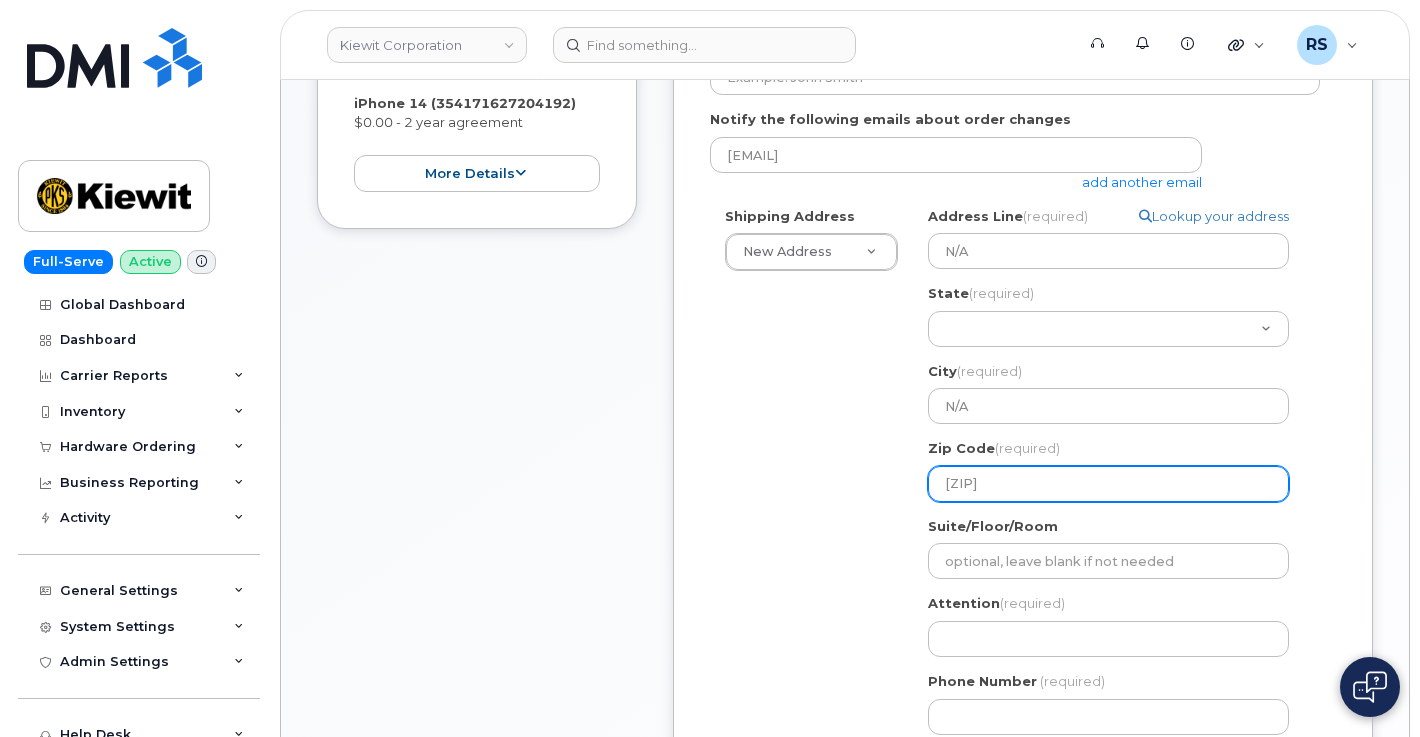 select 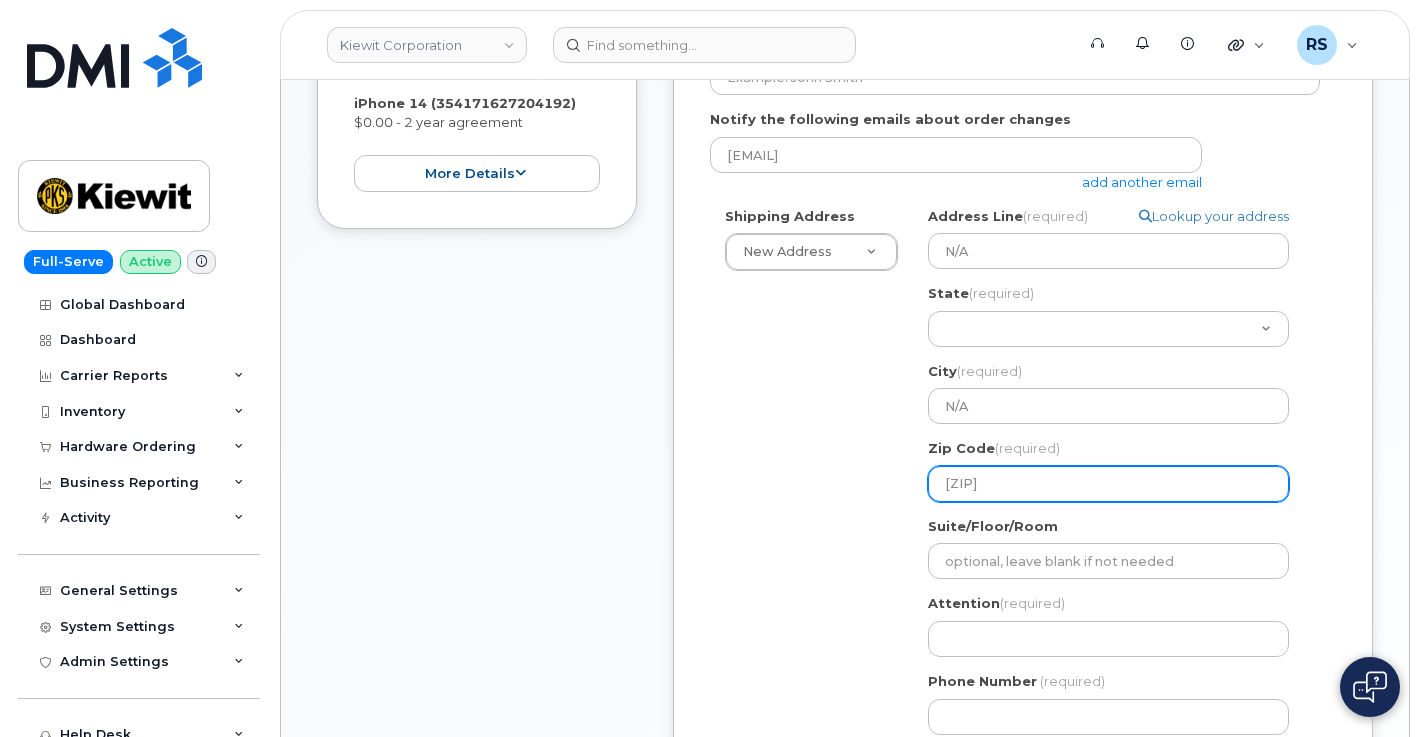 type on "77079" 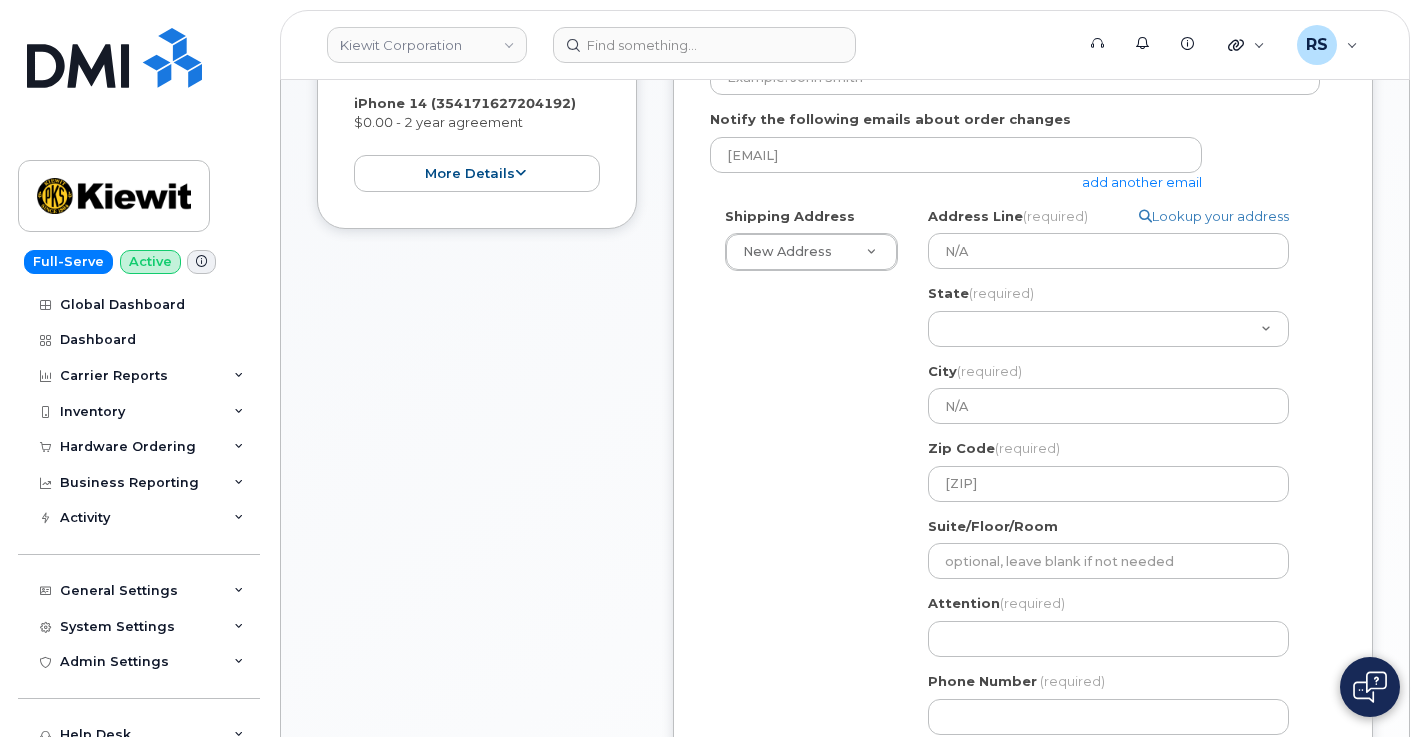 click on "Shipping Address
New Address                                     New Address 6326 Lake Ave 415 Bruhn Ct 12312 Port Grace Blvd 133 Islington St Apt 7 304 Gaille Dr
N/A
Search your address...
Manually edit your address
Click to search No available options
Address Line
(required)
Lookup your address
N/A
State
(required)
Alabama
Alaska
American Samoa
Arizona
Arkansas
California
Colorado
Connecticut
Delaware
District of Columbia
Florida
Georgia
Guam
Hawaii
Idaho
Illinois
Indiana
Iowa
Kansas
Kentucky
Louisiana
Maine
Maryland
Massachusetts
Michigan
Minnesota
Mississippi
Missouri
Montana
Nebraska
Nevada
New Hampshire
New Jersey
New Mexico
New York
North Carolina
North Dakota
Ohio
Oklahoma
Oregon
Pennsylvania
Puerto Rico
Rhode Island
South Carolina
South Dakota
Tennessee
Texas
Utah
Vermont
Virginia
Virgin Islands
Washington
West Virginia" at bounding box center [1015, 478] 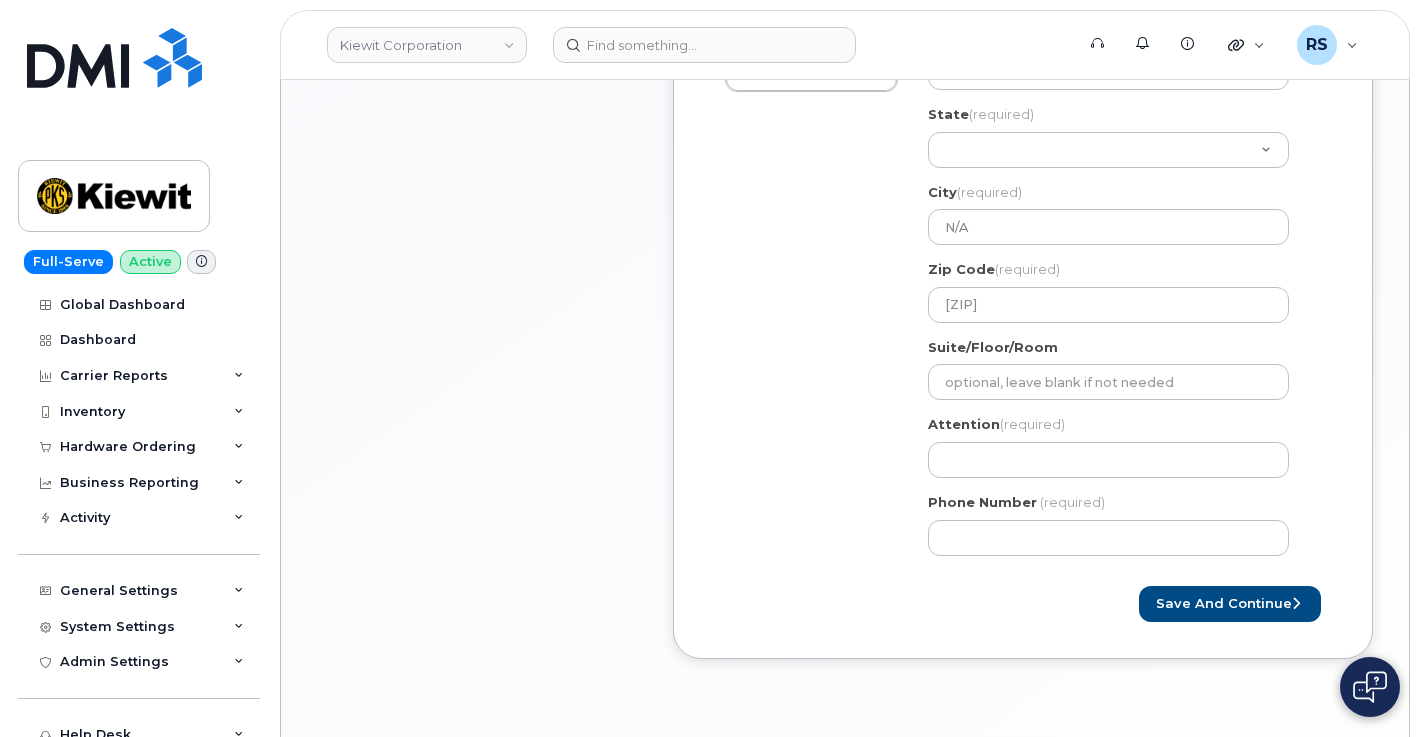 scroll, scrollTop: 733, scrollLeft: 0, axis: vertical 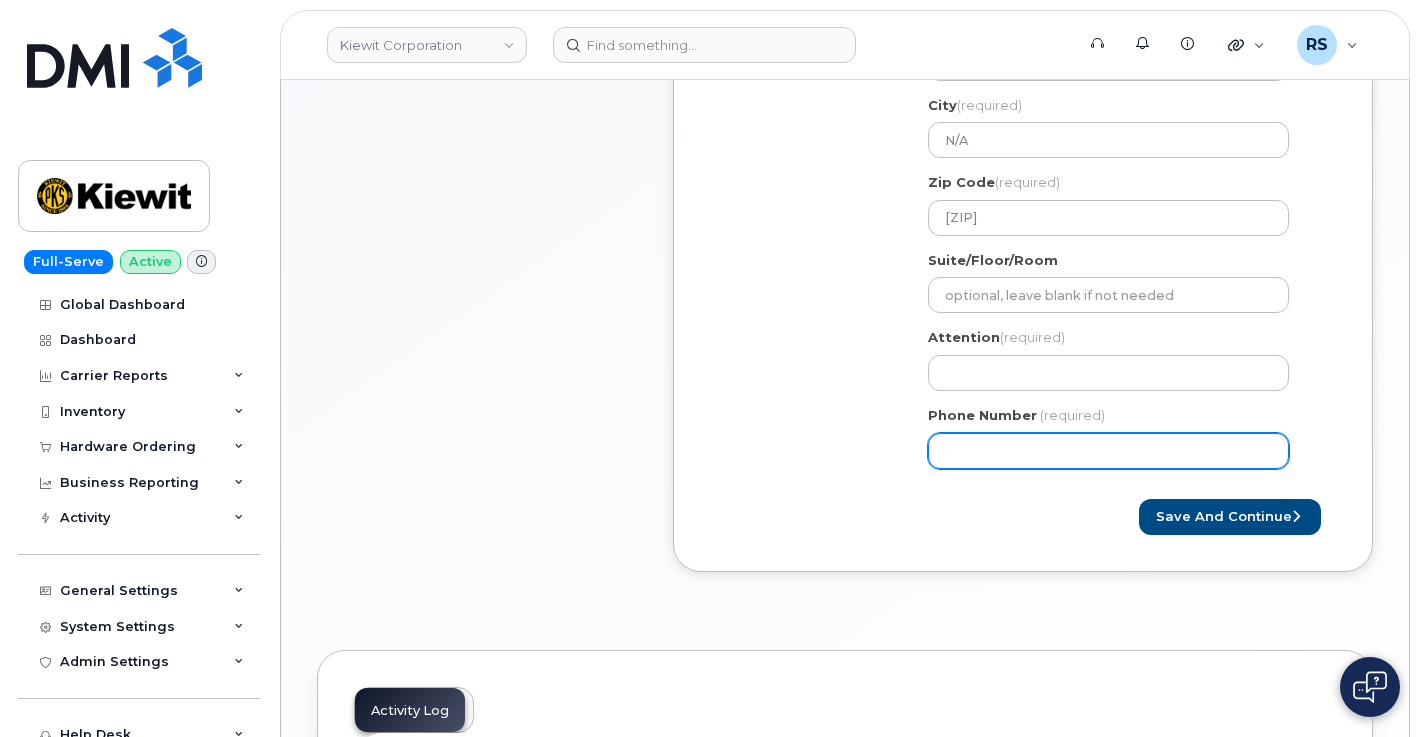 click on "Phone Number" at bounding box center [1108, 451] 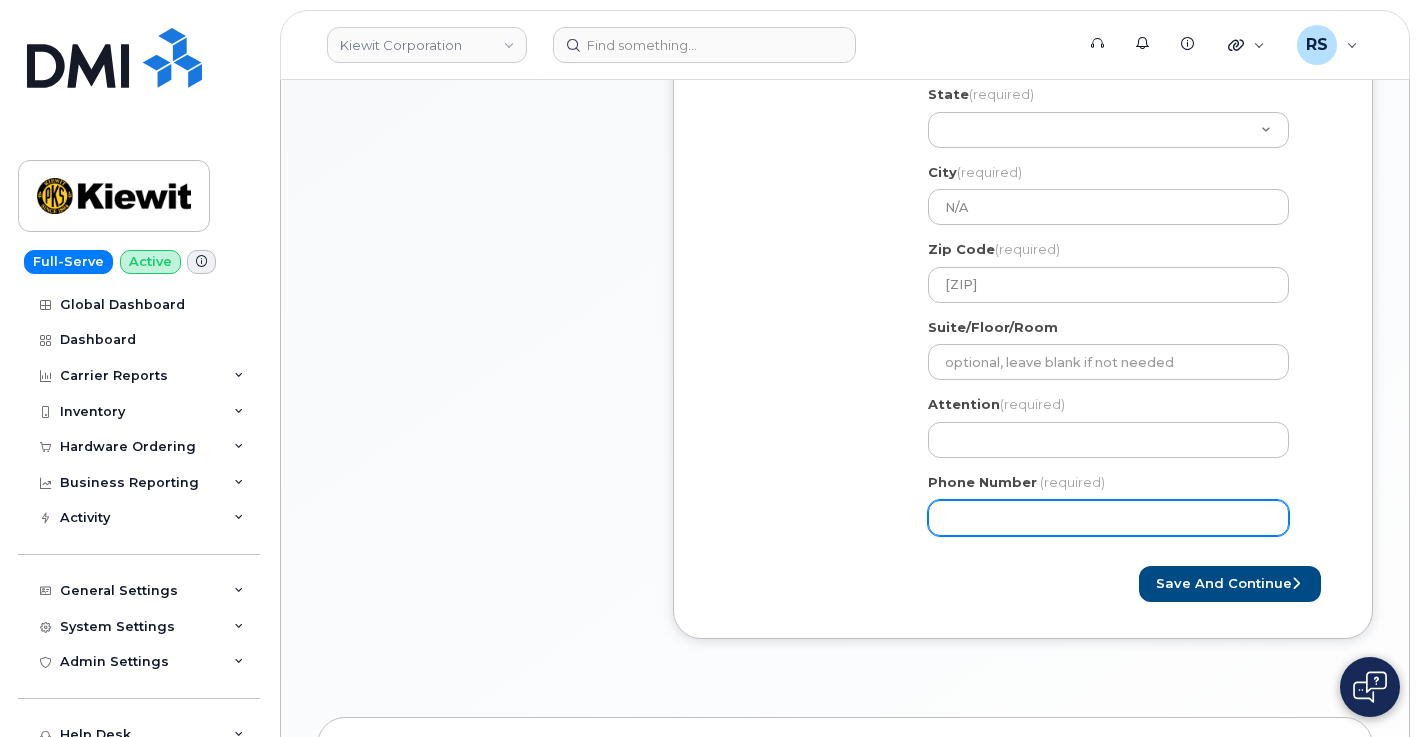 scroll, scrollTop: 667, scrollLeft: 0, axis: vertical 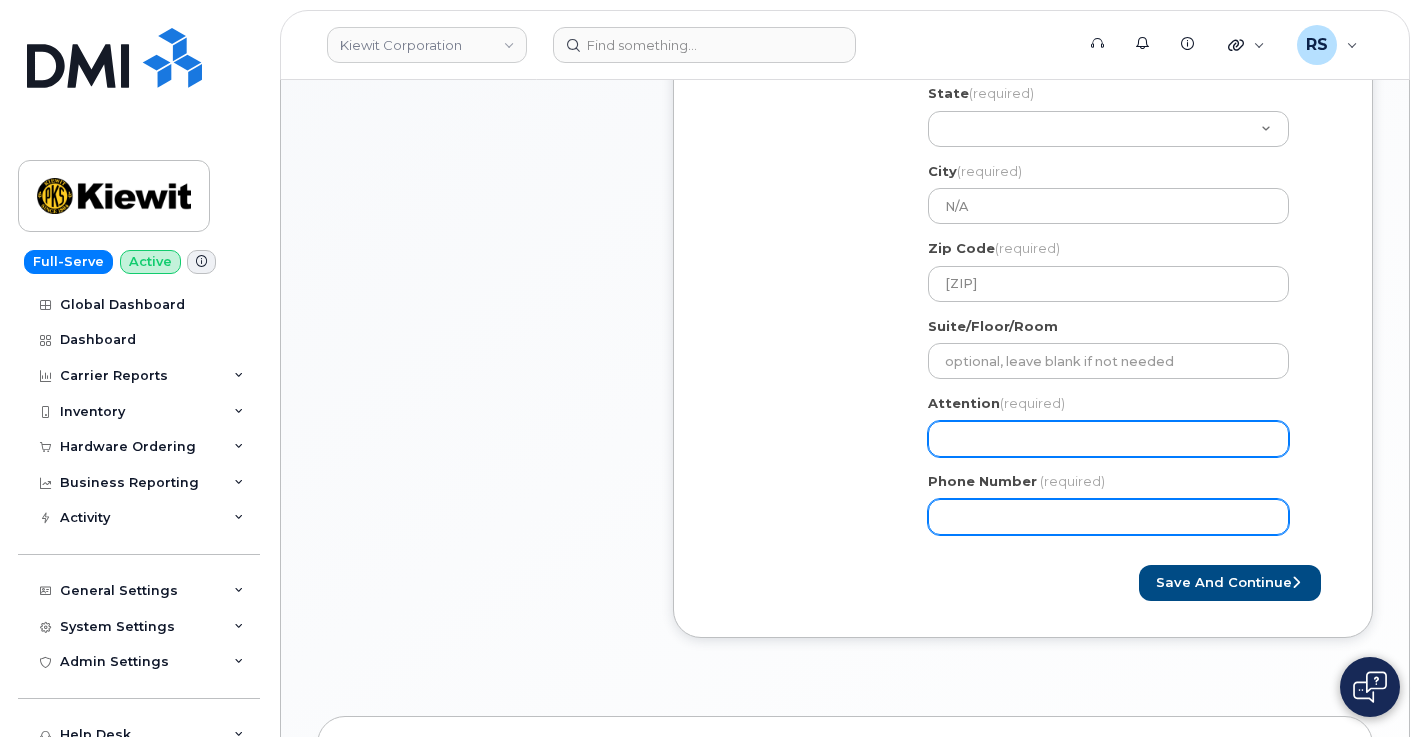 type on "5312412149" 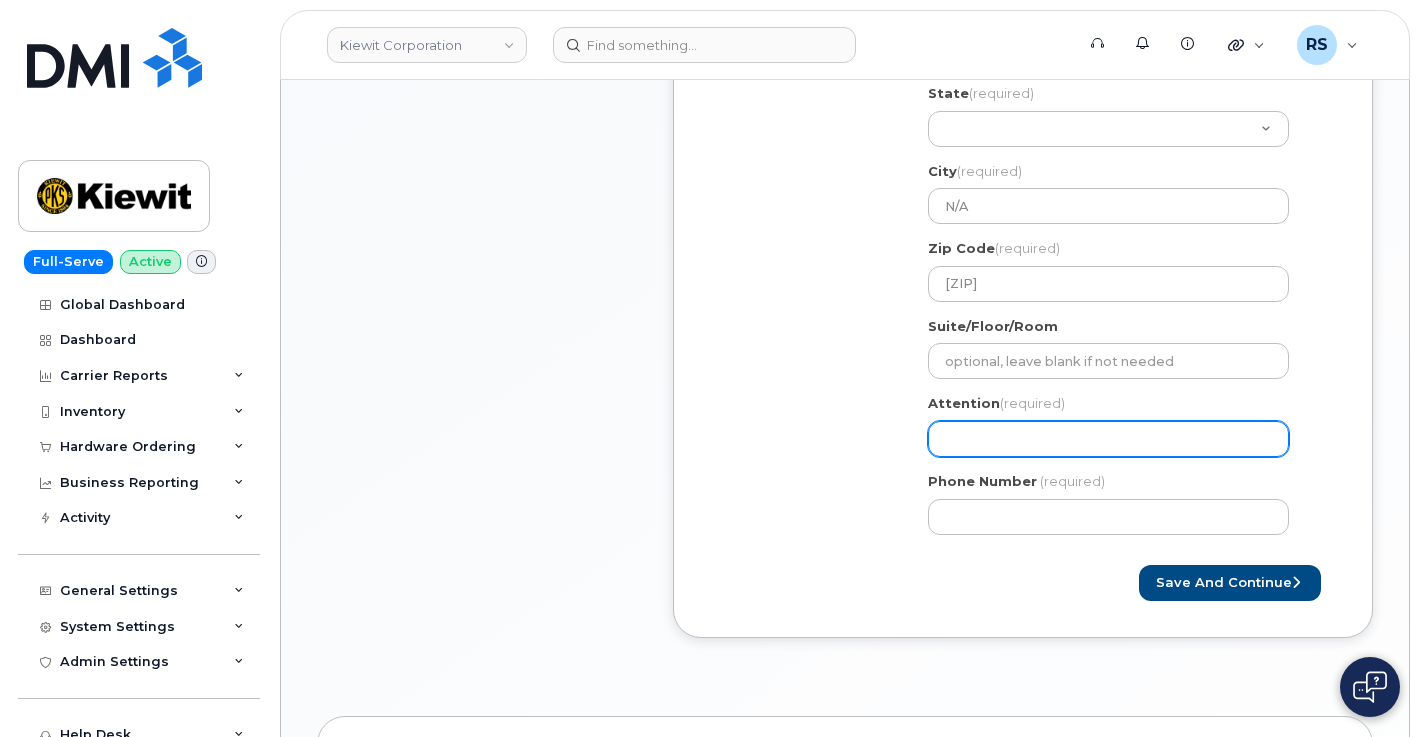 click on "Attention
(required)" at bounding box center [1108, 439] 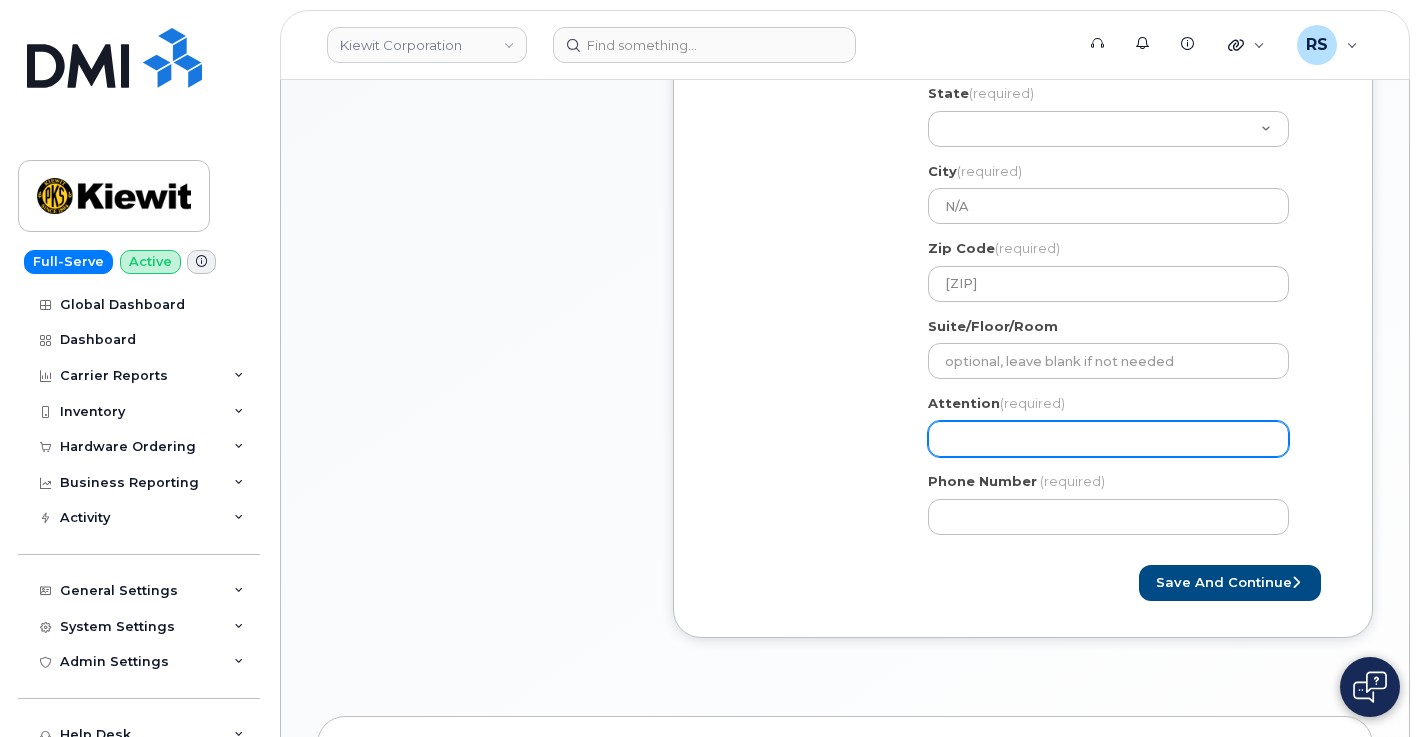 click on "Attention
(required)" at bounding box center [1108, 439] 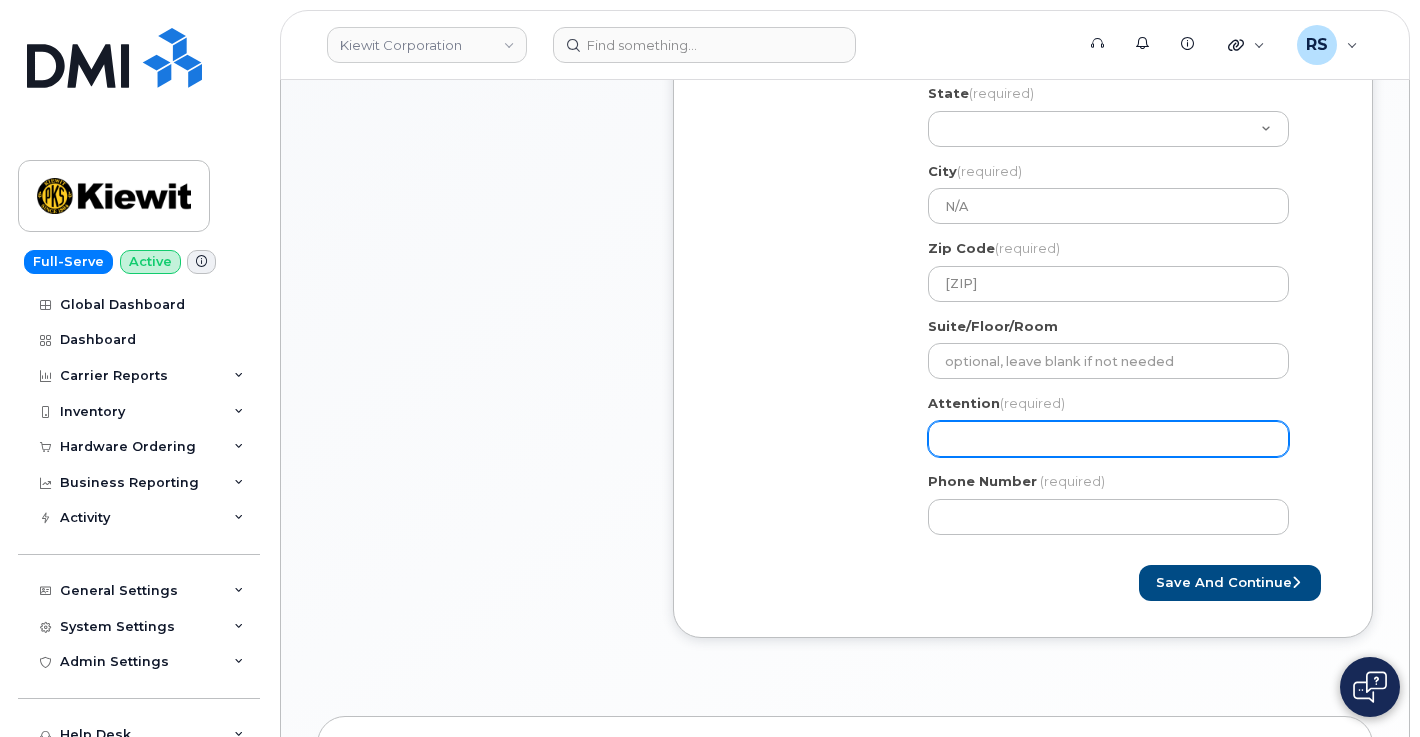 paste on "[FIRST].[LAST]" 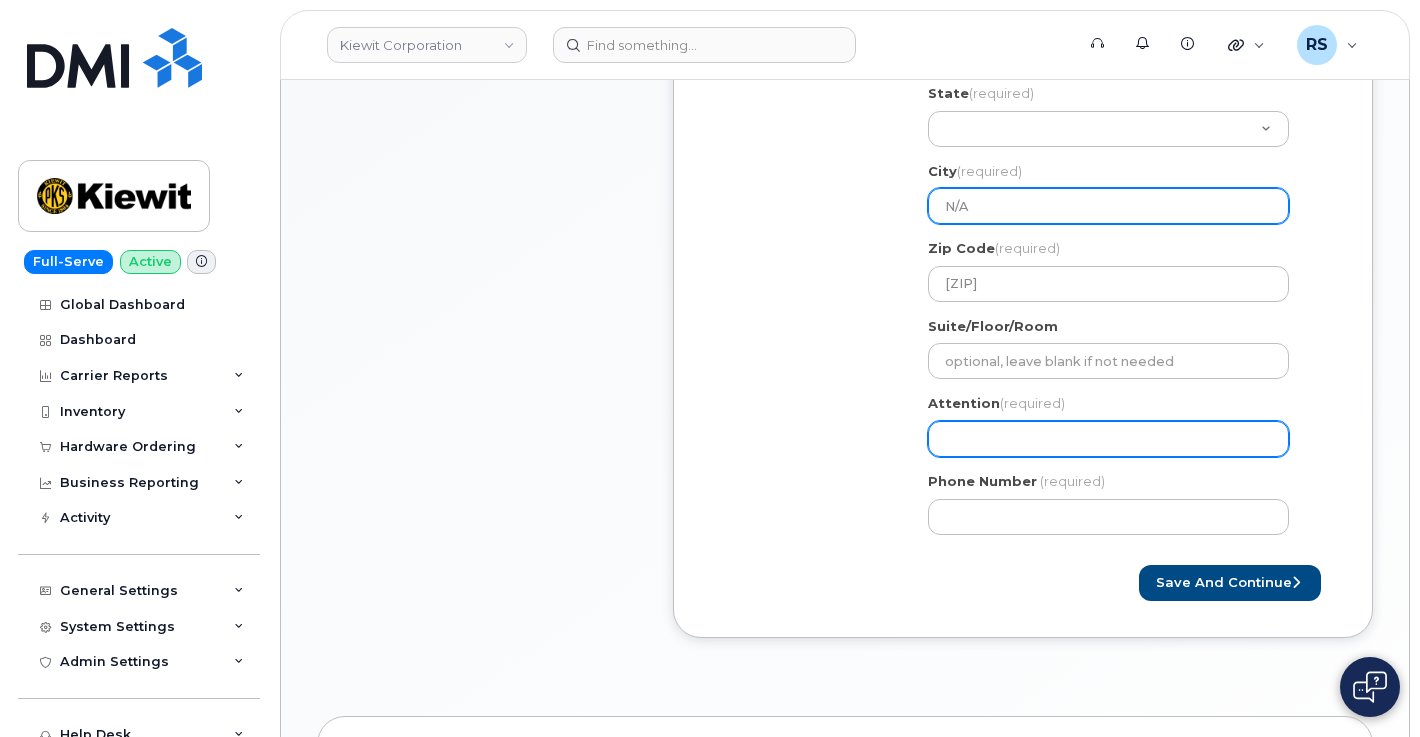 select 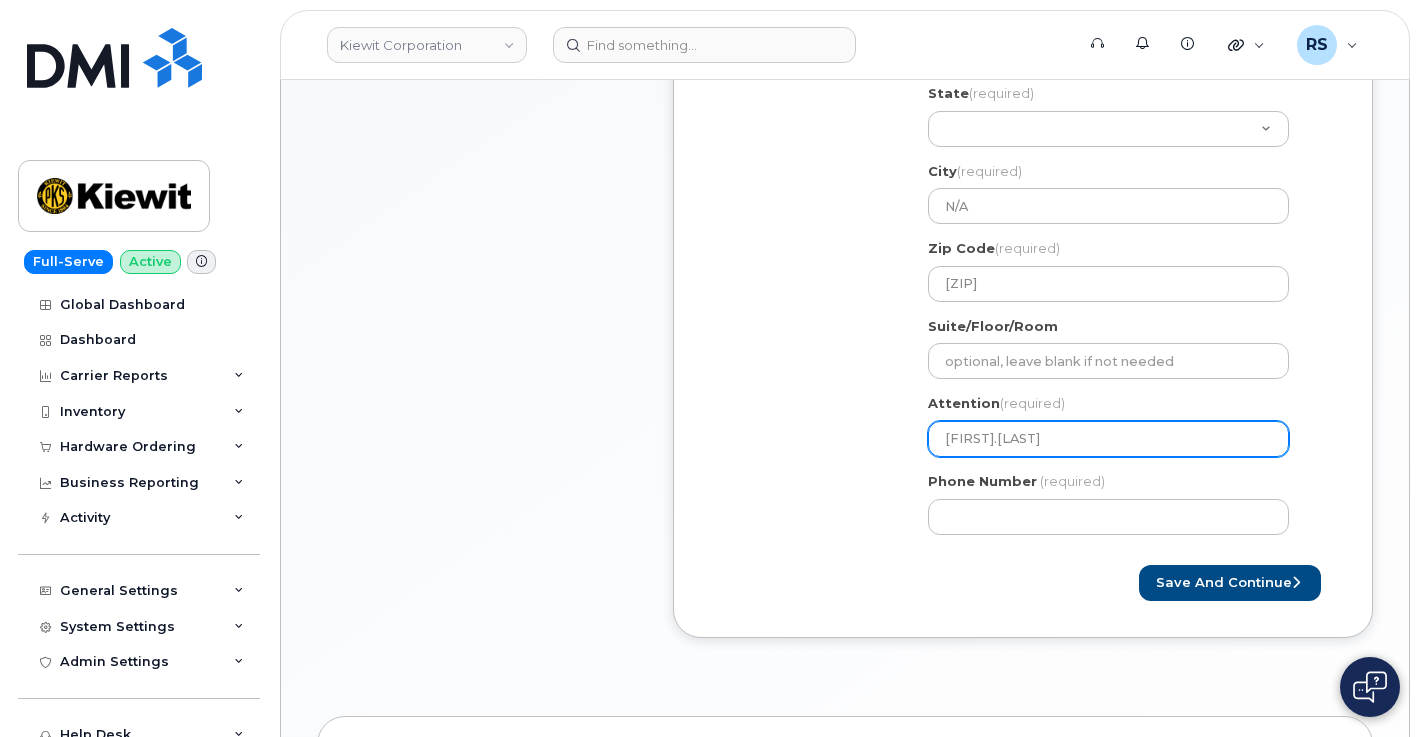 type on "[FIRST].[LAST]" 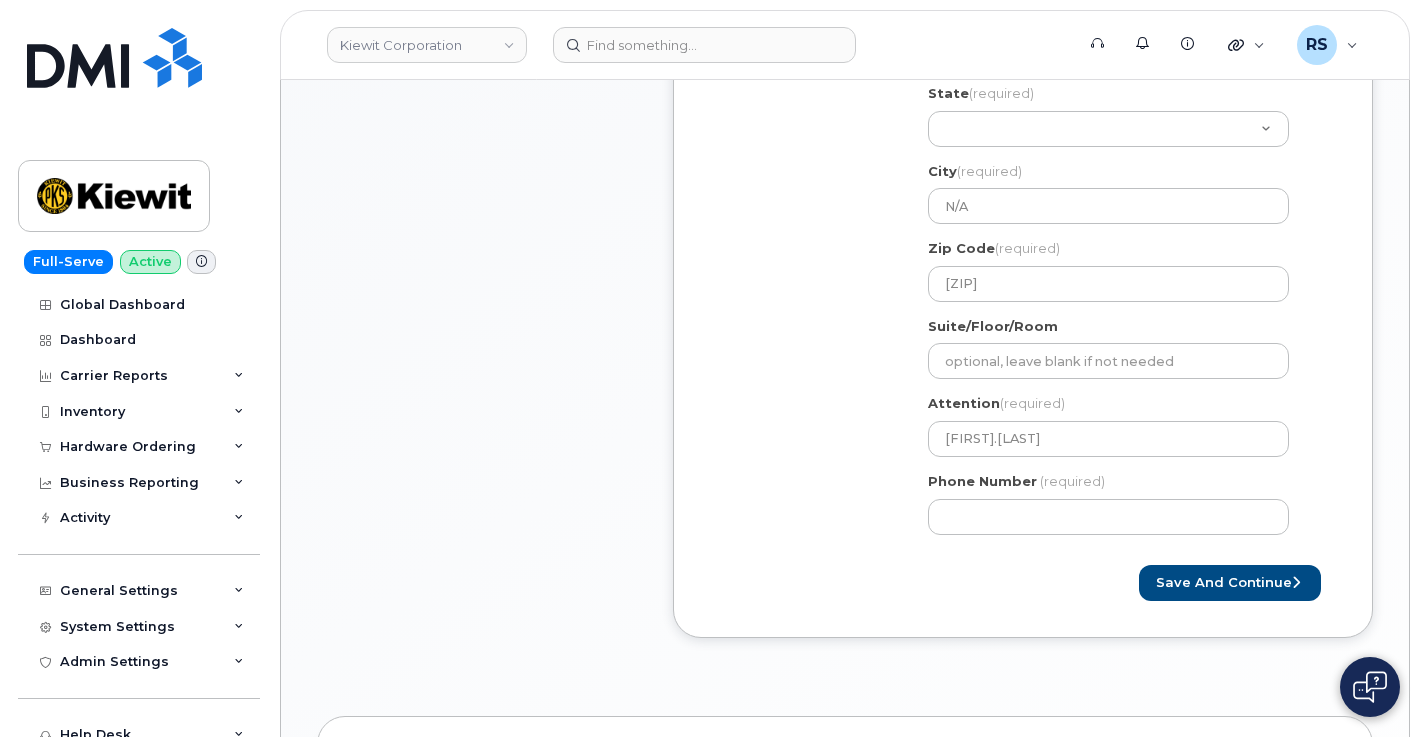click on "Shipping Address
New Address                                     New Address 6326 Lake Ave 415 Bruhn Ct 12312 Port Grace Blvd 133 Islington St Apt 7 304 Gaille Dr
N/A
Search your address...
Manually edit your address
Click to search No available options
Address Line
(required)
Lookup your address
N/A
State
(required)
Alabama
Alaska
American Samoa
Arizona
Arkansas
California
Colorado
Connecticut
Delaware
District of Columbia
Florida
Georgia
Guam
Hawaii
Idaho
Illinois
Indiana
Iowa
Kansas
Kentucky
Louisiana
Maine
Maryland
Massachusetts
Michigan
Minnesota
Mississippi
Missouri
Montana
Nebraska
Nevada
New Hampshire
New Jersey
New Mexico
New York
North Carolina
North Dakota
Ohio
Oklahoma
Oregon
Pennsylvania
Puerto Rico
Rhode Island
South Carolina
South Dakota
Tennessee
Texas
Utah
Vermont
Virginia
Virgin Islands
Washington
West Virginia" at bounding box center [1015, 278] 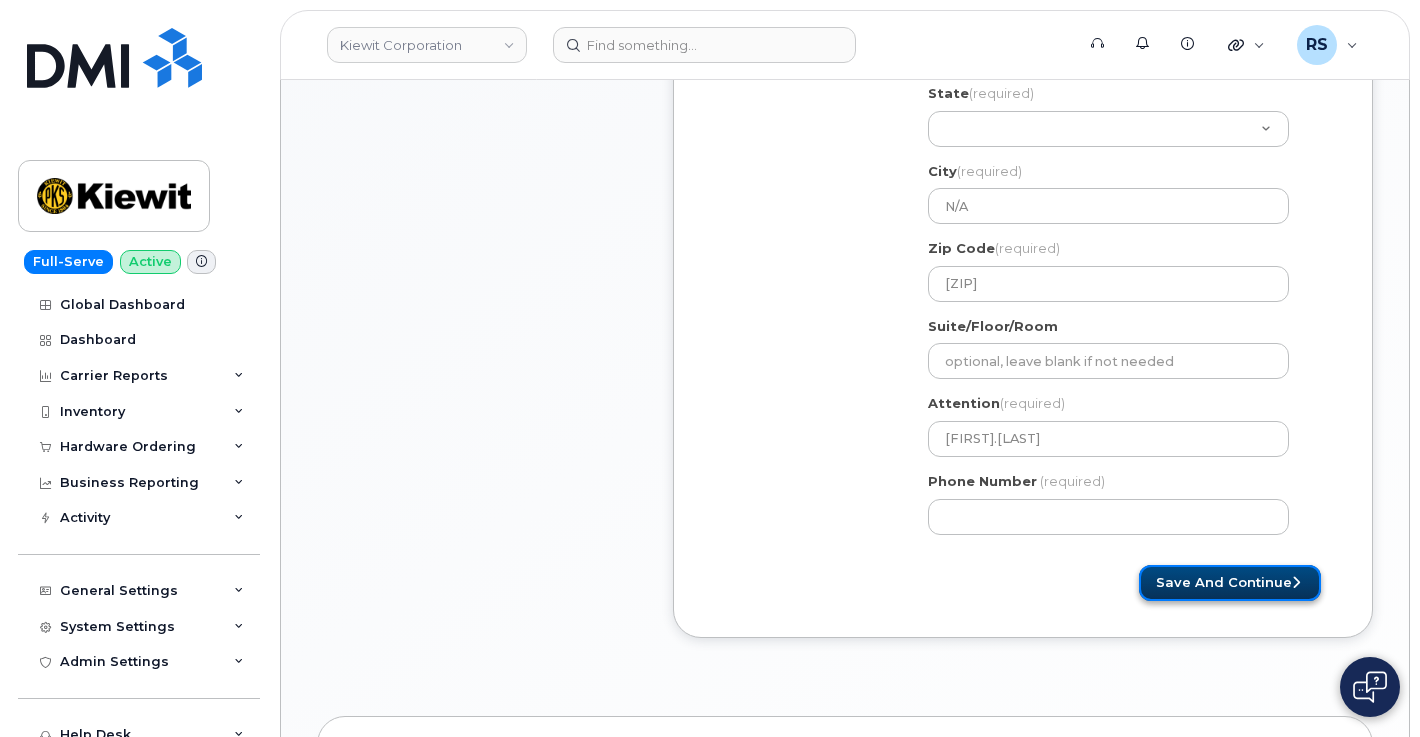 click on "Save and Continue" at bounding box center (1230, 583) 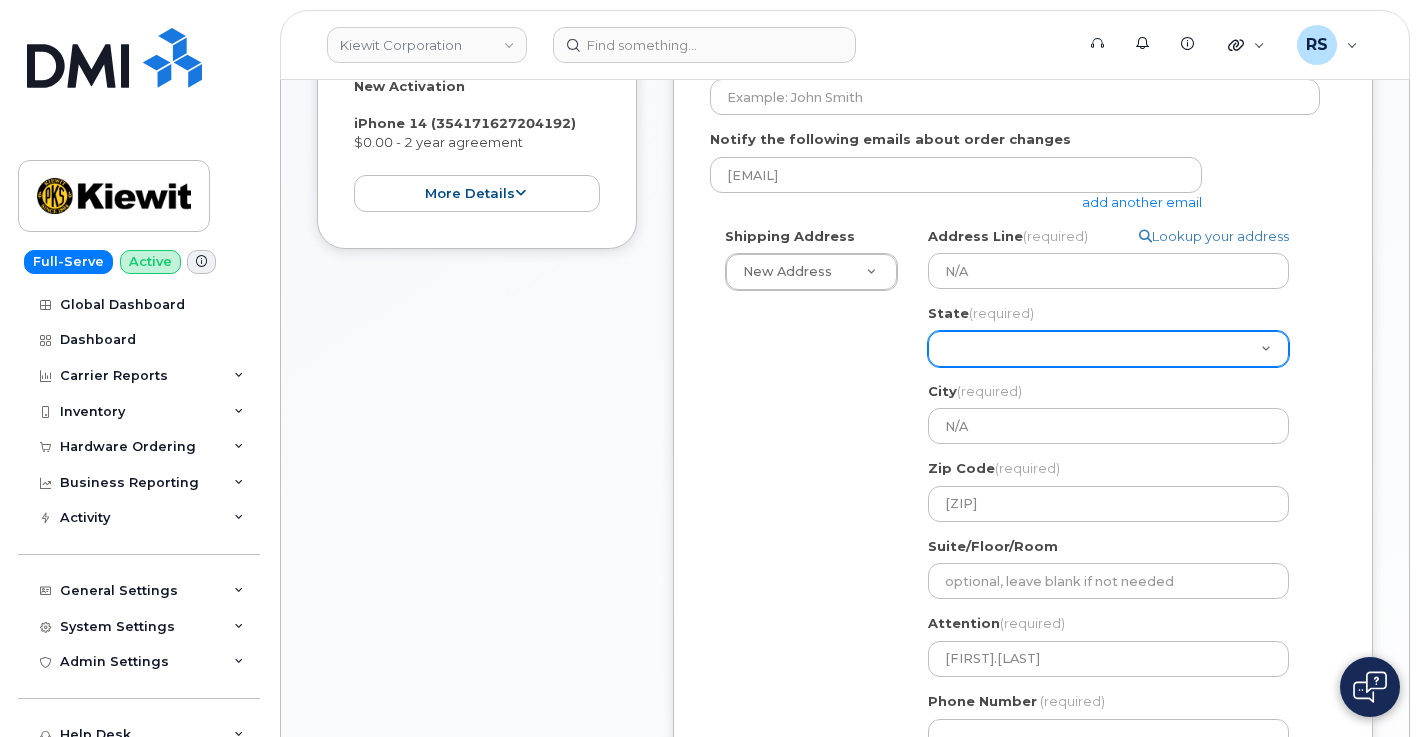 scroll, scrollTop: 400, scrollLeft: 0, axis: vertical 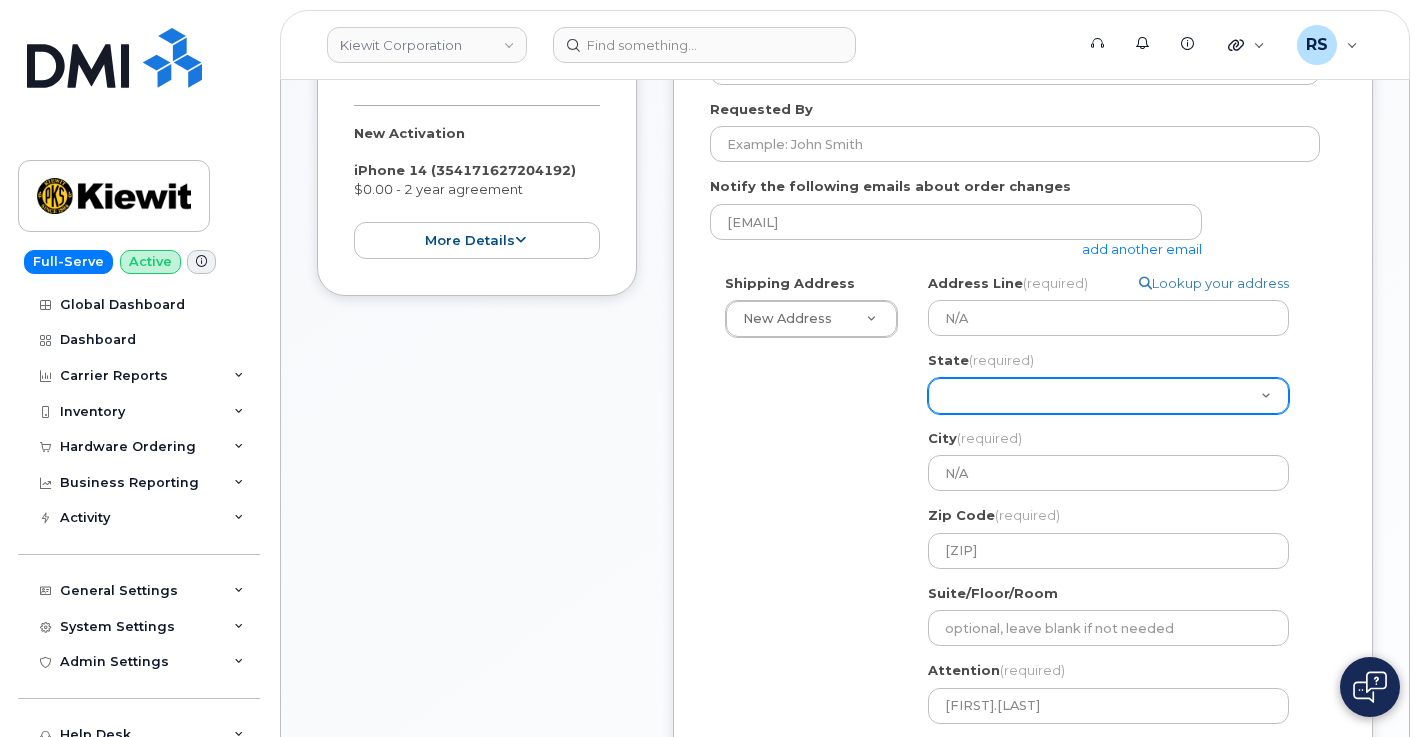 click on "Alabama
Alaska
American Samoa
Arizona
Arkansas
California
Colorado
Connecticut
Delaware
District of Columbia
Florida
Georgia
Guam
Hawaii
Idaho
Illinois
Indiana
Iowa
Kansas
Kentucky
Louisiana
Maine
Maryland
Massachusetts
Michigan
Minnesota
Mississippi
Missouri
Montana
Nebraska
Nevada
New Hampshire
New Jersey
New Mexico
New York
North Carolina
North Dakota
Ohio
Oklahoma
Oregon
Pennsylvania
Puerto Rico
Rhode Island
South Carolina
South Dakota
Tennessee
Texas
Utah
Vermont
Virginia
Virgin Islands
Washington
West Virginia
Wisconsin
Wyoming" at bounding box center (1108, 396) 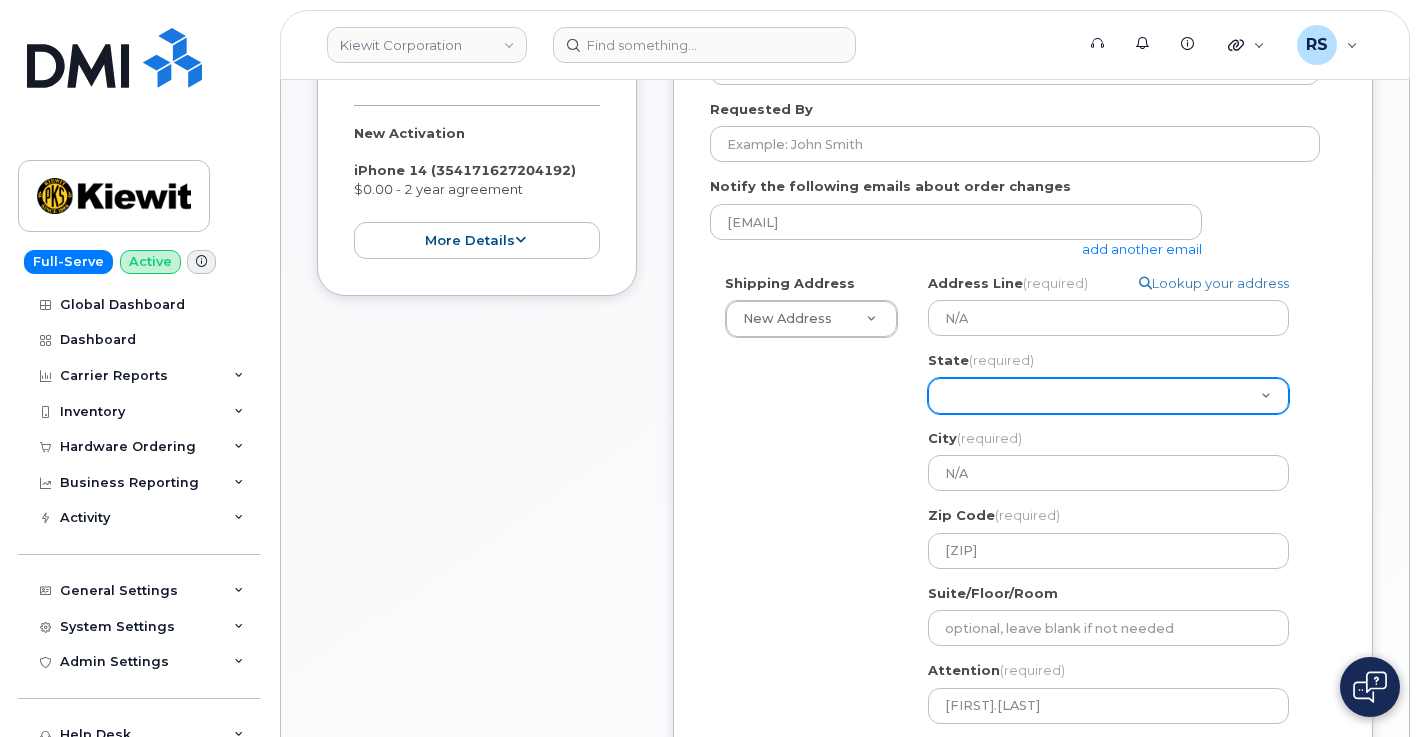 select on "TX" 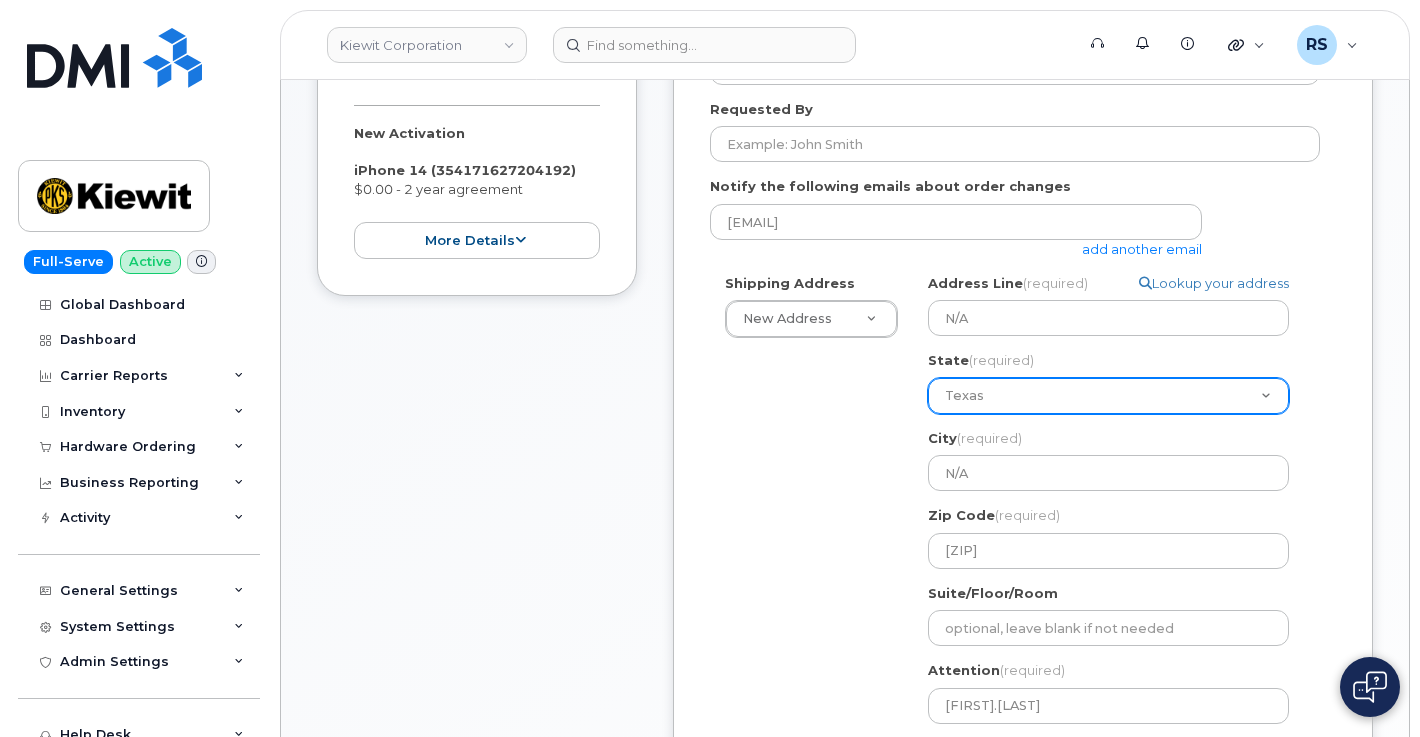click on "Alabama
Alaska
American Samoa
Arizona
Arkansas
California
Colorado
Connecticut
Delaware
District of Columbia
Florida
Georgia
Guam
Hawaii
Idaho
Illinois
Indiana
Iowa
Kansas
Kentucky
Louisiana
Maine
Maryland
Massachusetts
Michigan
Minnesota
Mississippi
Missouri
Montana
Nebraska
Nevada
New Hampshire
New Jersey
New Mexico
New York
North Carolina
North Dakota
Ohio
Oklahoma
Oregon
Pennsylvania
Puerto Rico
Rhode Island
South Carolina
South Dakota
Tennessee
Texas
Utah
Vermont
Virginia
Virgin Islands
Washington
West Virginia
Wisconsin
Wyoming" at bounding box center [1108, 396] 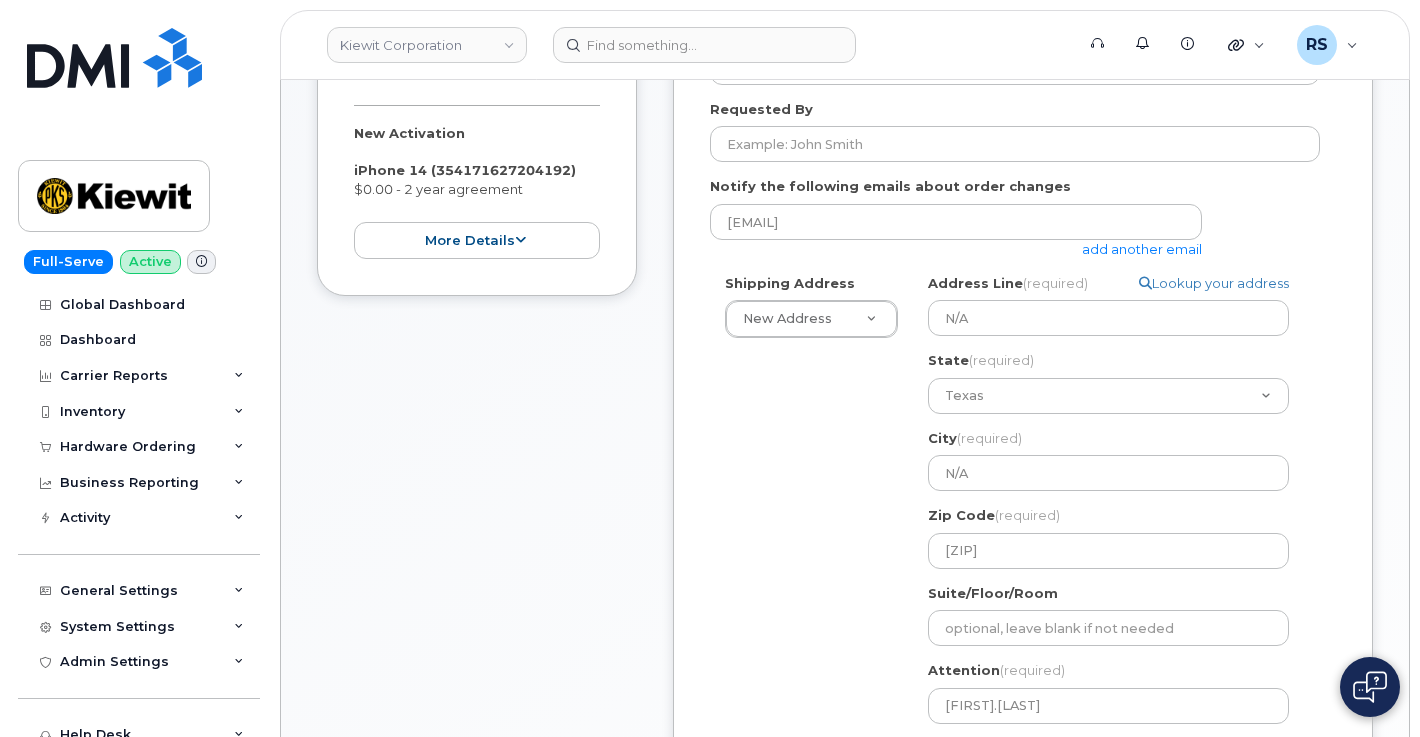 click on "Shipping Address
New Address                                     New Address 6326 Lake Ave 415 Bruhn Ct 12312 Port Grace Blvd 133 Islington St Apt 7 304 Gaille Dr
TX
N/A
Search your address...
Manually edit your address
Click to search No available options
Address Line
(required)
Lookup your address
N/A
State
(required)
Alabama
Alaska
American Samoa
Arizona
Arkansas
California
Colorado
Connecticut
Delaware
District of Columbia
Florida
Georgia
Guam
Hawaii
Idaho
Illinois
Indiana
Iowa
Kansas
Kentucky
Louisiana
Maine
Maryland
Massachusetts
Michigan
Minnesota
Mississippi
Missouri
Montana
Nebraska
Nevada
New Hampshire
New Jersey
New Mexico
New York
North Carolina
North Dakota
Ohio
Oklahoma
Oregon
Pennsylvania
Puerto Rico
Rhode Island
South Carolina
South Dakota
Tennessee
Texas
Utah
Vermont
Virginia
Virgin Islands
Washington
West Virginia" at bounding box center [1015, 545] 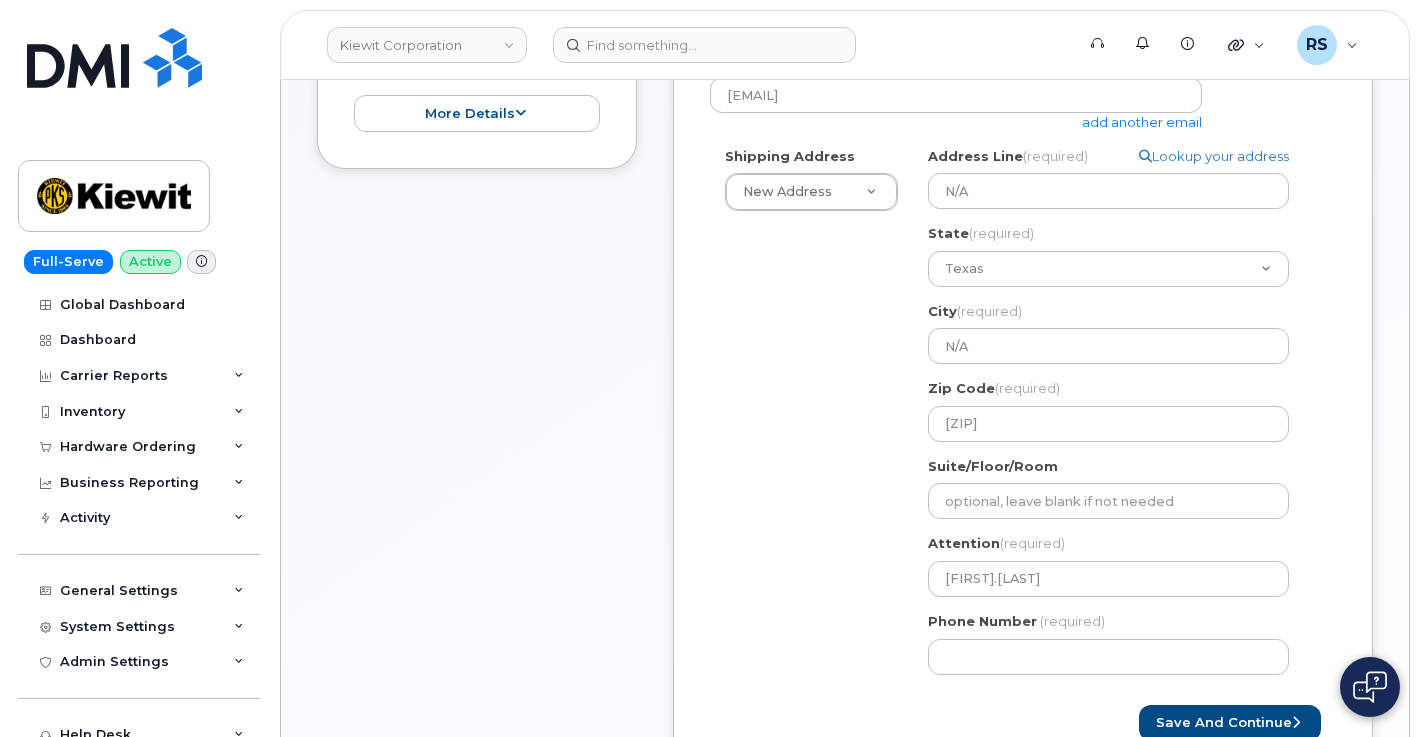 scroll, scrollTop: 600, scrollLeft: 0, axis: vertical 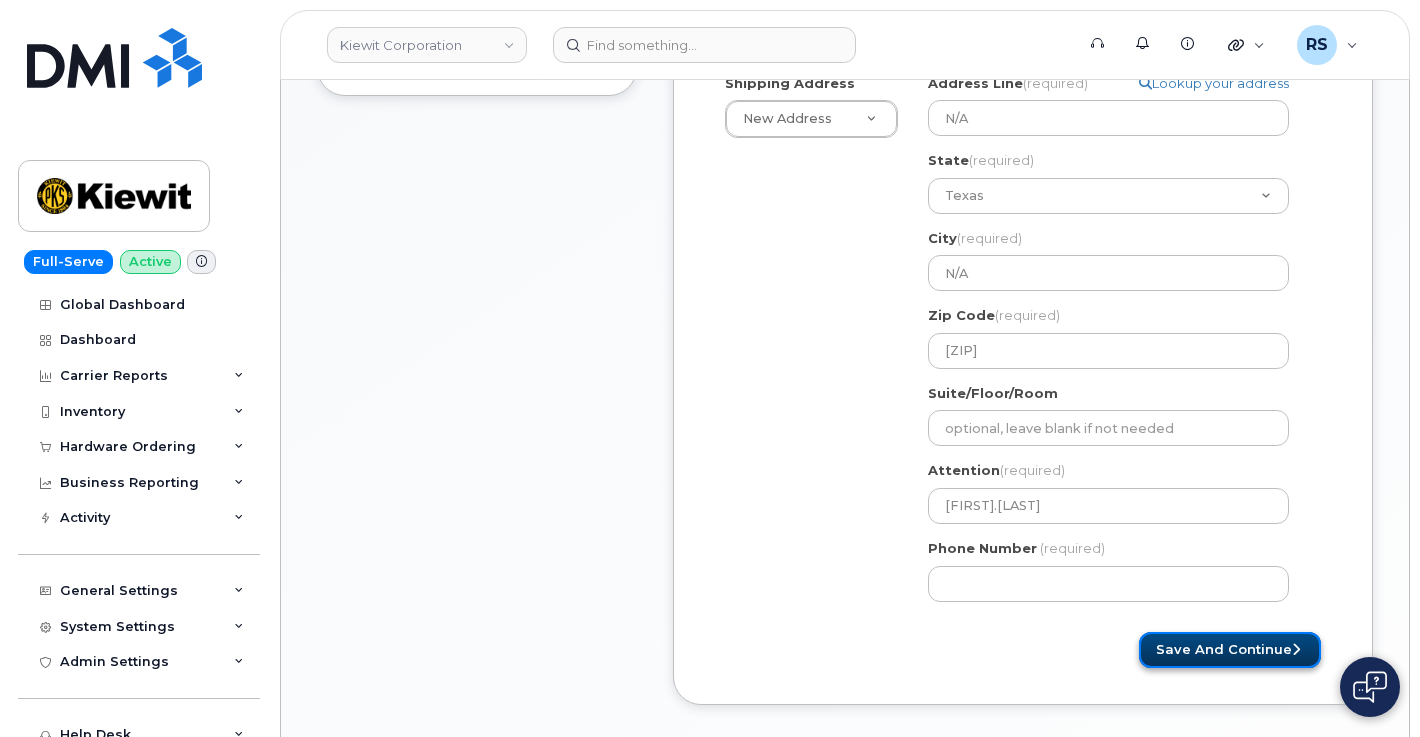 click on "Save and Continue" at bounding box center [1230, 650] 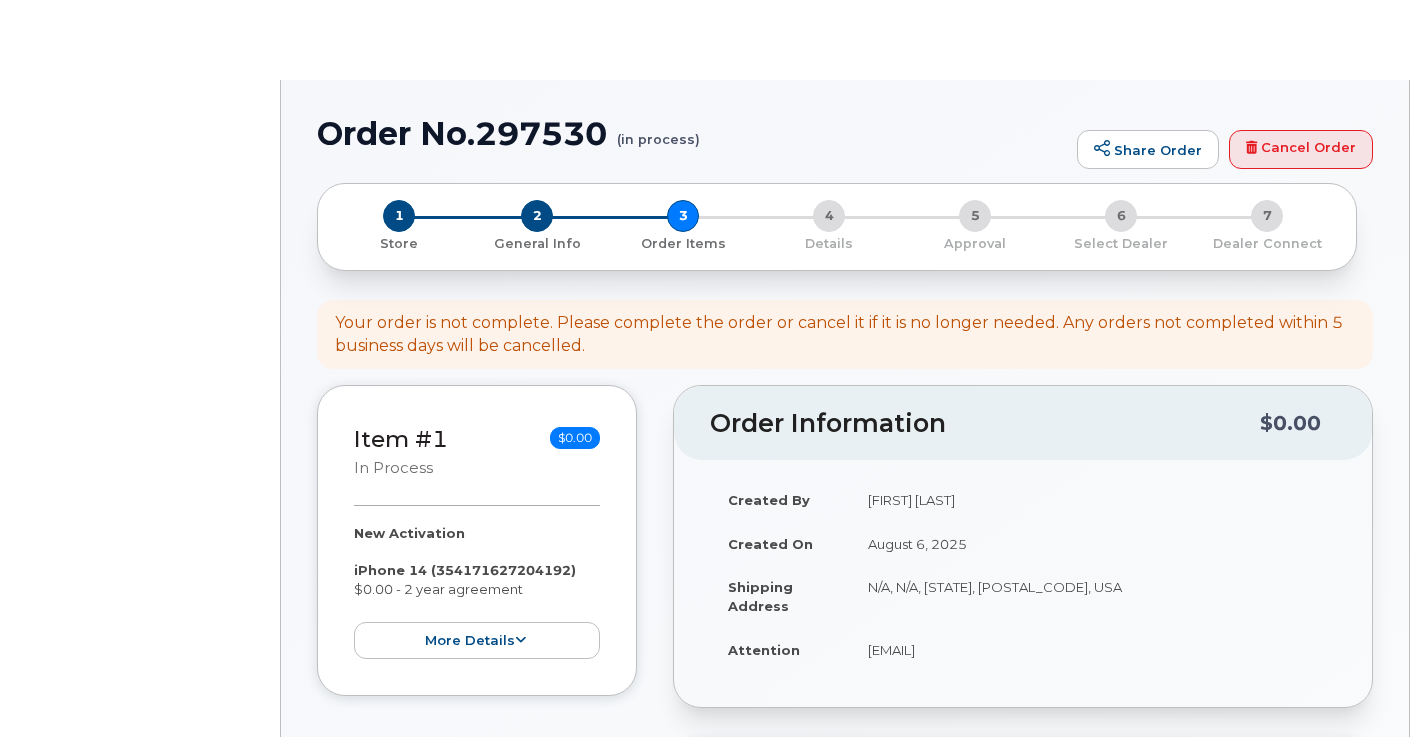 select 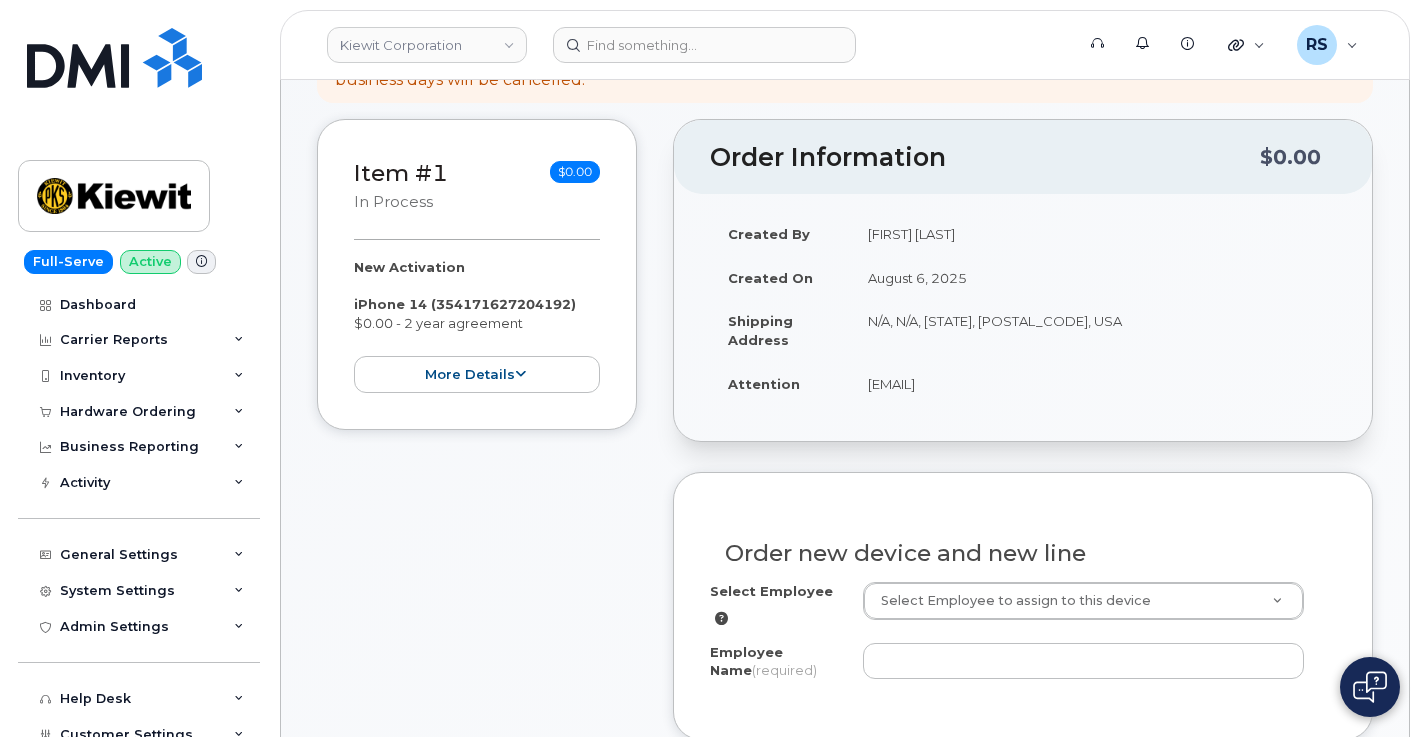 scroll, scrollTop: 333, scrollLeft: 0, axis: vertical 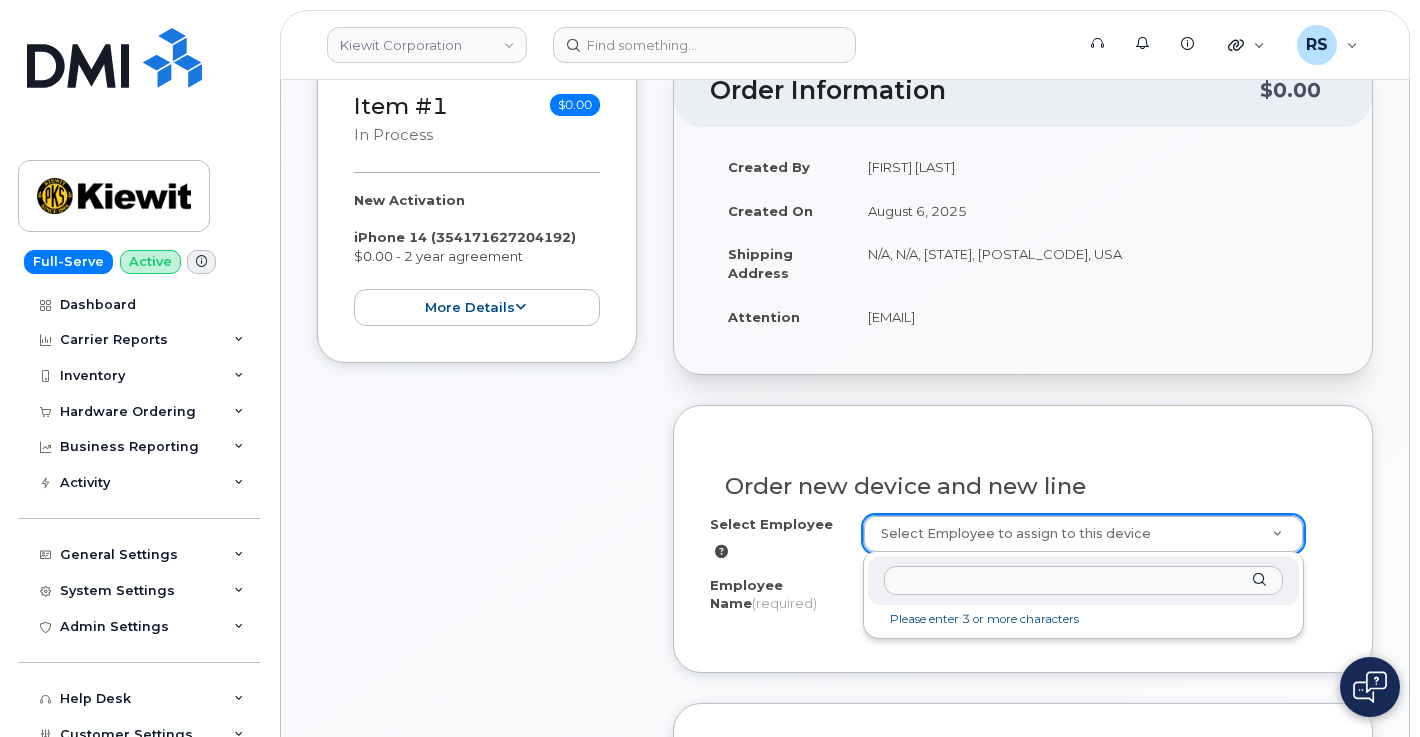 click at bounding box center (1084, 580) 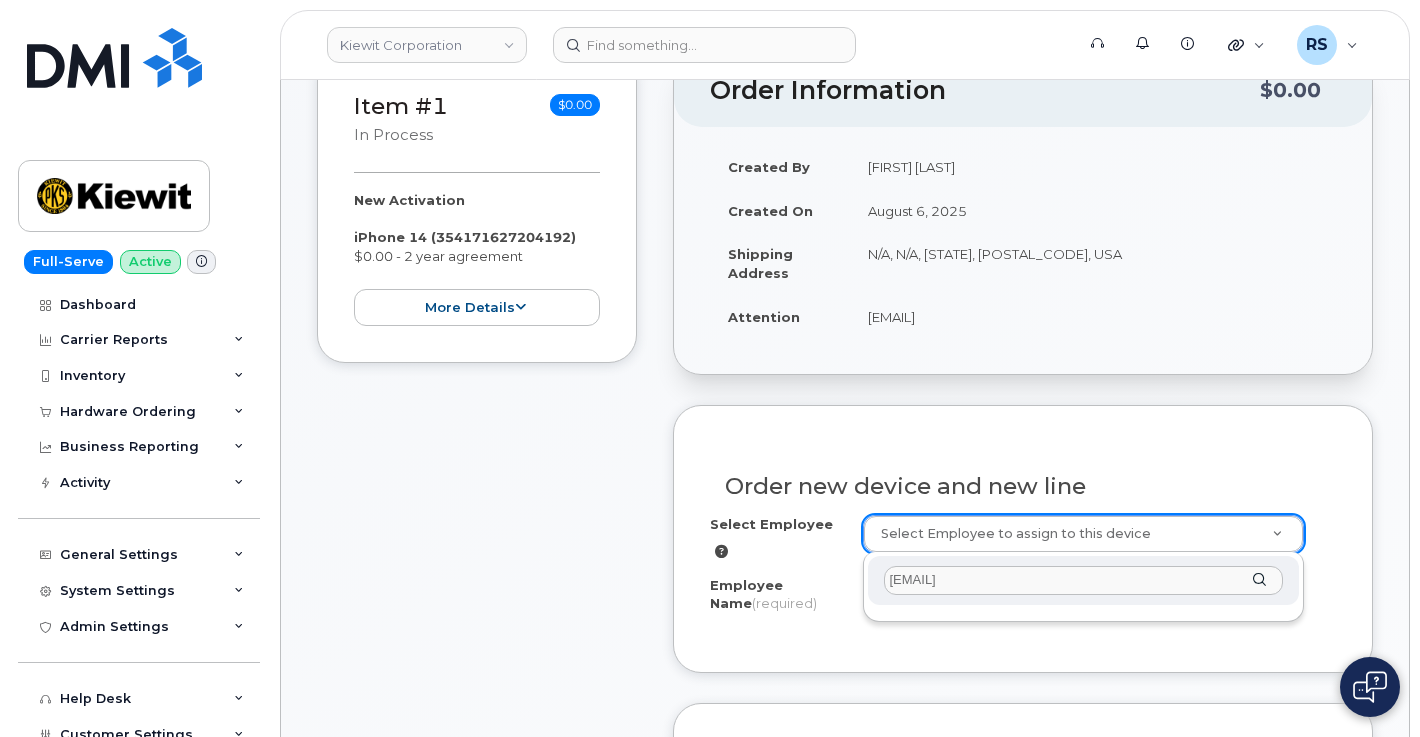 click on "[FIRST].[LAST]" at bounding box center (1084, 580) 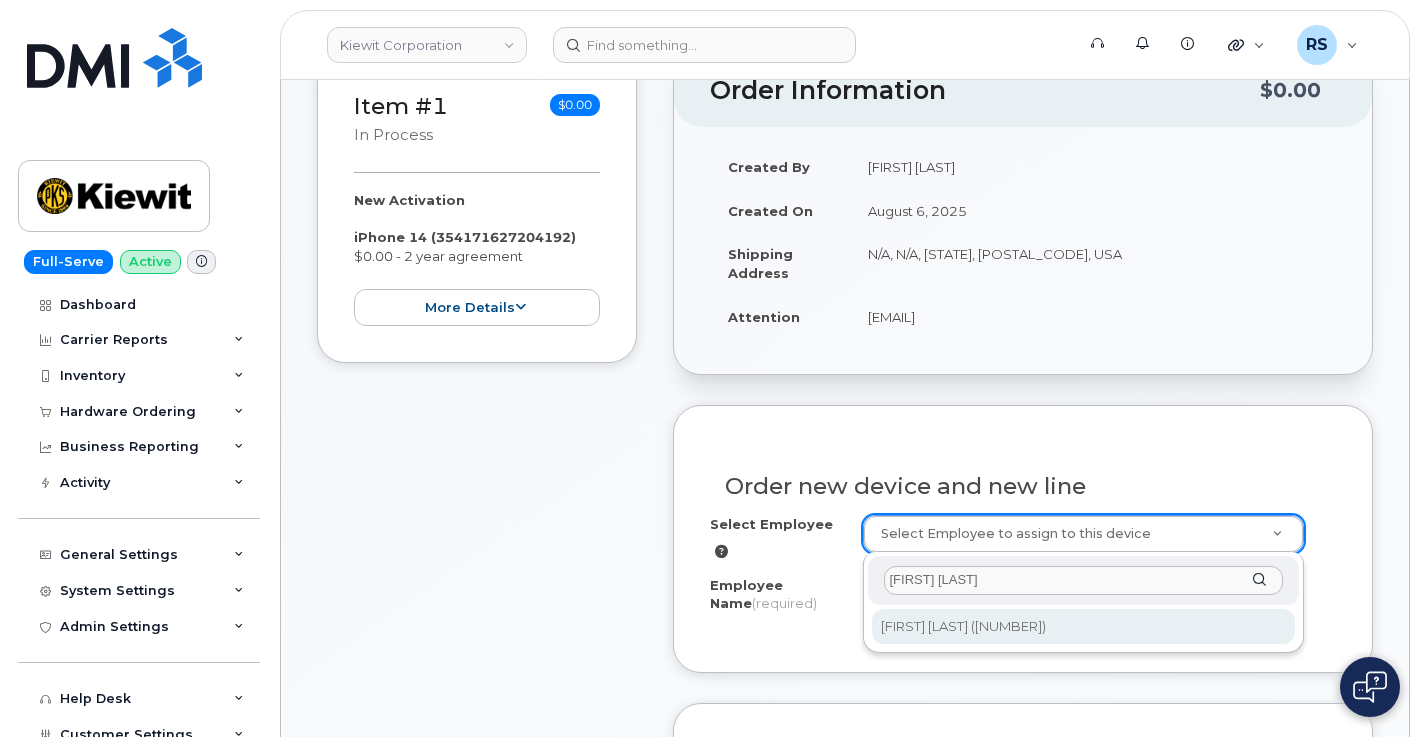 type on "Madelin Salce" 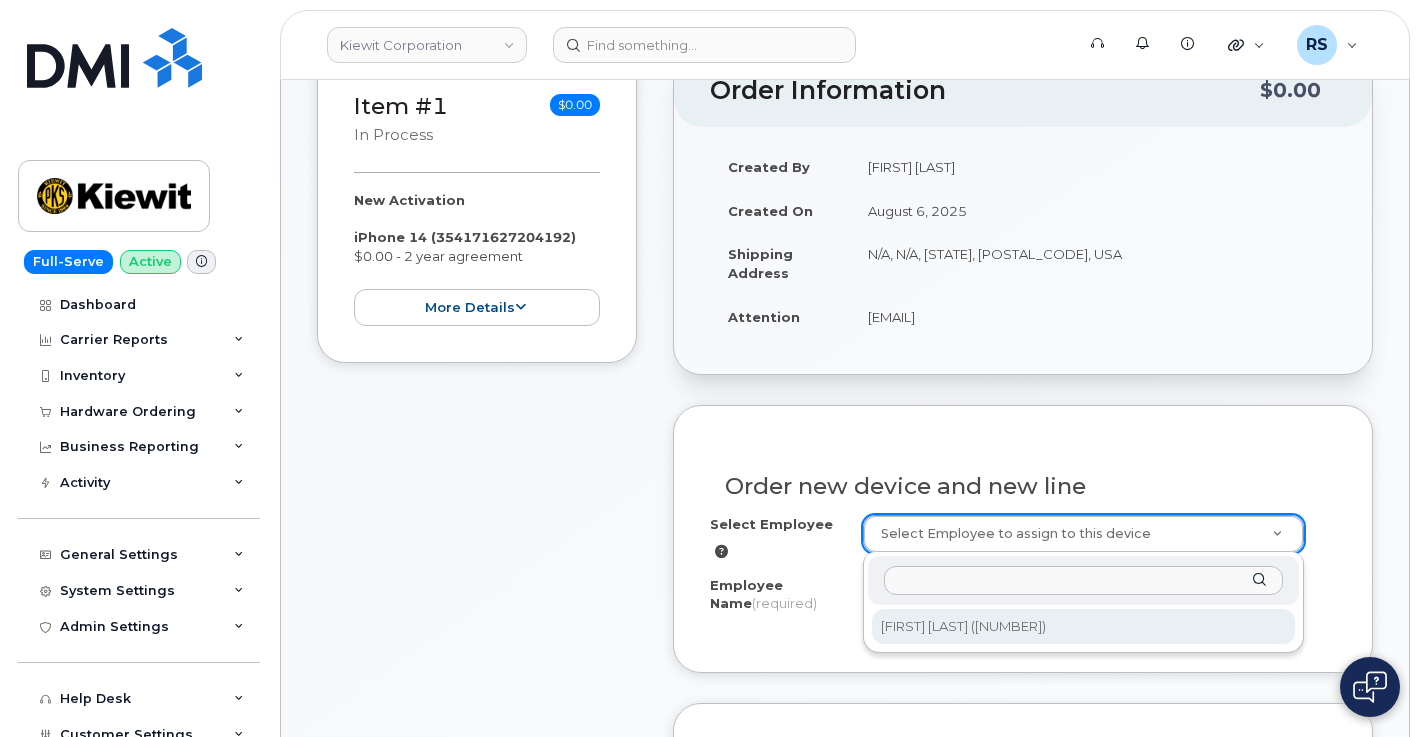type on "Madelin Salce" 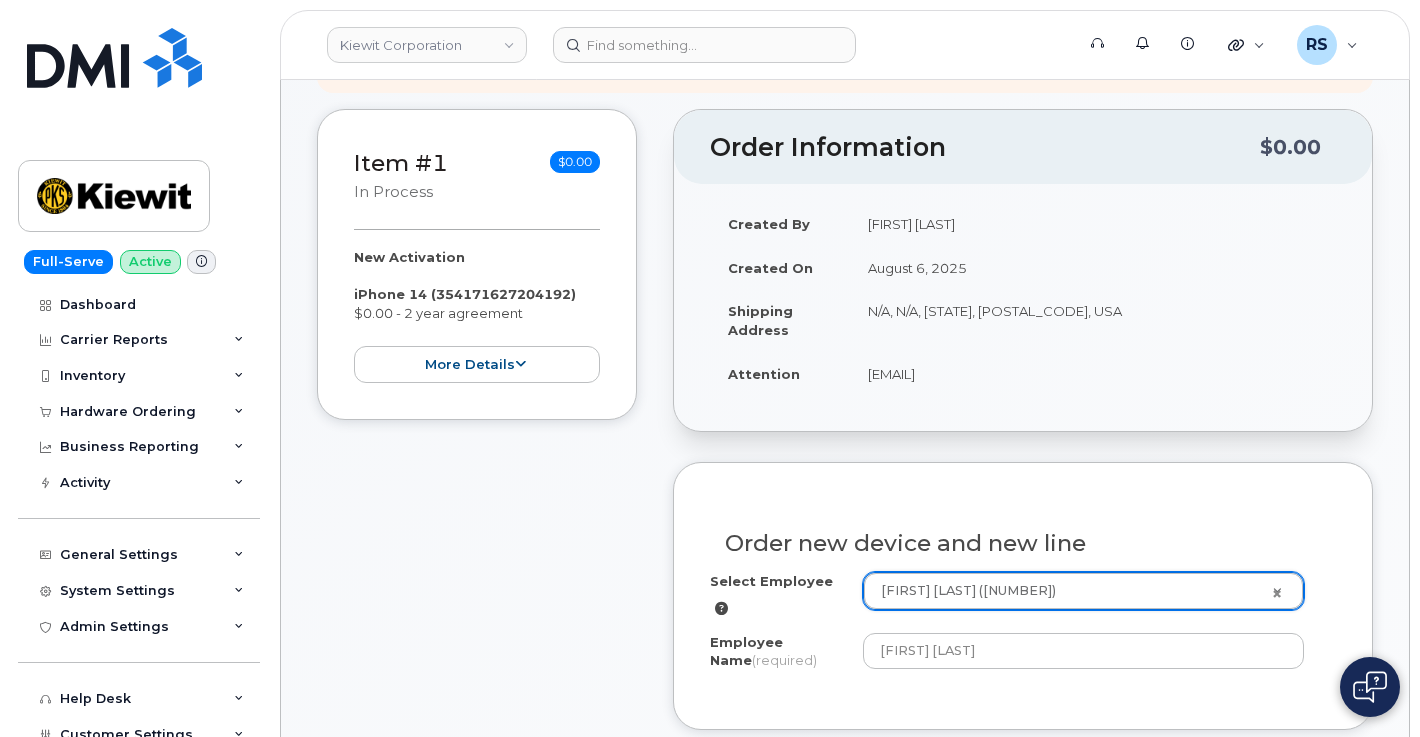 scroll, scrollTop: 267, scrollLeft: 0, axis: vertical 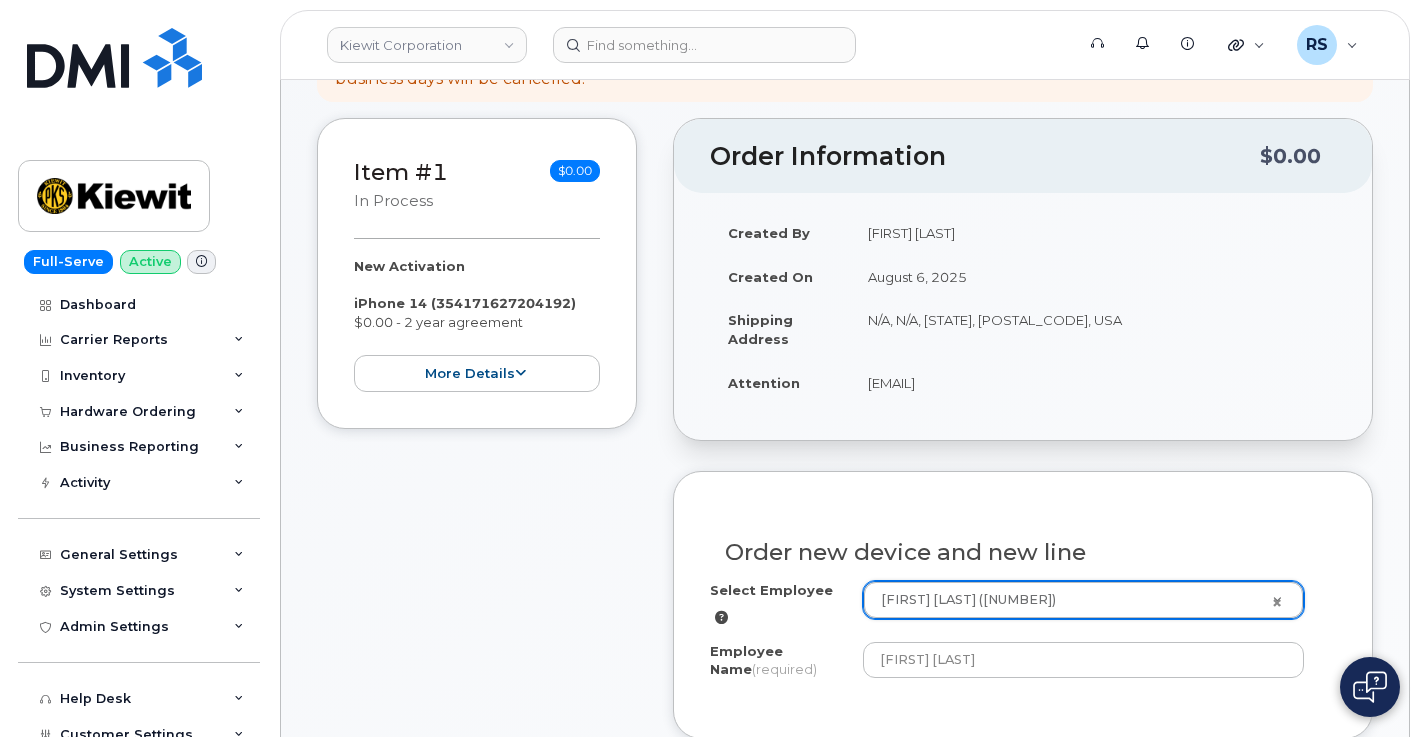 click on "N/A, N/A, TX, [ZIP], USA" at bounding box center (1093, 329) 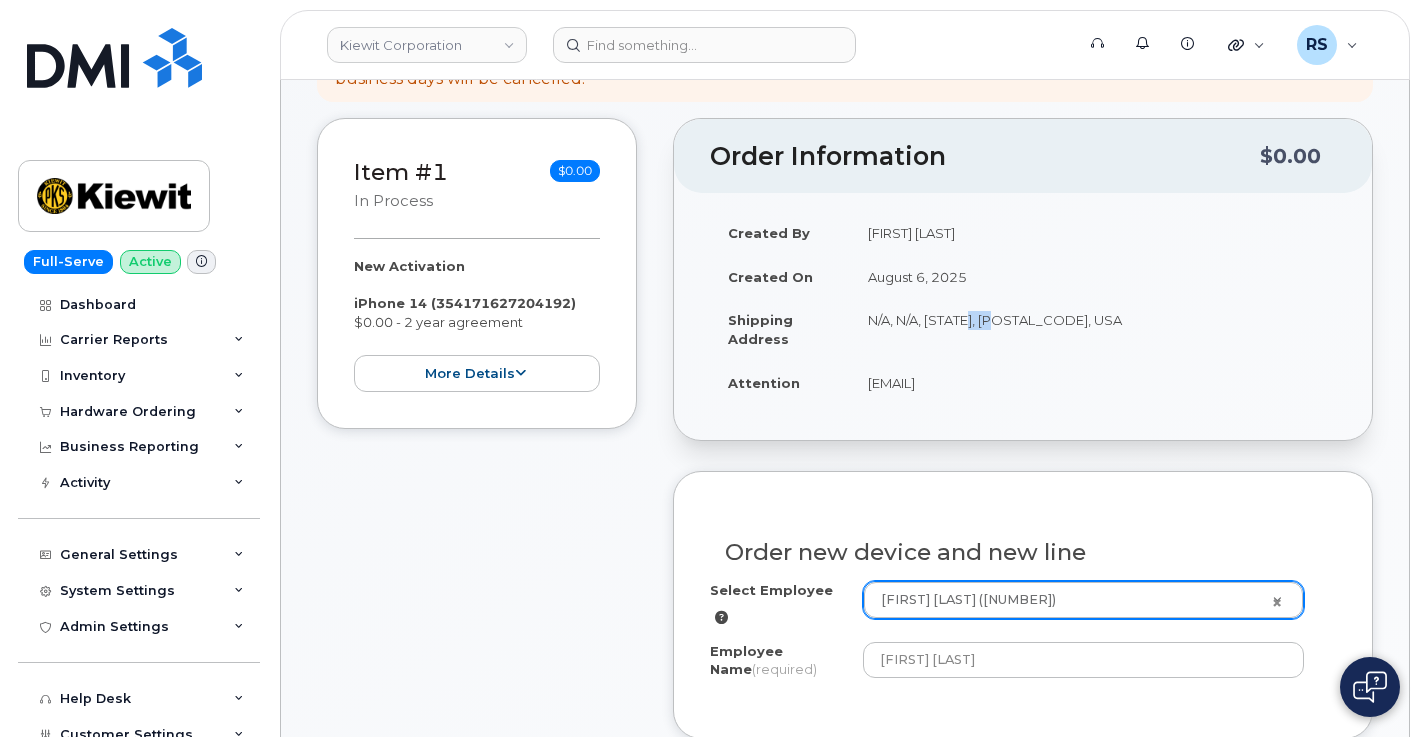 click on "N/A, N/A, TX, [ZIP], USA" at bounding box center [1093, 329] 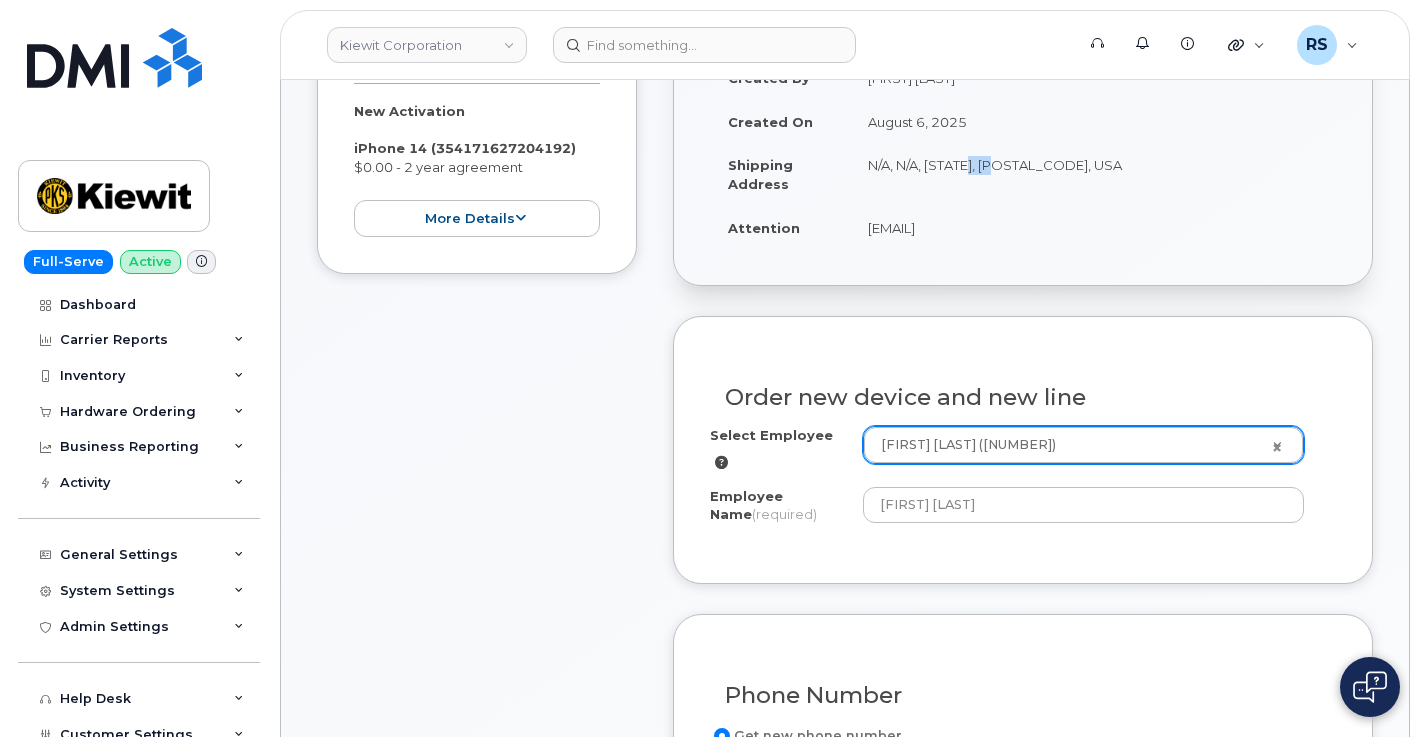 scroll, scrollTop: 667, scrollLeft: 0, axis: vertical 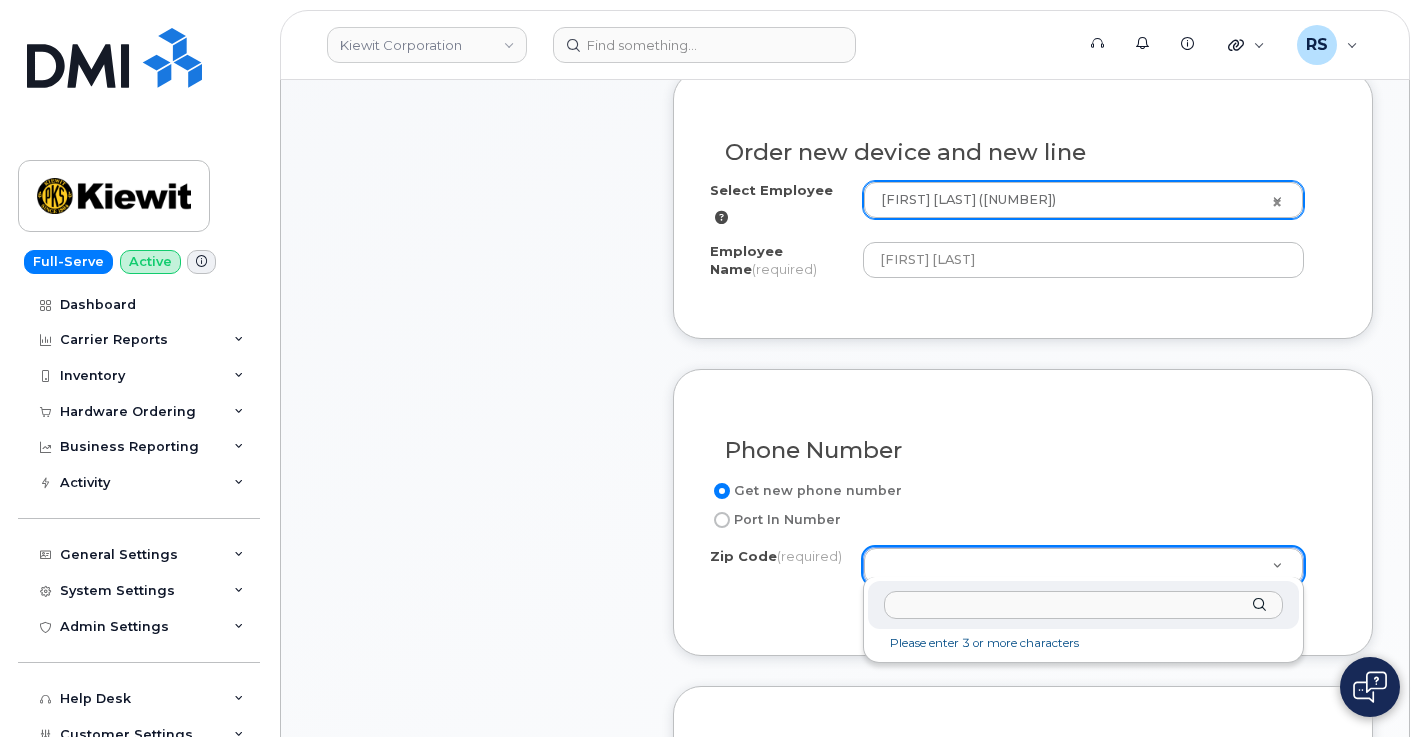click on "Zip Code
(required)" at bounding box center [1084, 605] 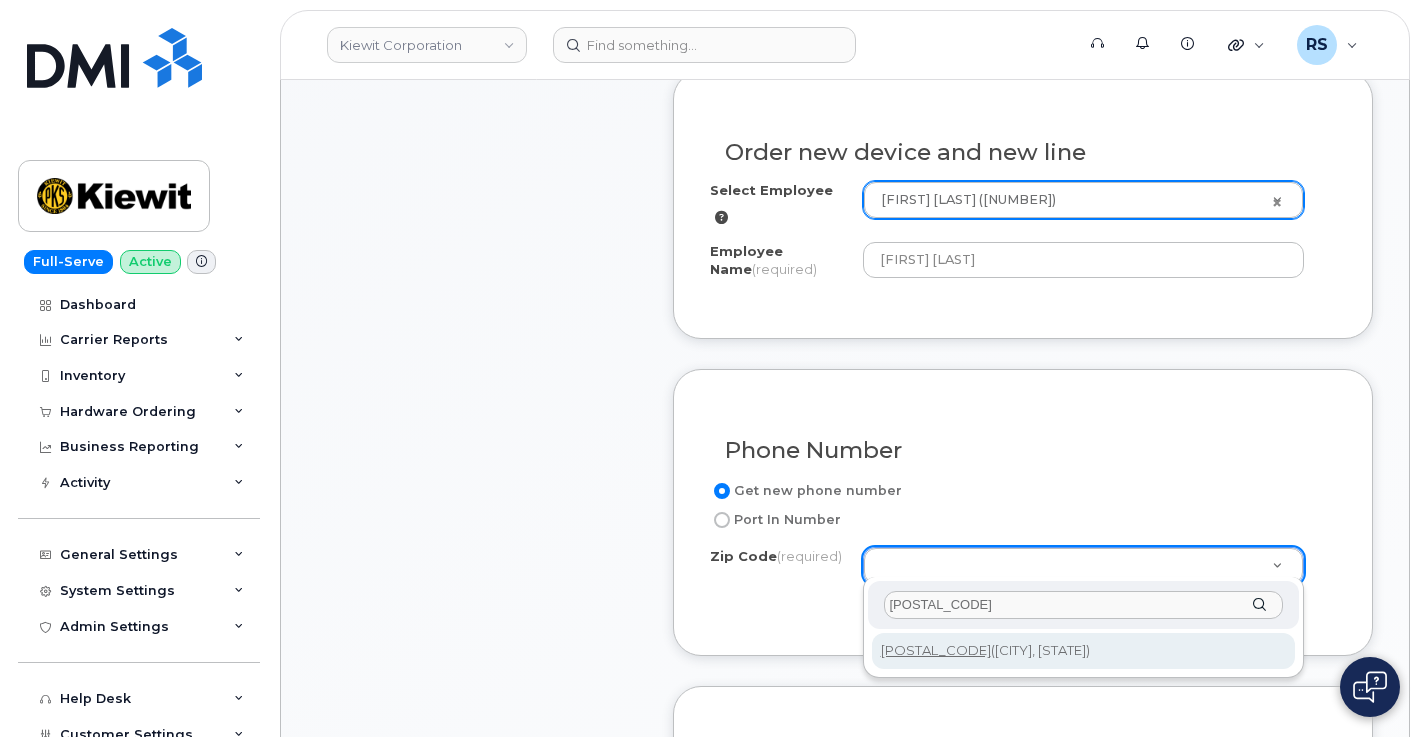 type on "[ZIP]" 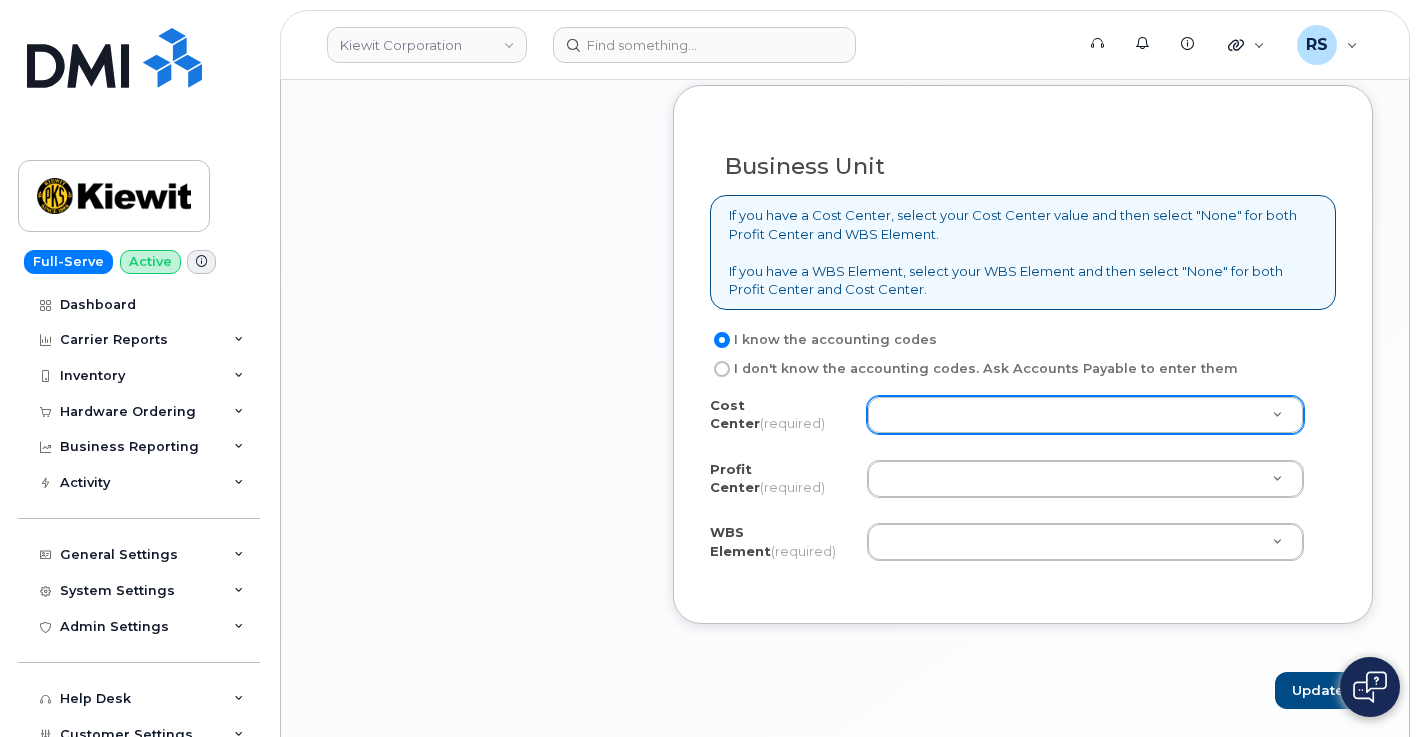 scroll, scrollTop: 1533, scrollLeft: 0, axis: vertical 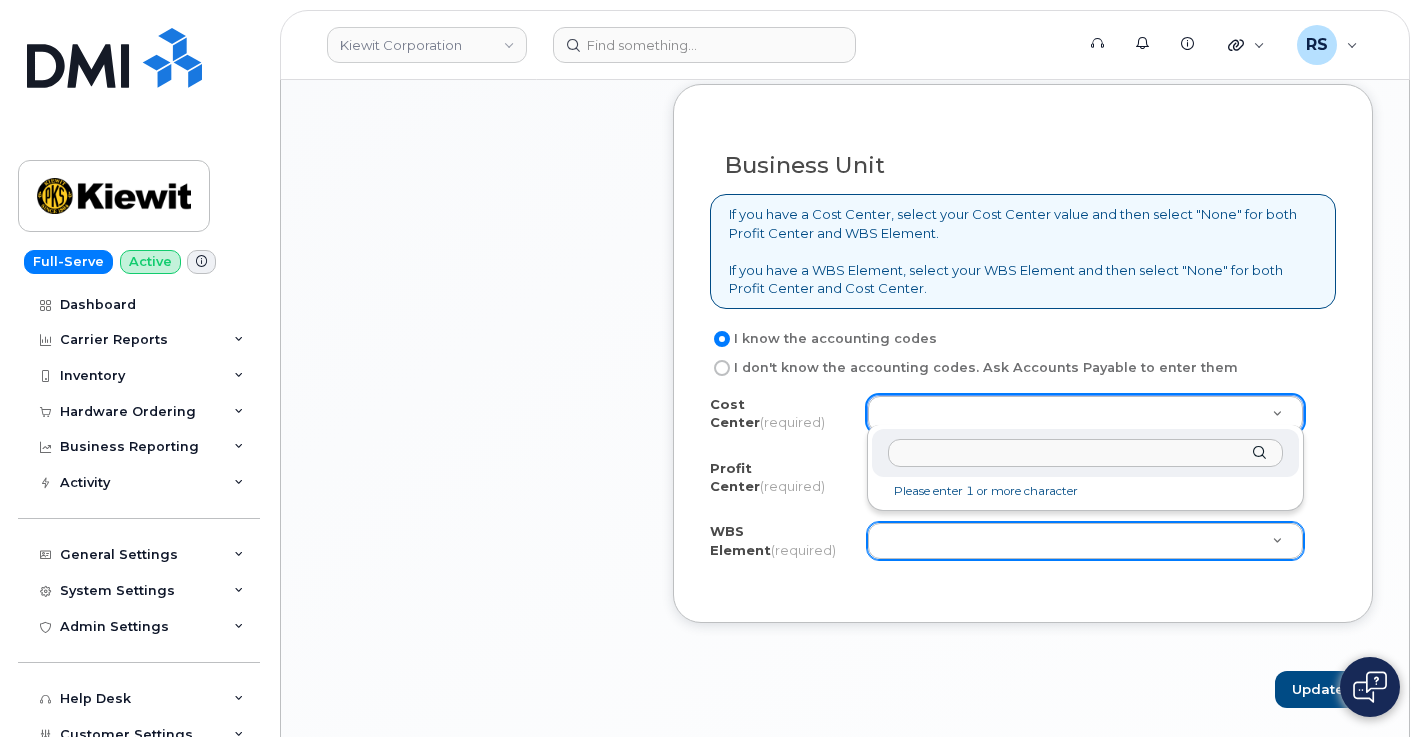 click at bounding box center (1086, 453) 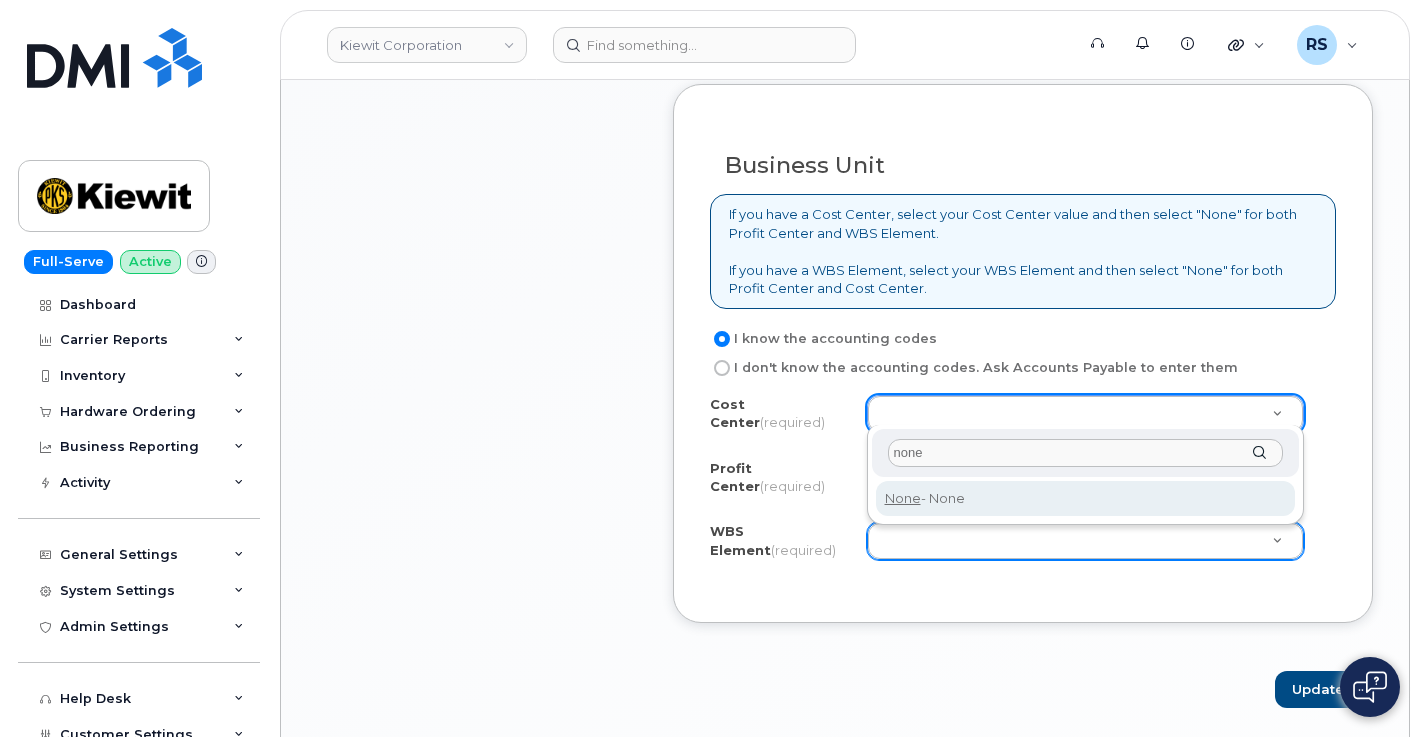 click on "none" at bounding box center (1086, 453) 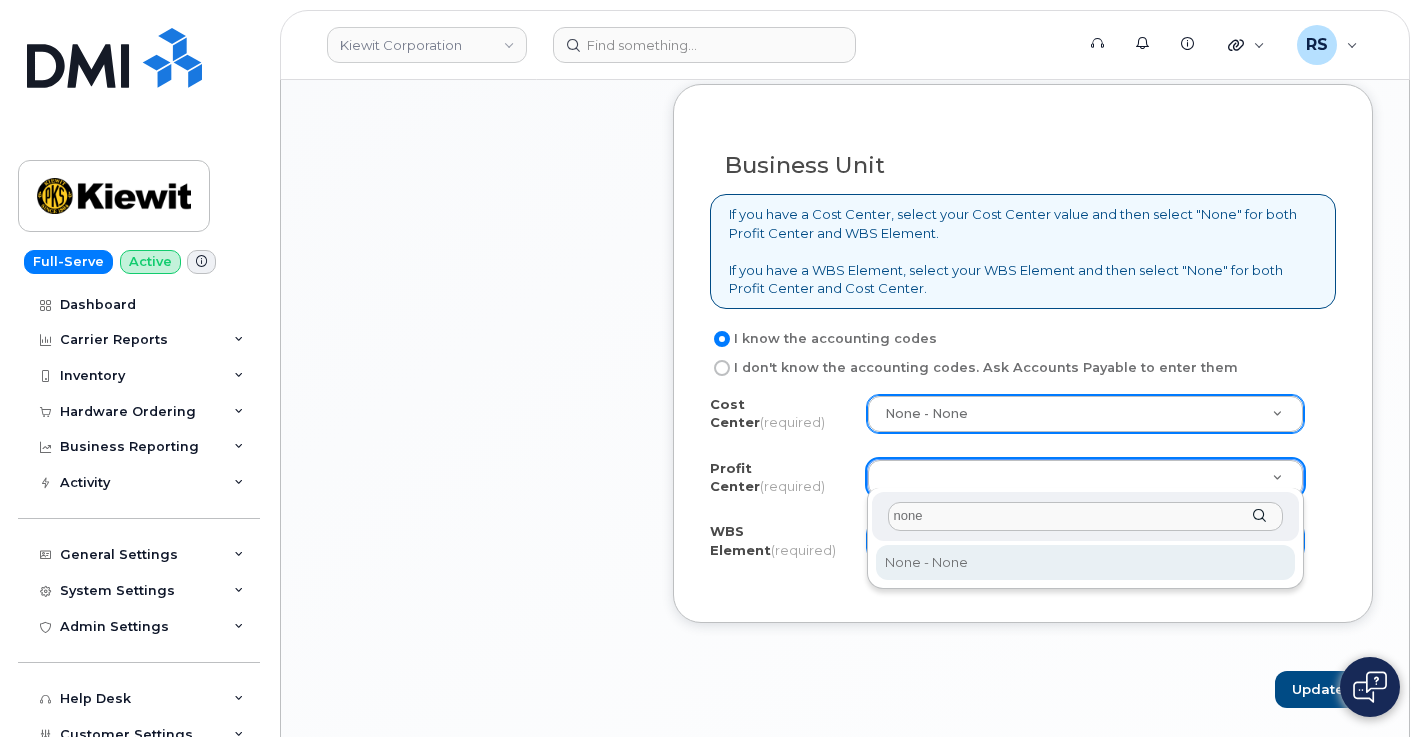 type on "none" 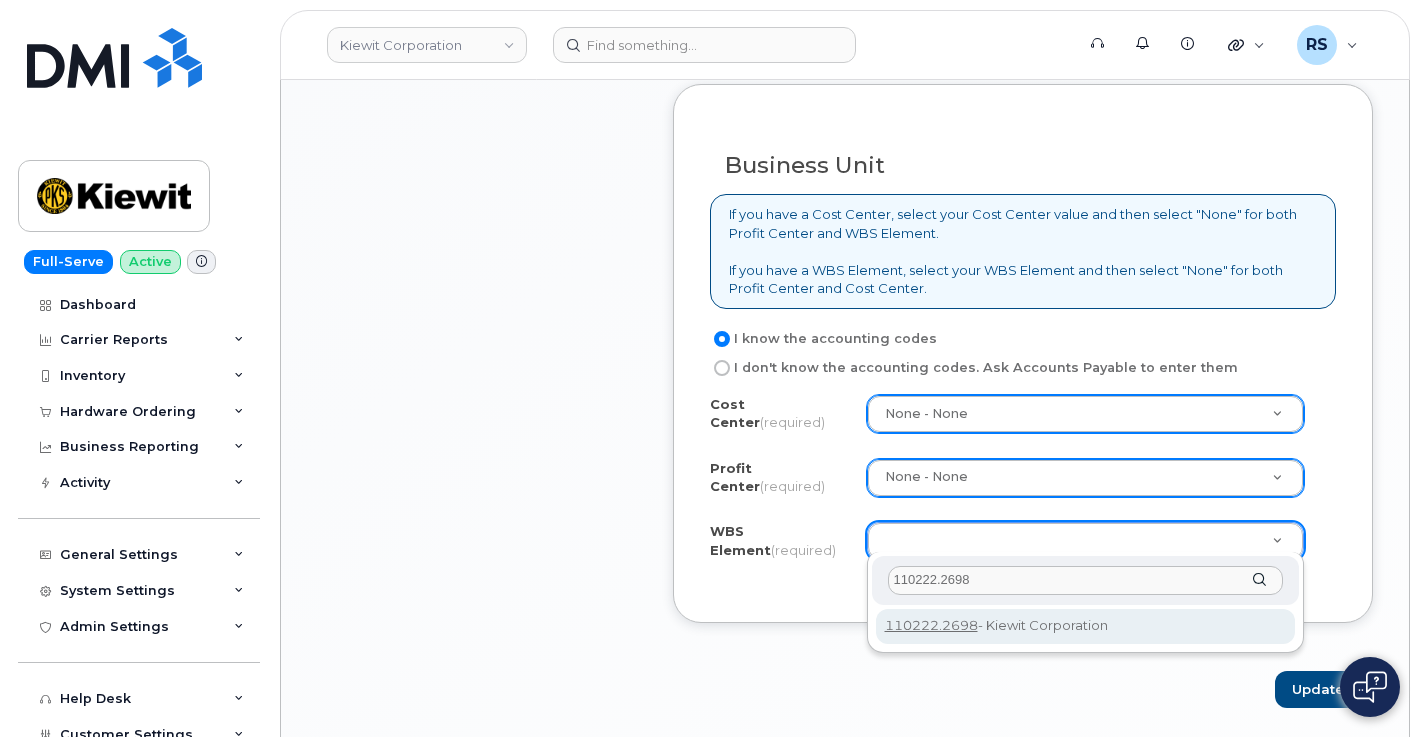 type on "110222.2698" 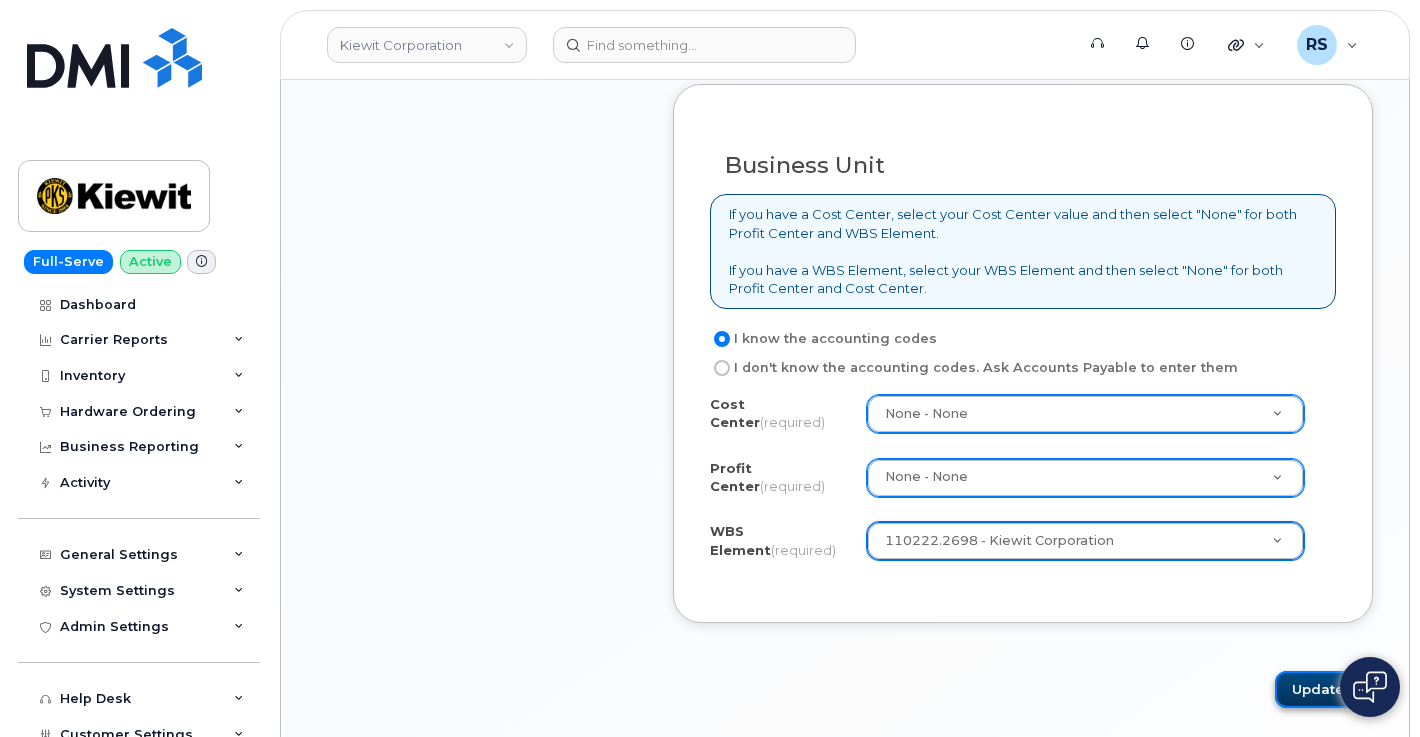 click on "Update" at bounding box center (1324, 689) 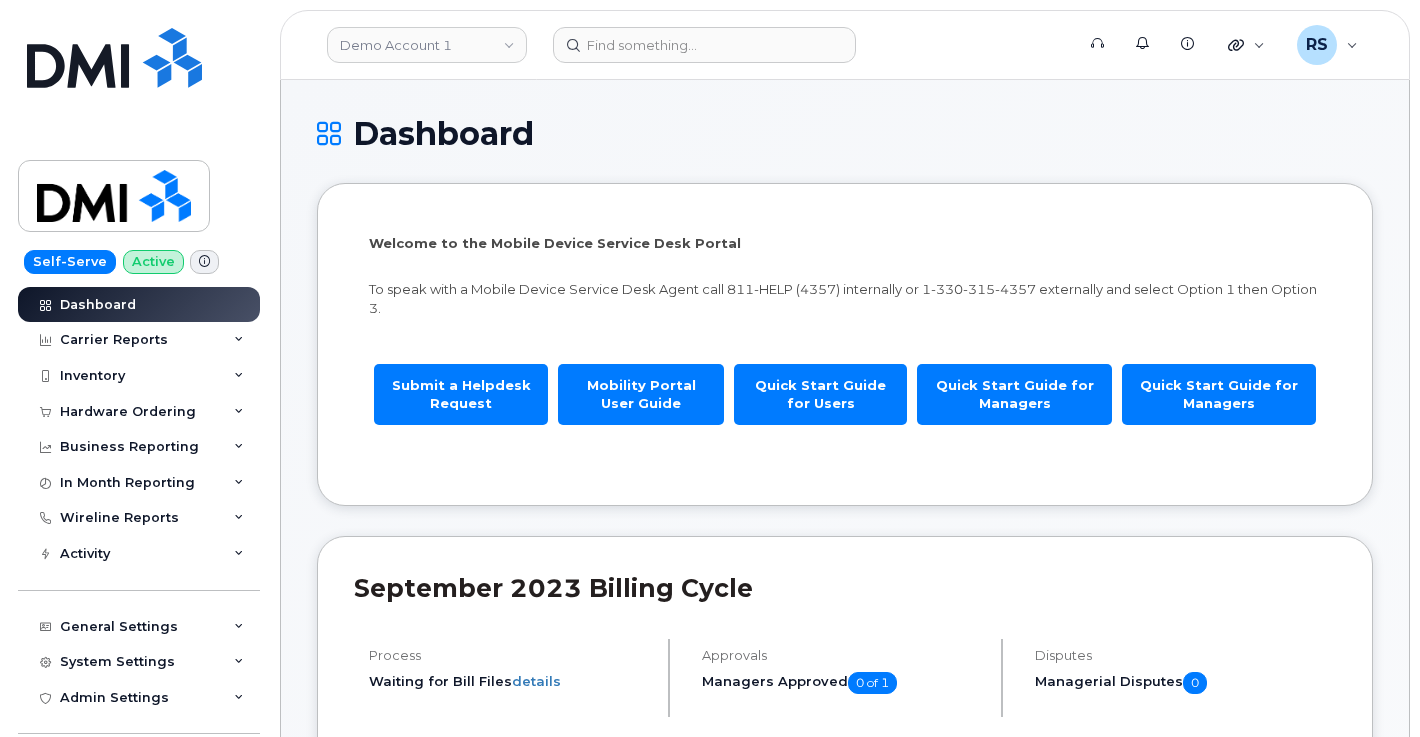 scroll, scrollTop: 0, scrollLeft: 0, axis: both 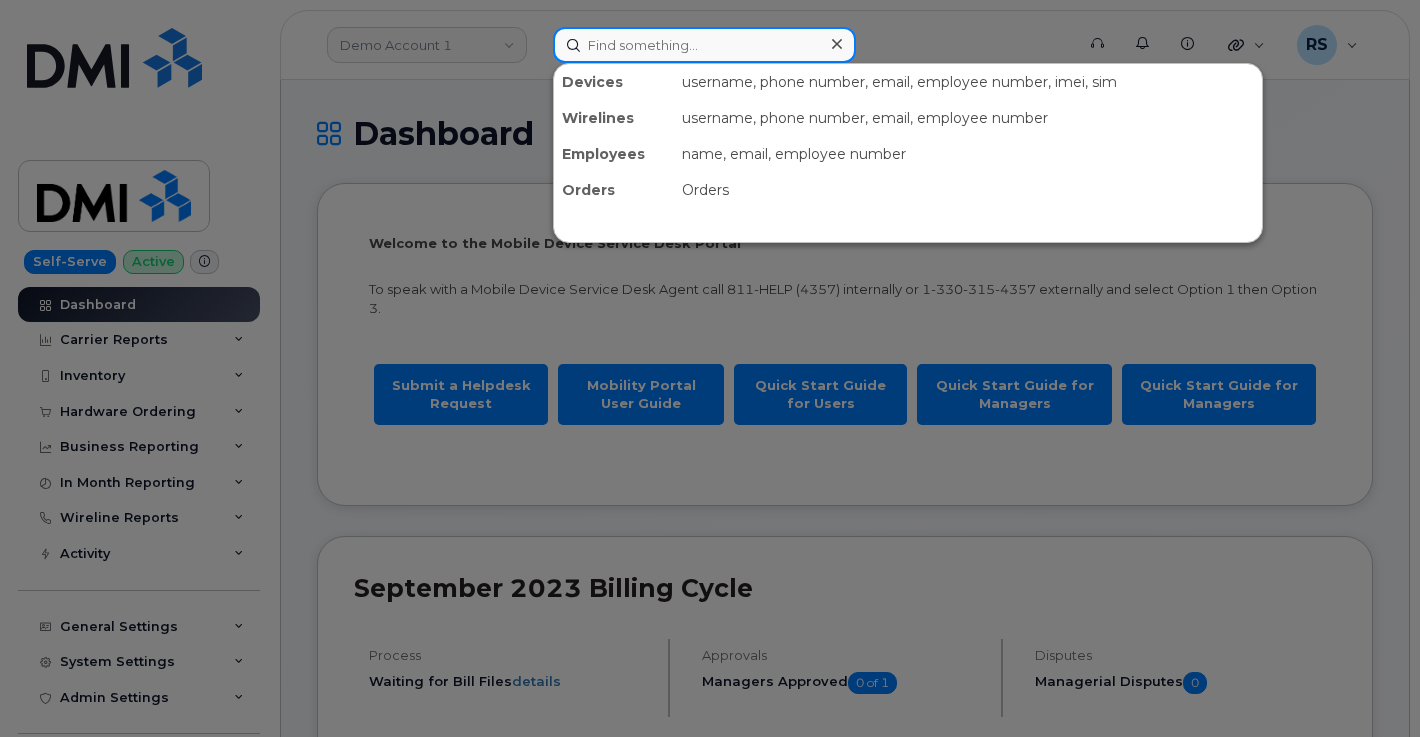 click at bounding box center [704, 45] 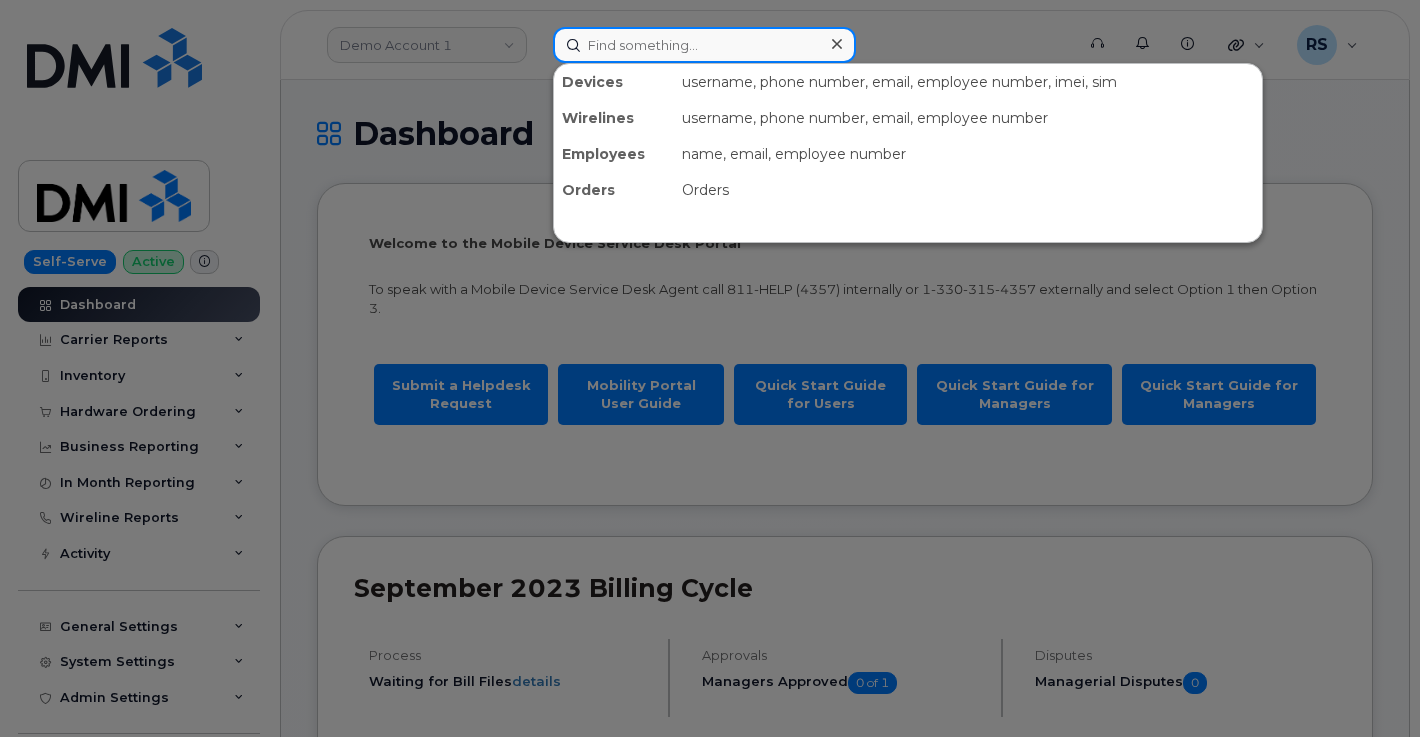 paste on "[FIRST] [LAST]" 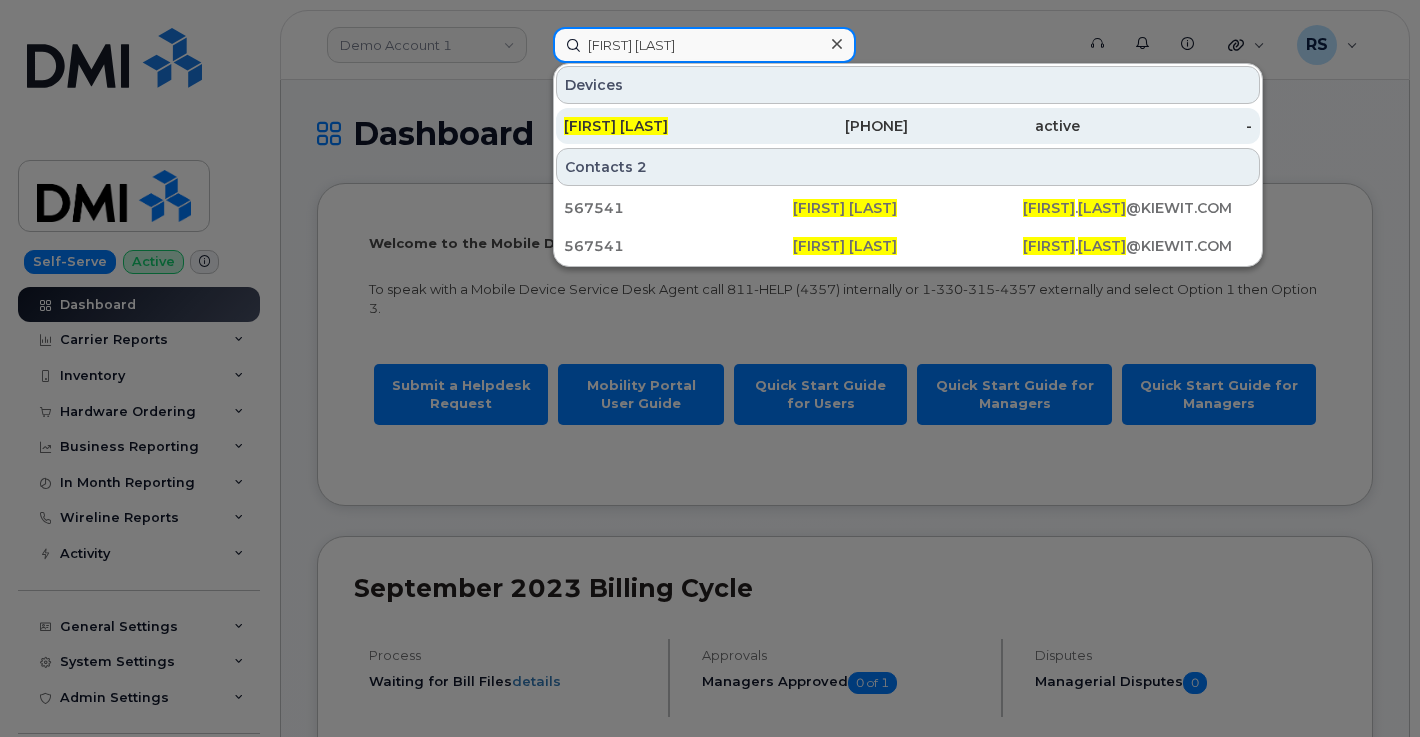 type on "[FIRST] [LAST]" 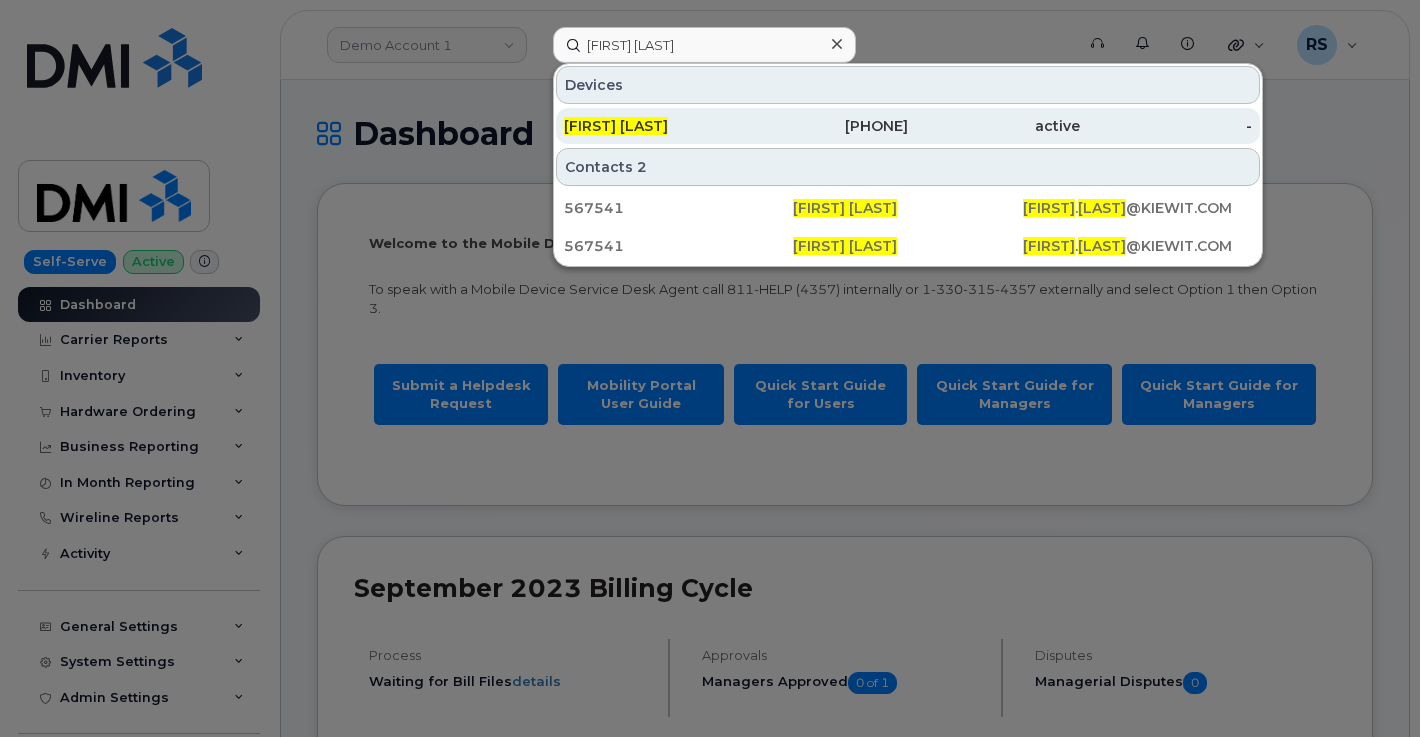 click on "[FIRST] [LAST]" at bounding box center (650, 126) 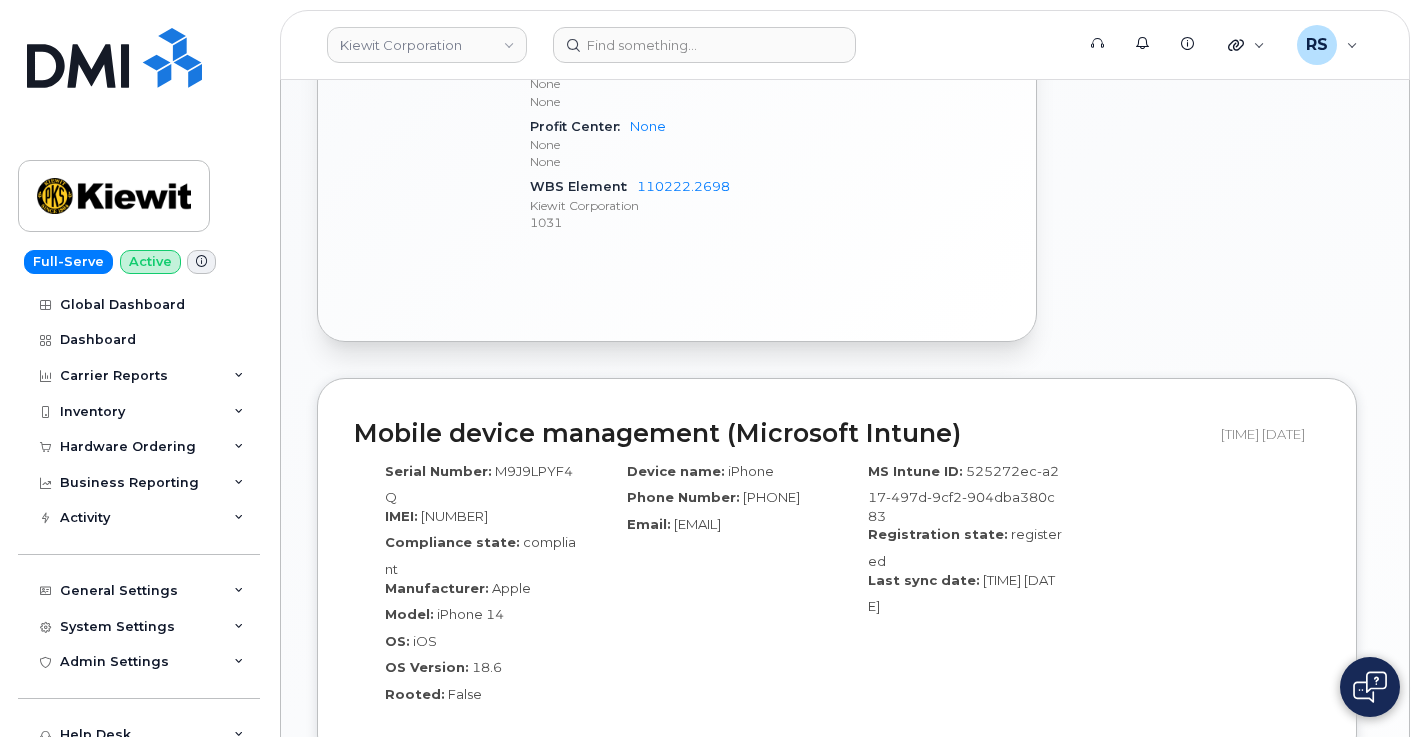 scroll, scrollTop: 1200, scrollLeft: 0, axis: vertical 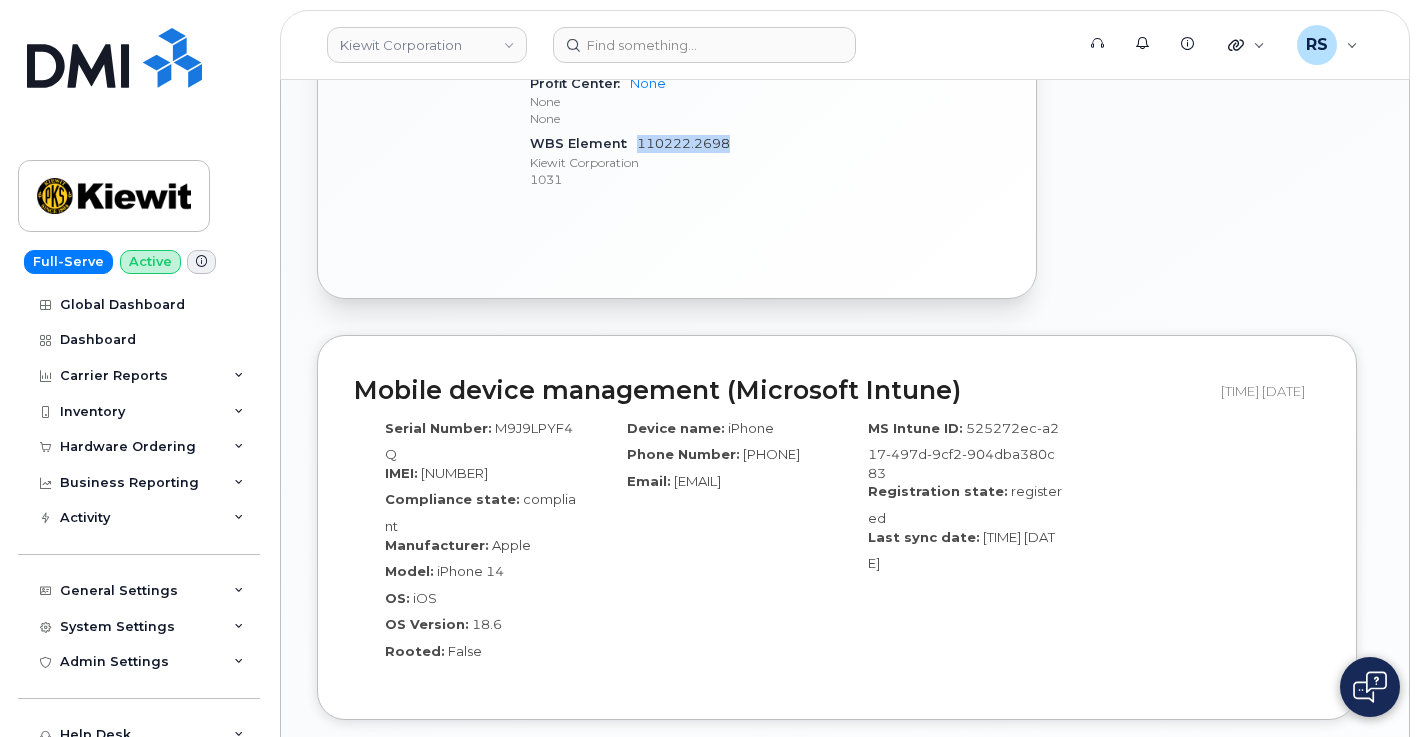 drag, startPoint x: 735, startPoint y: 179, endPoint x: 641, endPoint y: 179, distance: 94 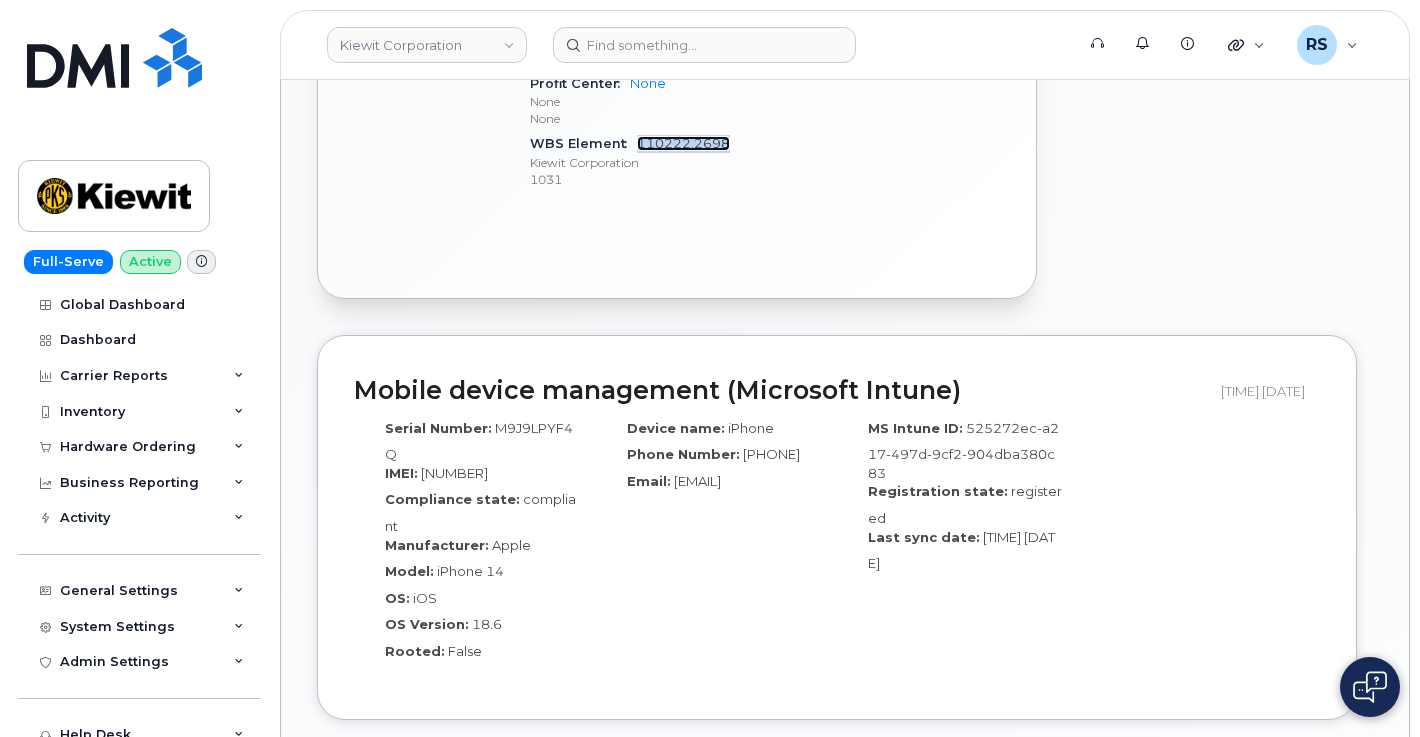 copy on "110222.2698" 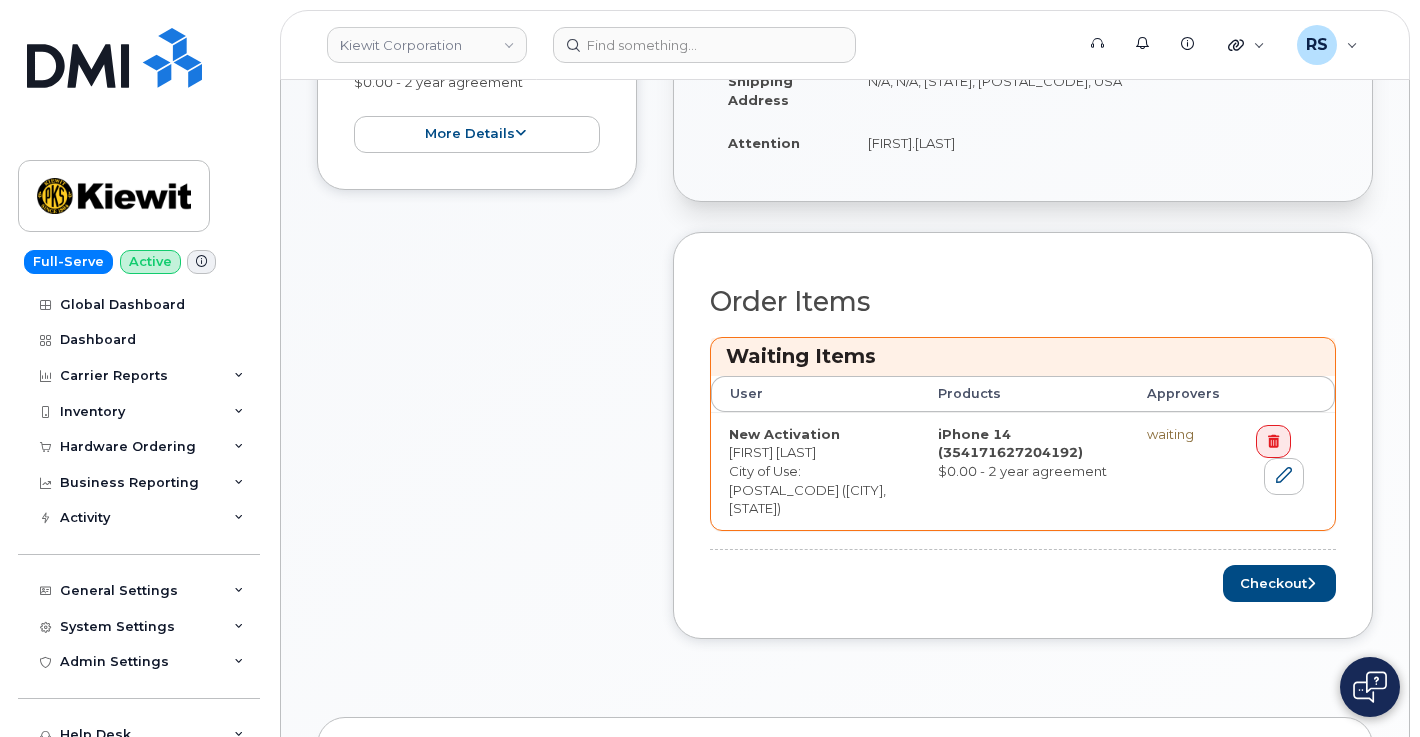 scroll, scrollTop: 600, scrollLeft: 0, axis: vertical 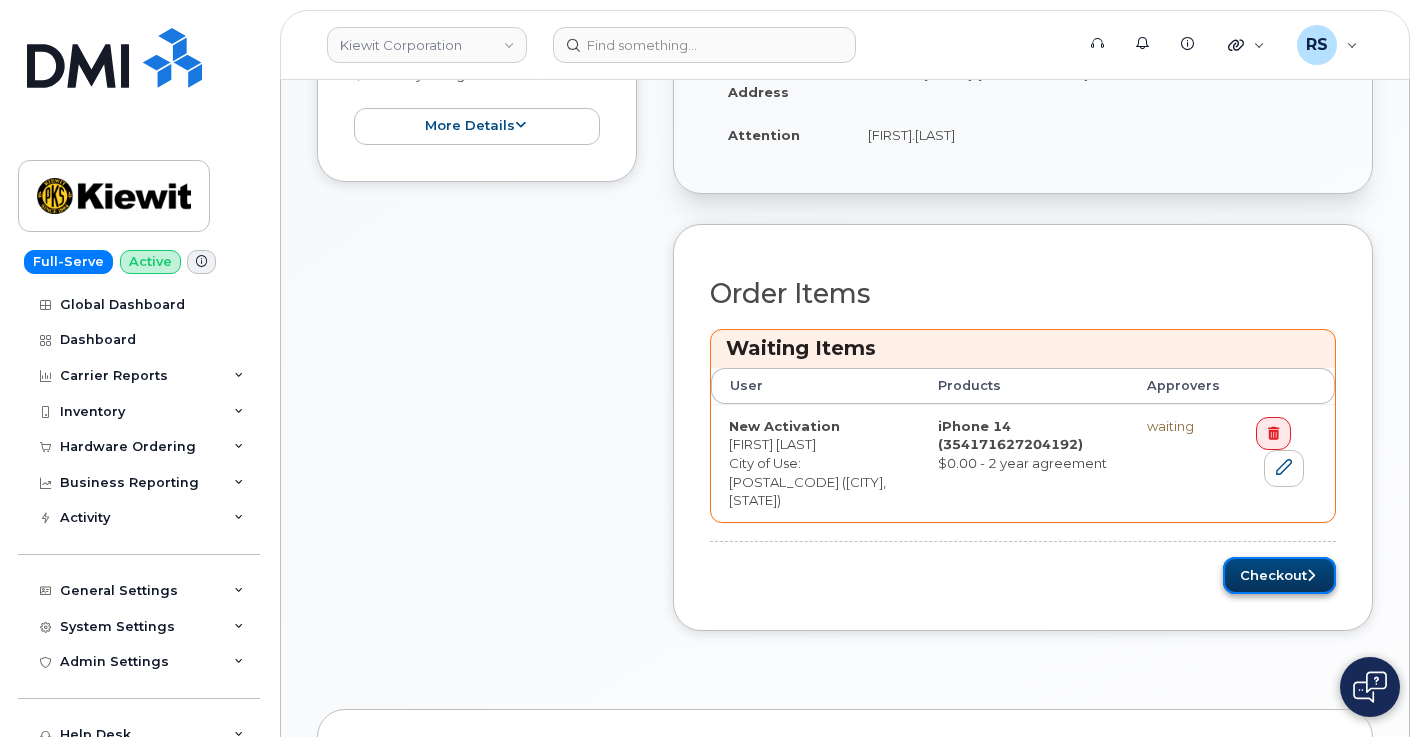 click on "Checkout" at bounding box center [1279, 575] 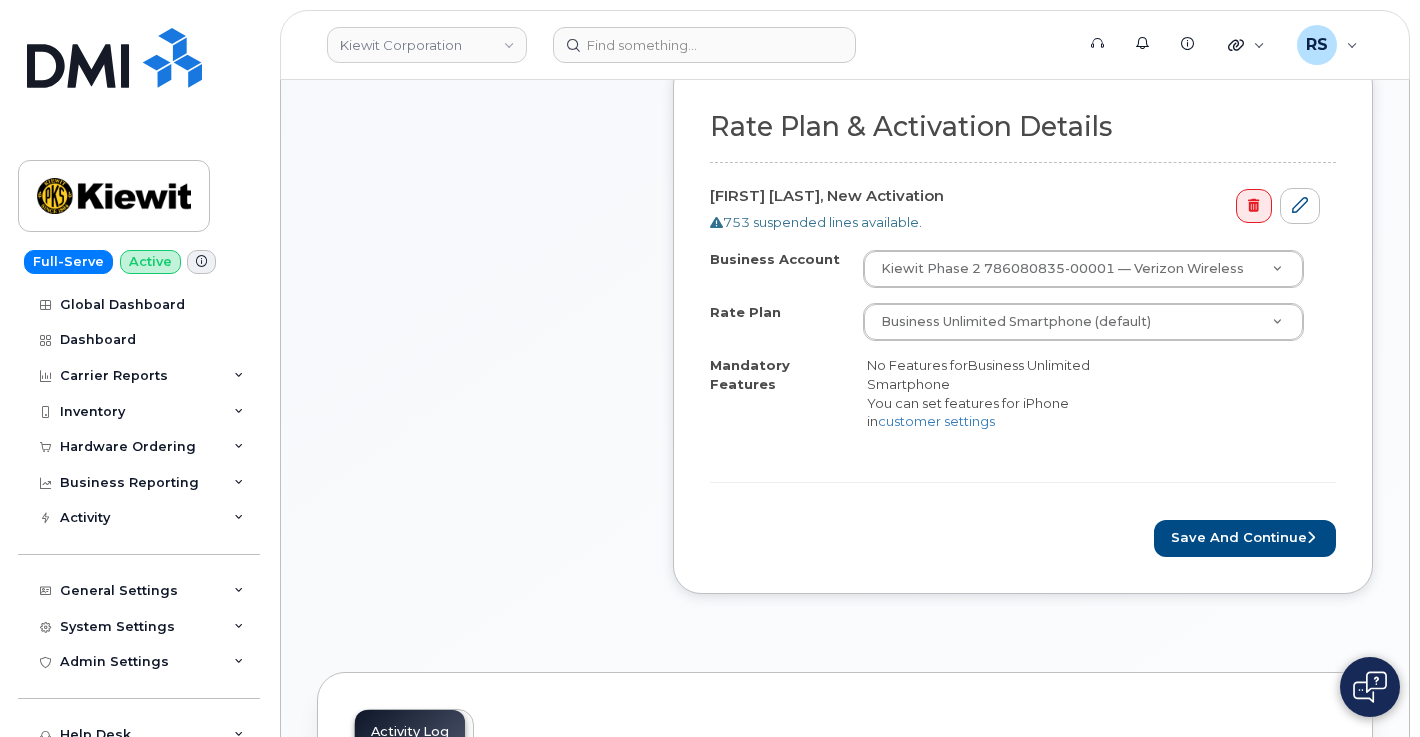 scroll, scrollTop: 600, scrollLeft: 0, axis: vertical 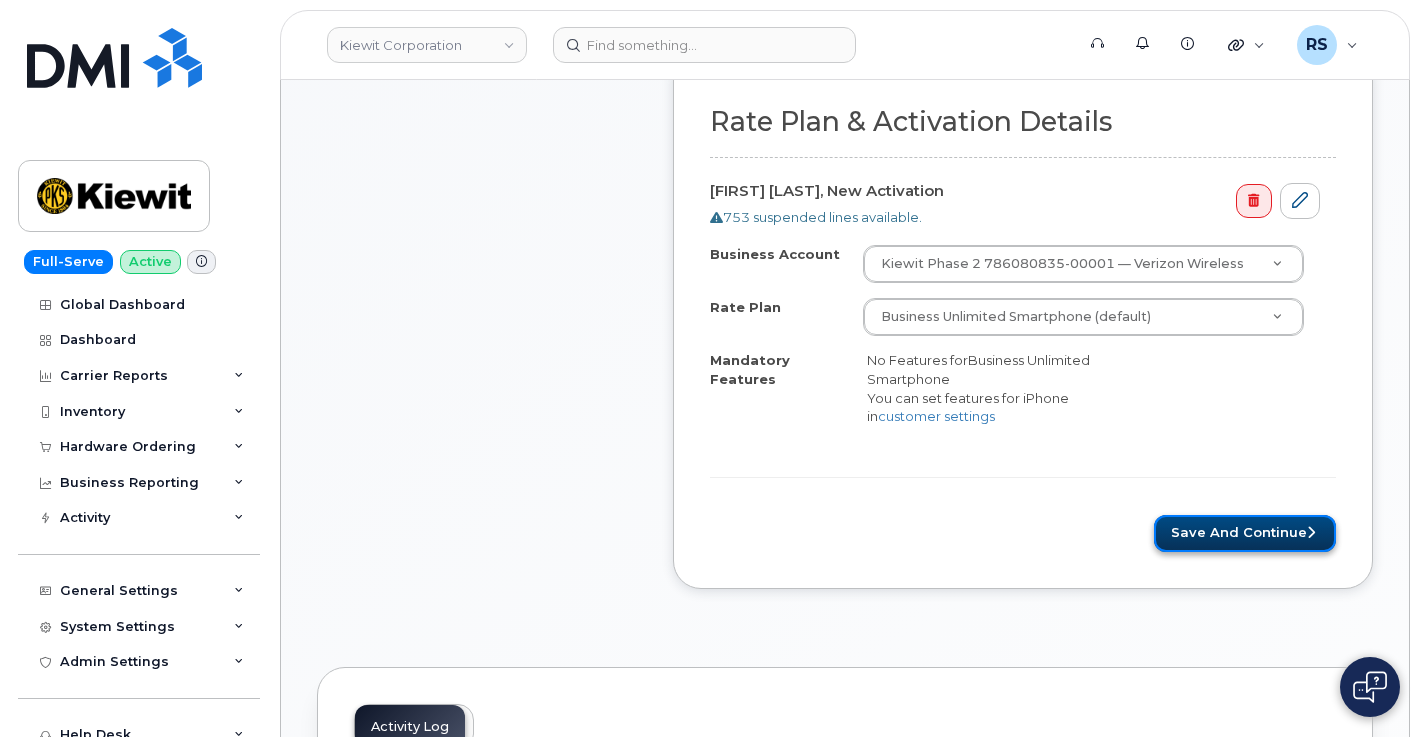 click on "Save and Continue" at bounding box center (1245, 533) 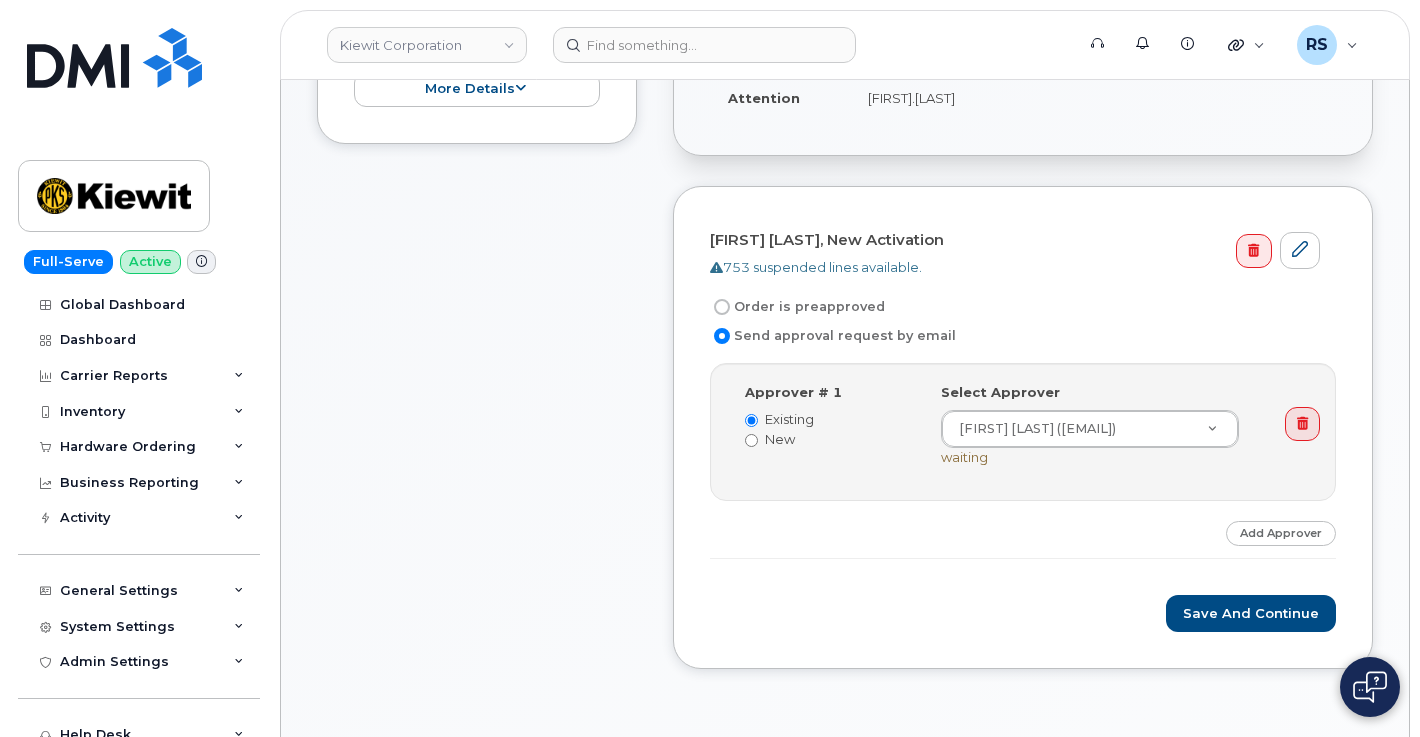 scroll, scrollTop: 467, scrollLeft: 0, axis: vertical 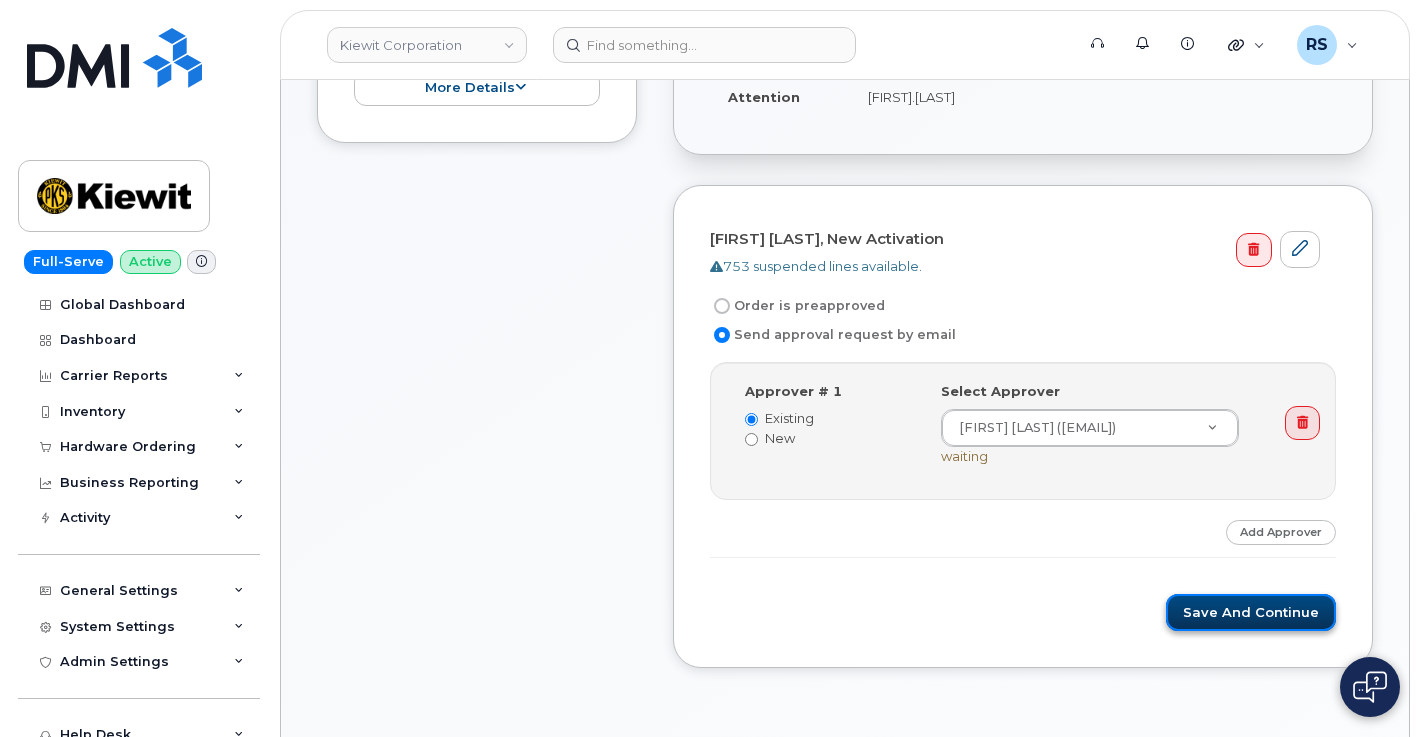 click on "Save and Continue" at bounding box center [1251, 612] 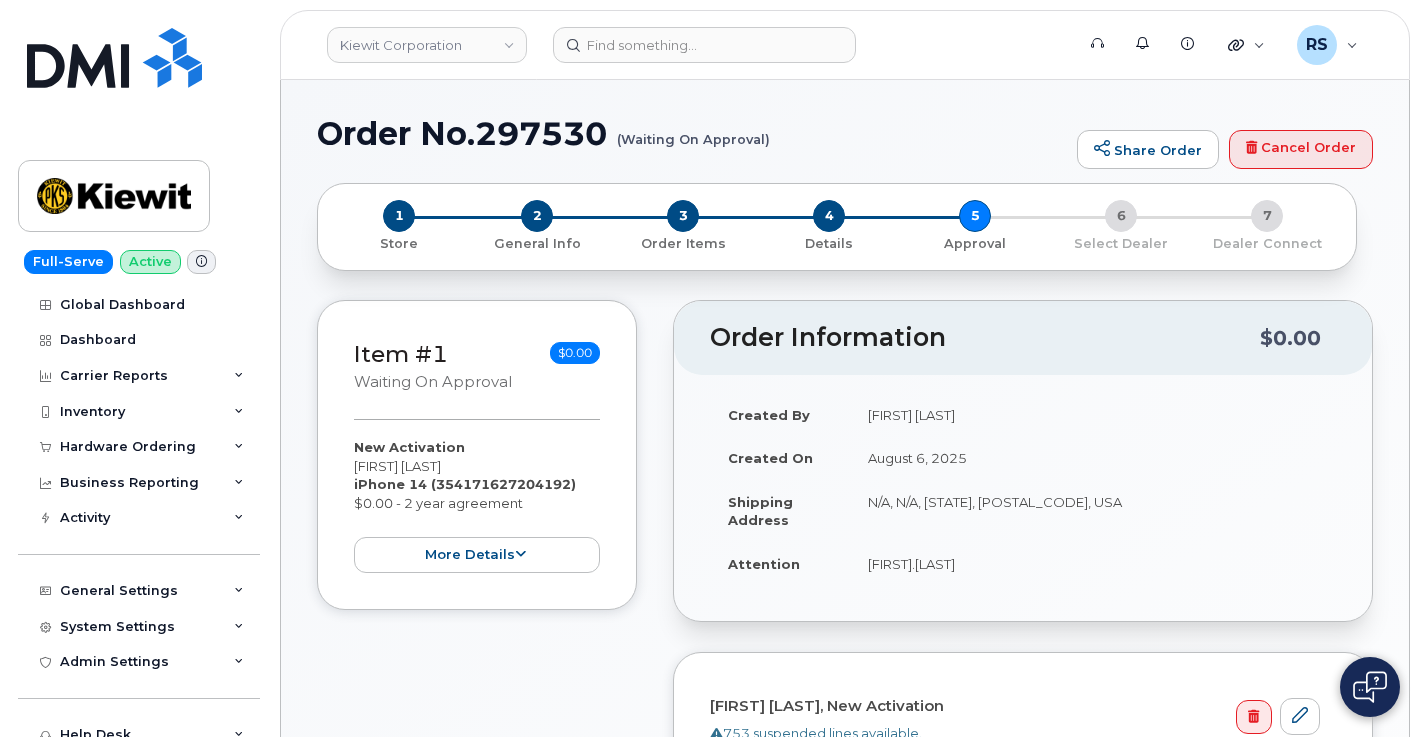 scroll, scrollTop: 0, scrollLeft: 0, axis: both 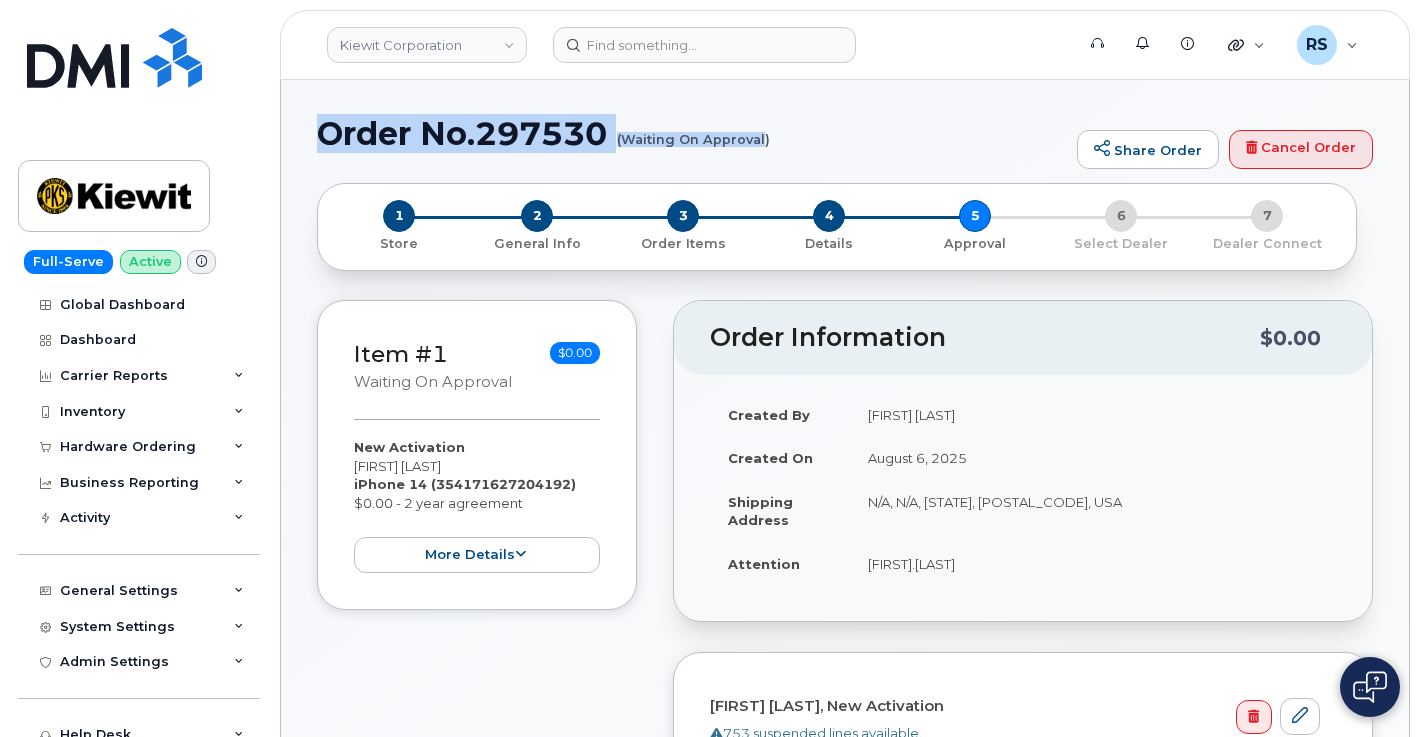 drag, startPoint x: 320, startPoint y: 133, endPoint x: 765, endPoint y: 136, distance: 445.0101 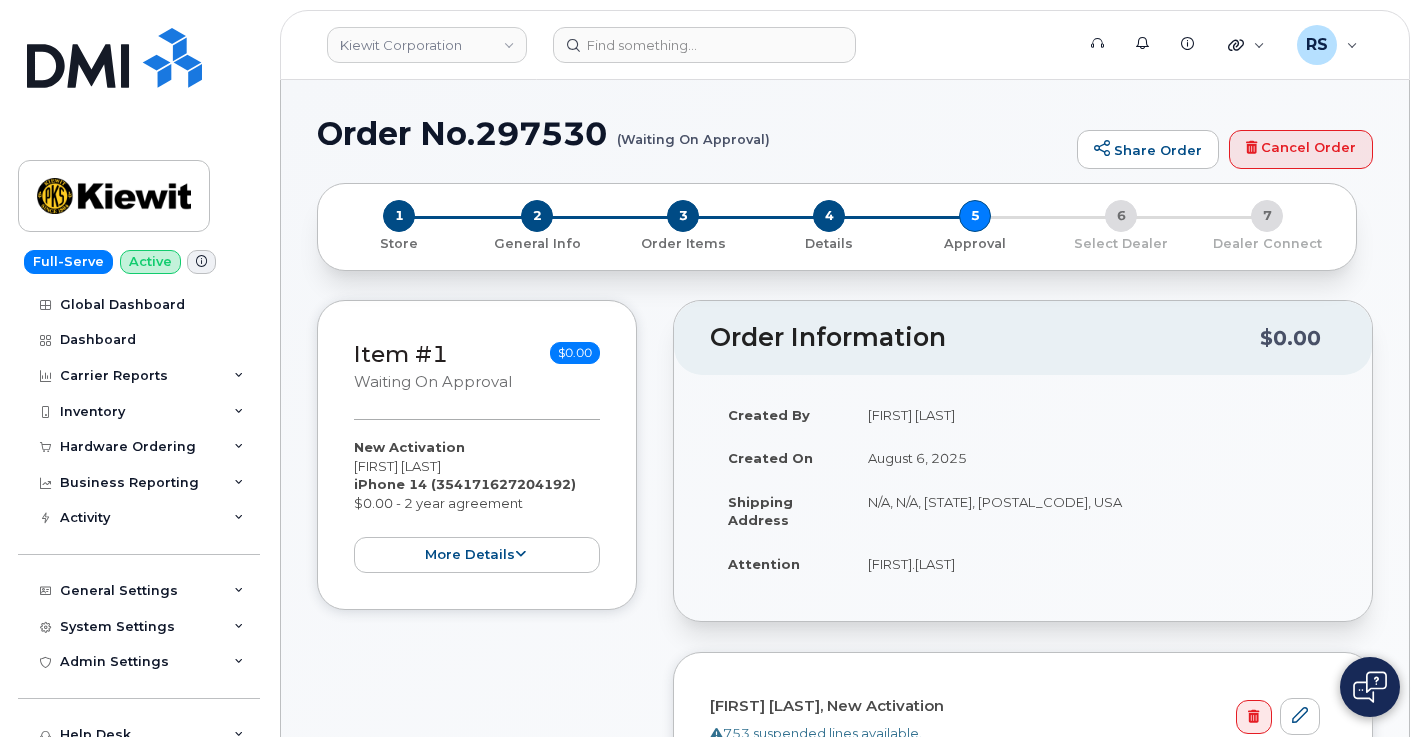 click on "Order No.297530
(Waiting On Approval)" at bounding box center (692, 133) 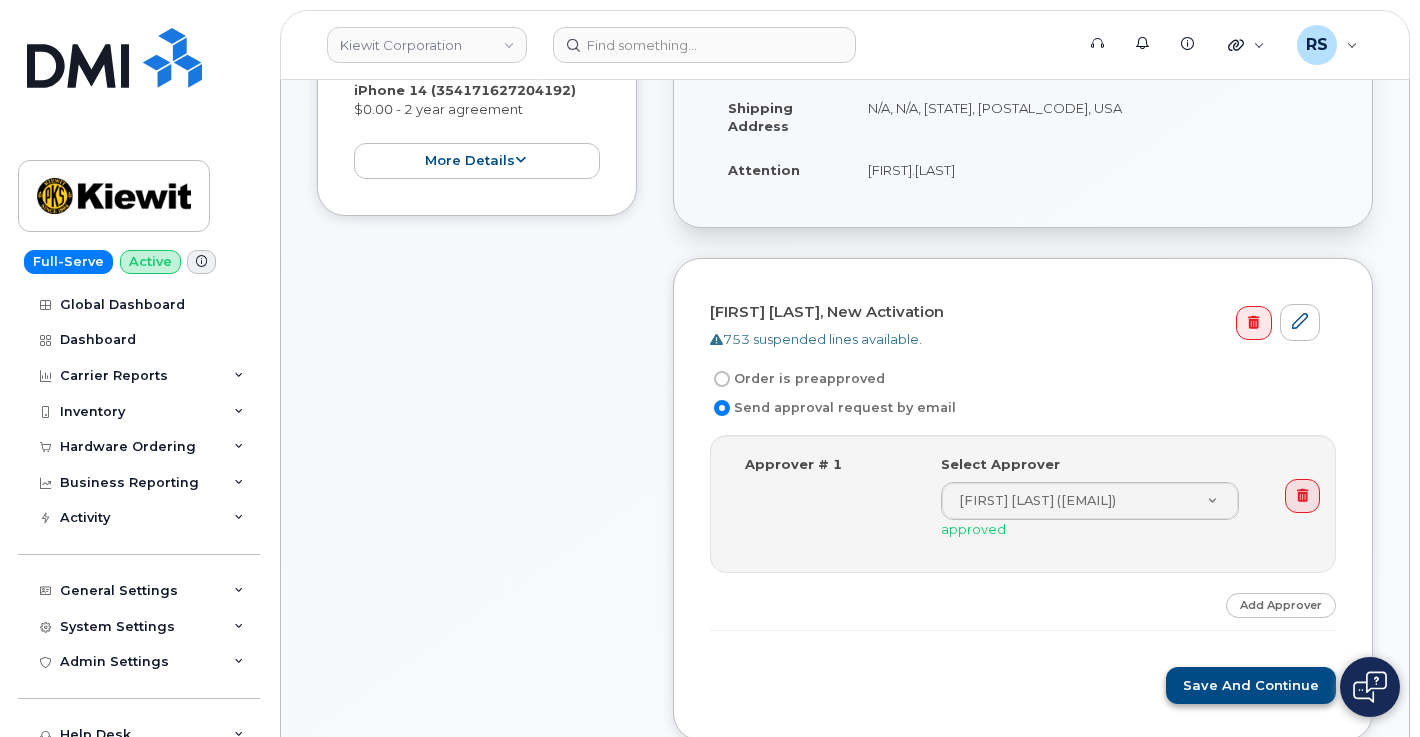 scroll, scrollTop: 533, scrollLeft: 0, axis: vertical 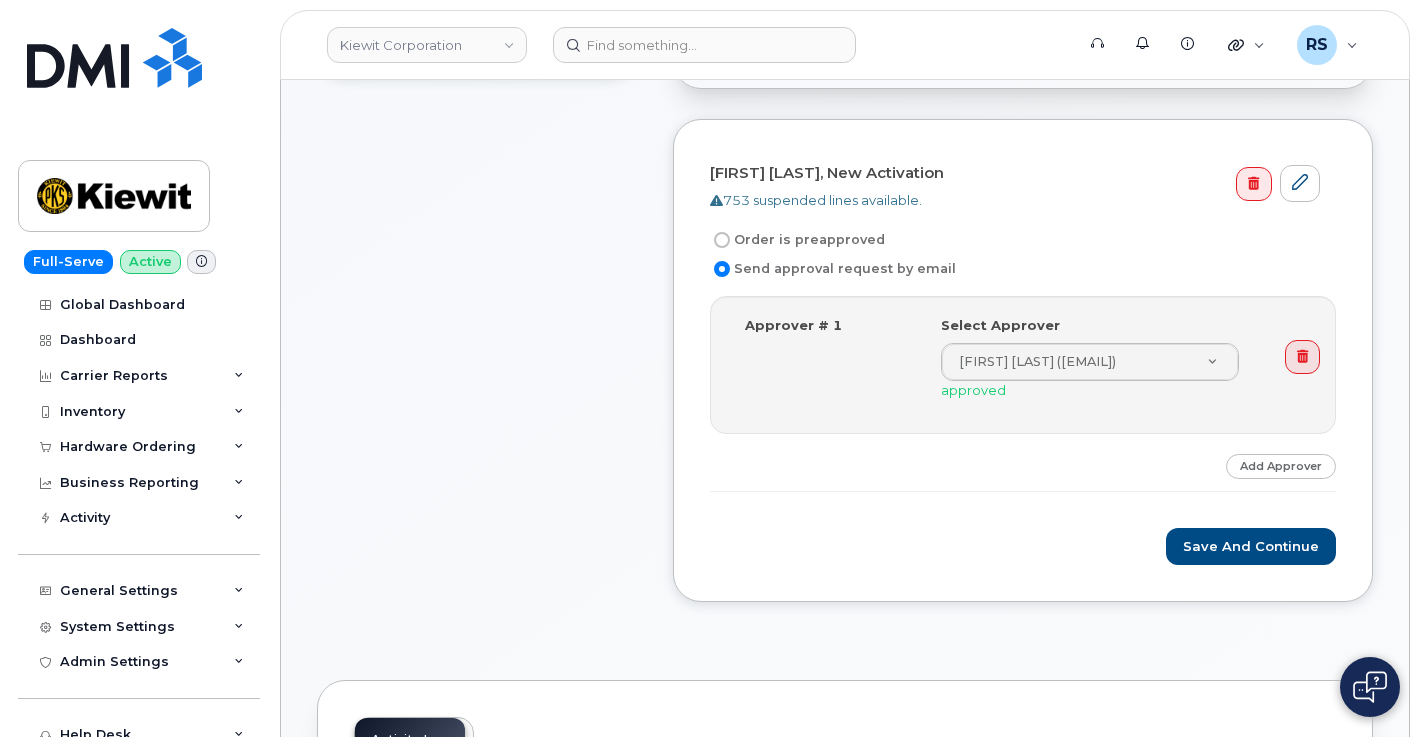 click on "Step-by-step approvals:
[FIRST] [LAST]
»
Approved
Approver # 1
Select Approver
[FIRST] [LAST] ([EMAIL])
approved
Add Approver" at bounding box center [1023, 394] 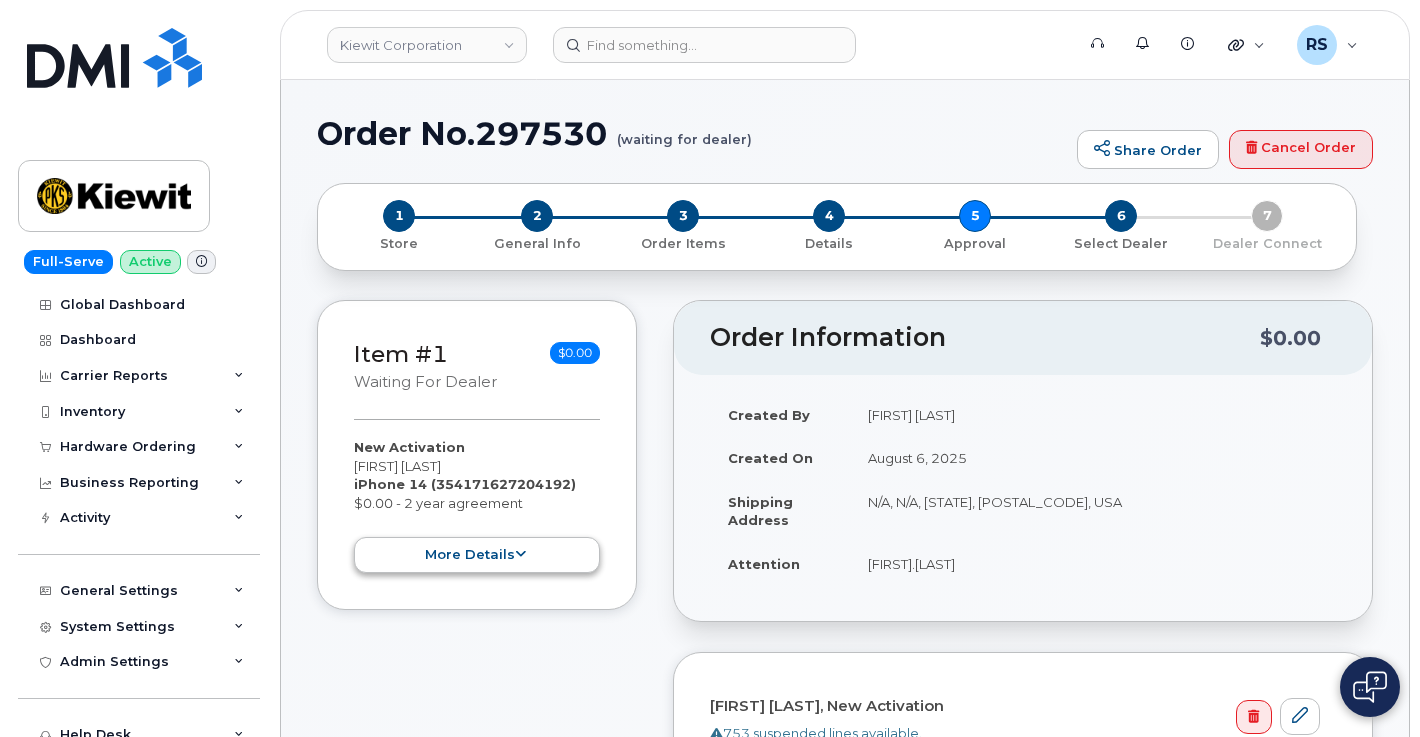 scroll, scrollTop: 0, scrollLeft: 0, axis: both 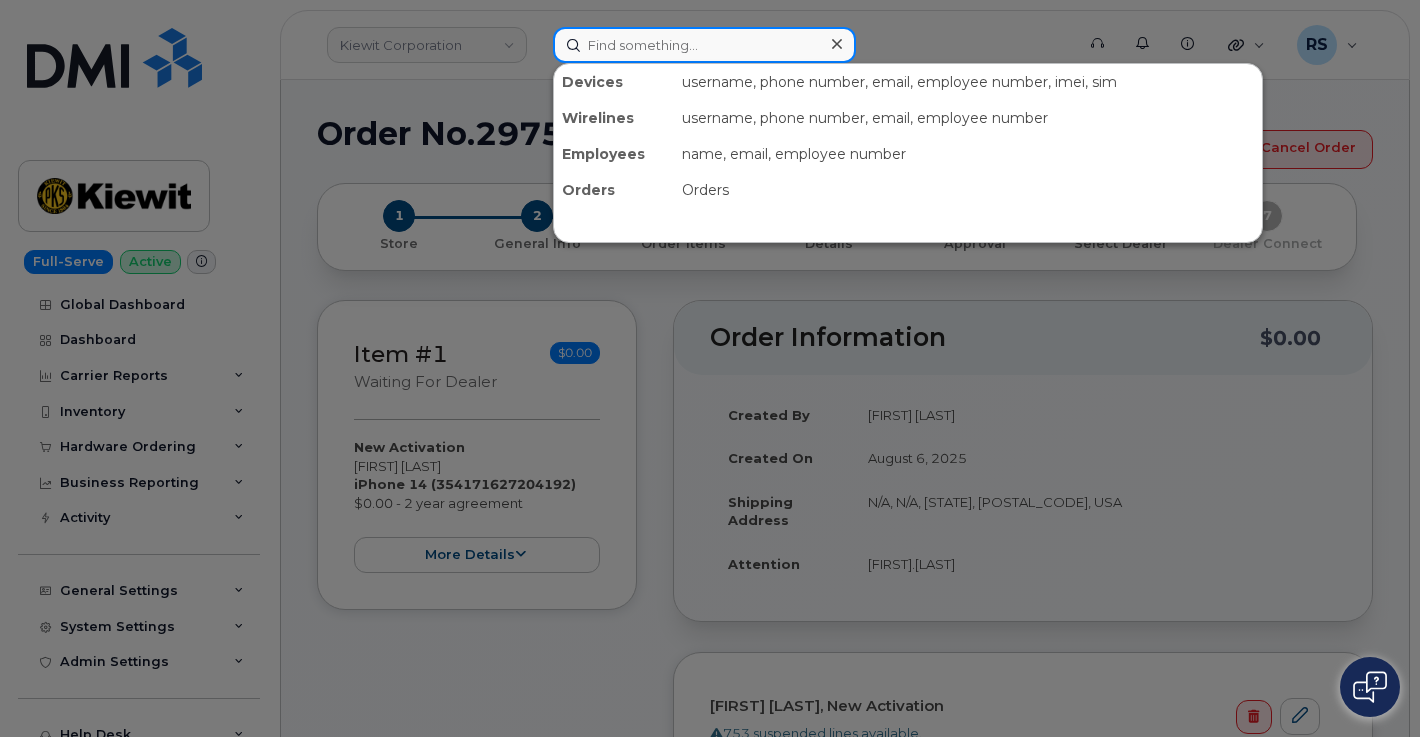 click at bounding box center (704, 45) 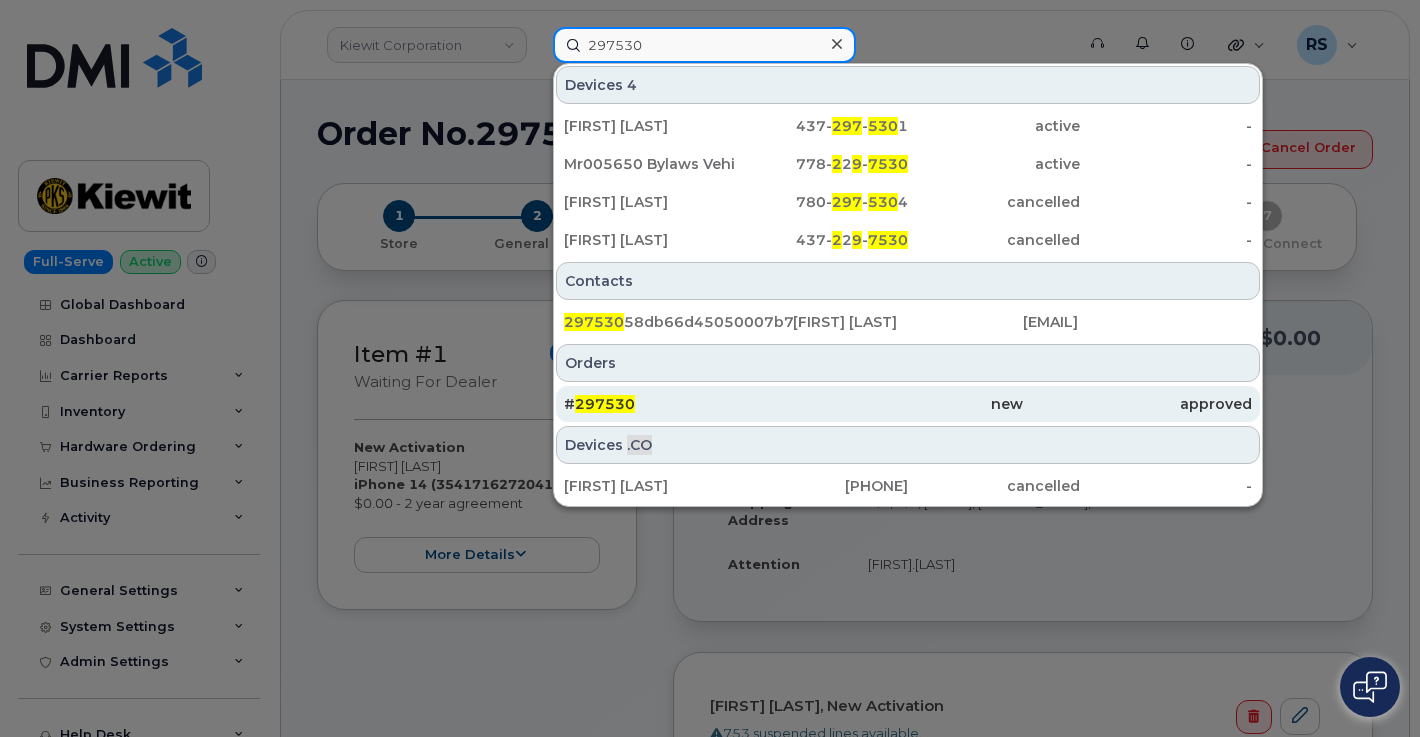 type on "297530" 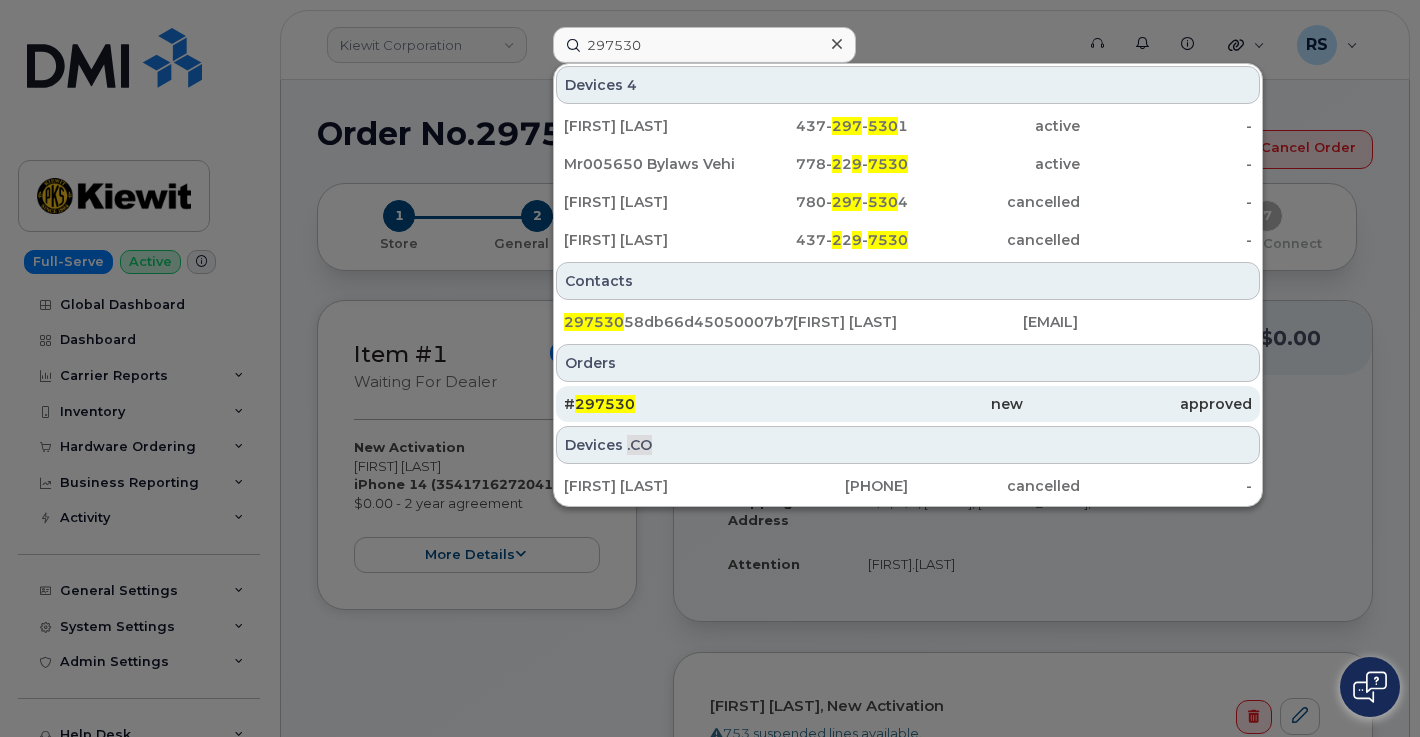 click on "297530" at bounding box center [605, 404] 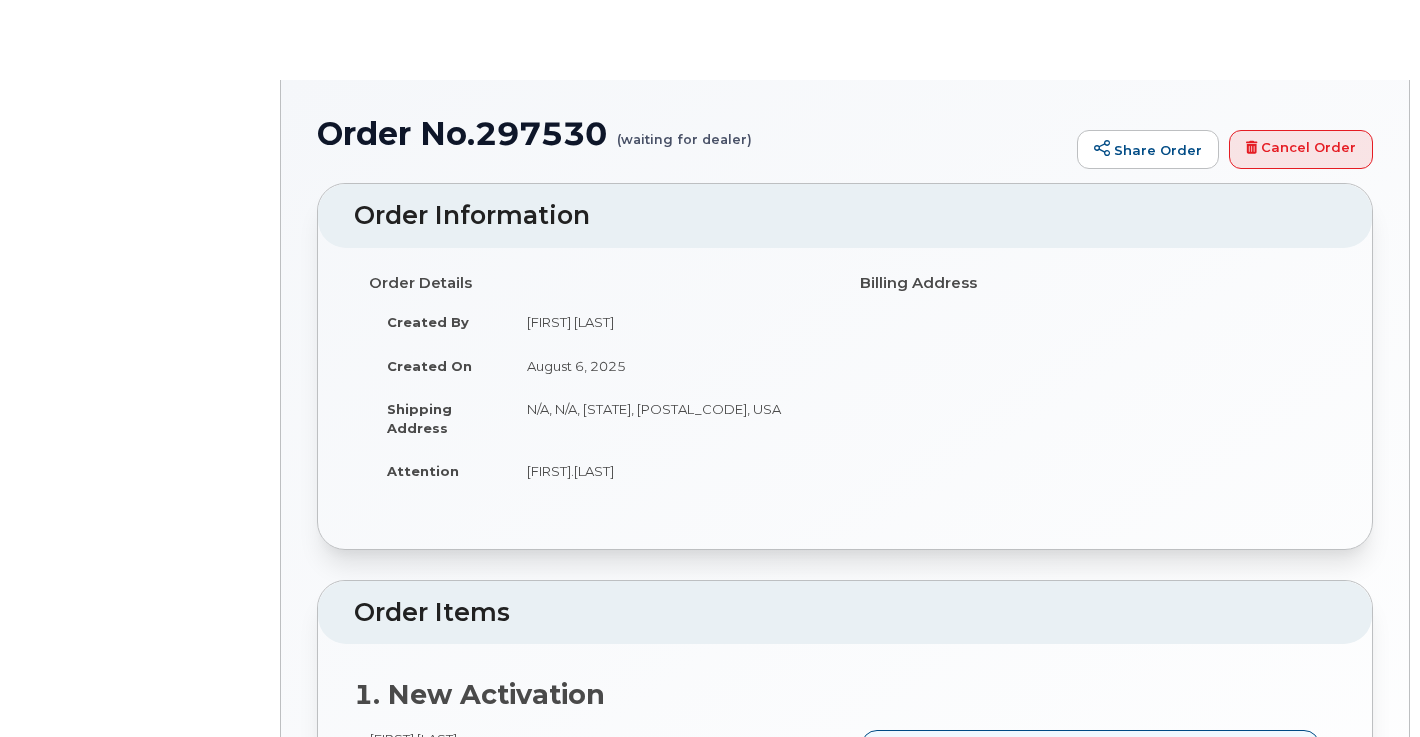 scroll, scrollTop: 0, scrollLeft: 0, axis: both 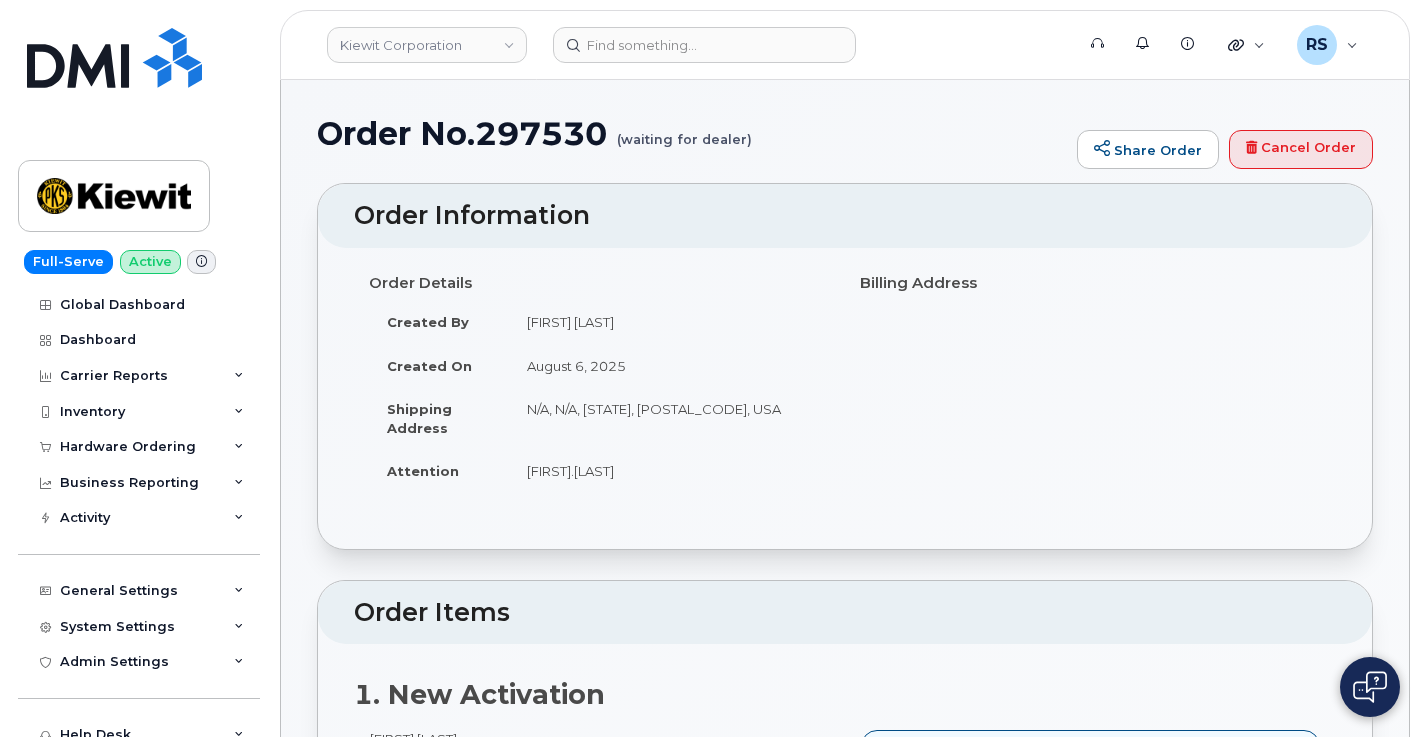 click on "Full-Serve Active Global Dashboard Dashboard Carrier Reports Monthly Billing Data Daily Data Pooling Average Costing Executive Summary Accounting Roaming Reports Suspended Devices Suspension Candidates Custom Report Cost Variance Inventory Mobility Devices Data Conflicts Spare Hardware Import Hardware Ordering Overview Orders Business Reporting Managerial Reports Individual Reports Business Unit Reports Activity Travel Requests Activity Log Device Status Updates Rate Plan Monitor General Settings My Account Approval Mapping Locations Managers & Employees Usage Alerts Tags Data Pool Thresholds System Settings Accounting Codes Contacts Plans and Features Reporting Carrier Contracts Hardware Ordering Users Individual Users Admin Settings Integrations MDM/UEM Config Help Desk Roaming Data Block Dashboard Hardware Orders Repair Requests Device Status Updates Data Pools Data Pool Sources Managerial Disputes Customer Workflows Customer Settings General Business Unit Rules Roaming Dealers Helpdesk Wirelines Emails" at bounding box center [135, 368] 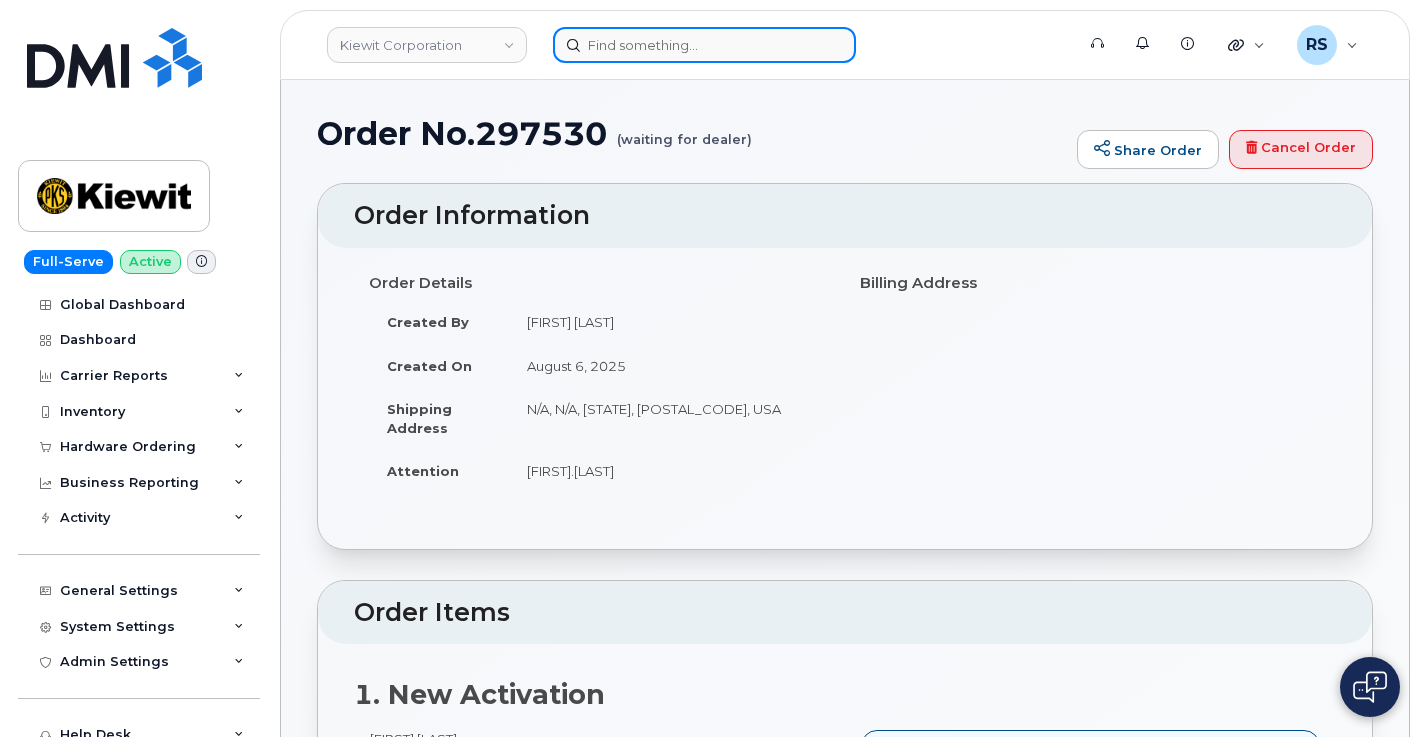 click at bounding box center [704, 45] 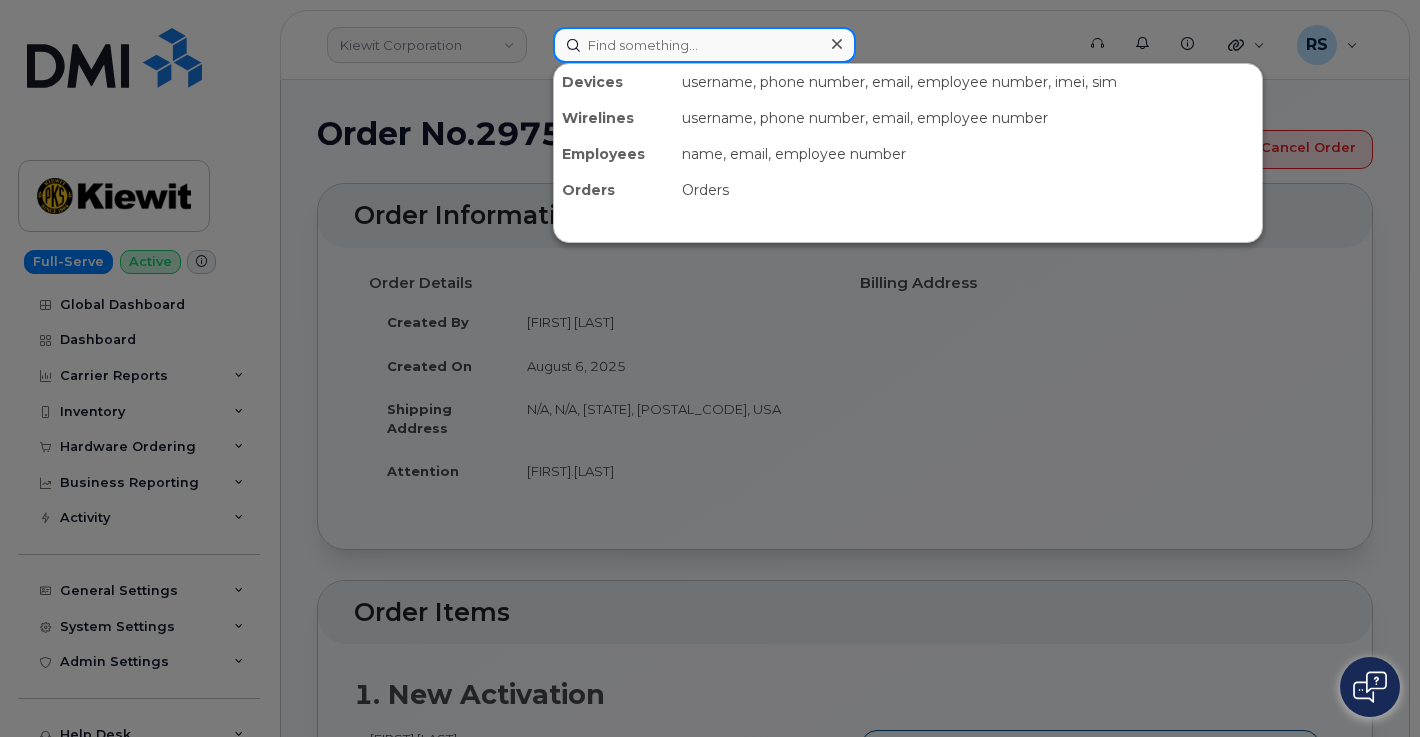 paste on "[PHONE]" 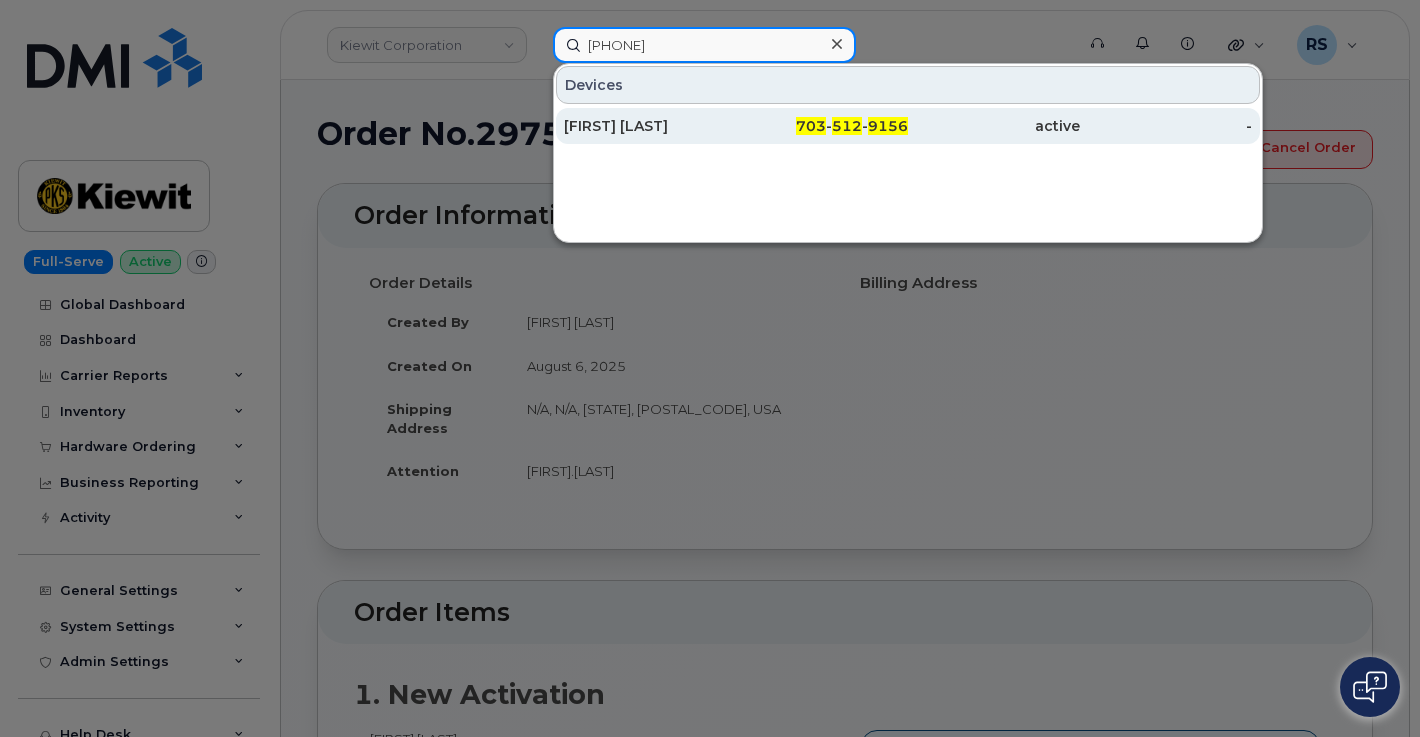 type on "[PHONE]" 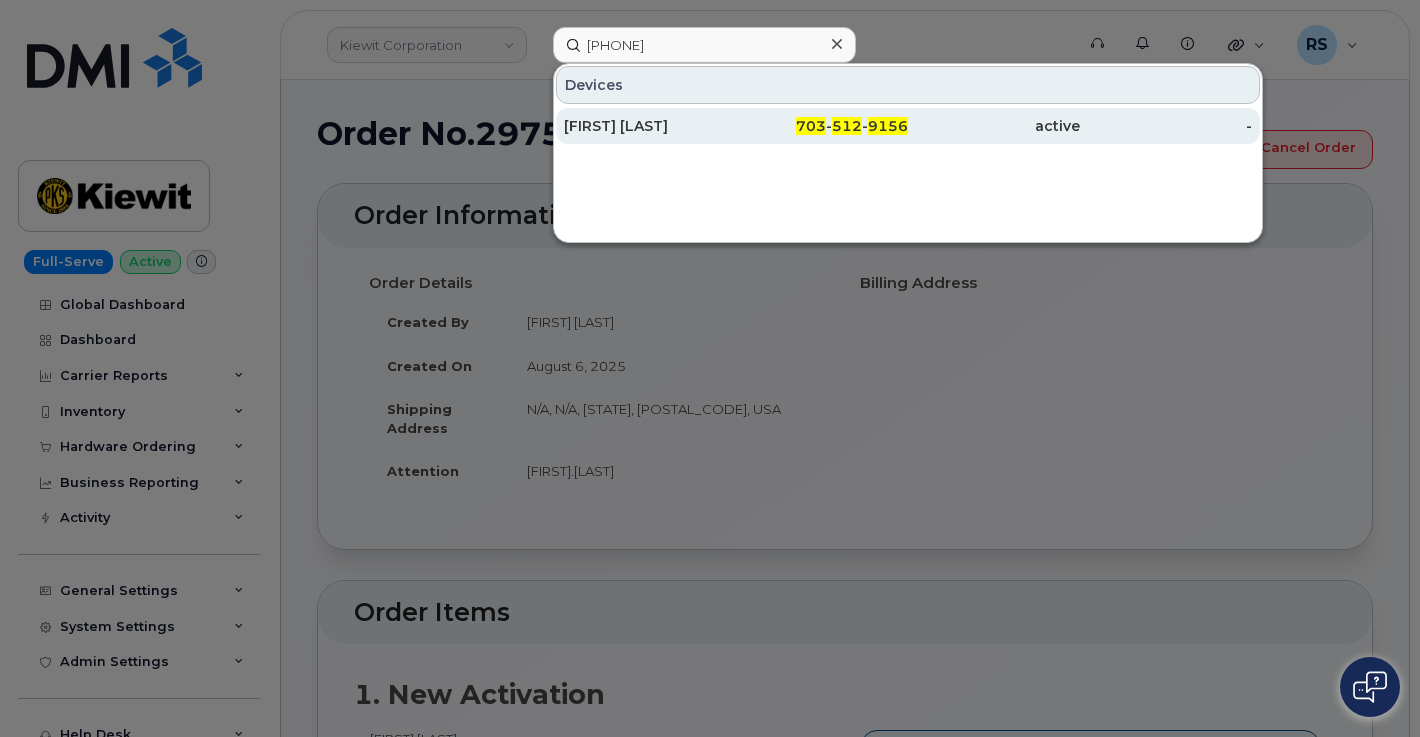 click on "[FIRST] [LAST]" at bounding box center [650, 126] 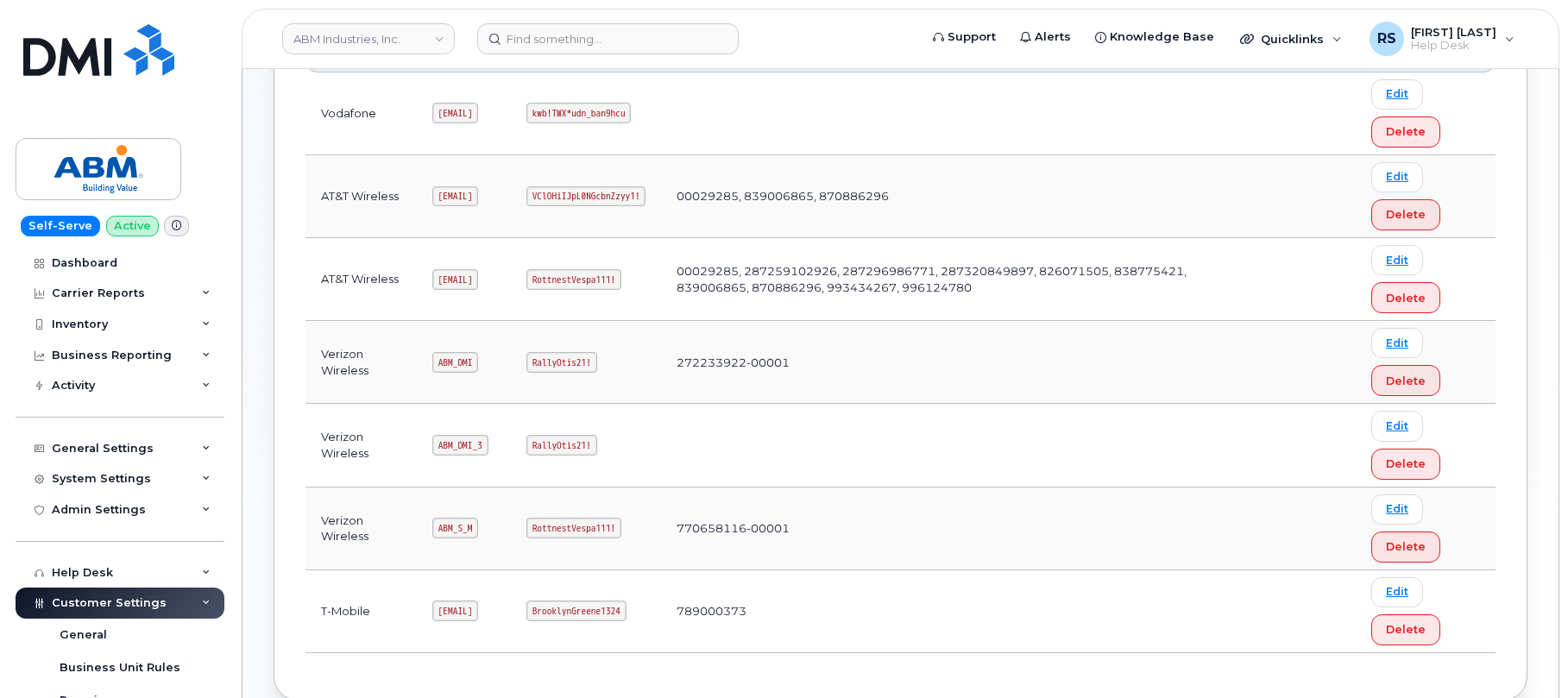scroll, scrollTop: 403, scrollLeft: 0, axis: vertical 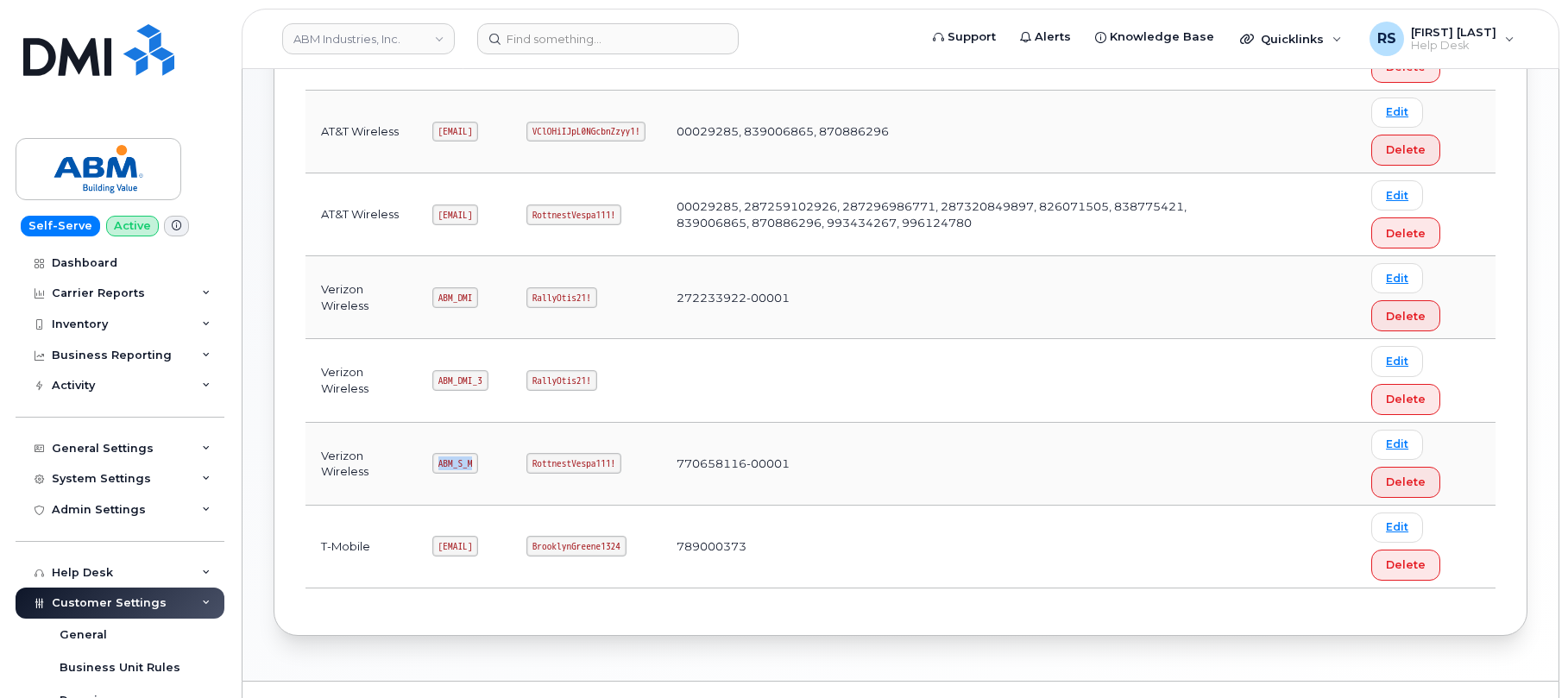 drag, startPoint x: 431, startPoint y: 460, endPoint x: 488, endPoint y: 470, distance: 57.87055 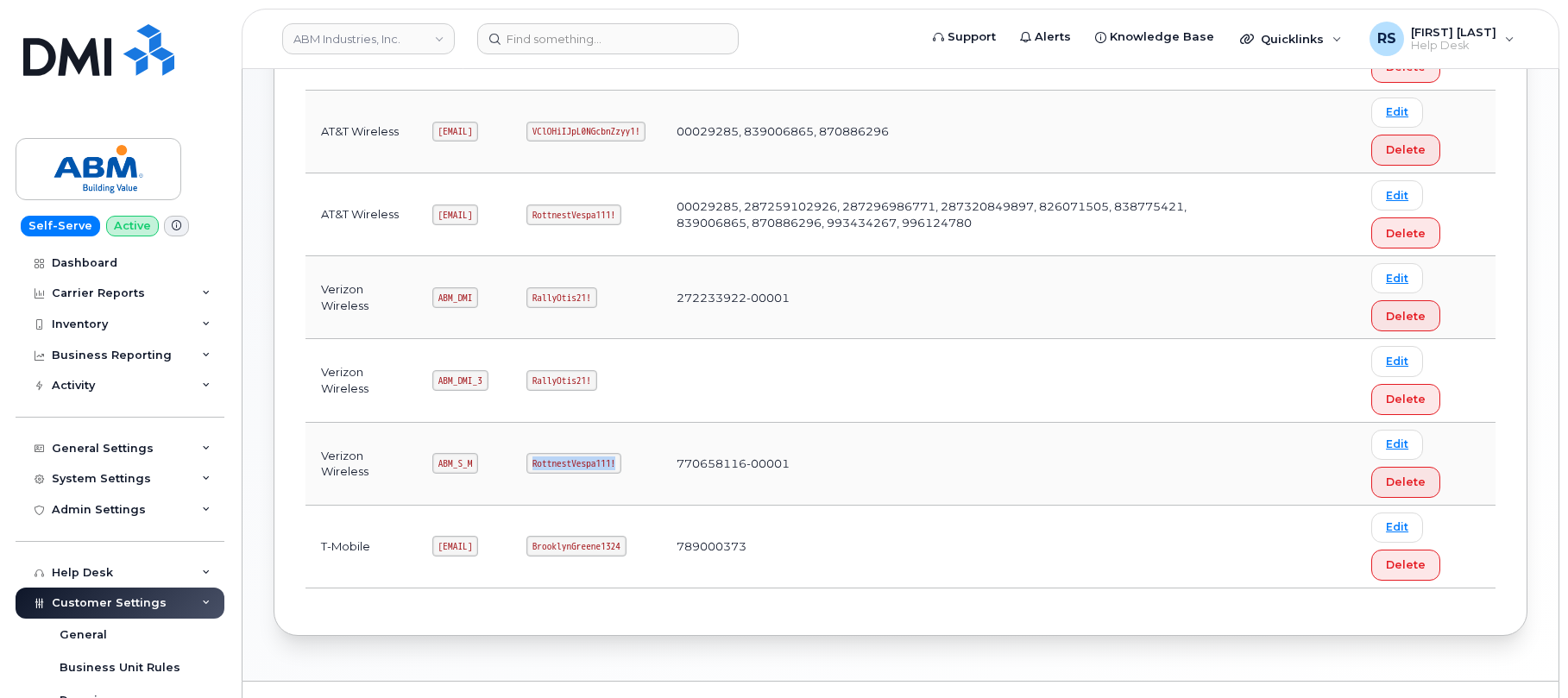 drag, startPoint x: 581, startPoint y: 462, endPoint x: 681, endPoint y: 468, distance: 100.179838 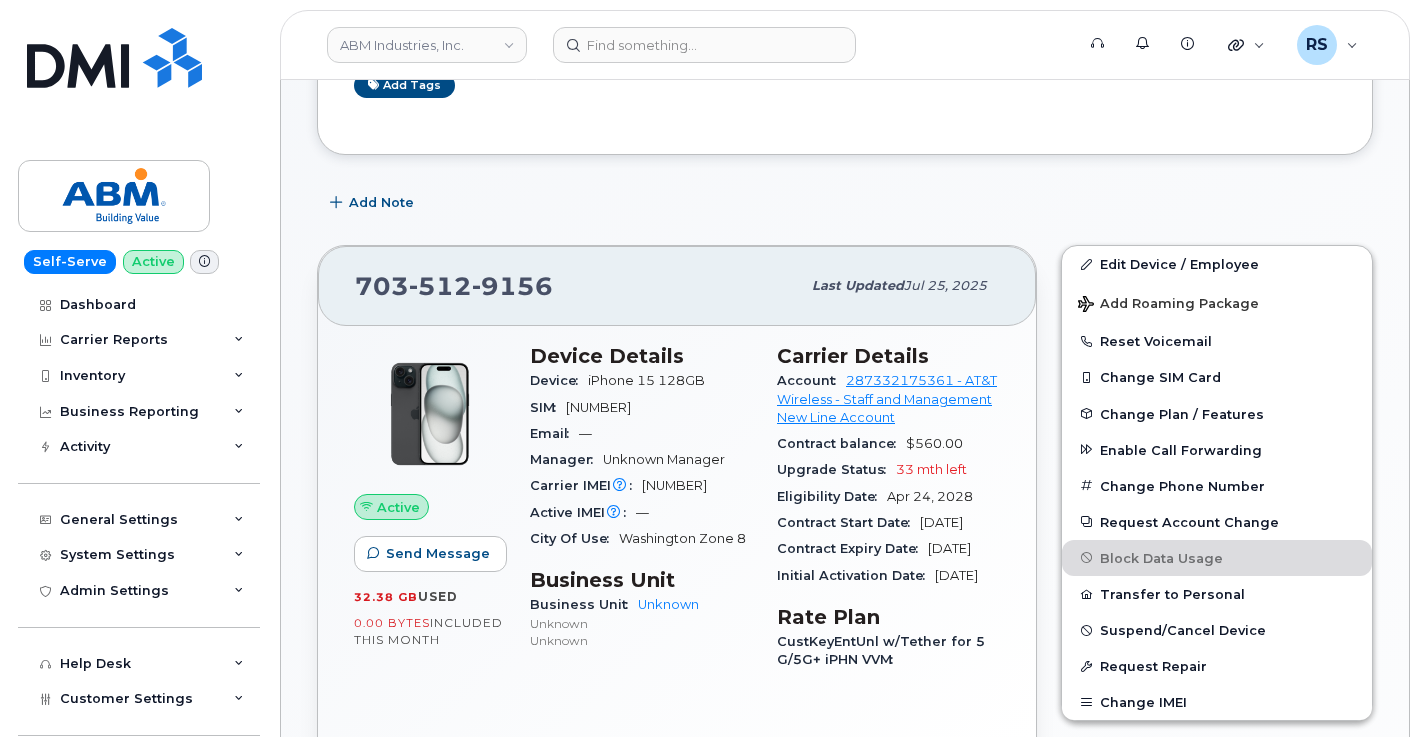scroll, scrollTop: 267, scrollLeft: 0, axis: vertical 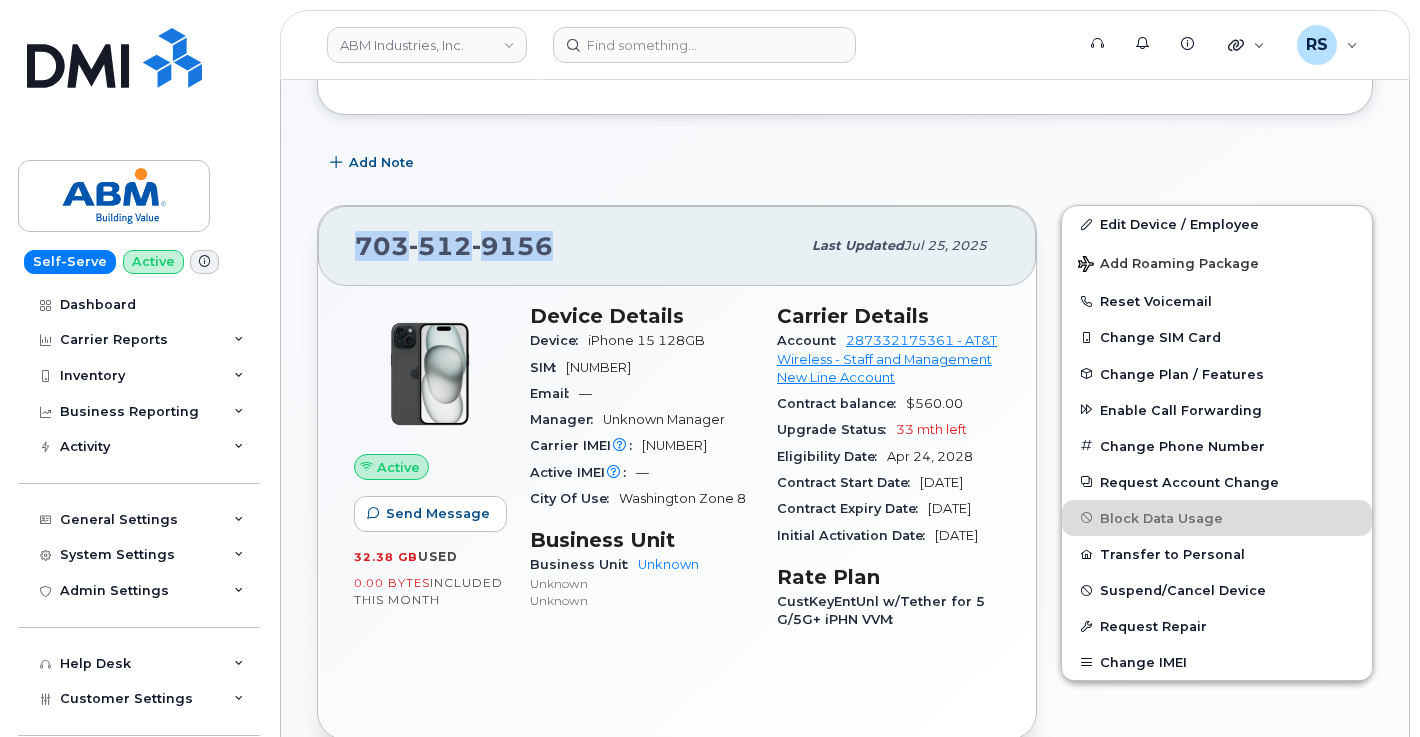 drag, startPoint x: 605, startPoint y: 247, endPoint x: 276, endPoint y: 227, distance: 329.60733 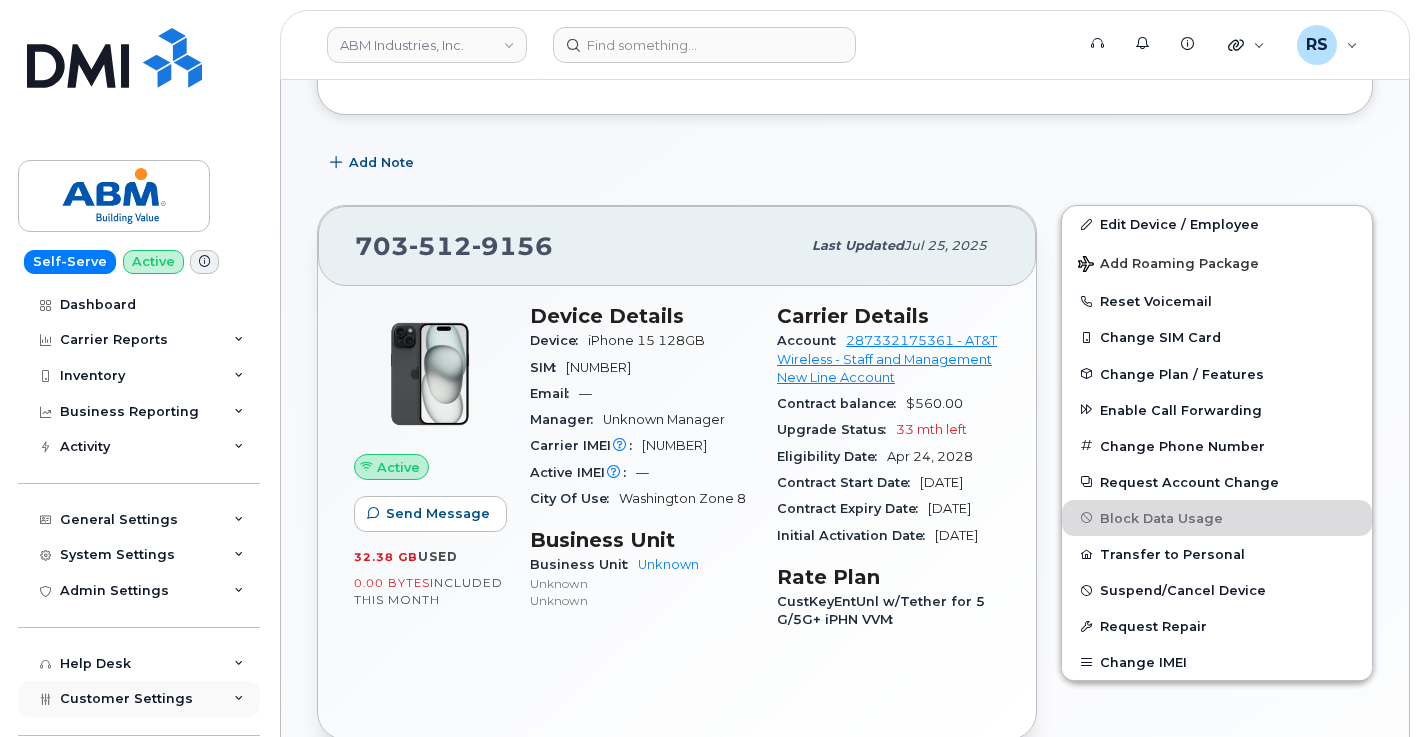drag, startPoint x: 9, startPoint y: 715, endPoint x: 60, endPoint y: 702, distance: 52.63079 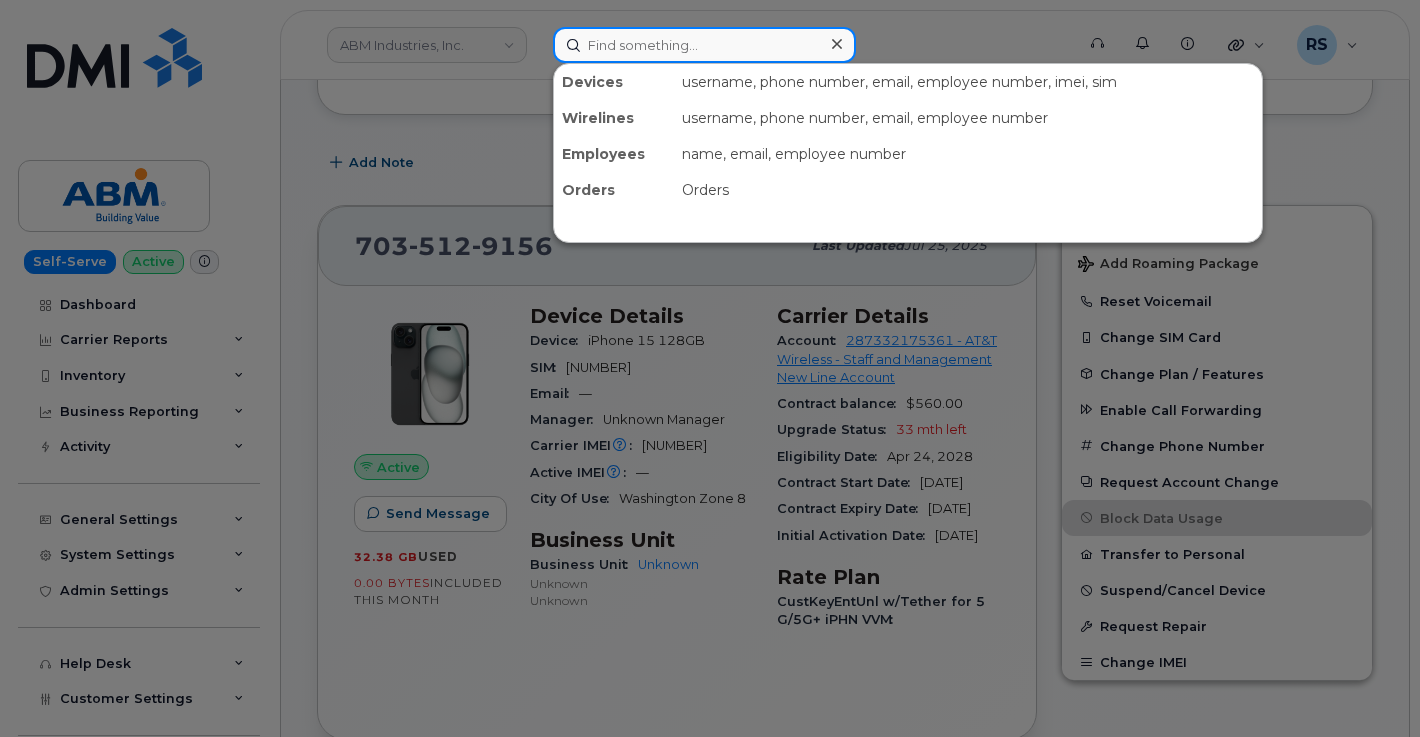 click at bounding box center (704, 45) 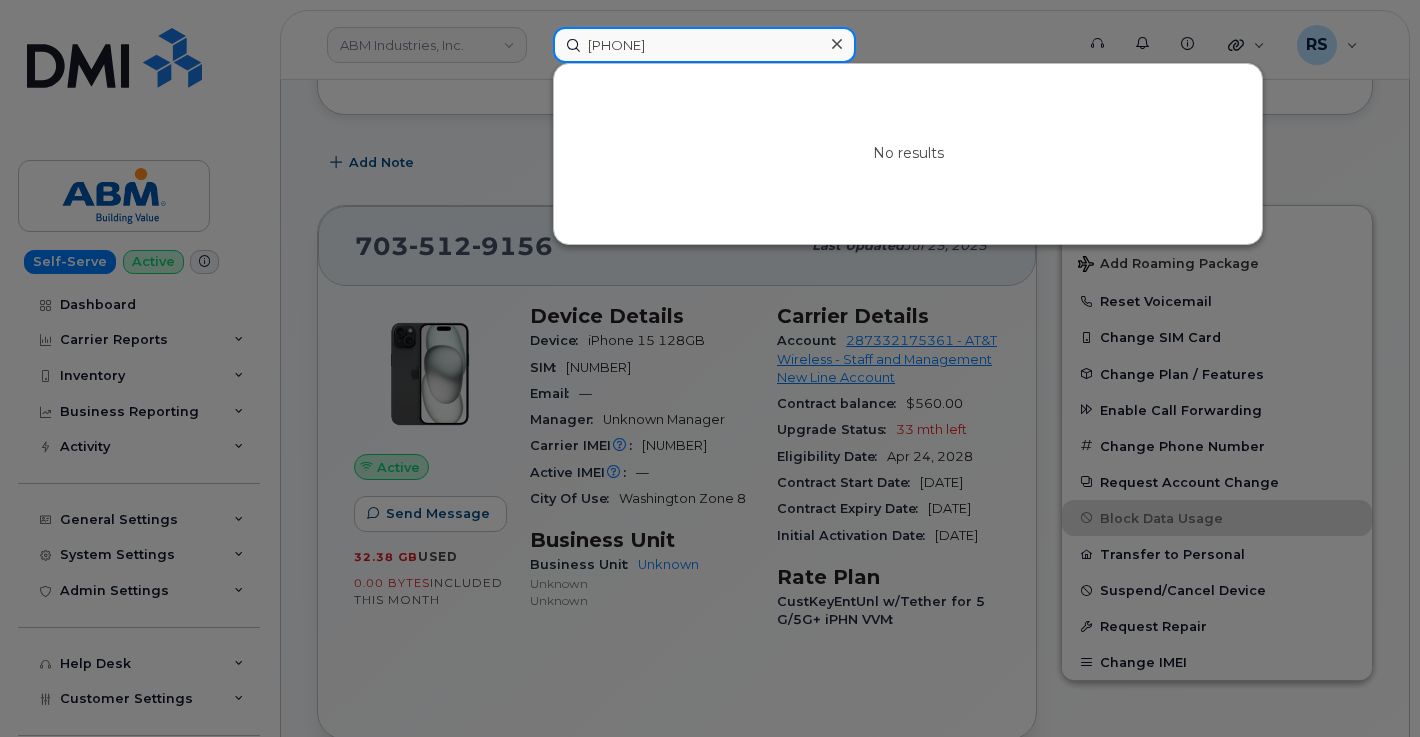 type on "604-786-5764" 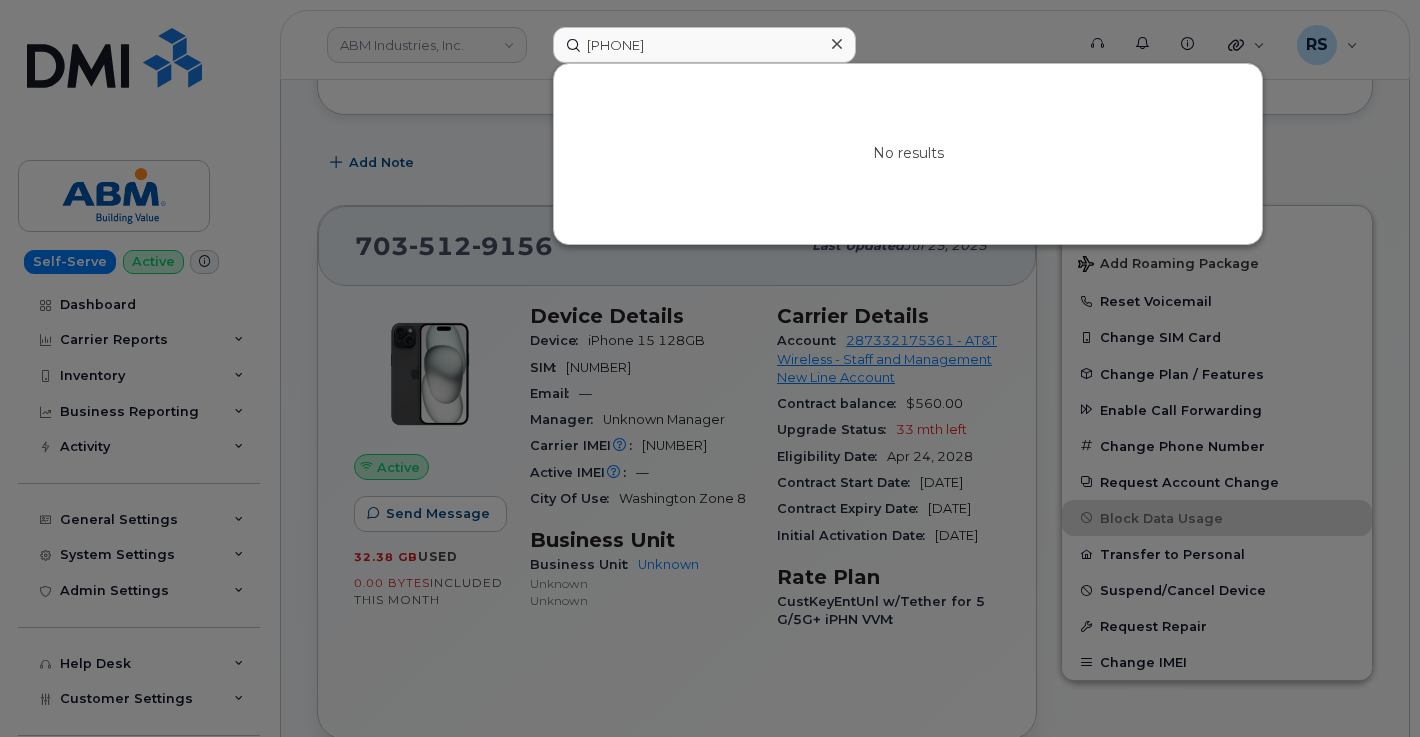 click 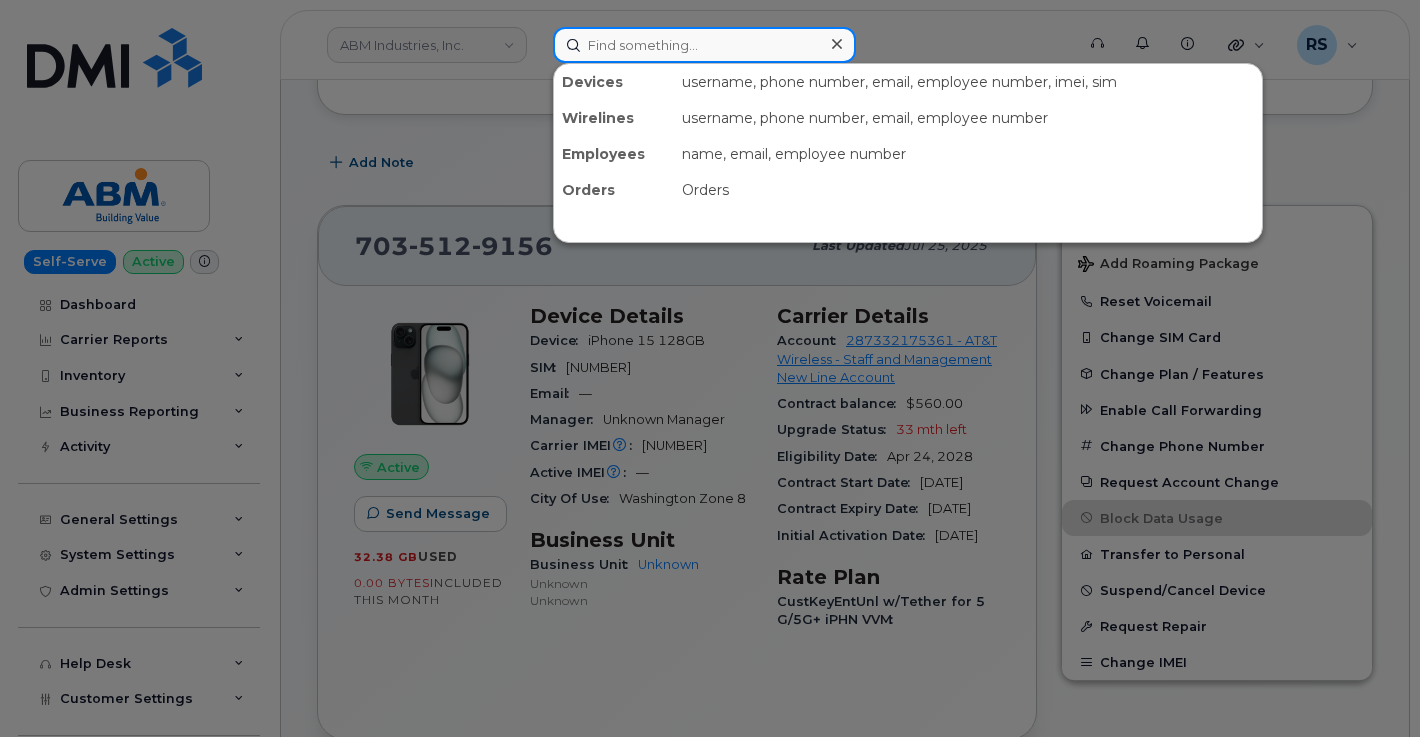 click at bounding box center (704, 45) 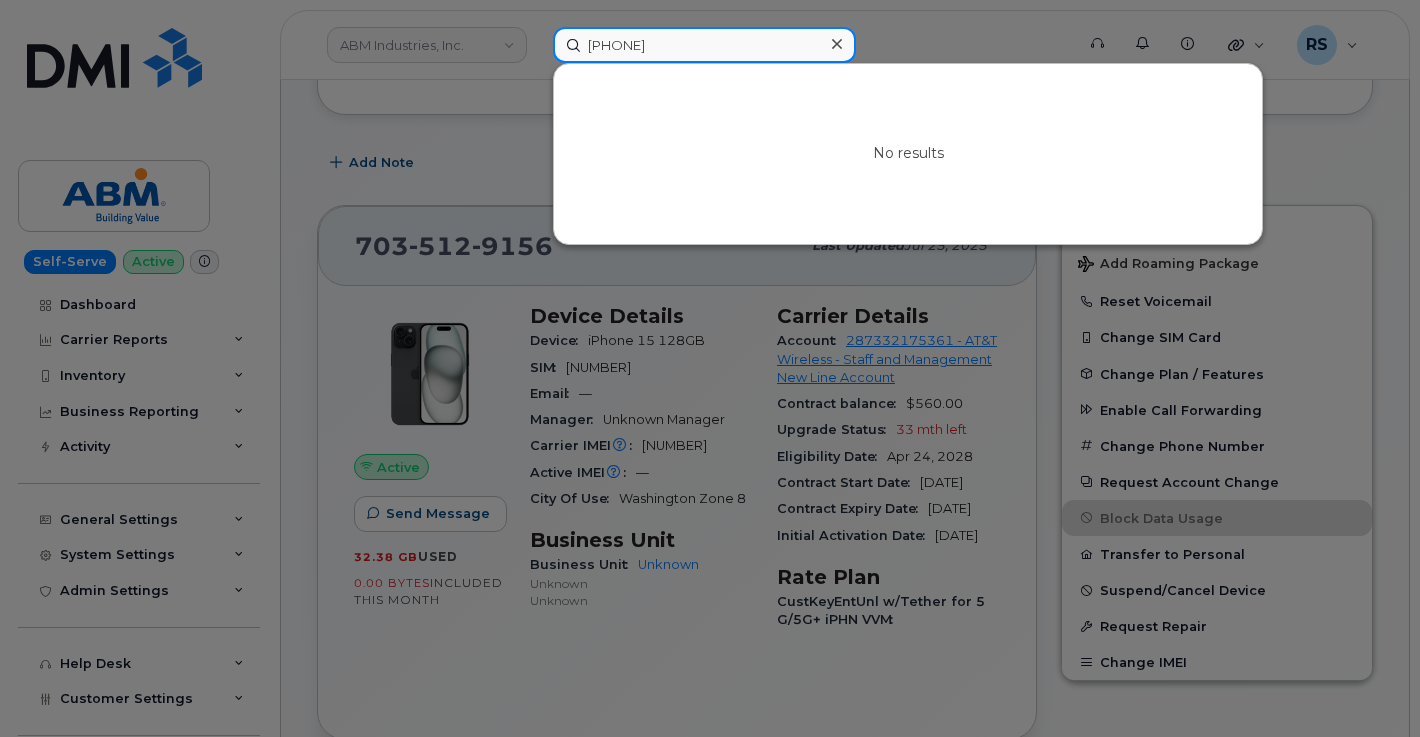drag, startPoint x: 727, startPoint y: 43, endPoint x: 532, endPoint y: 37, distance: 195.09229 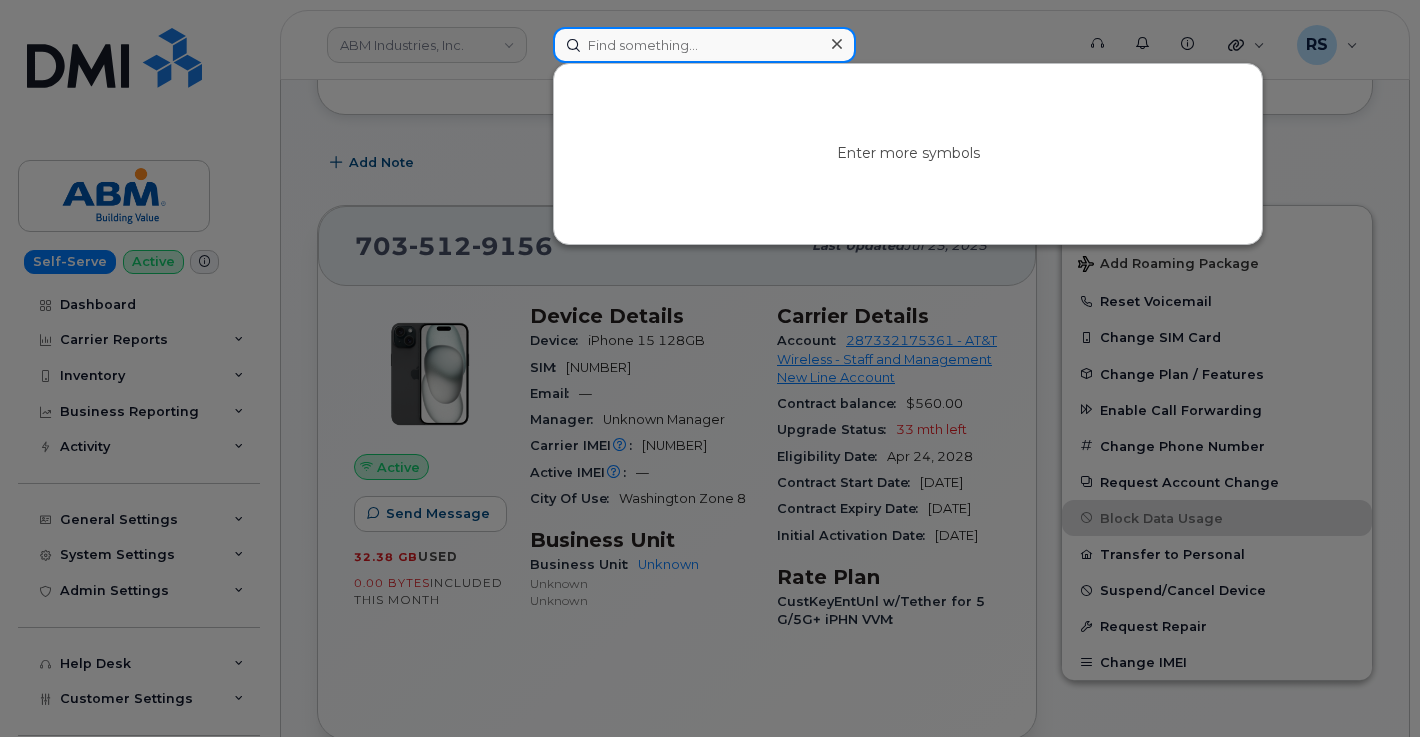 click at bounding box center (704, 45) 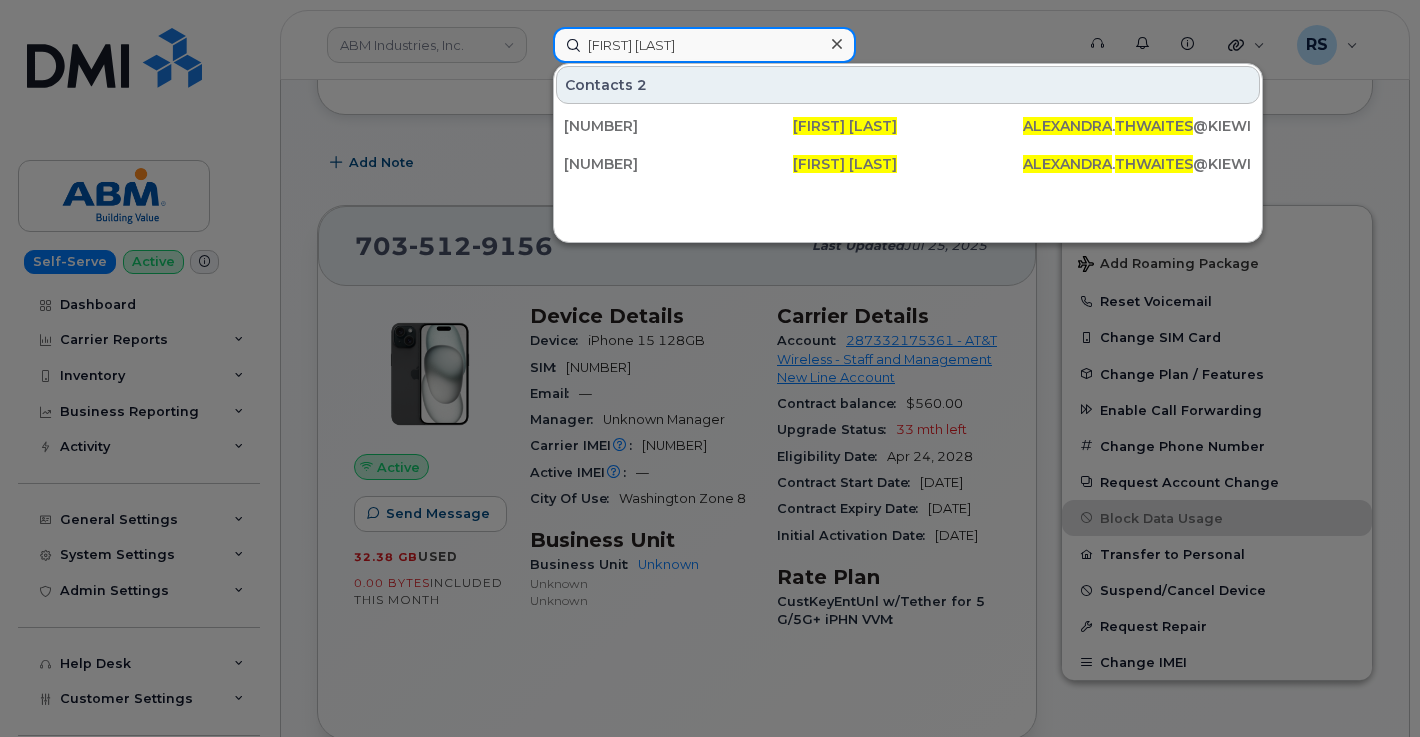 type on "[FIRST] [LAST]" 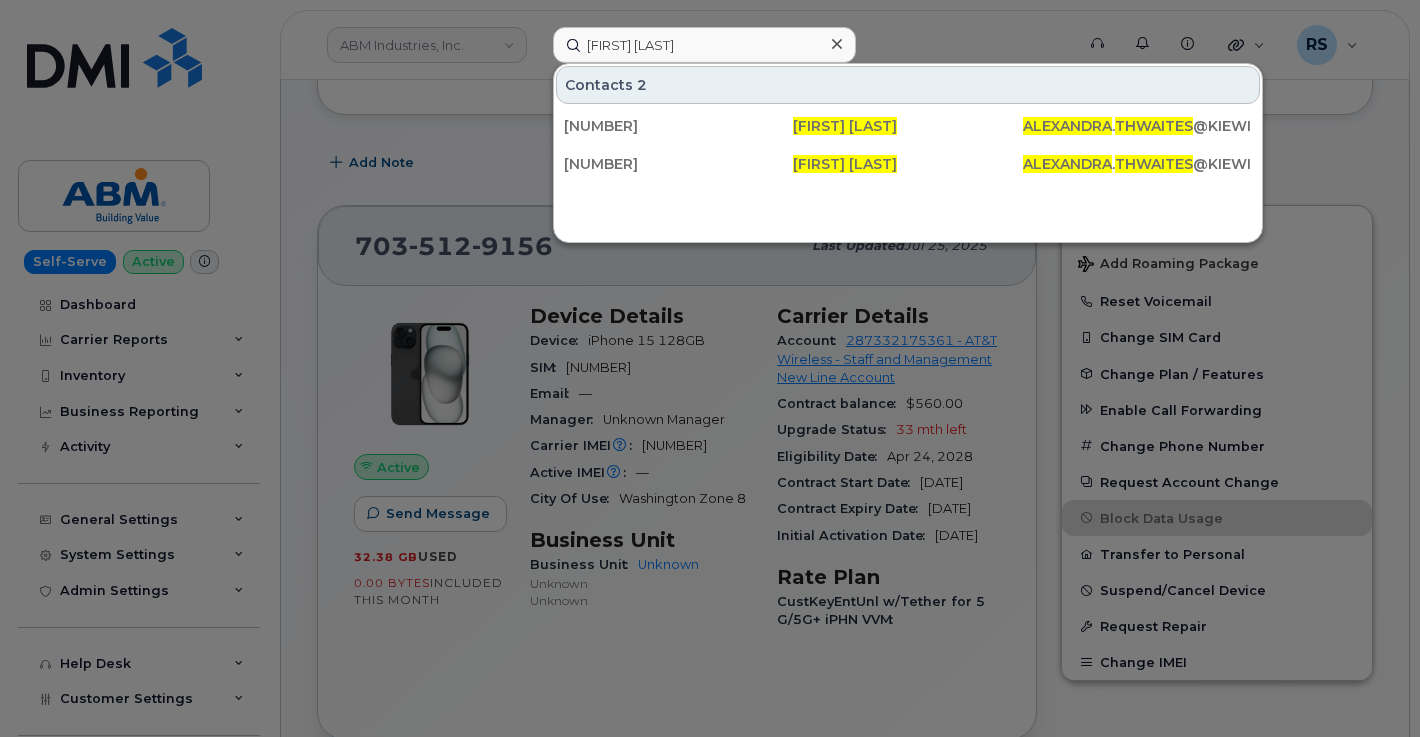 click at bounding box center (710, 368) 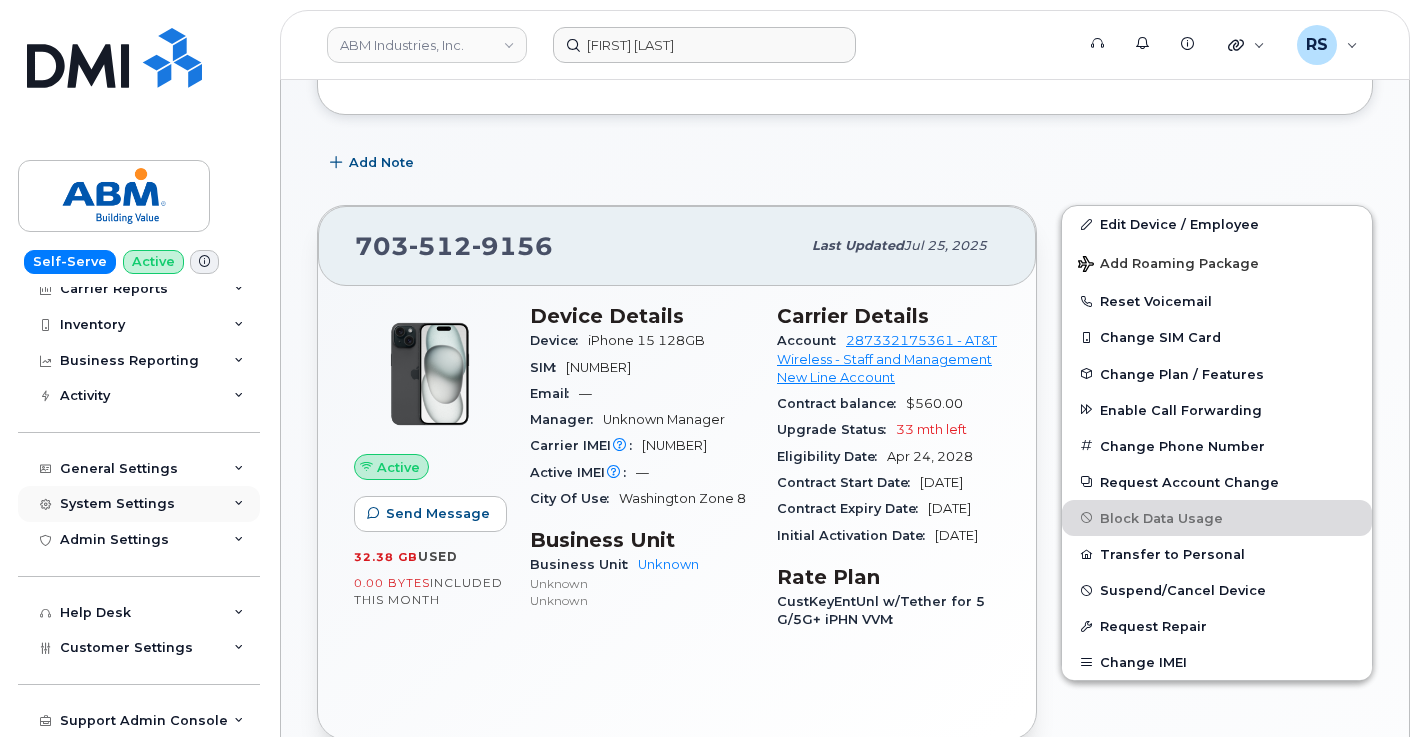 scroll, scrollTop: 51, scrollLeft: 0, axis: vertical 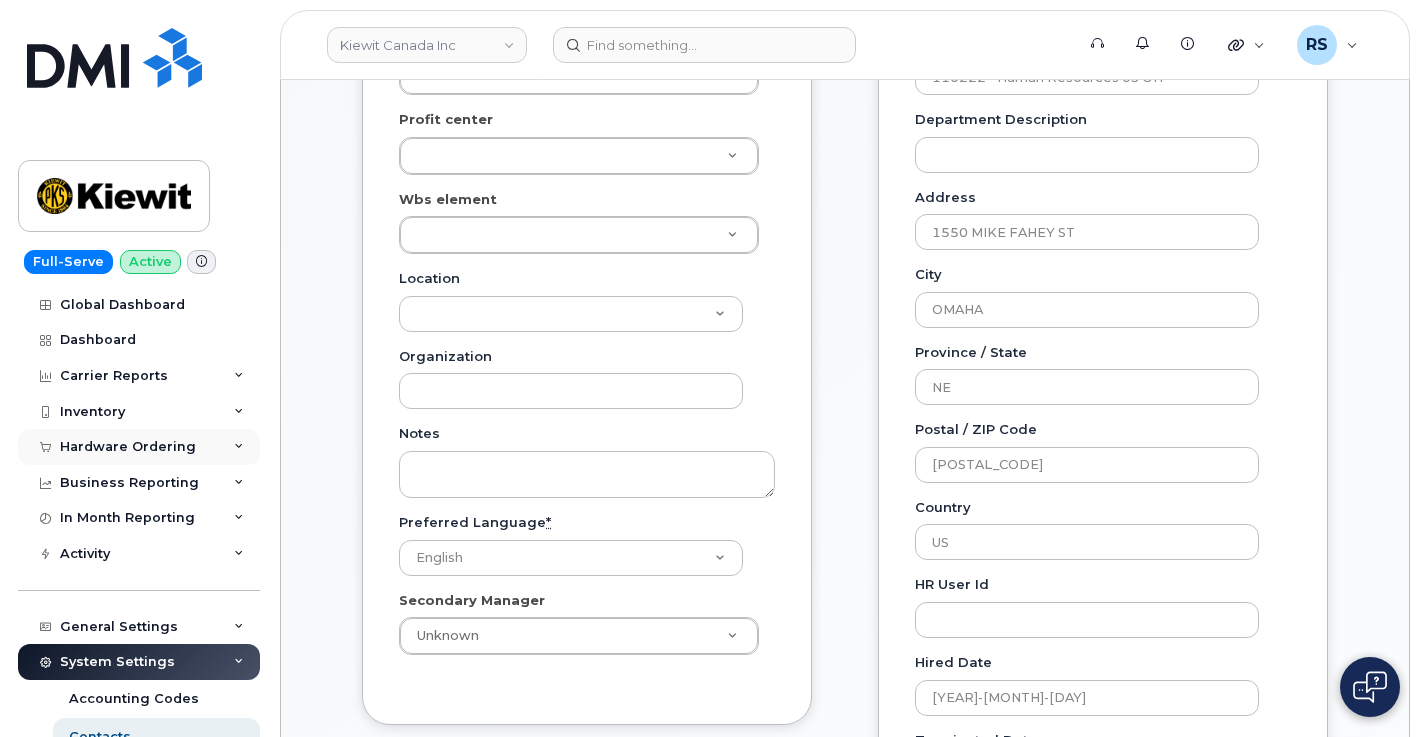 click on "Hardware Ordering" at bounding box center [128, 447] 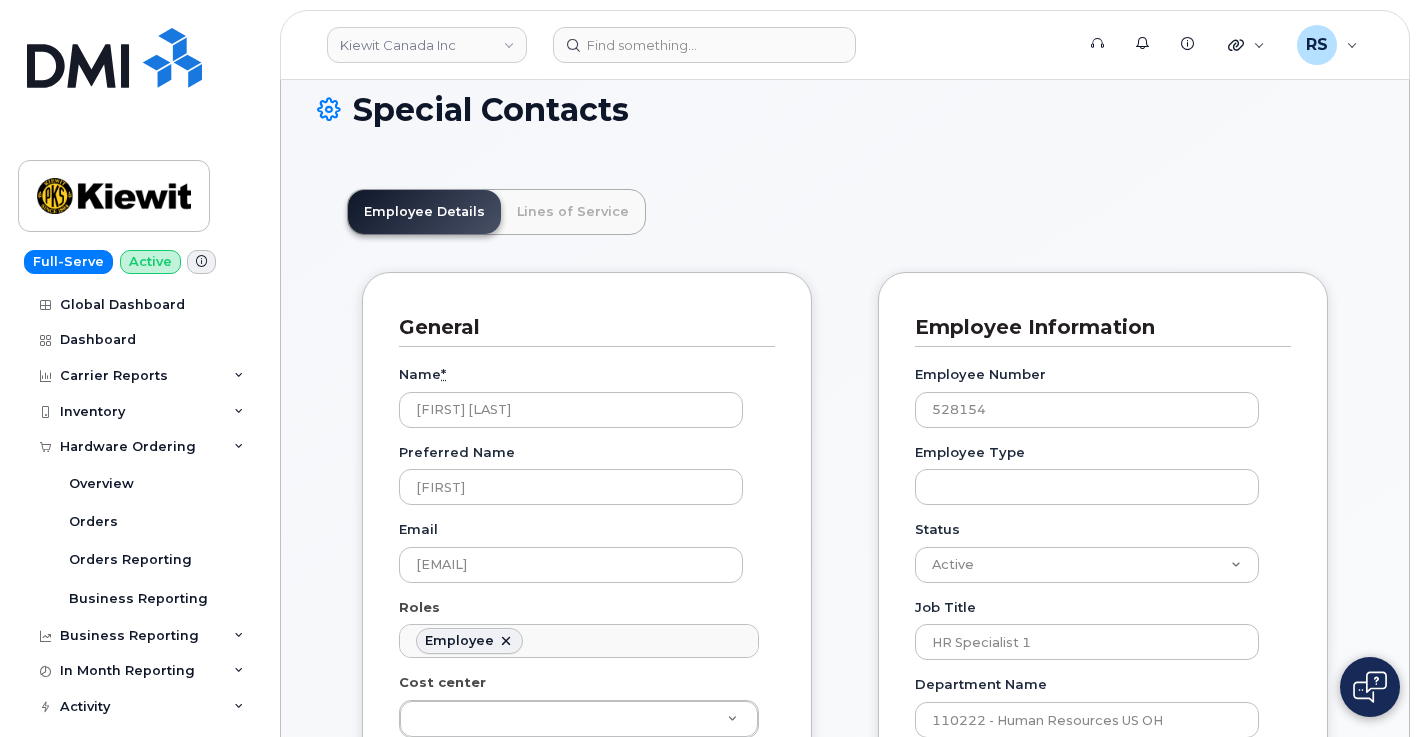 scroll, scrollTop: 0, scrollLeft: 0, axis: both 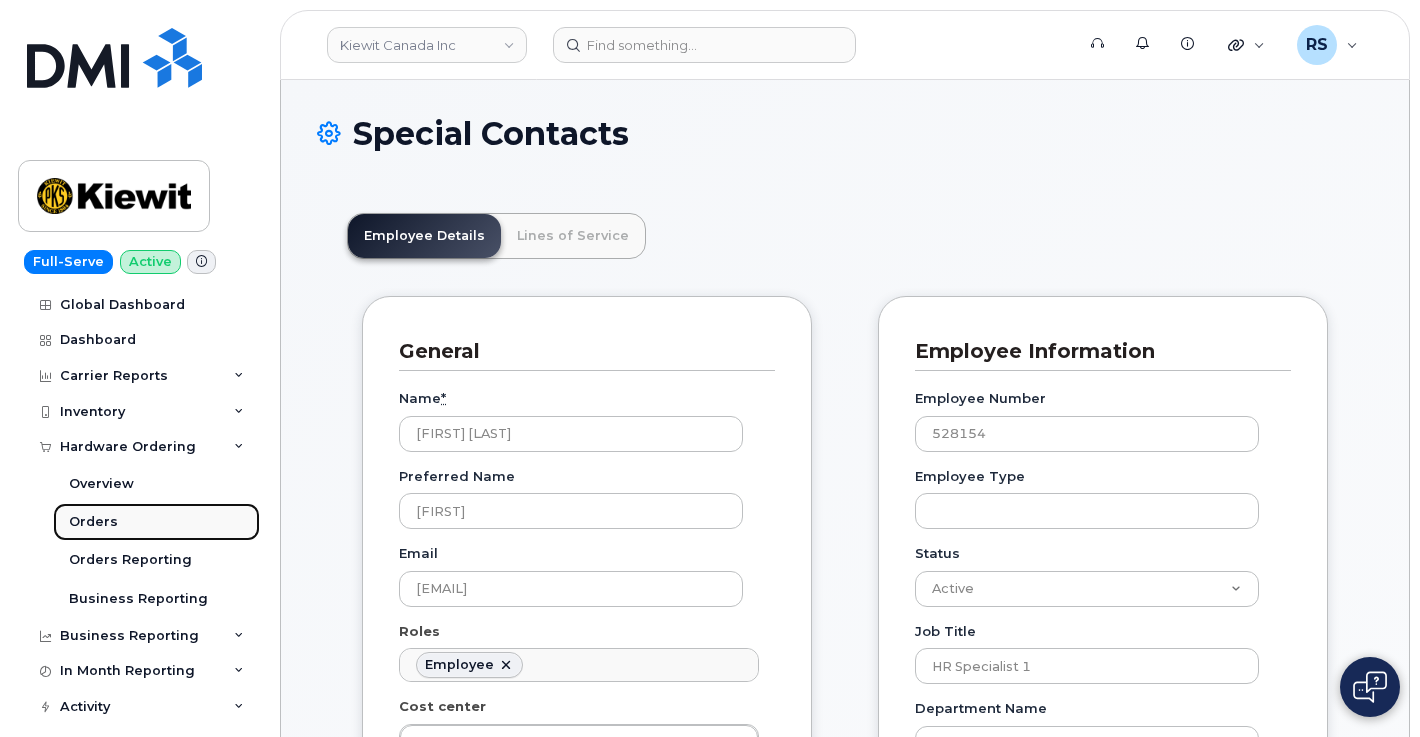 click on "Orders" at bounding box center (93, 522) 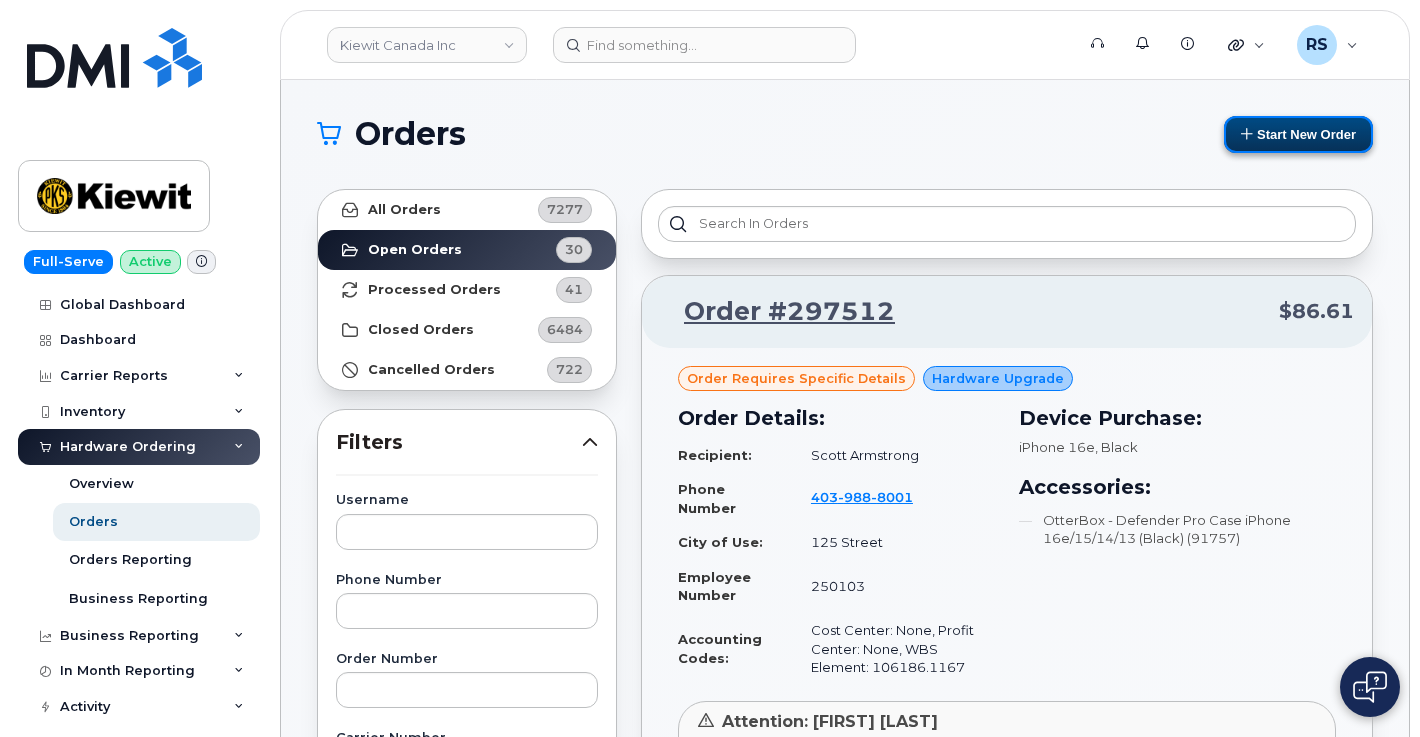 click on "Start New Order" at bounding box center [1298, 134] 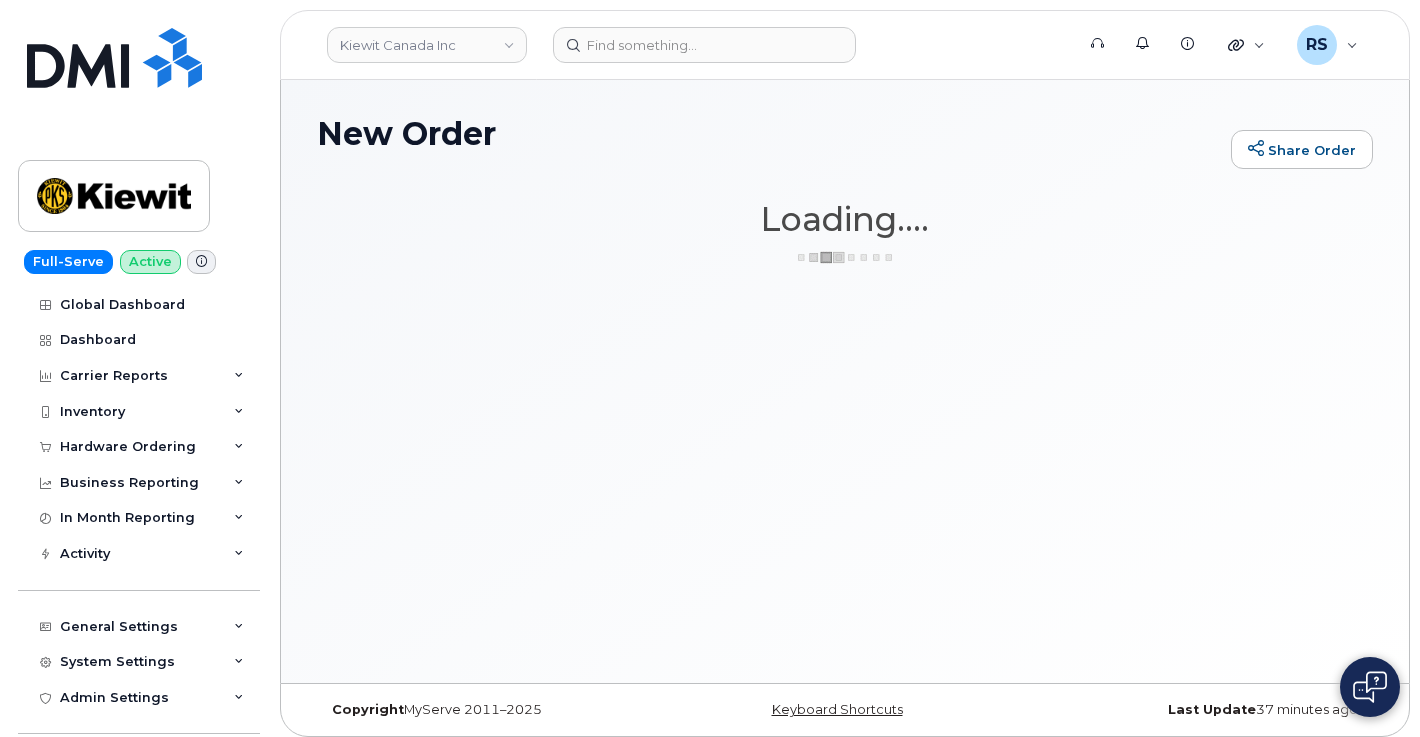 scroll, scrollTop: 0, scrollLeft: 0, axis: both 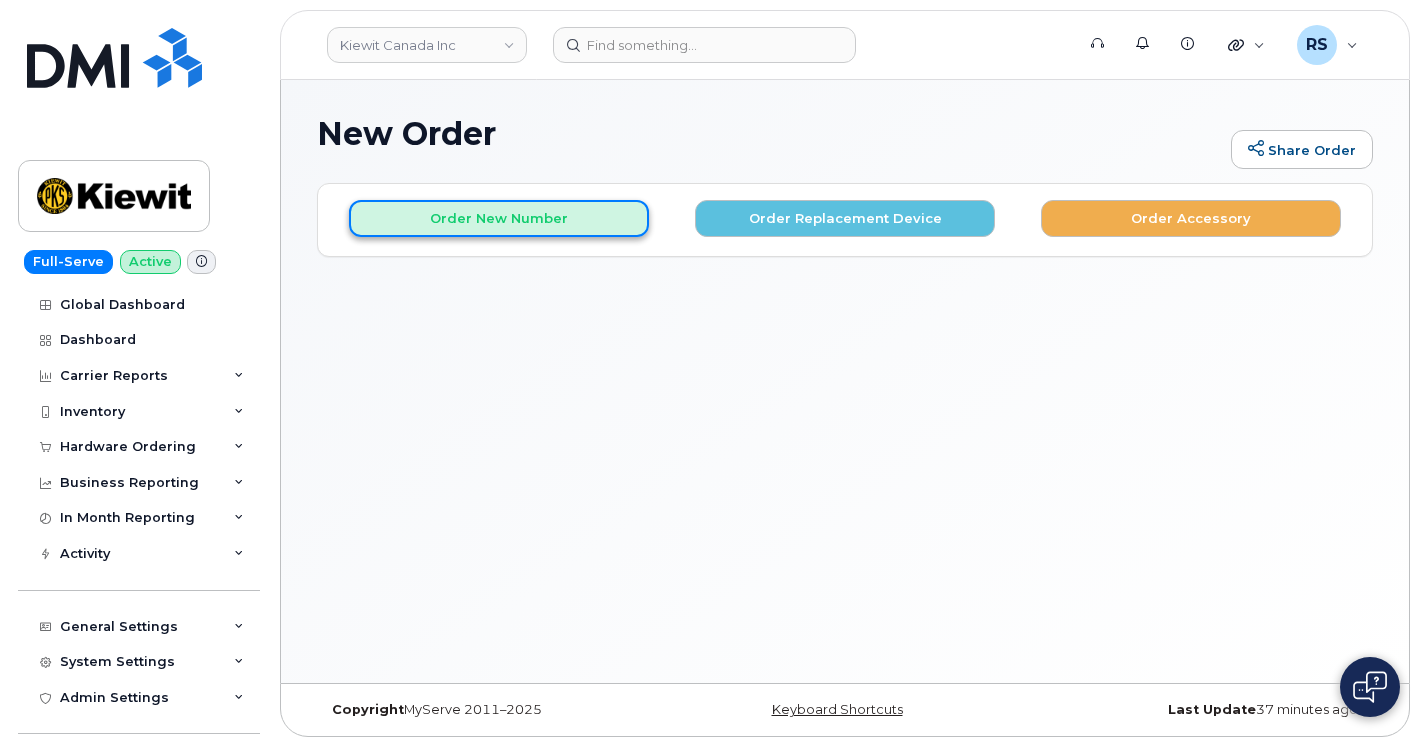 click on "Order New Number" at bounding box center [499, 218] 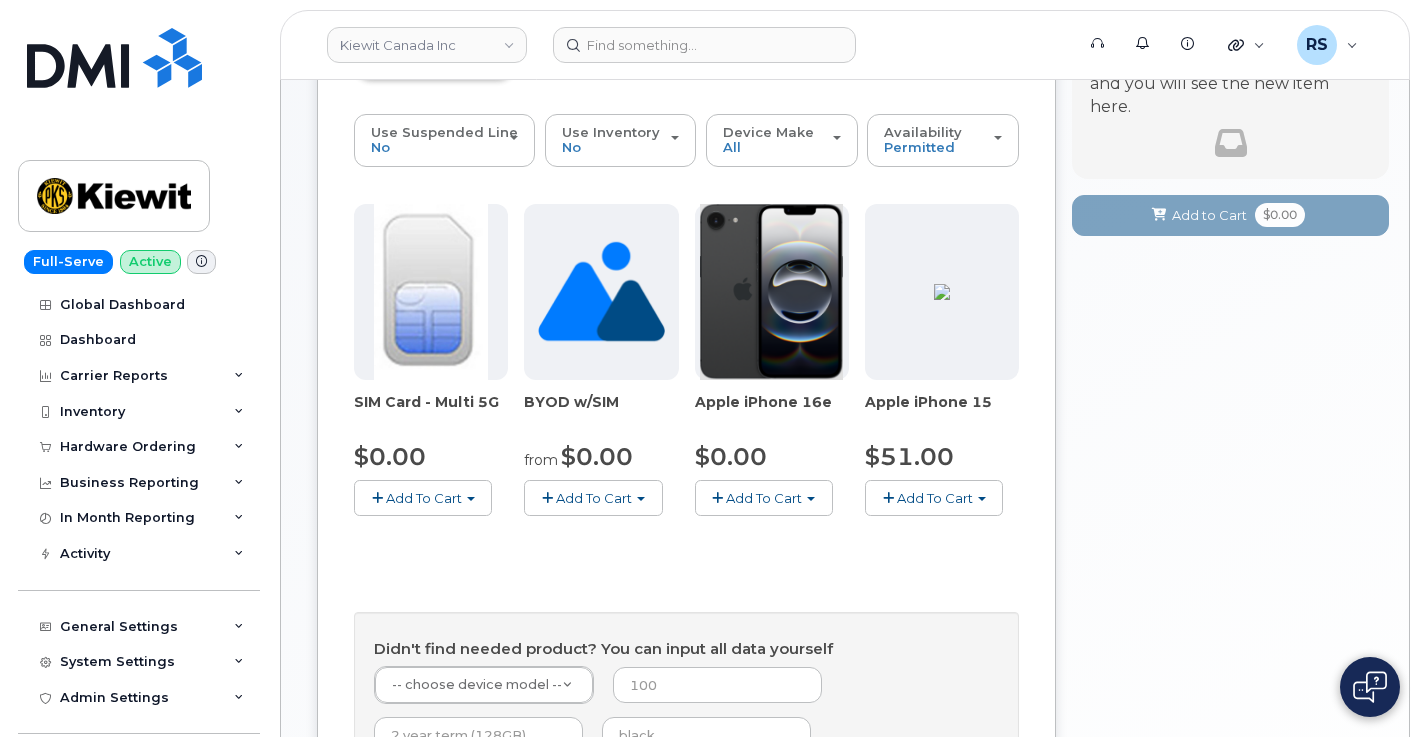 scroll, scrollTop: 333, scrollLeft: 0, axis: vertical 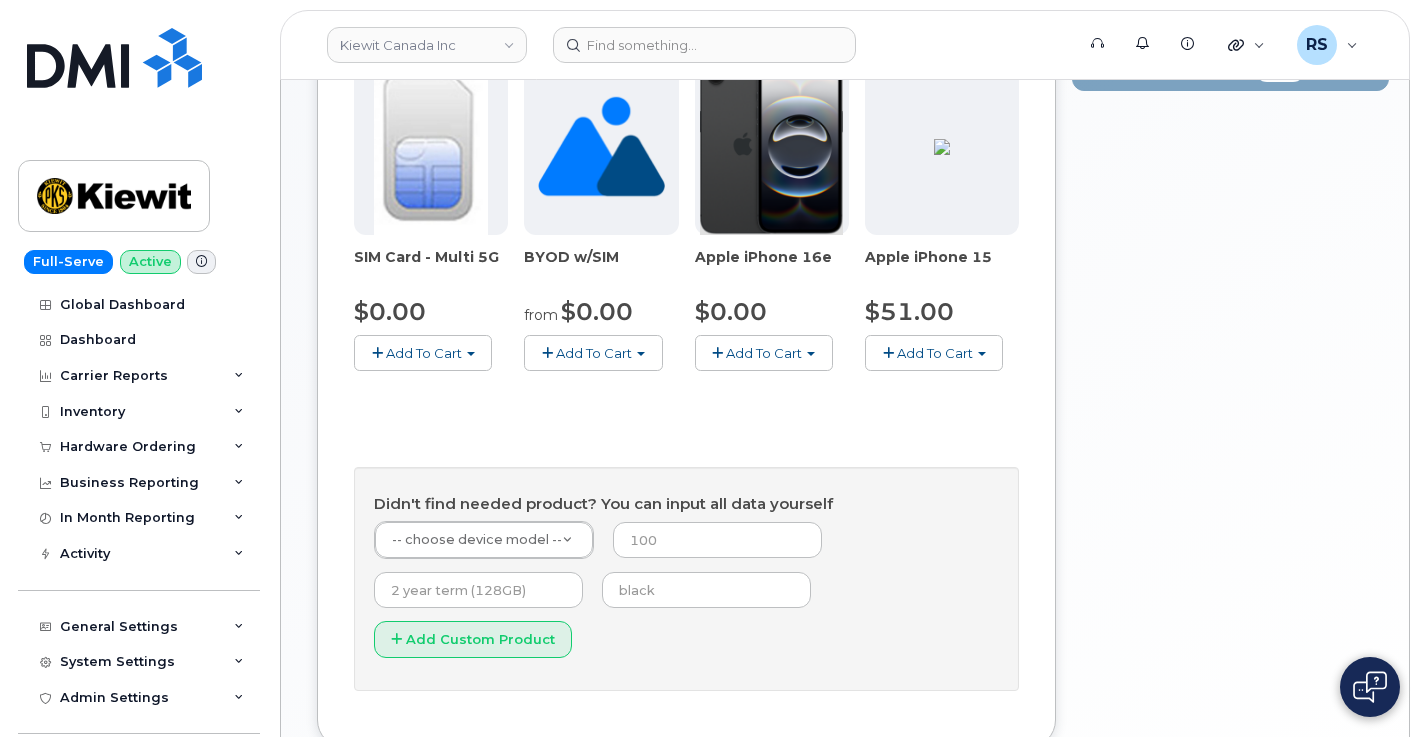 click on "Add To Cart" at bounding box center [935, 353] 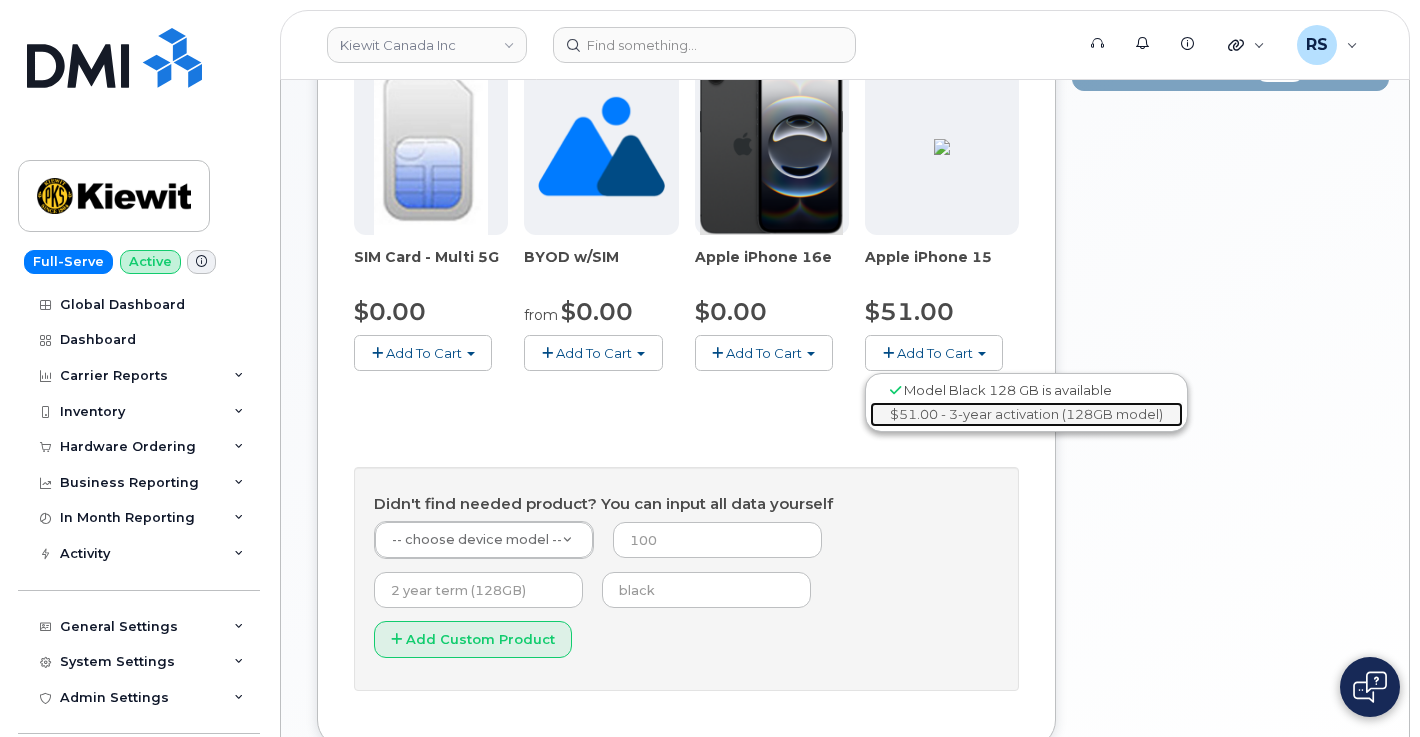click on "$51.00 - 3-year activation (128GB model)" at bounding box center (1026, 414) 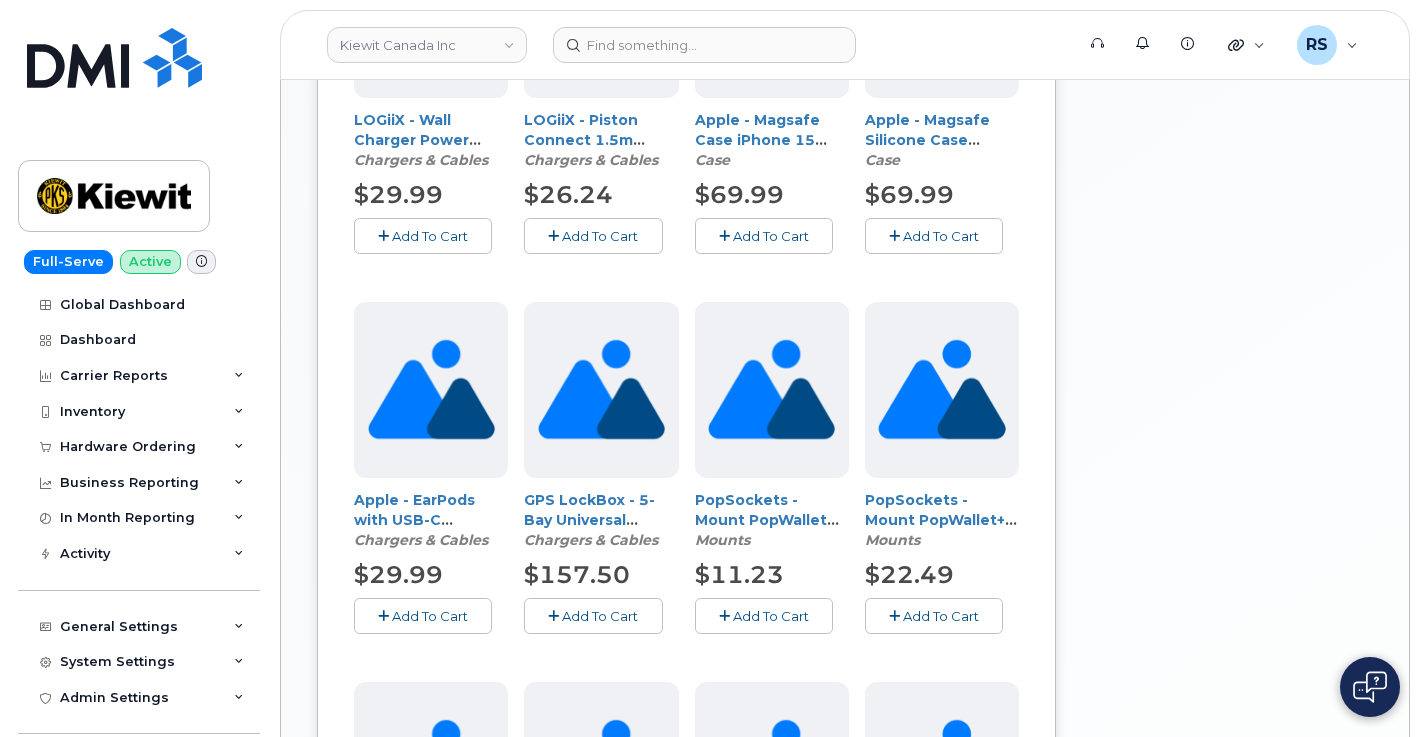 scroll, scrollTop: 756, scrollLeft: 0, axis: vertical 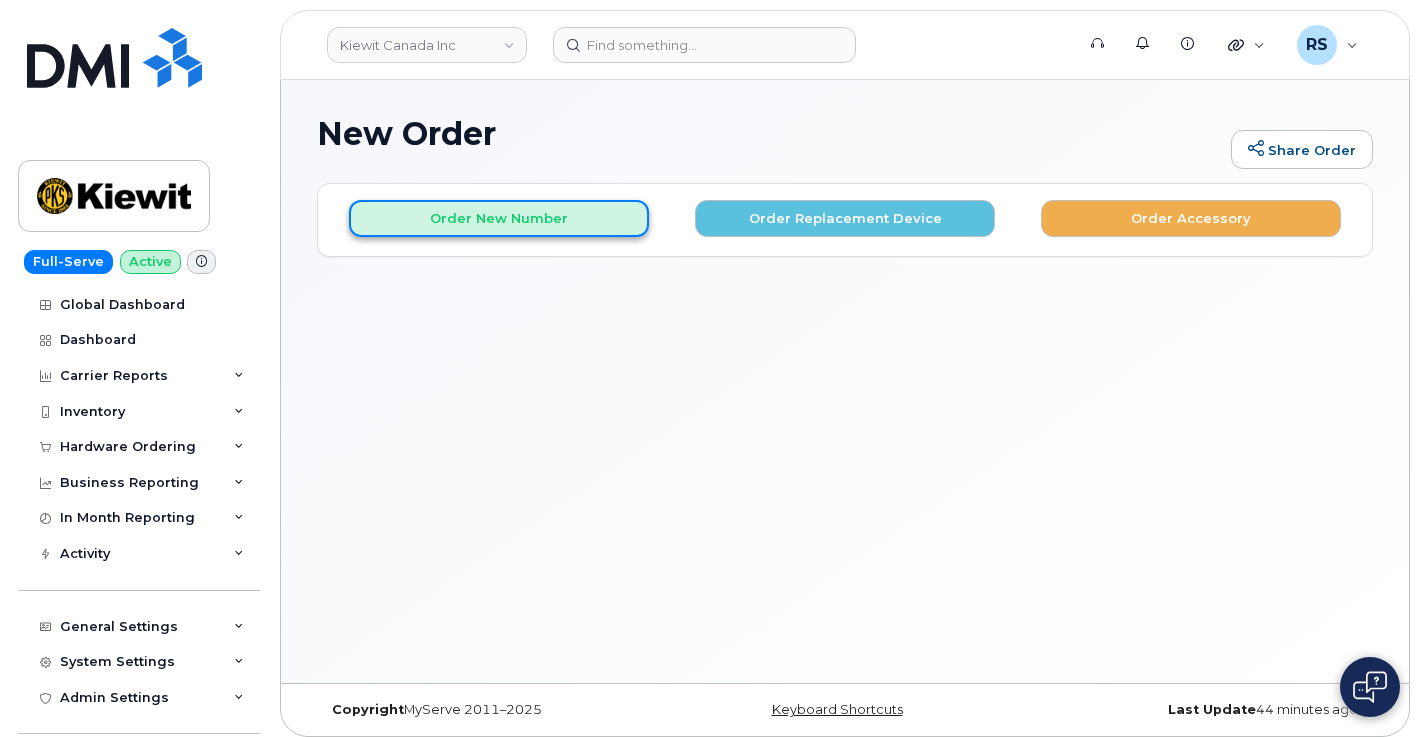 click on "Order New Number" at bounding box center (499, 218) 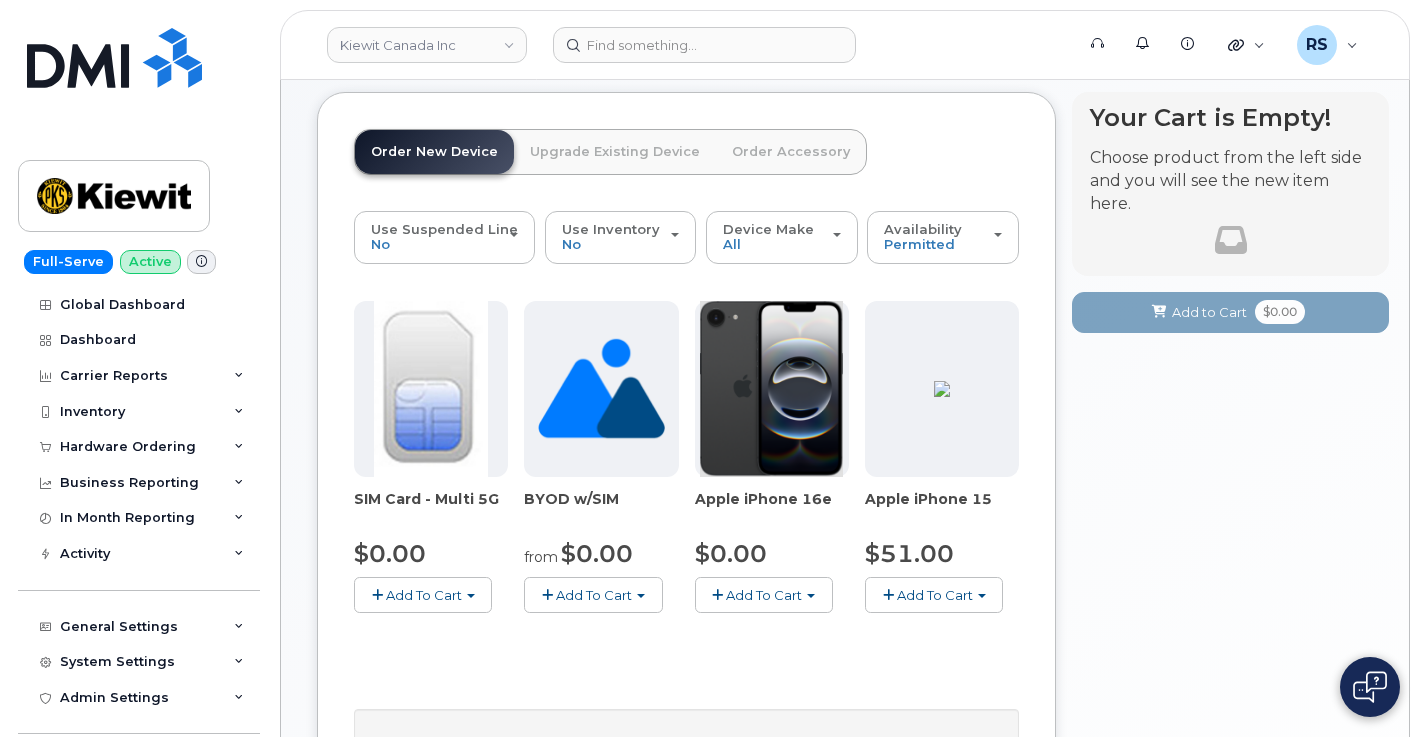 scroll, scrollTop: 200, scrollLeft: 0, axis: vertical 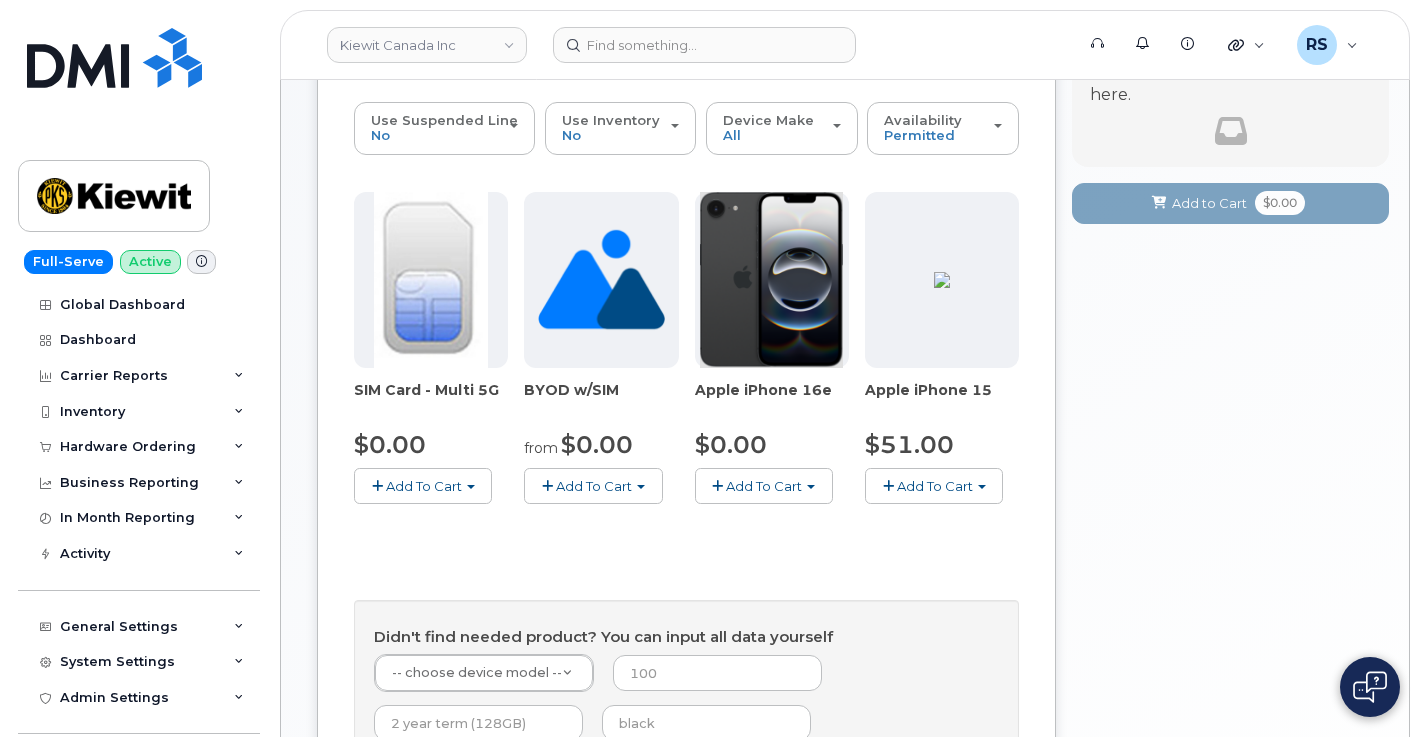 click on "Add To Cart" at bounding box center (764, 486) 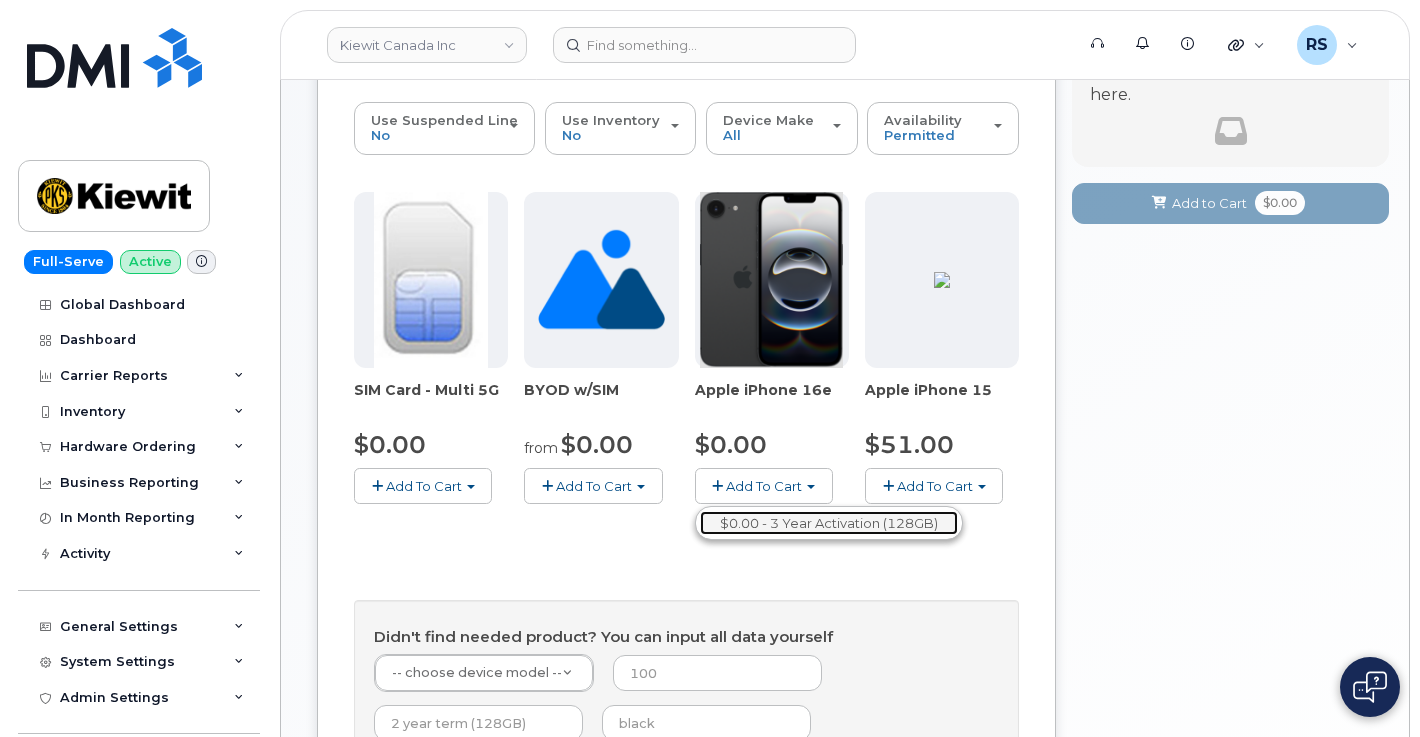 click on "$0.00 - 3 Year Activation (128GB)" at bounding box center [829, 523] 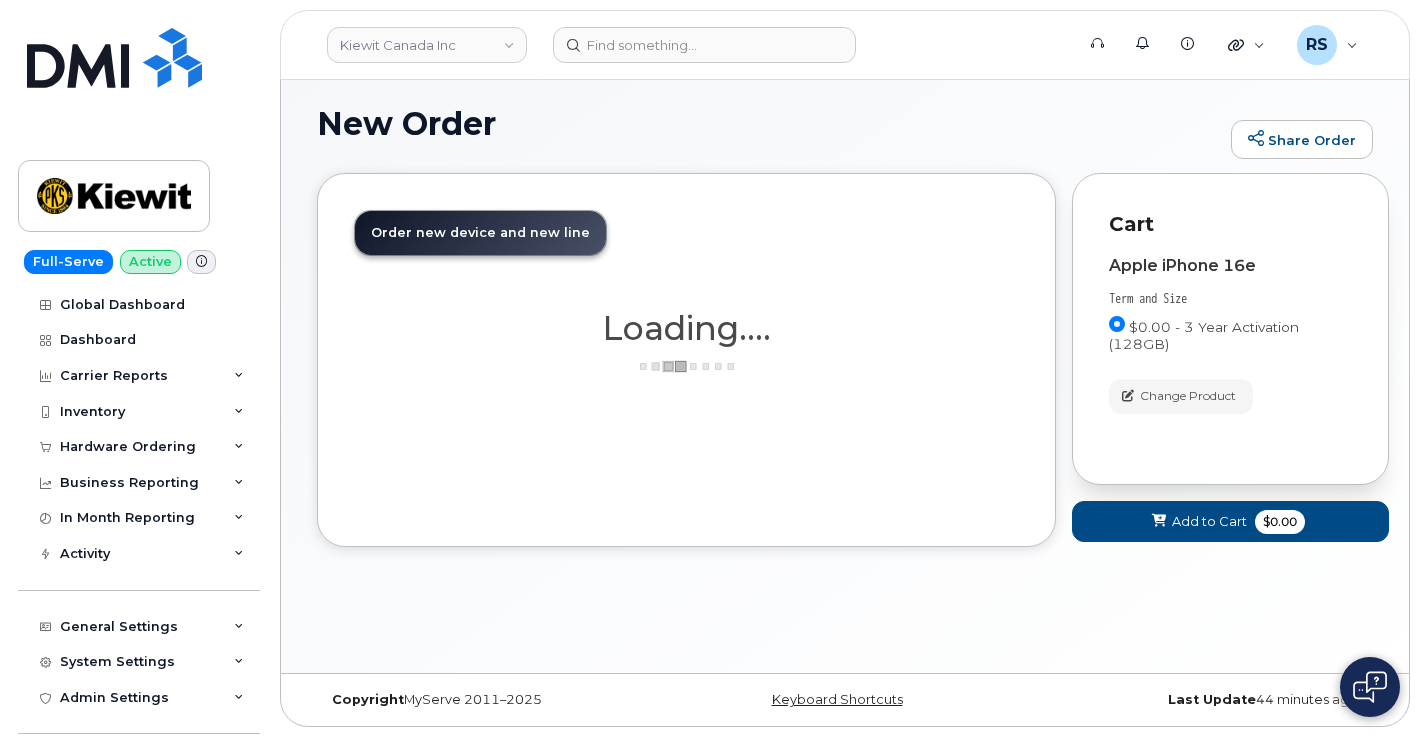 scroll, scrollTop: 200, scrollLeft: 0, axis: vertical 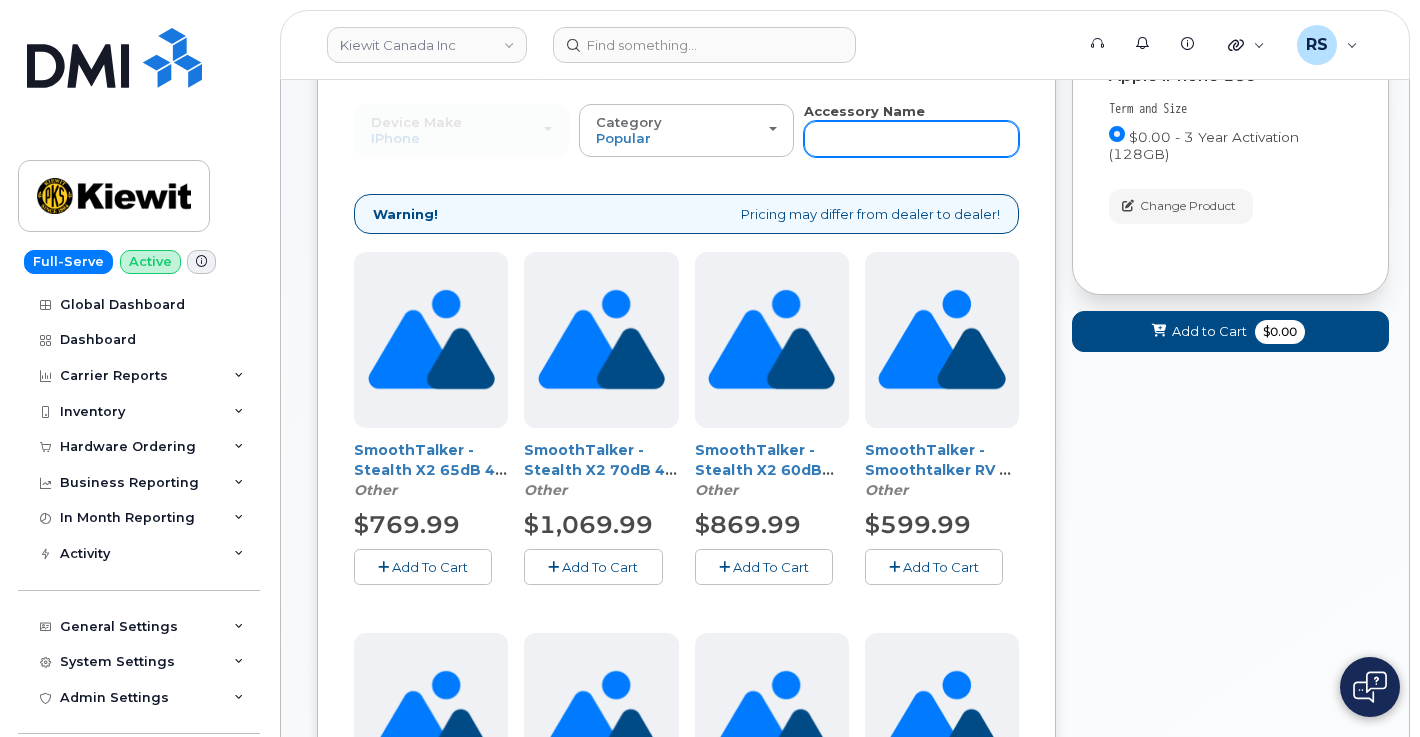 click at bounding box center (911, 139) 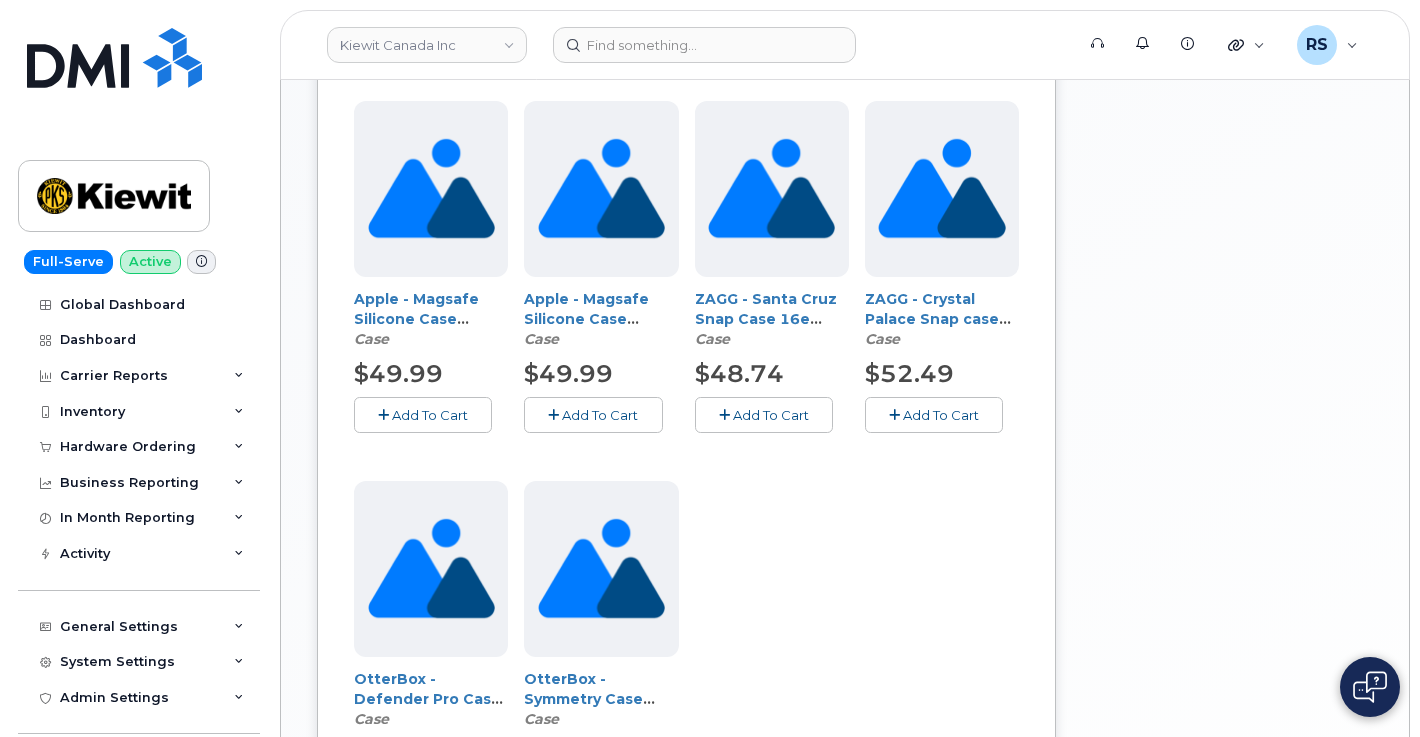 scroll, scrollTop: 810, scrollLeft: 0, axis: vertical 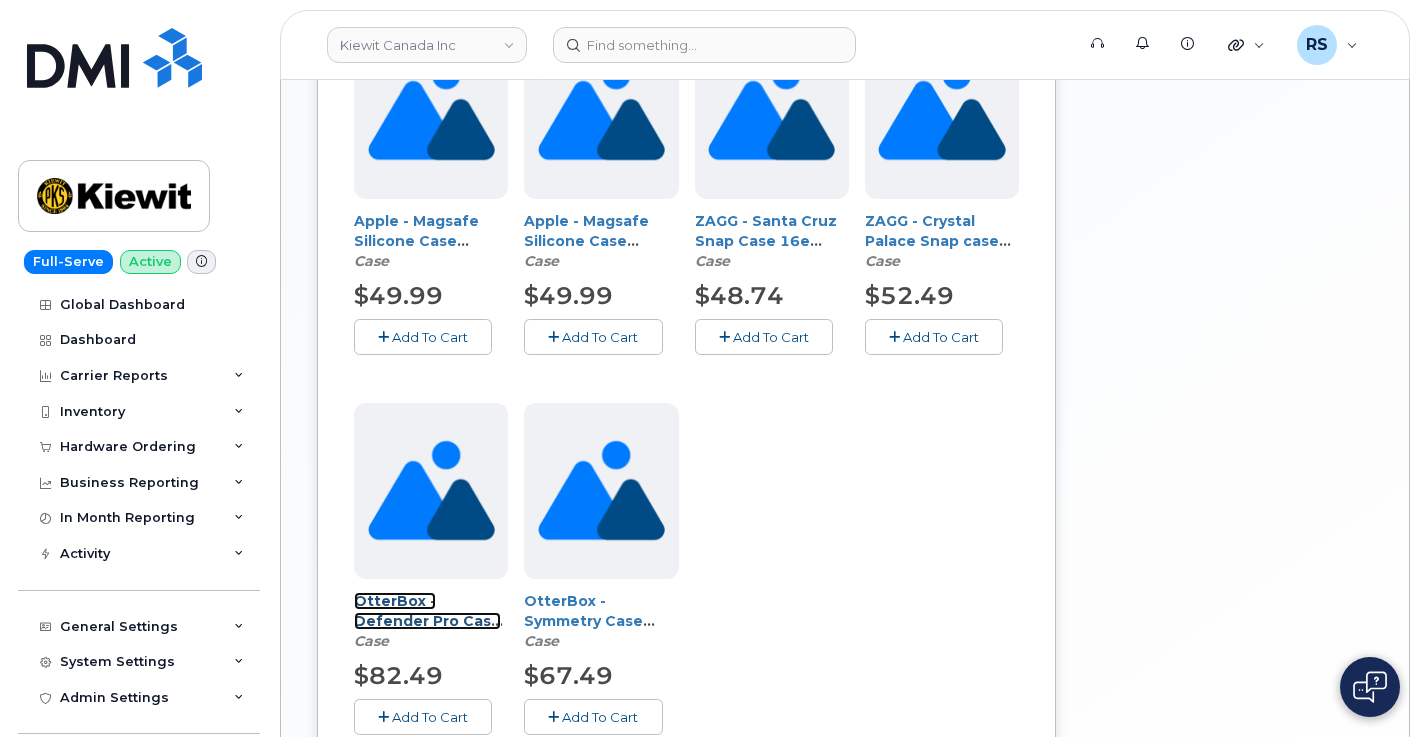 click on "OtterBox - Defender Pro Case iPhone 16e/15/14/13 (Black) (91757)" at bounding box center [427, 641] 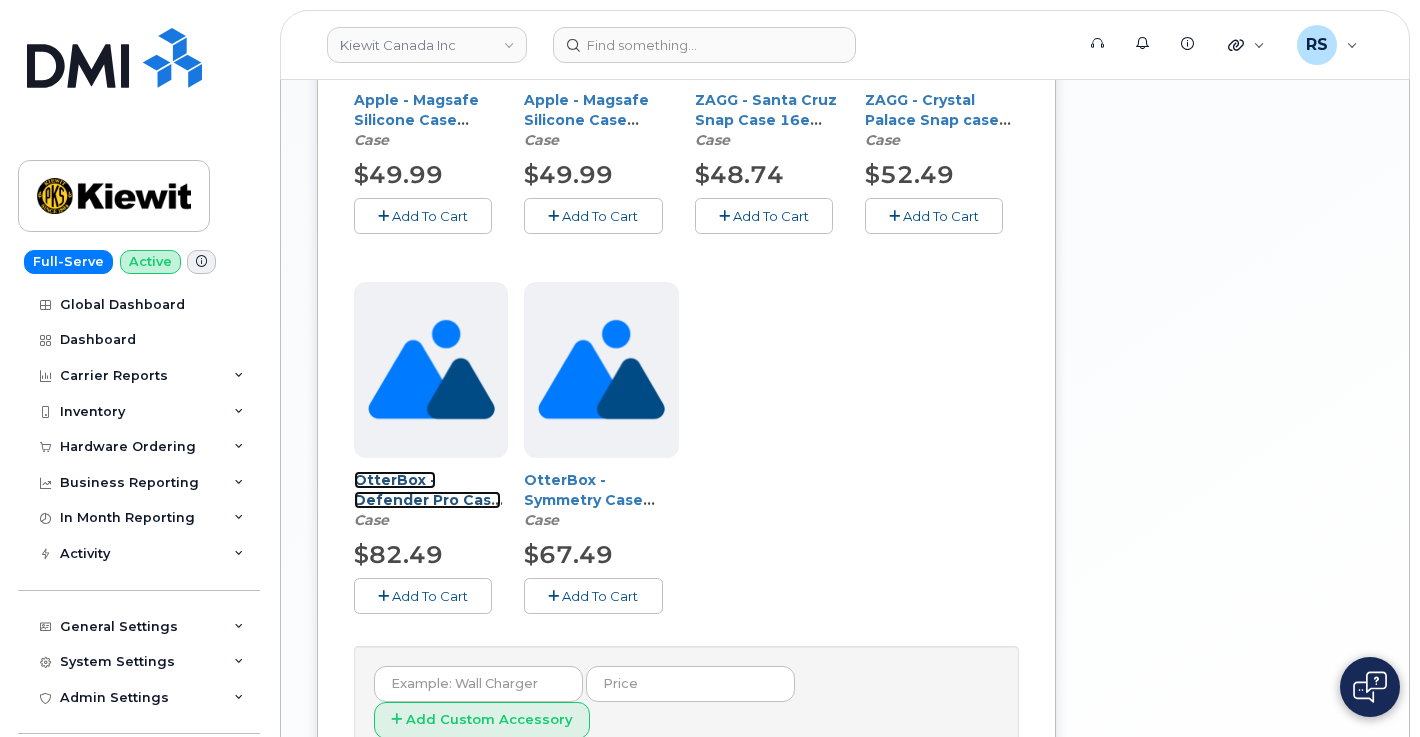 scroll, scrollTop: 943, scrollLeft: 0, axis: vertical 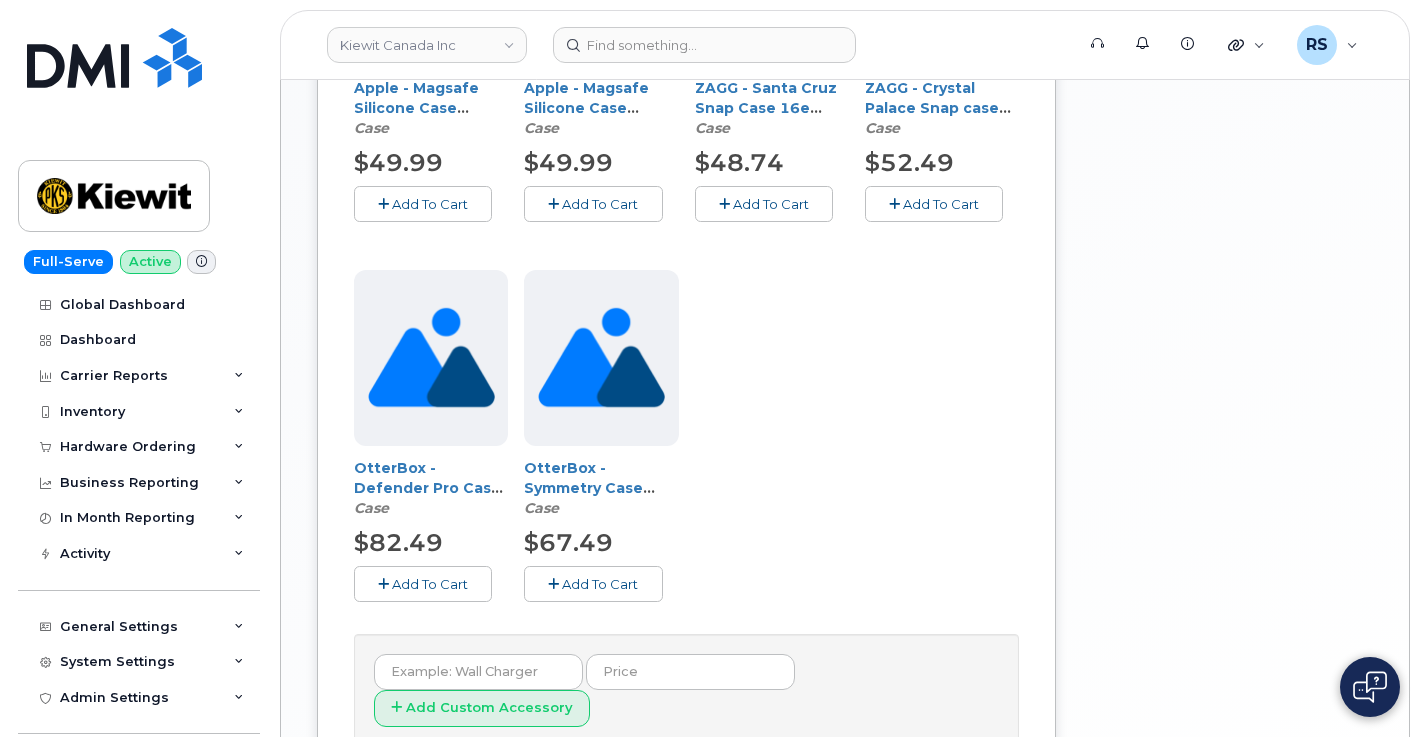 click on "Add To Cart" at bounding box center (423, 583) 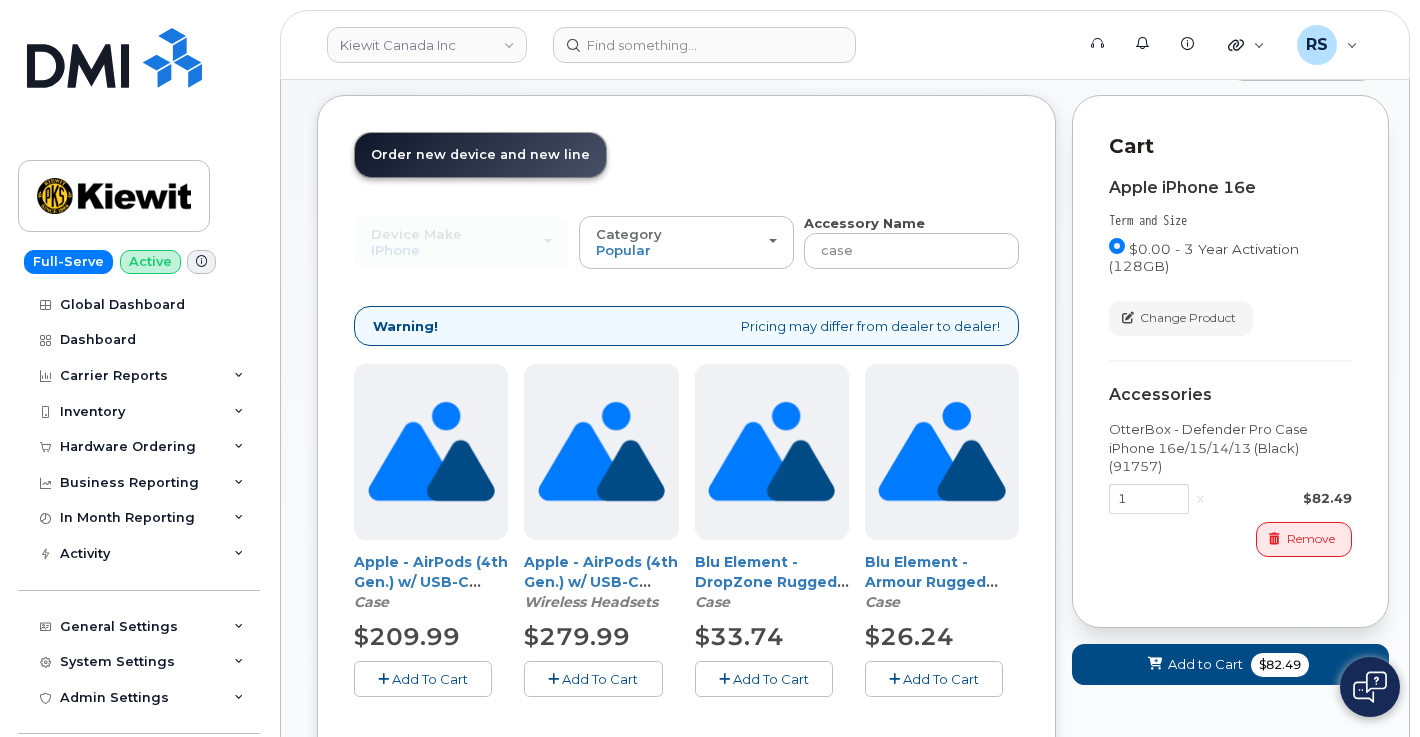 scroll, scrollTop: 77, scrollLeft: 0, axis: vertical 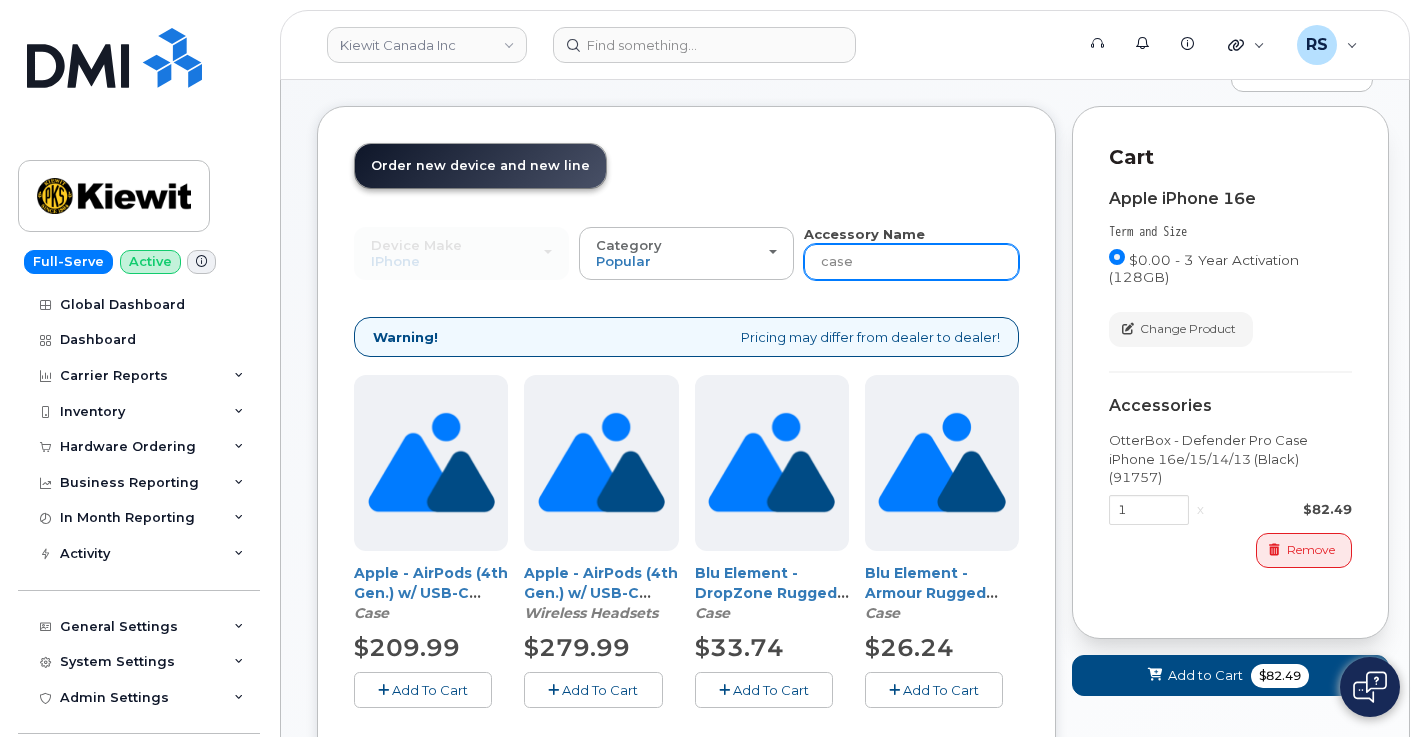 click on "case" at bounding box center (911, 262) 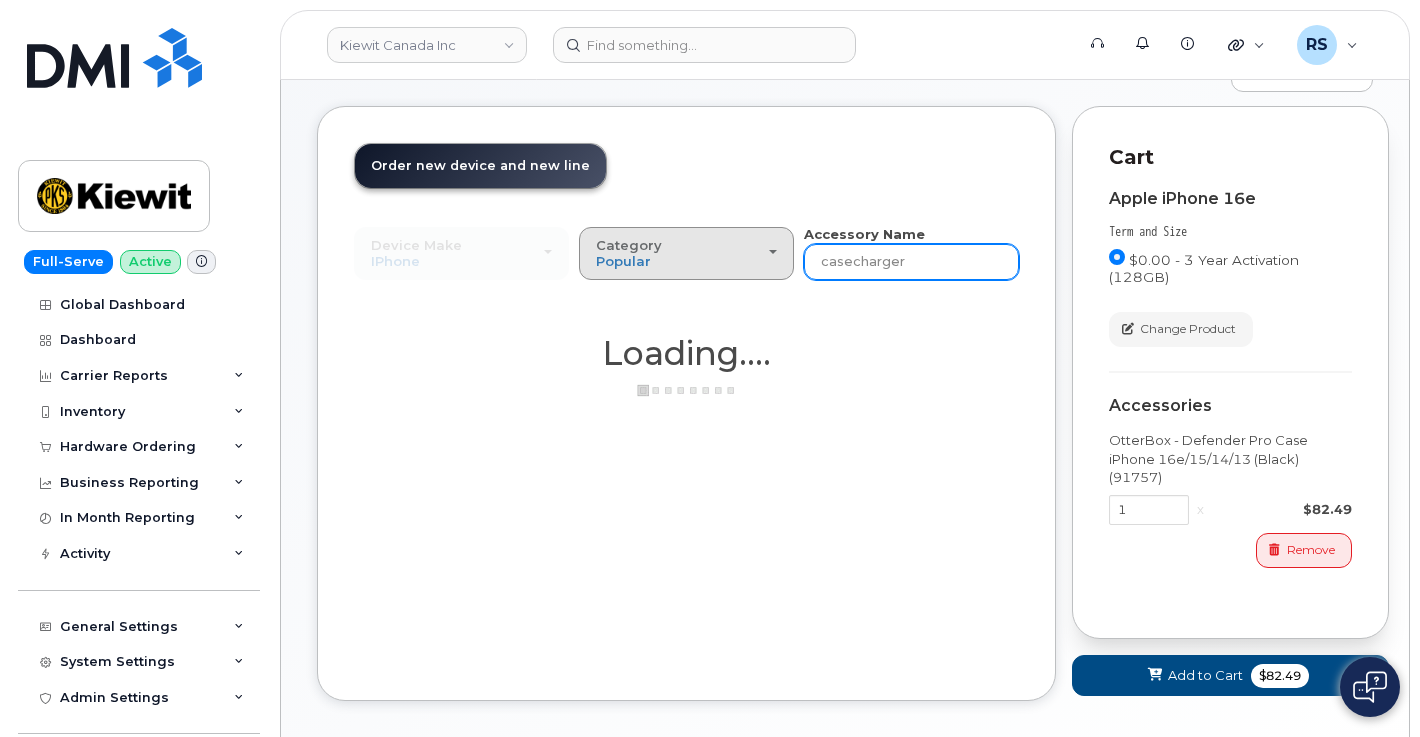drag, startPoint x: 925, startPoint y: 263, endPoint x: 790, endPoint y: 250, distance: 135.62448 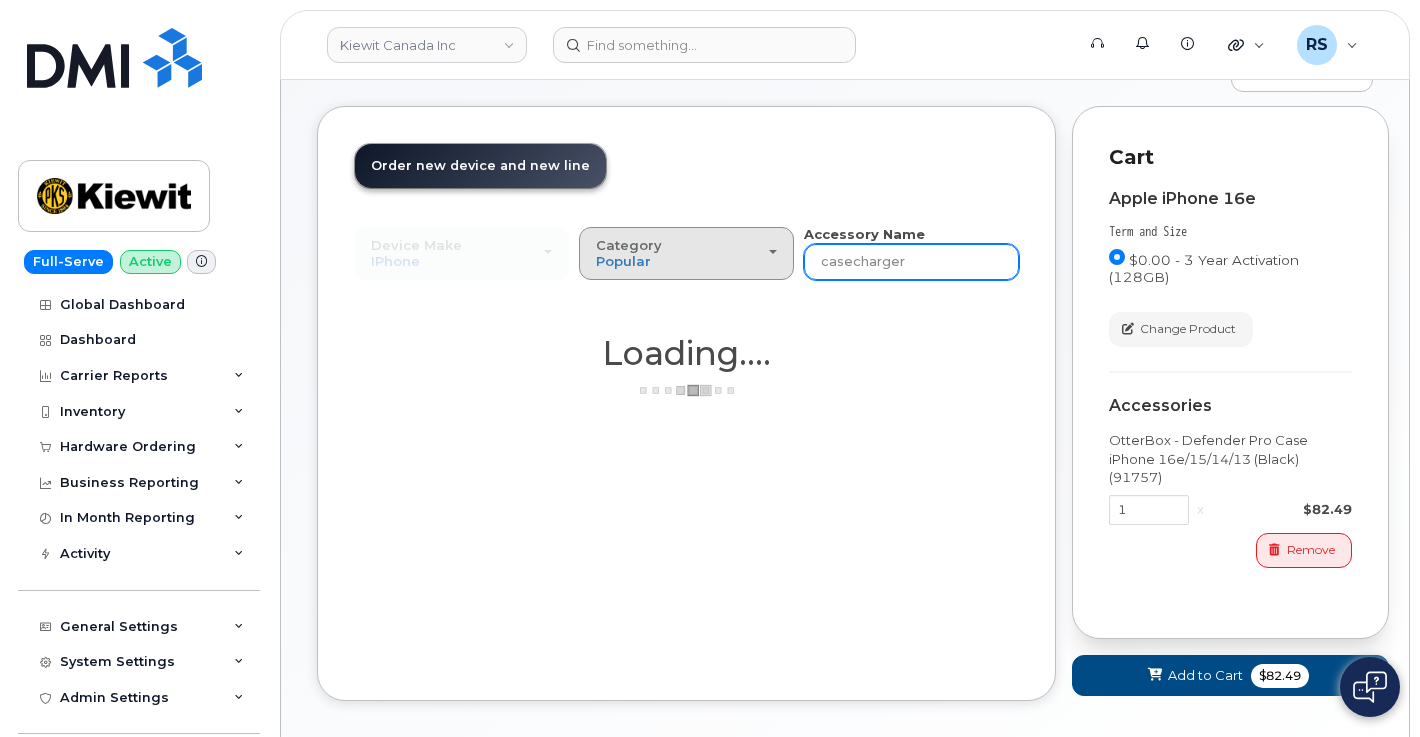 click on "Device Make
All
Android
Cell Phone
HUB
iPhone
Modem
Tablet
All
Android
Cell Phone
HUB
iPhone
Modem
Tablet
Category
Popular
All
Case
Other
Accessory Name
casecharger" at bounding box center (686, 252) 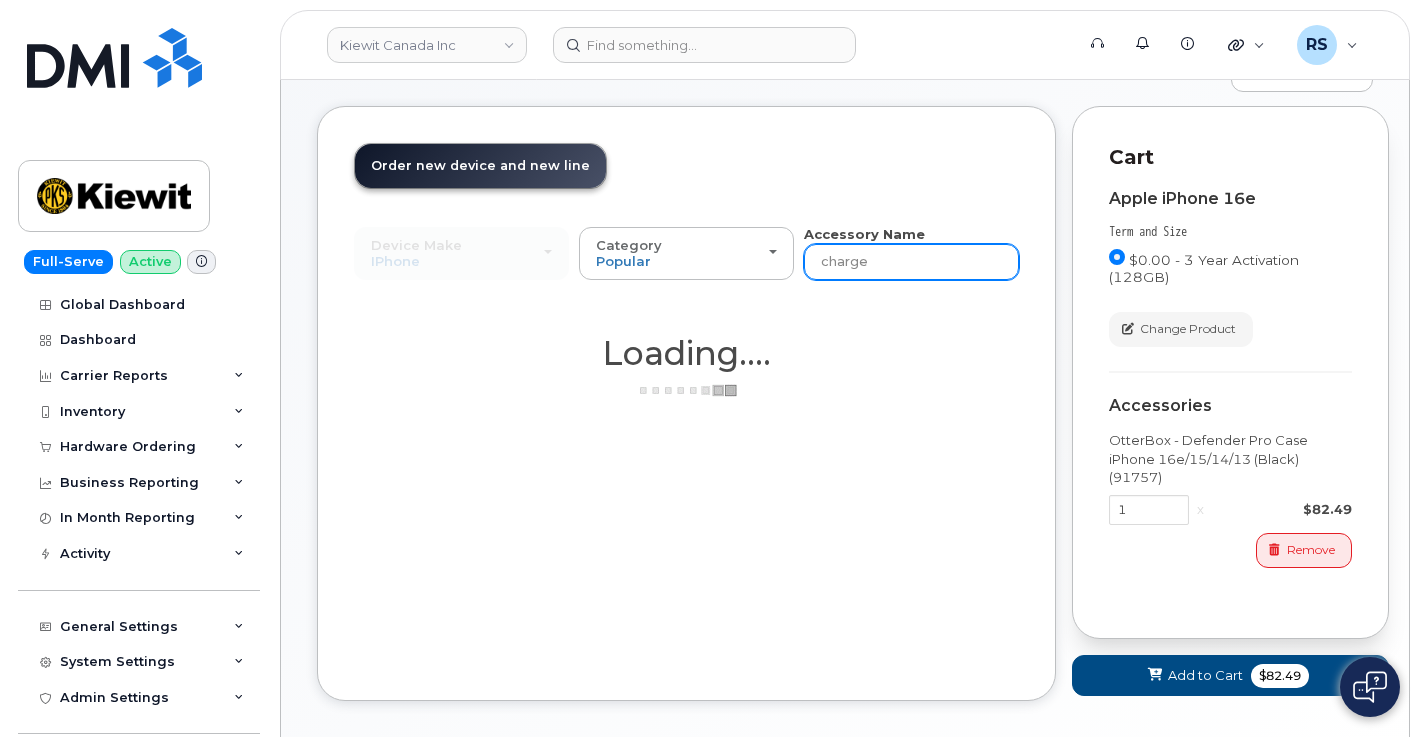 type on "charger" 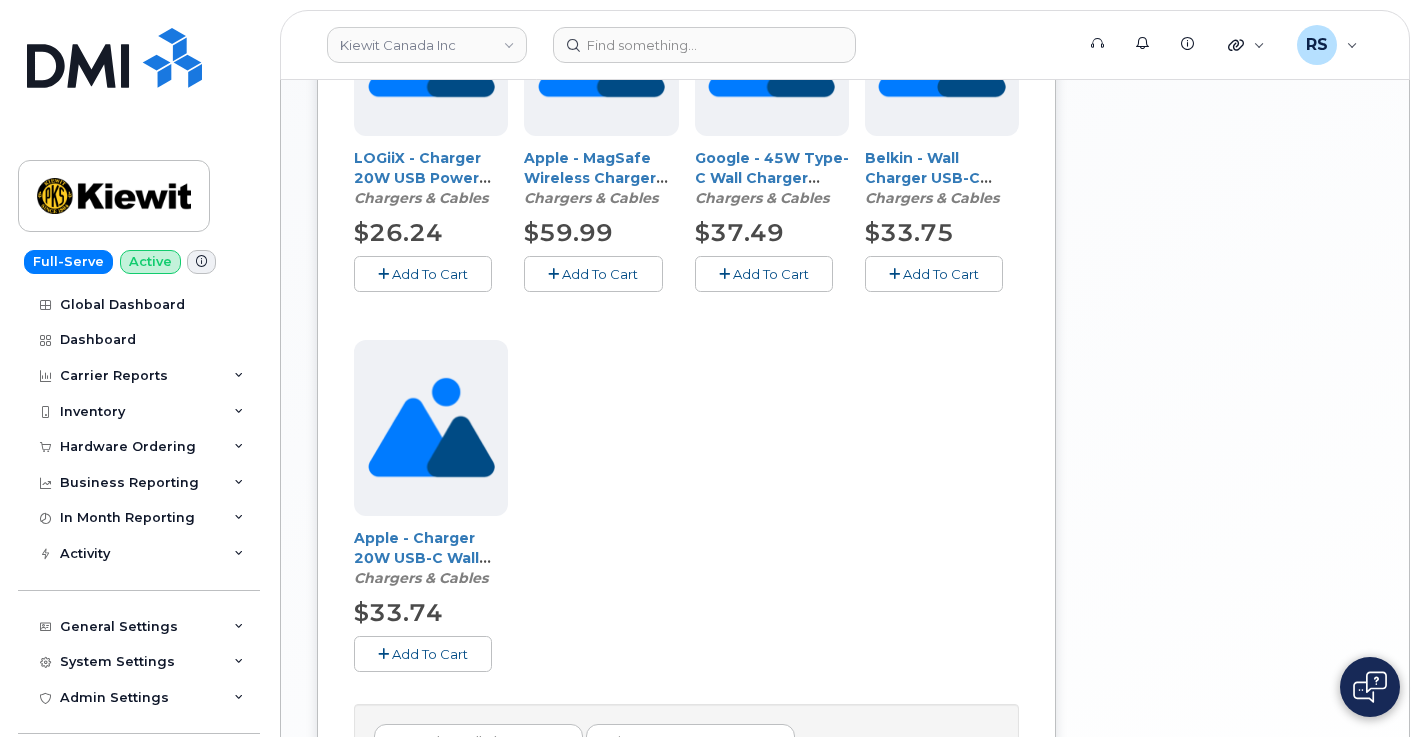 scroll, scrollTop: 943, scrollLeft: 0, axis: vertical 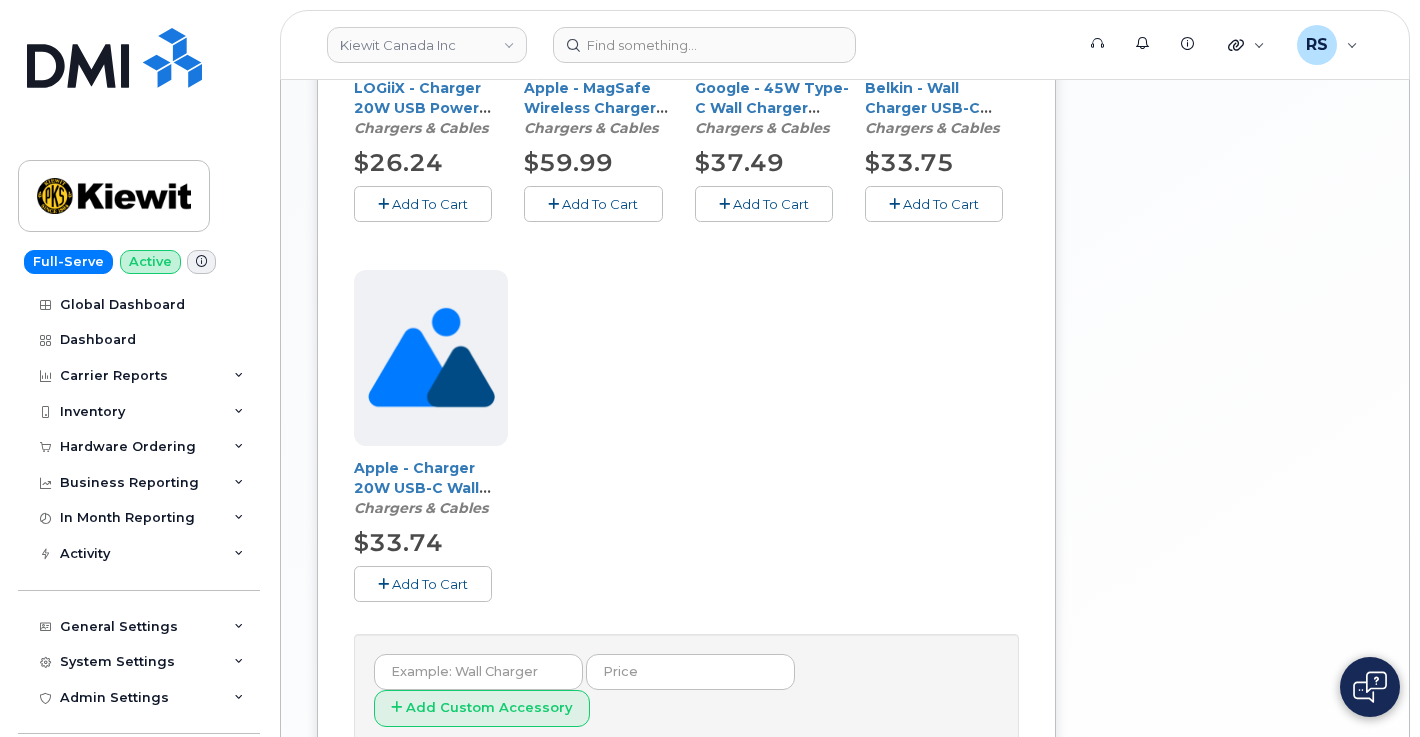 click on "Add To Cart" at bounding box center [430, 584] 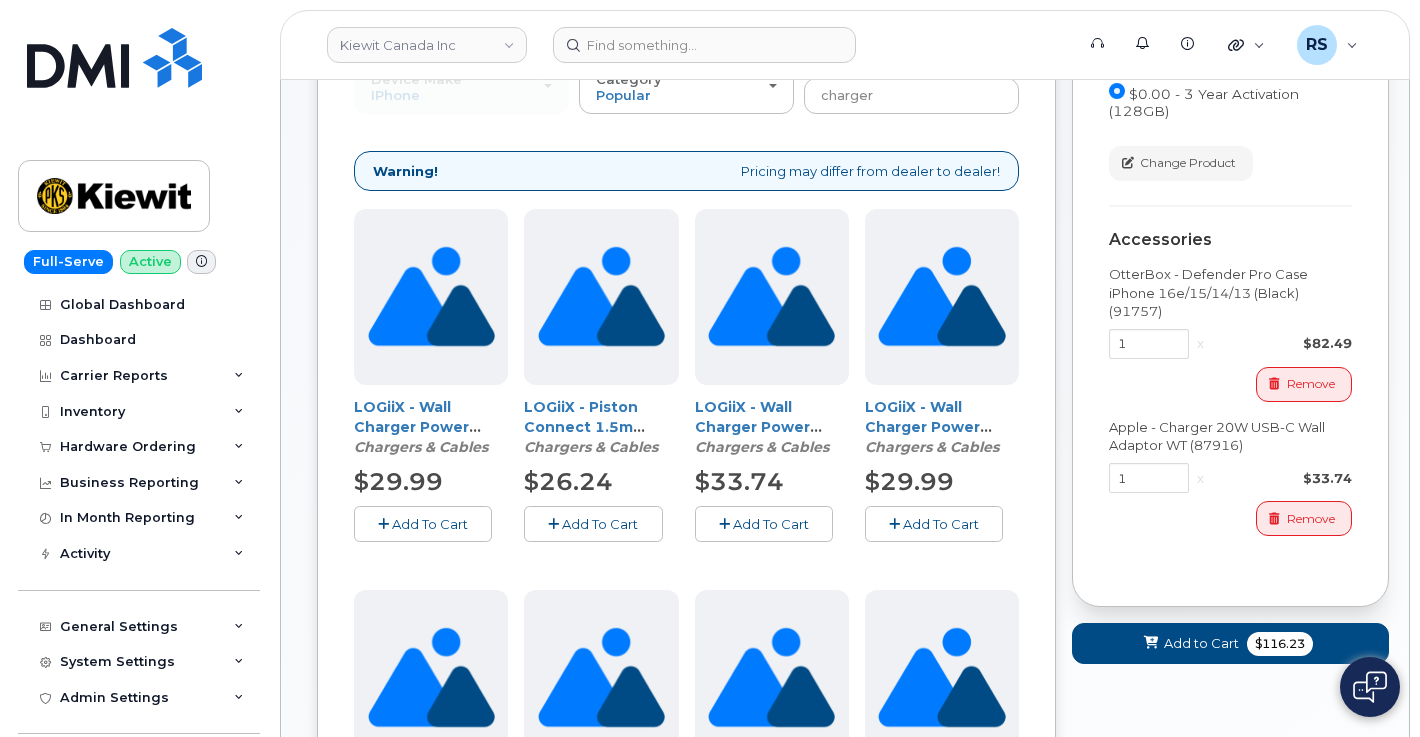 scroll, scrollTop: 210, scrollLeft: 0, axis: vertical 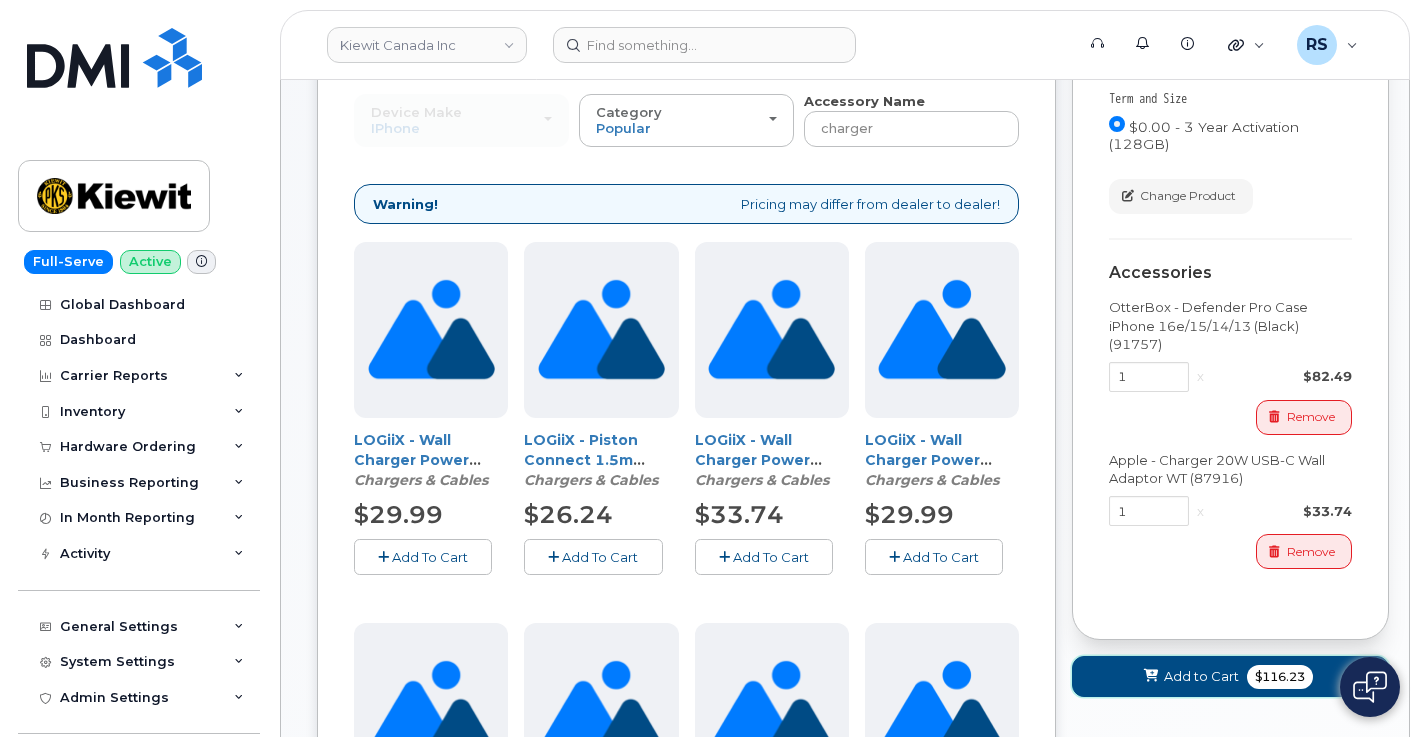 click on "$116.23" at bounding box center [1280, 677] 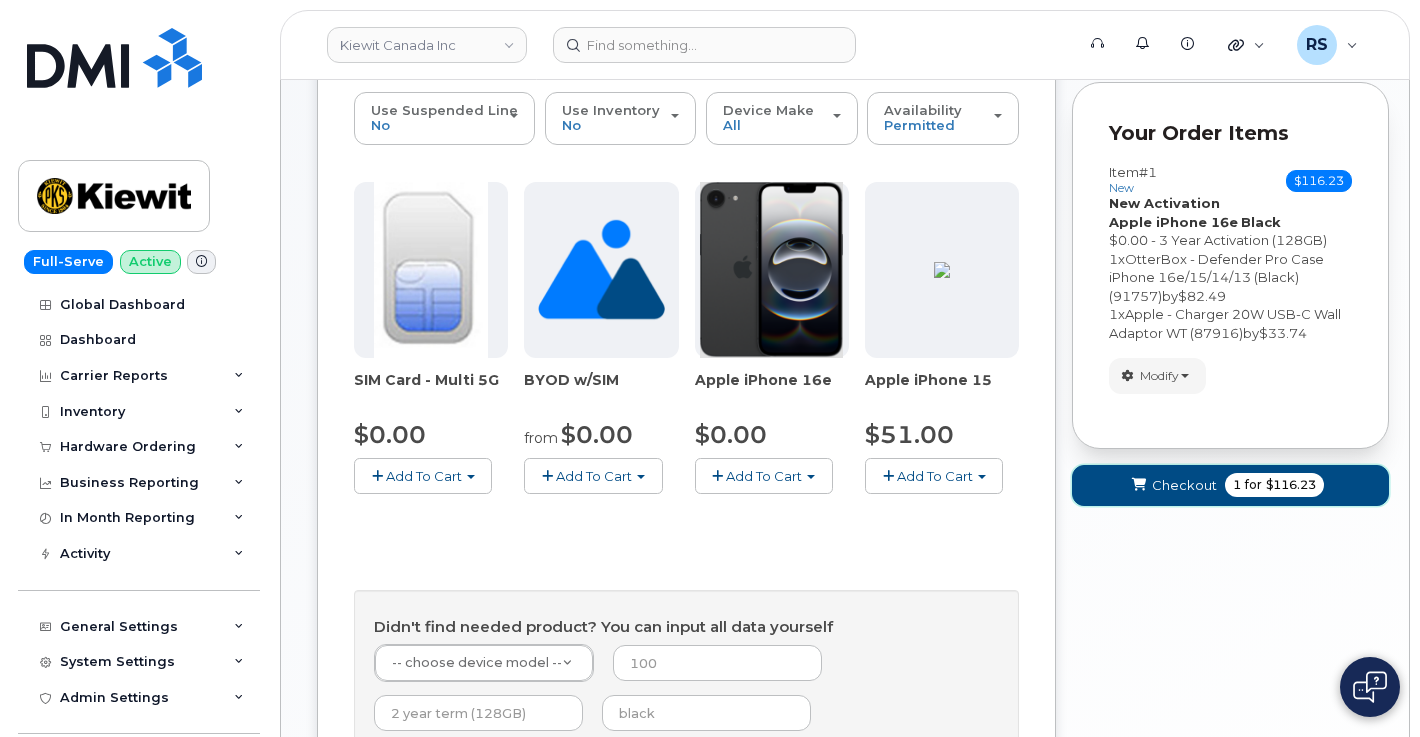 click on "Checkout" at bounding box center (1184, 485) 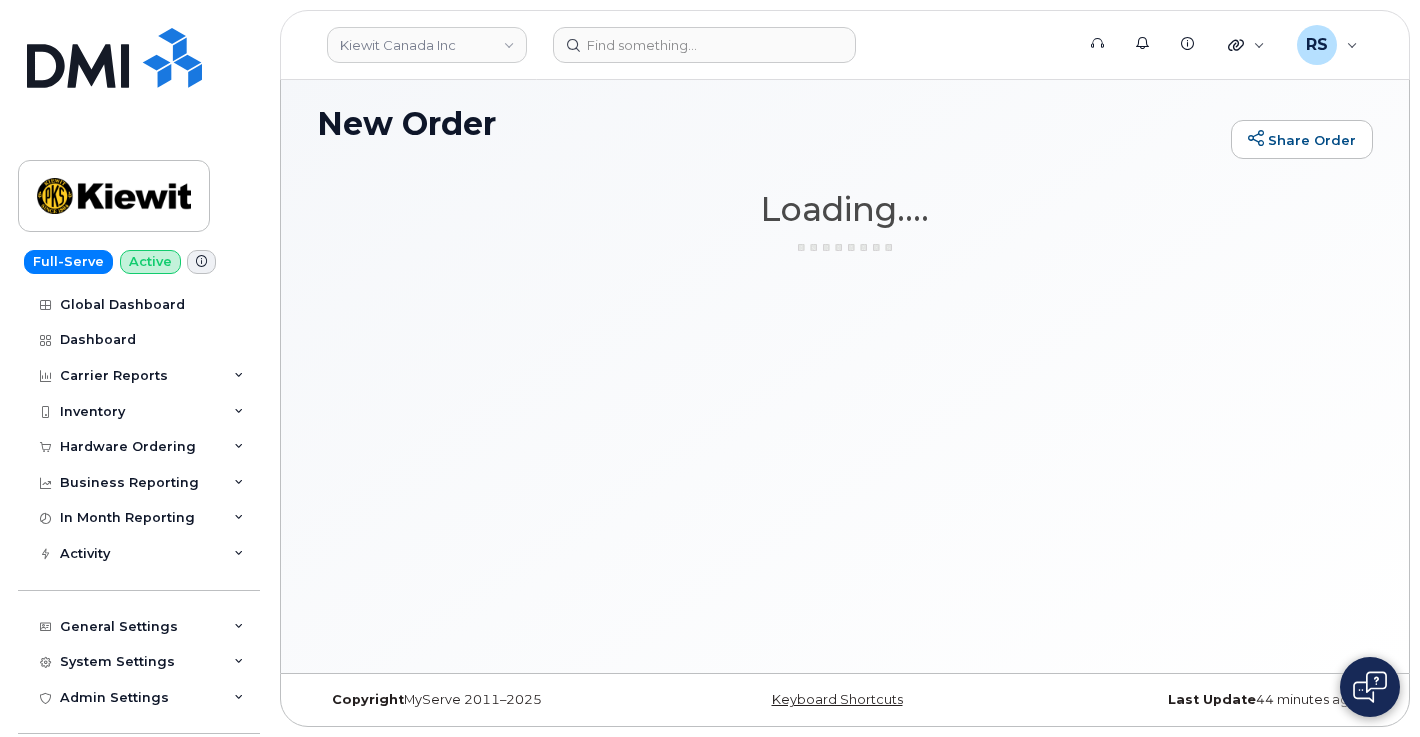 scroll, scrollTop: 10, scrollLeft: 0, axis: vertical 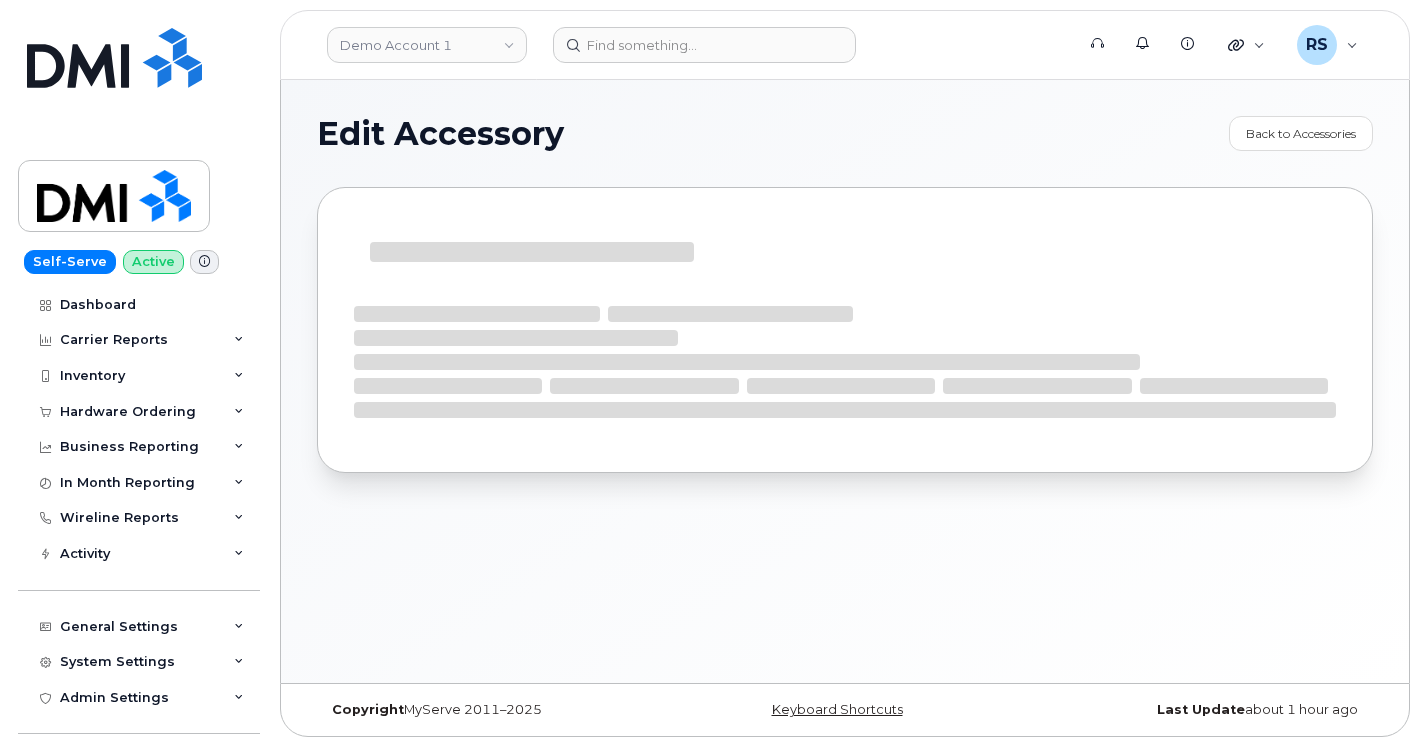 select on "bell" 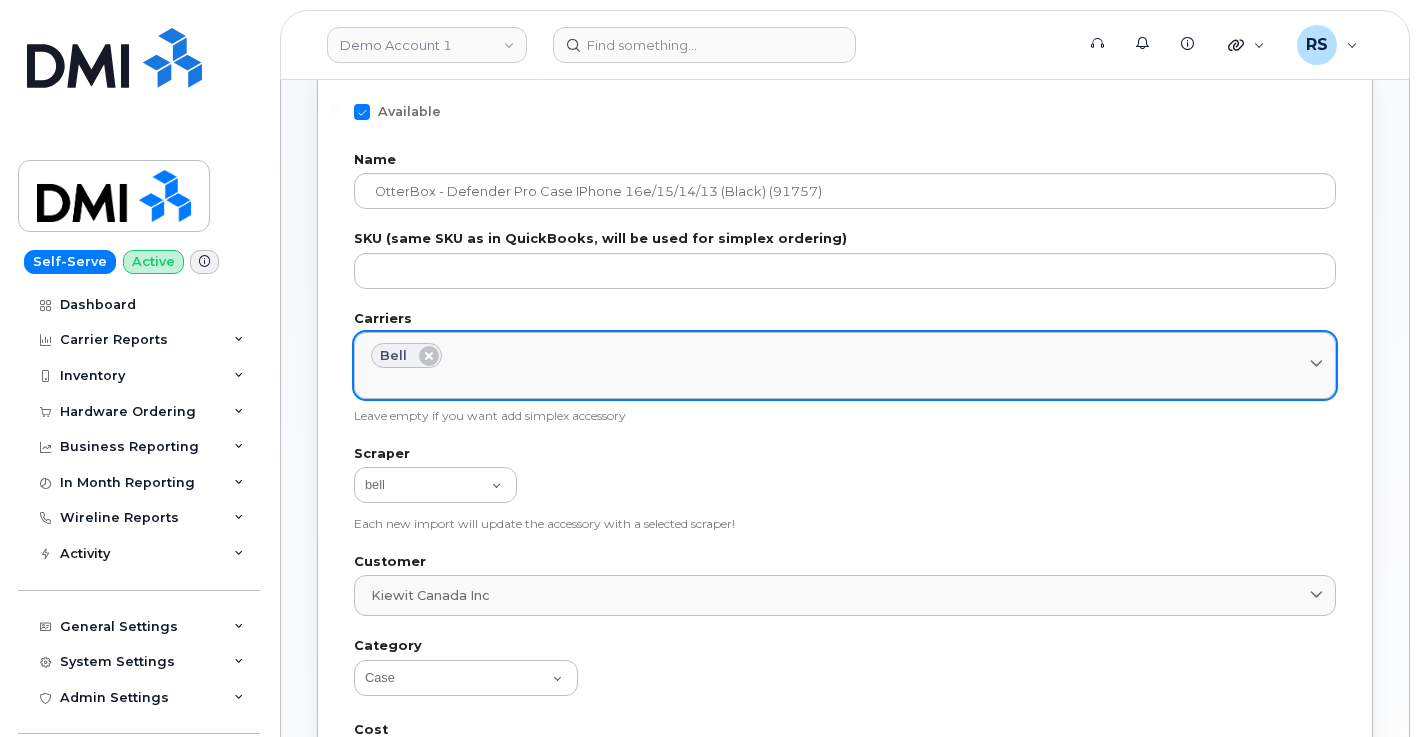 scroll, scrollTop: 0, scrollLeft: 0, axis: both 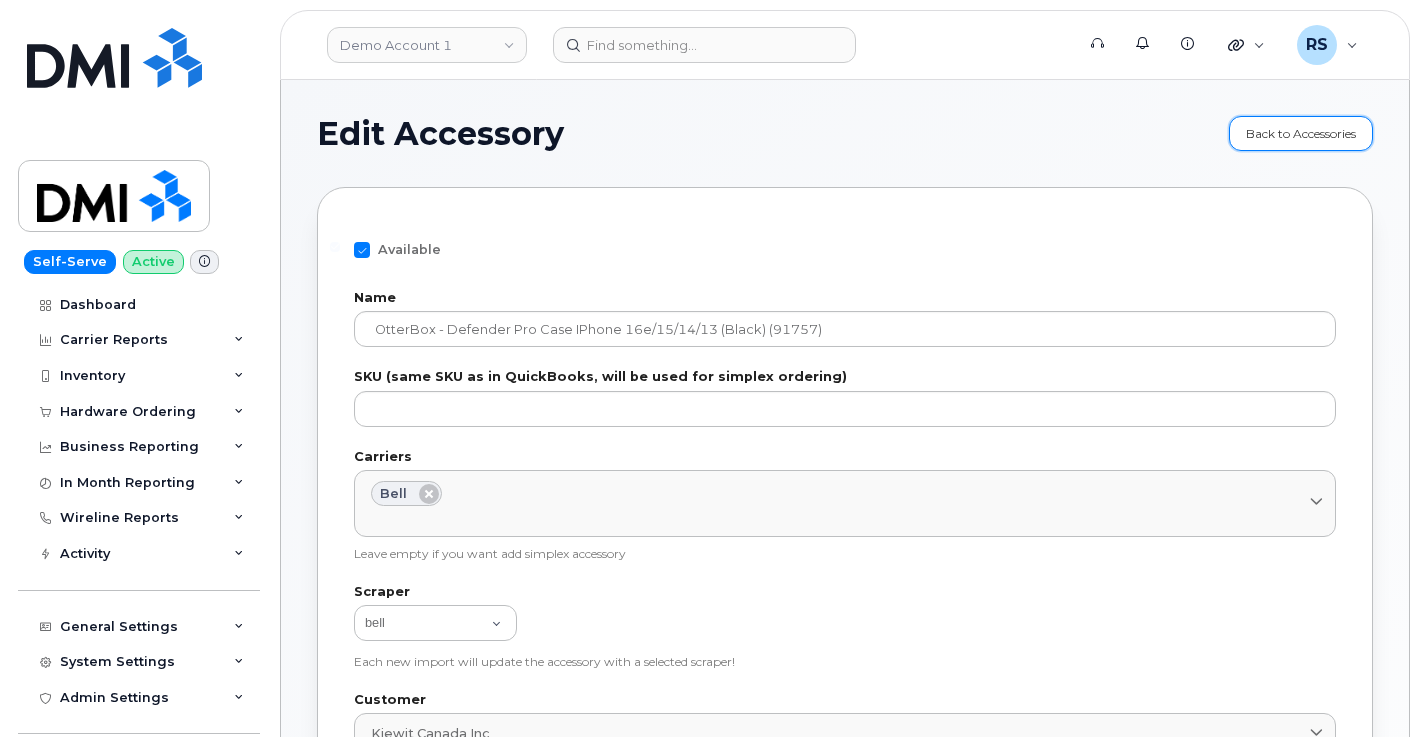 click on "Back to Accessories" 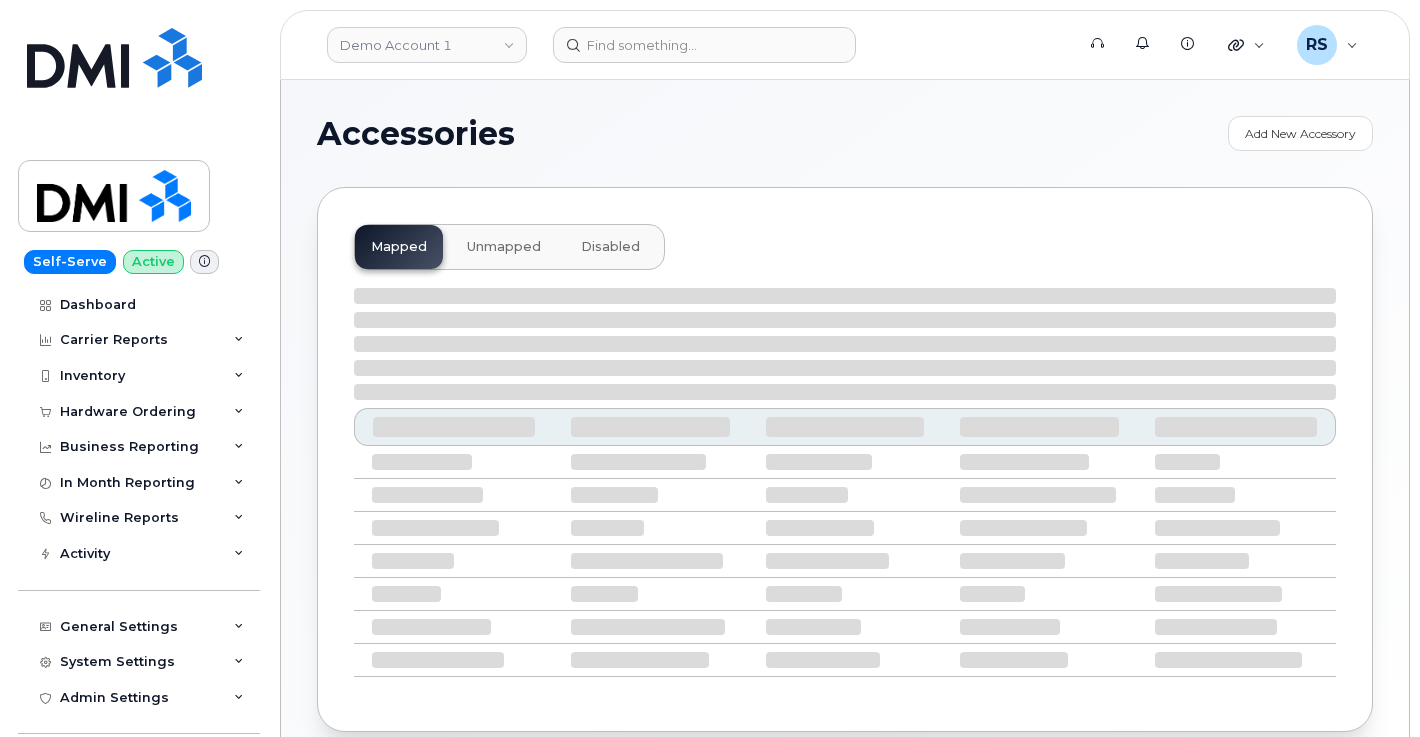 select on "null" 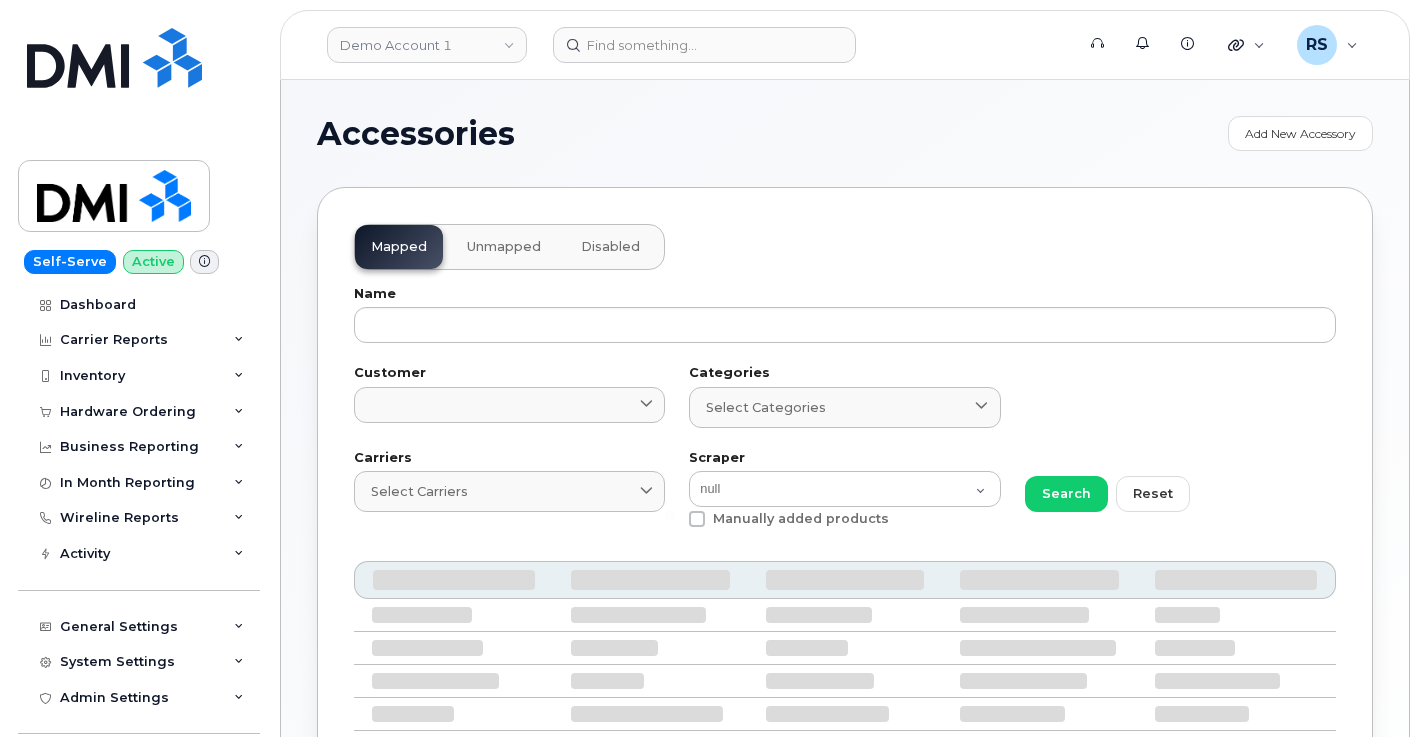 click on "Accessories" 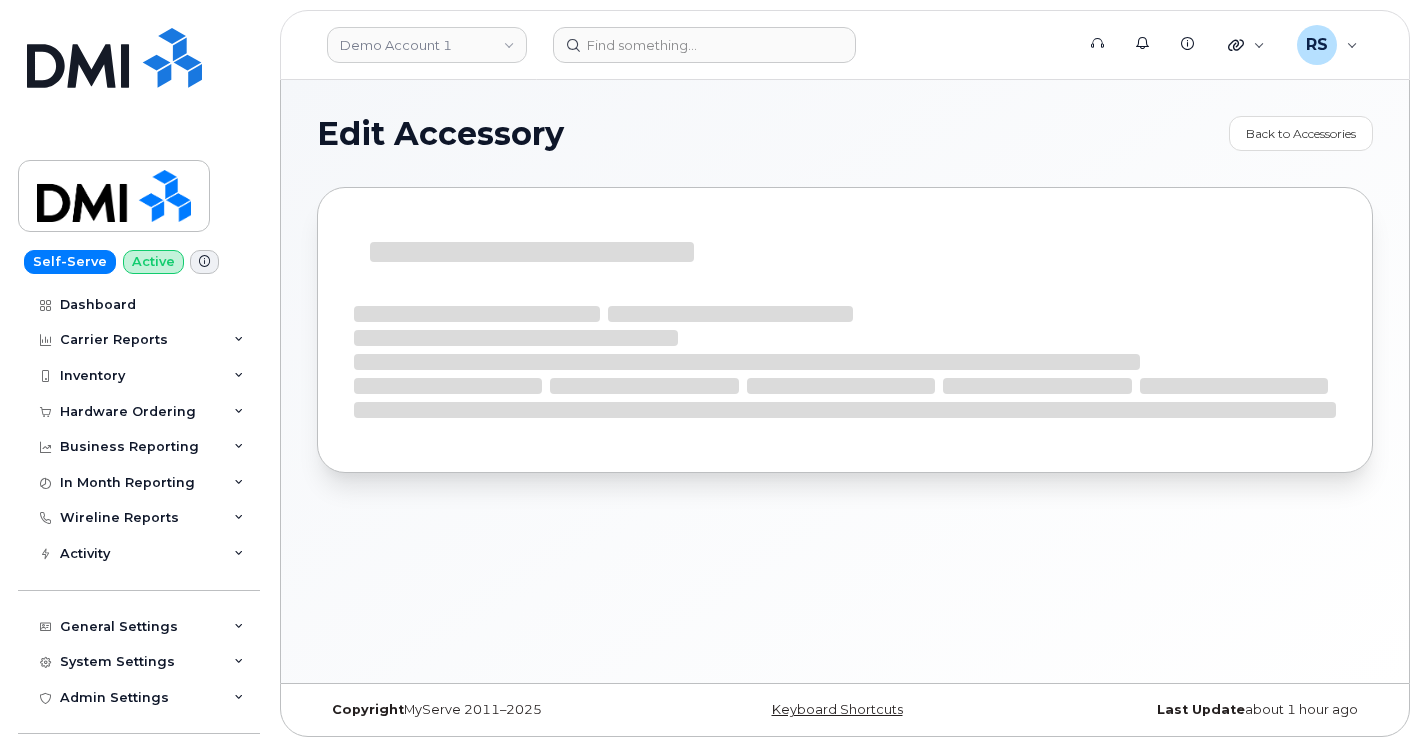 select on "bell" 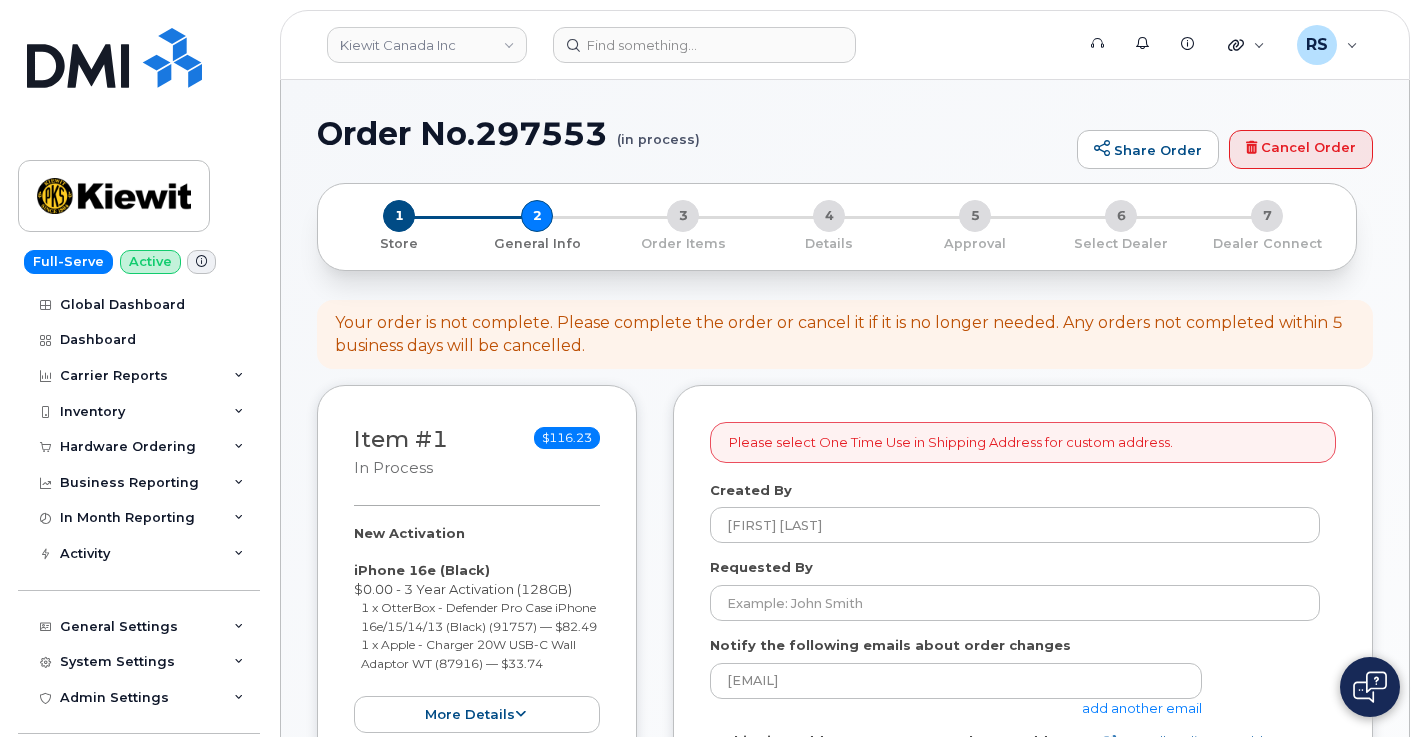 select 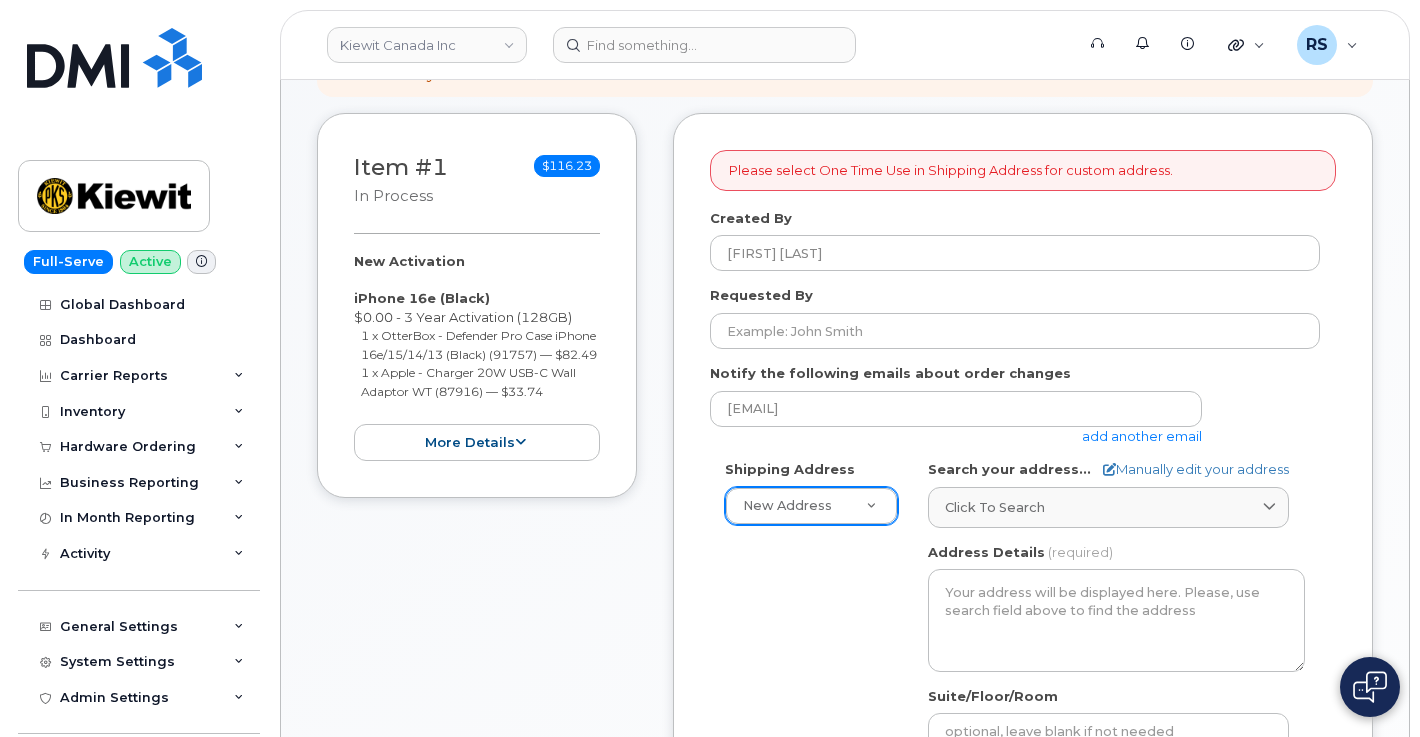 scroll, scrollTop: 333, scrollLeft: 0, axis: vertical 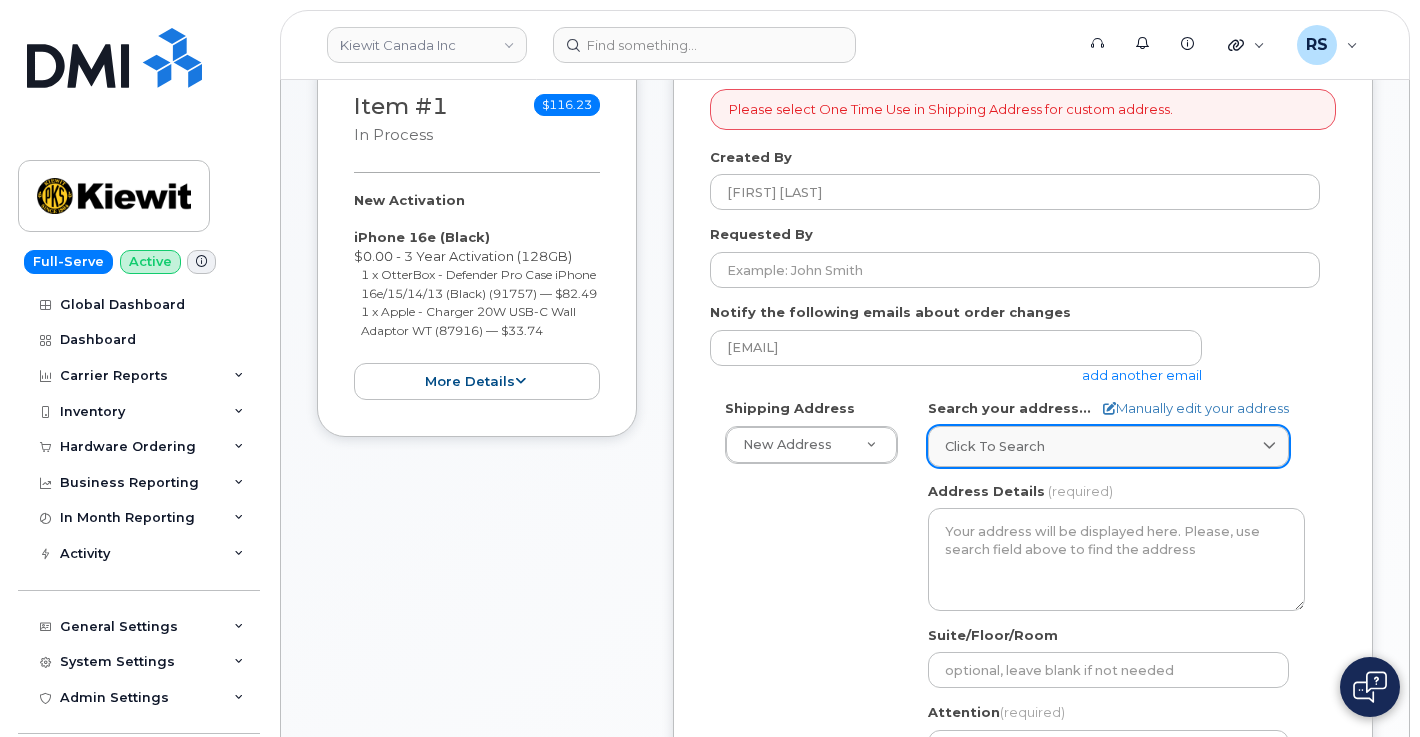 click on "Click to search" 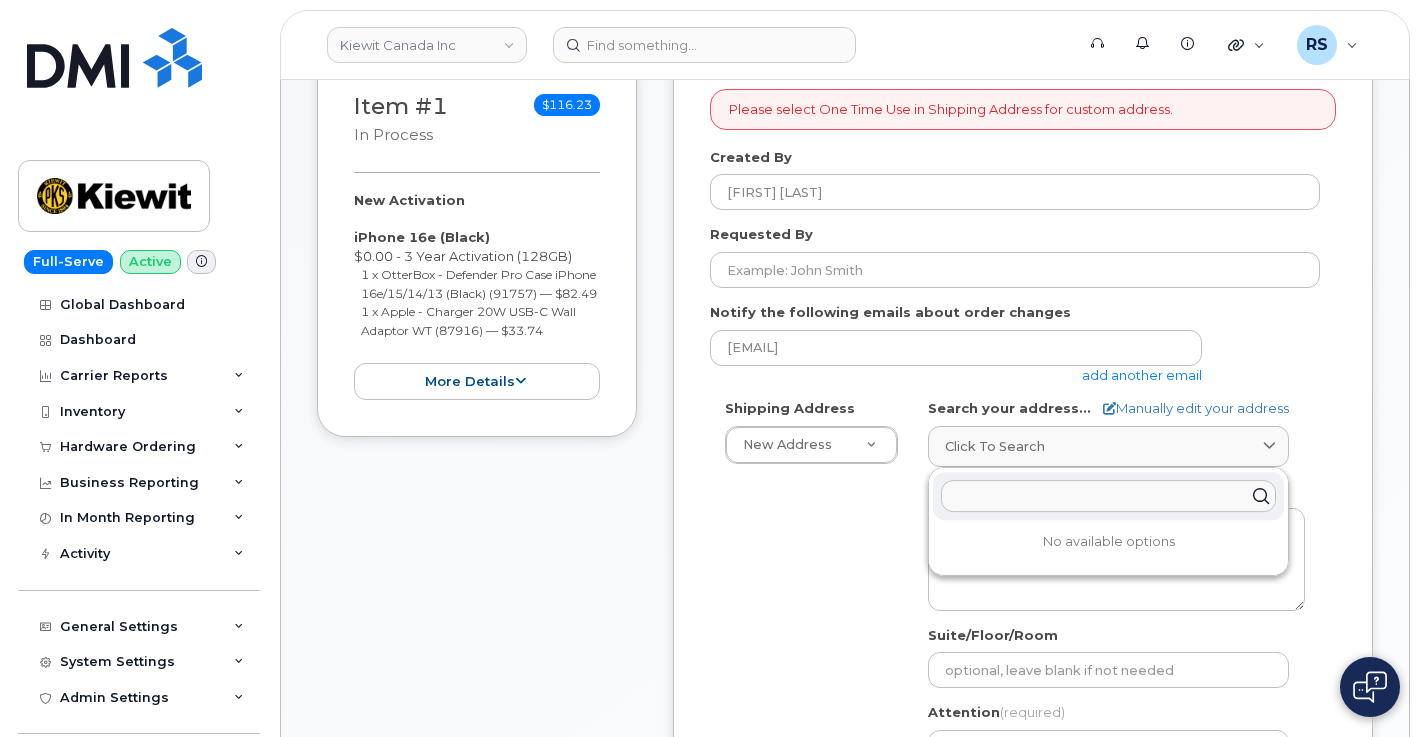 click at bounding box center [1108, 496] 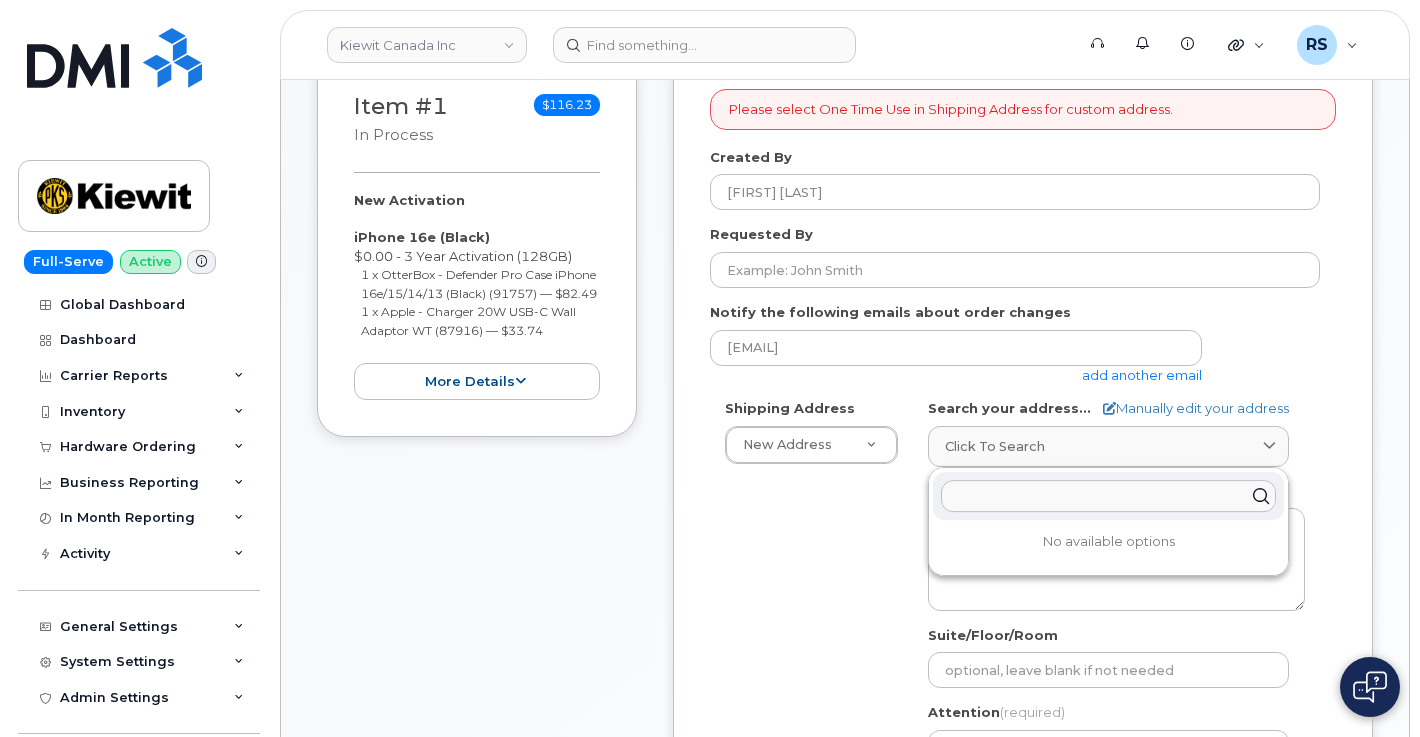 paste on "1950 Brigantine Dr Coquitlam, BC V3K 7B5, Canada" 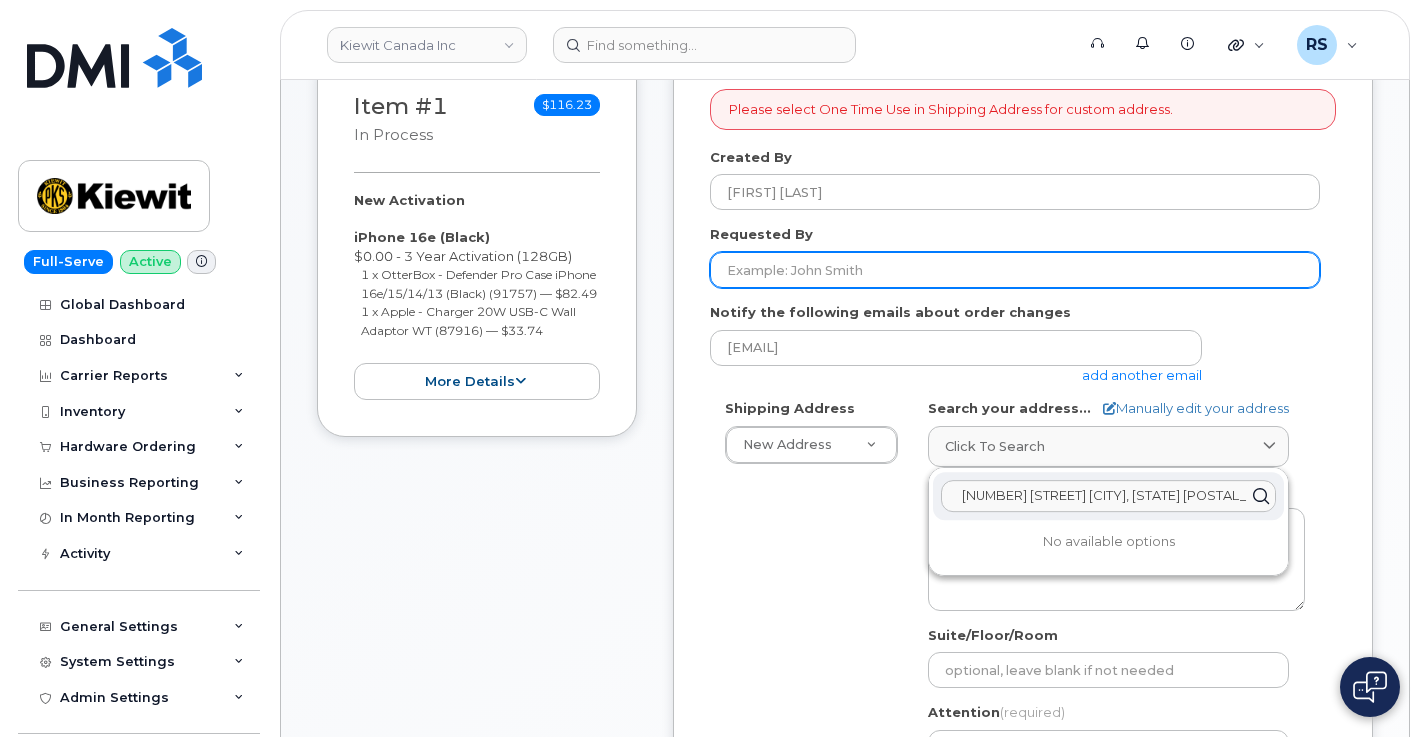 scroll, scrollTop: 0, scrollLeft: 46, axis: horizontal 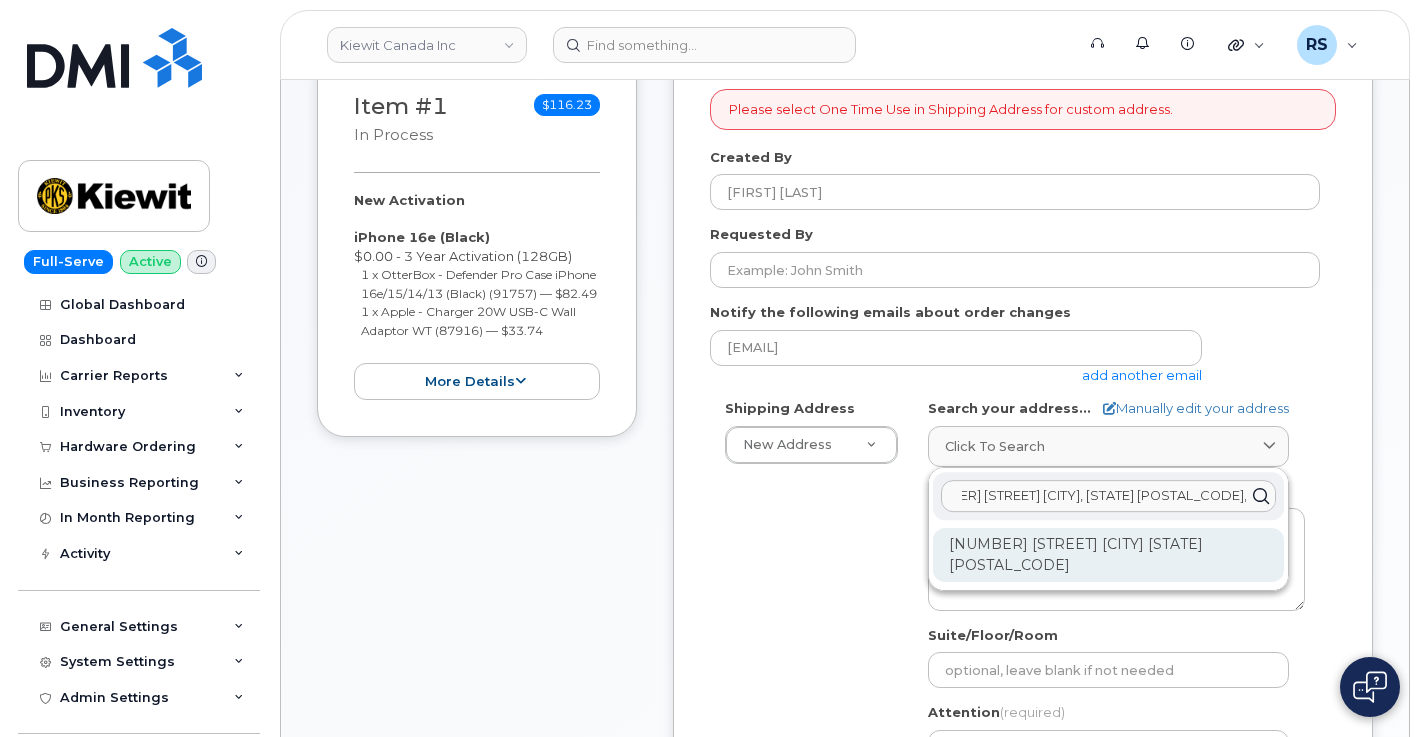 type on "1950 Brigantine Dr Coquitlam, BC V3K 7B5, Canada" 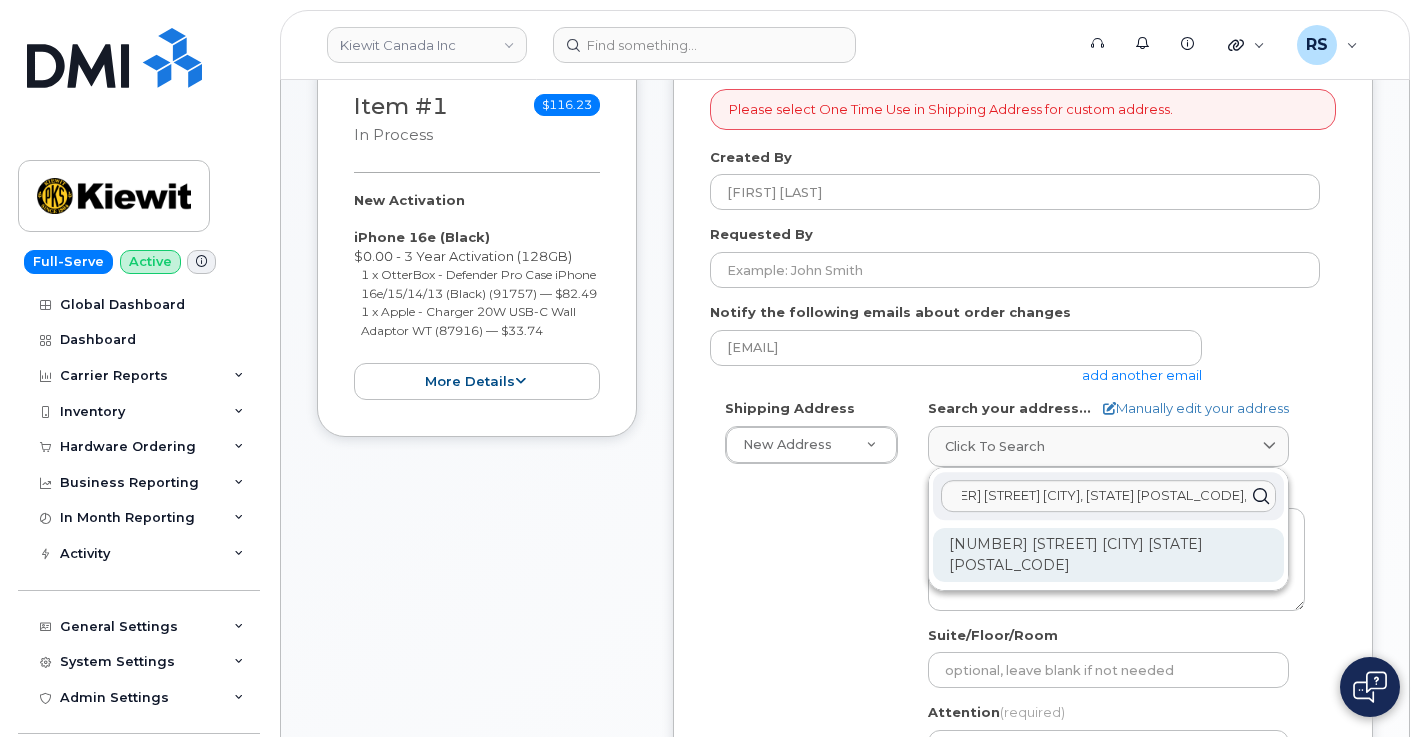 scroll, scrollTop: 0, scrollLeft: 0, axis: both 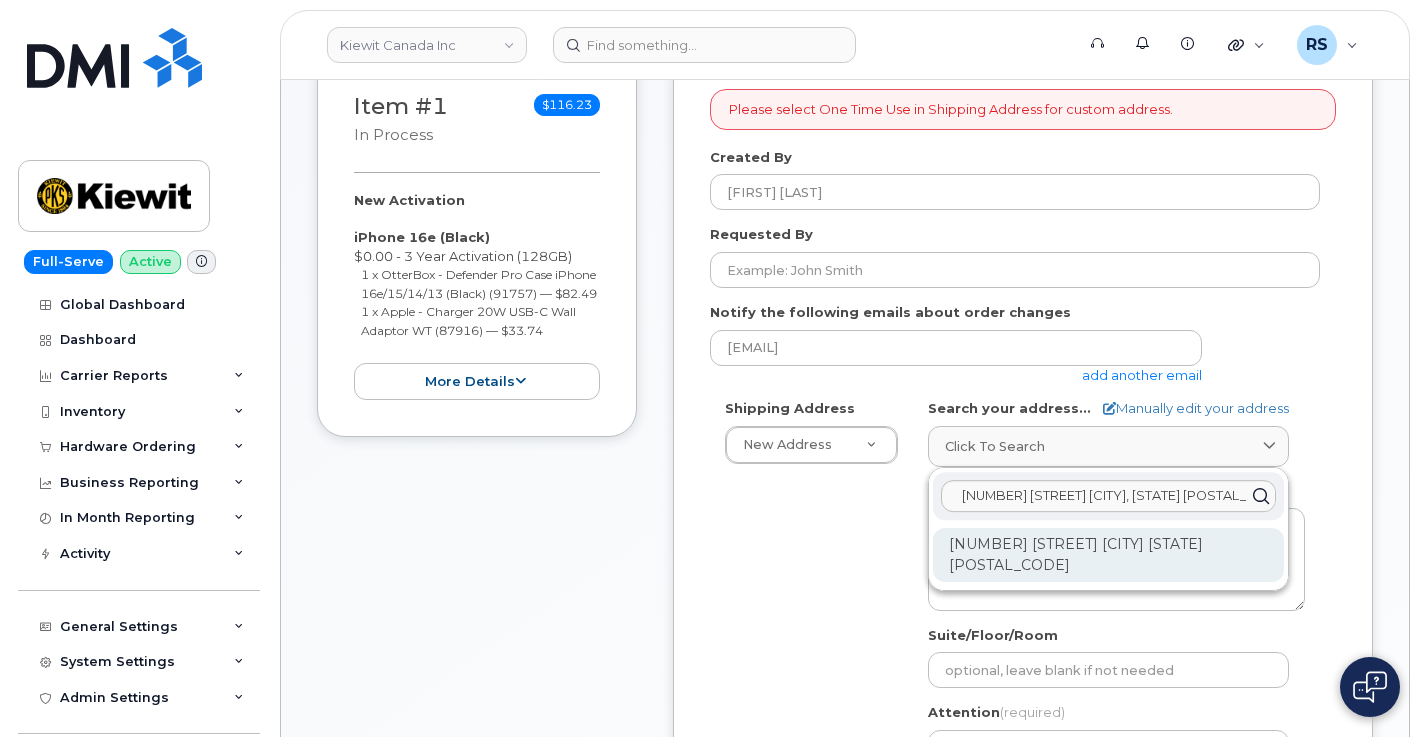 click on "1950 Brigantine Dr Coquitlam BC V3K 7B5" 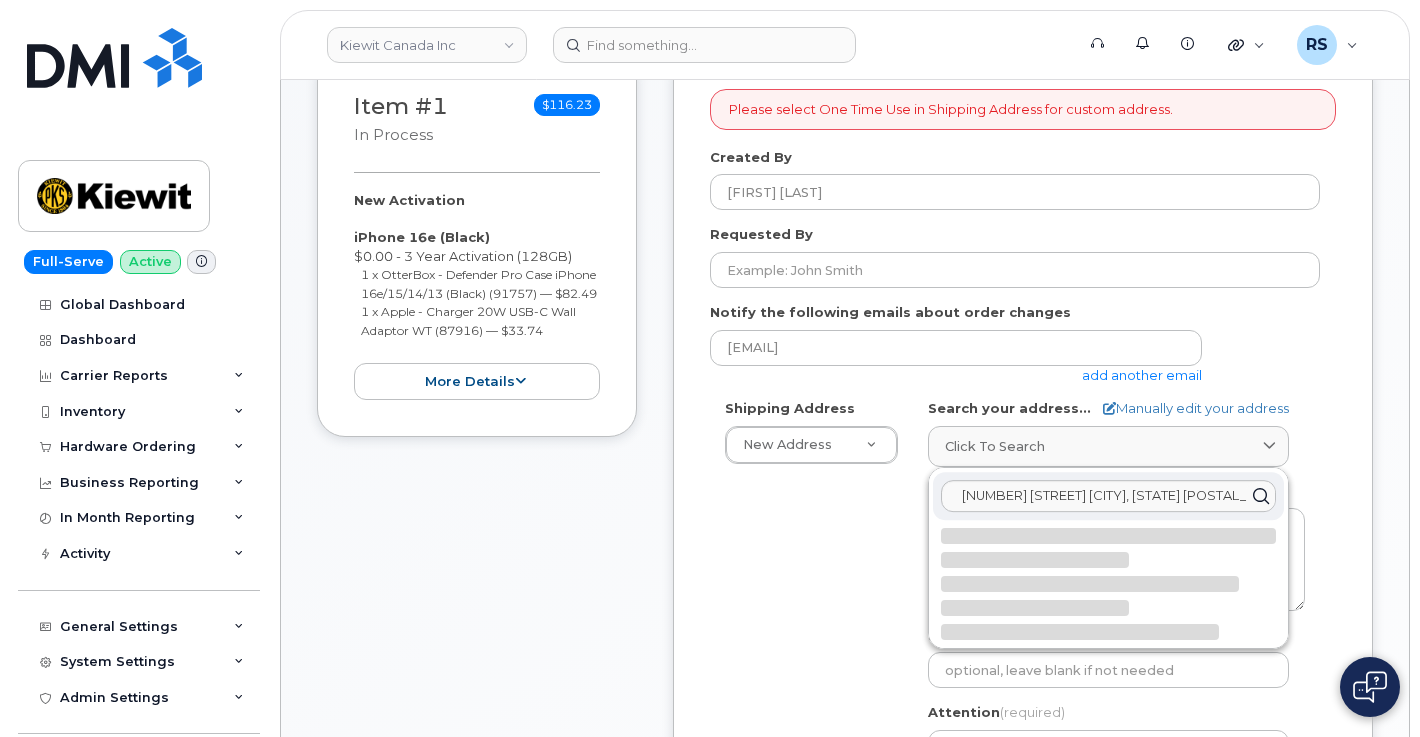 select 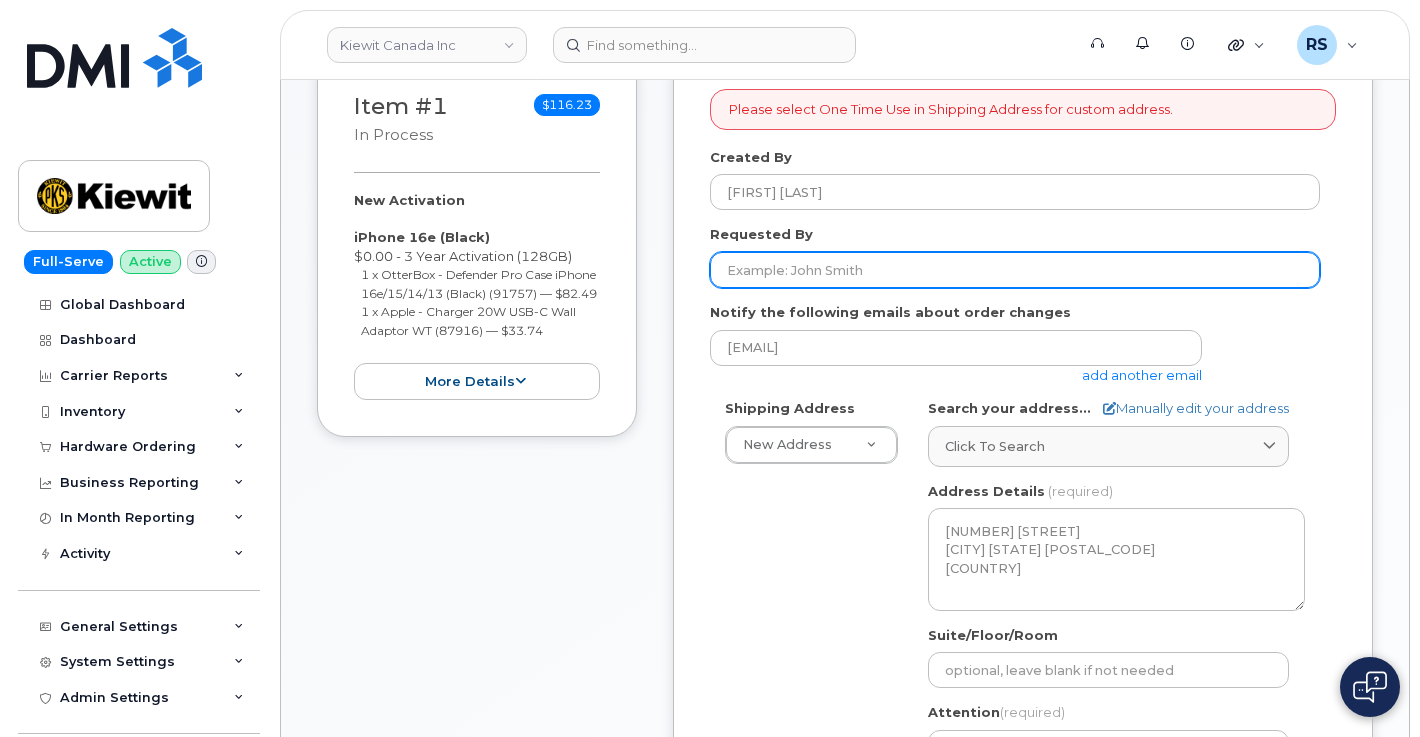 click on "Requested By" at bounding box center (1015, 270) 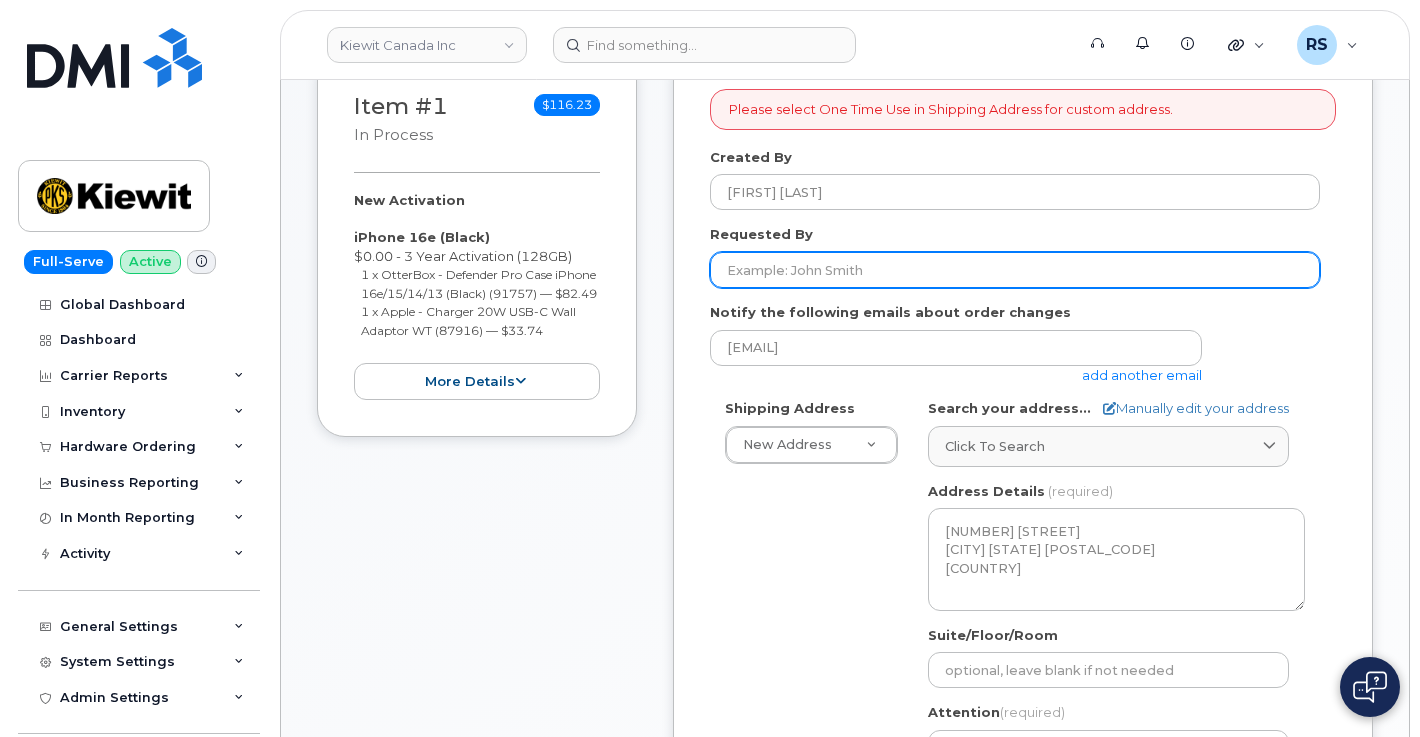paste on "[FIRST] [LAST]" 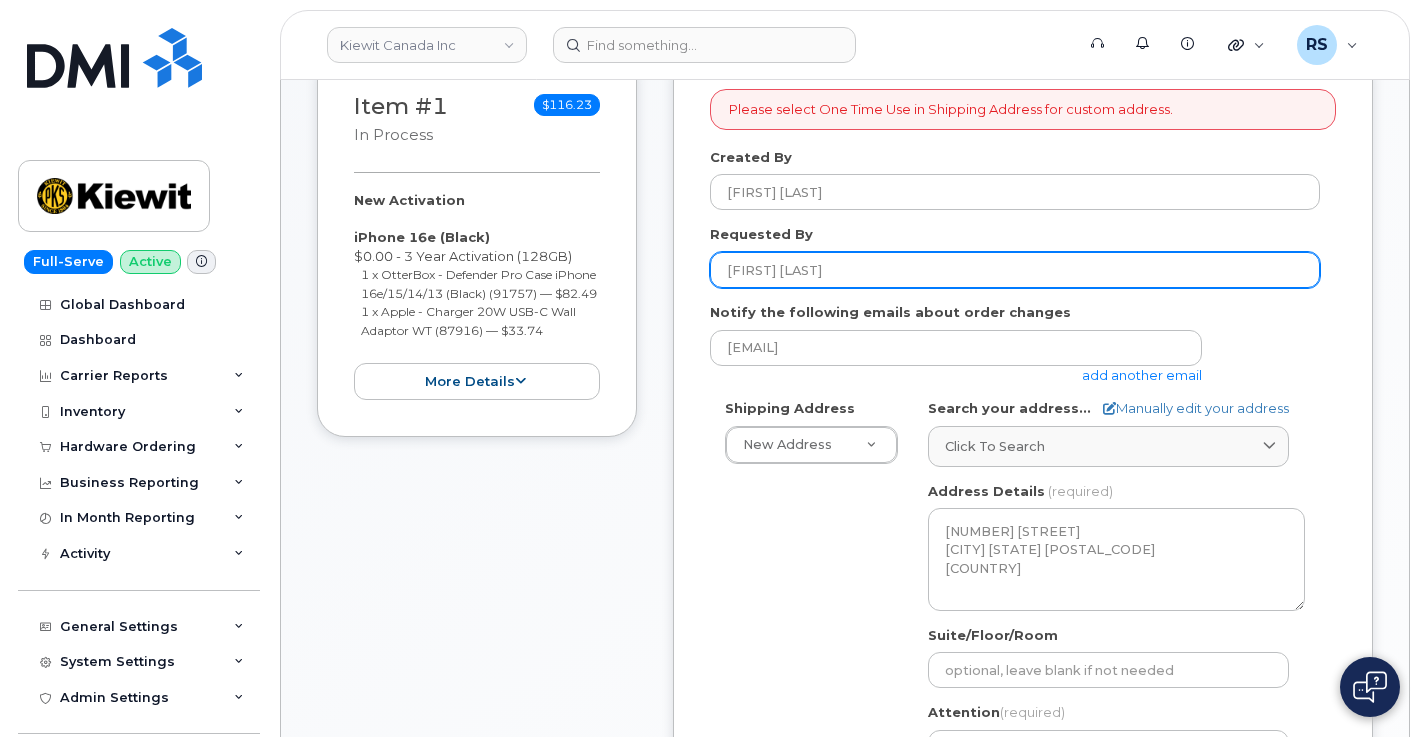 click on "[FIRST] [LAST]" at bounding box center [1015, 270] 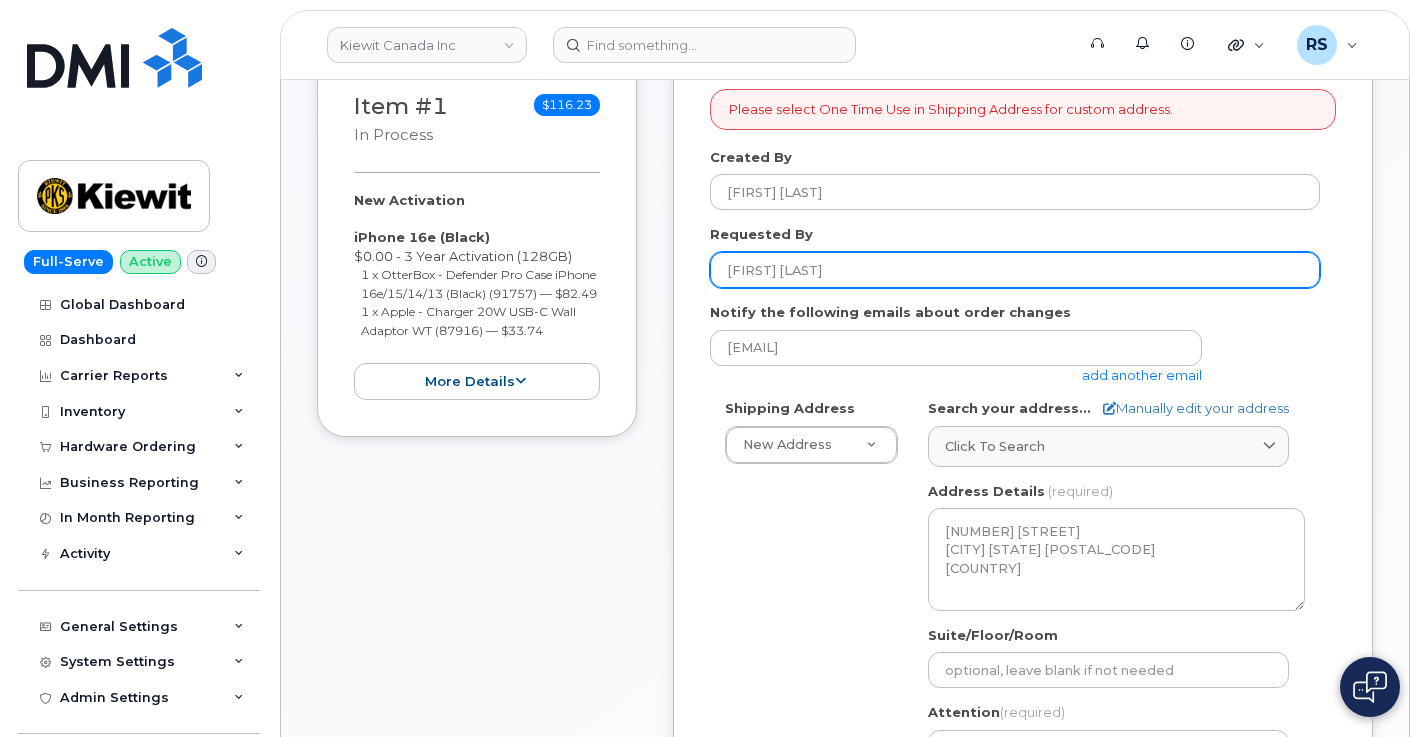 paste on "CS0777380" 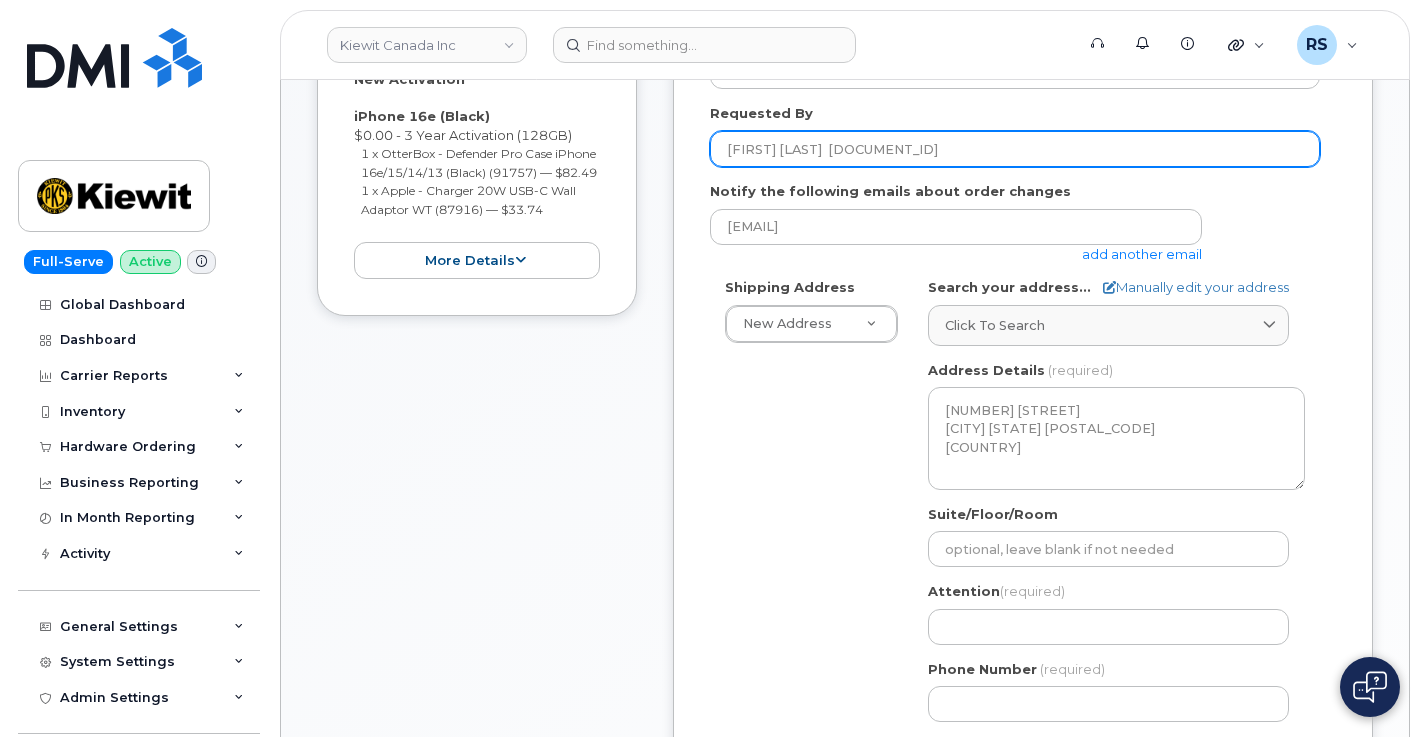 scroll, scrollTop: 467, scrollLeft: 0, axis: vertical 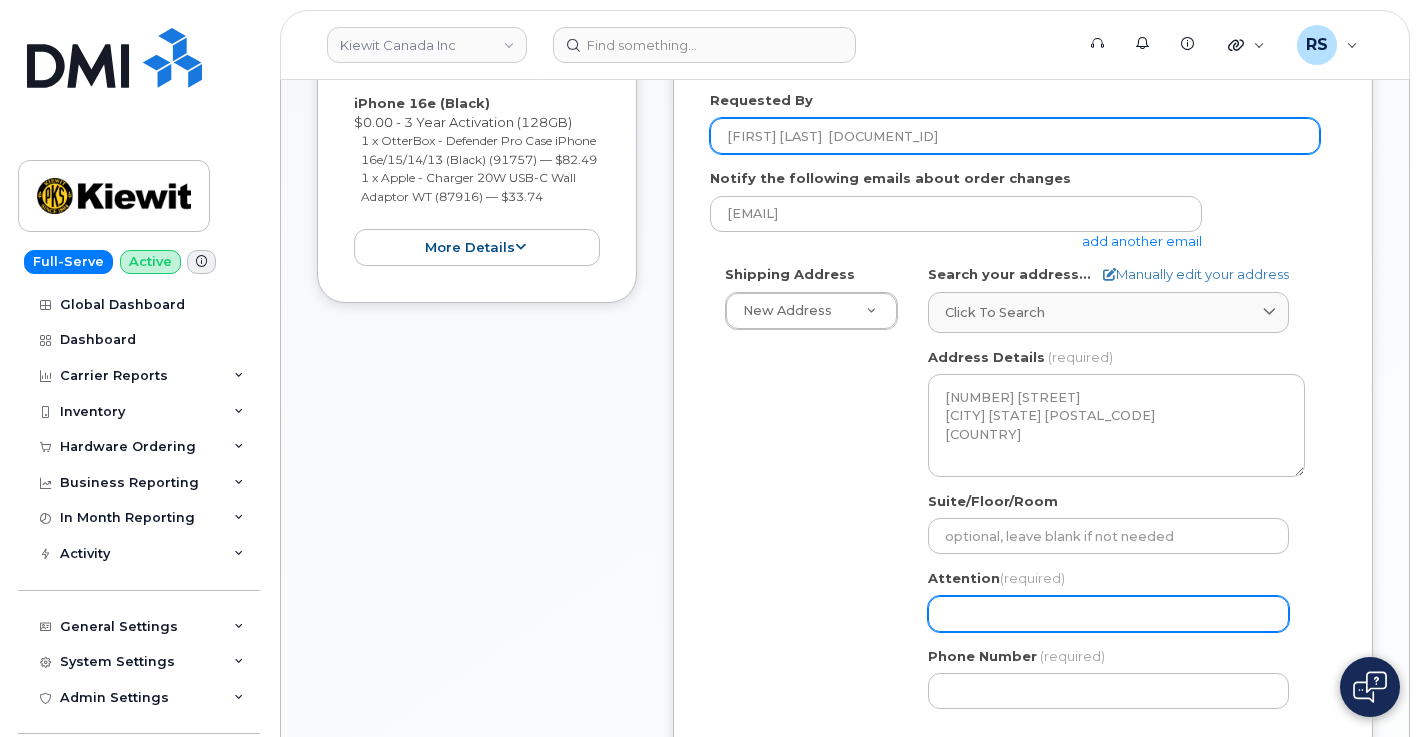 type on "[FIRST] [LAST]  CS0777380" 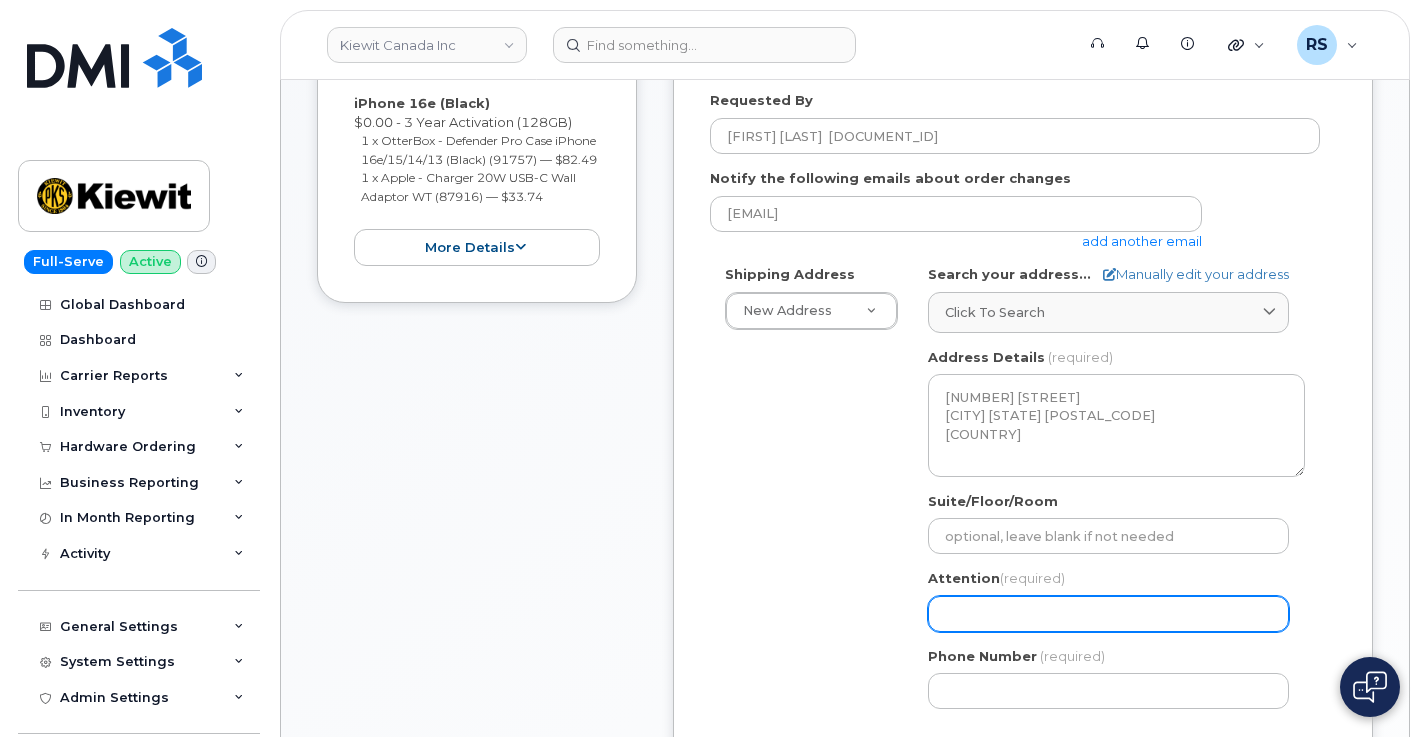 click on "Attention
(required)" at bounding box center (1108, 614) 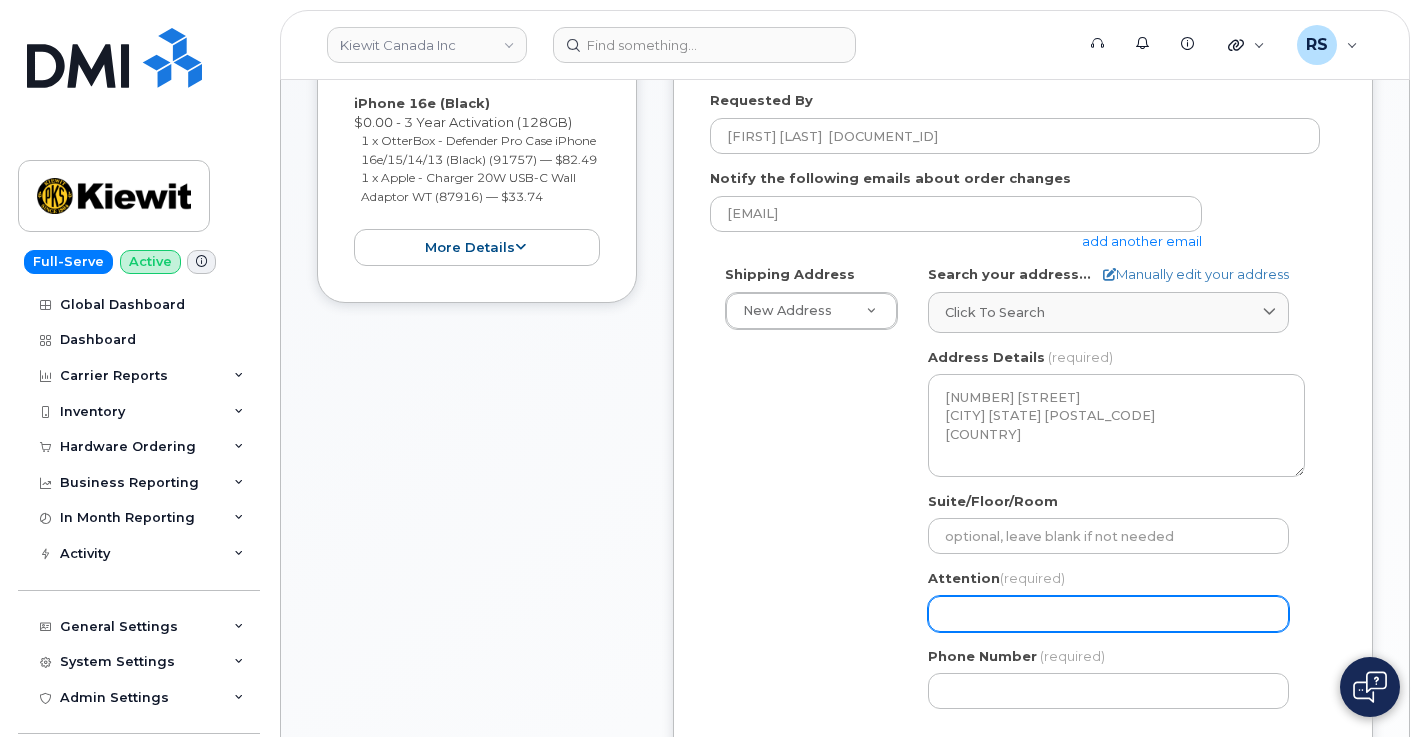 click on "Attention
(required)" at bounding box center (1108, 614) 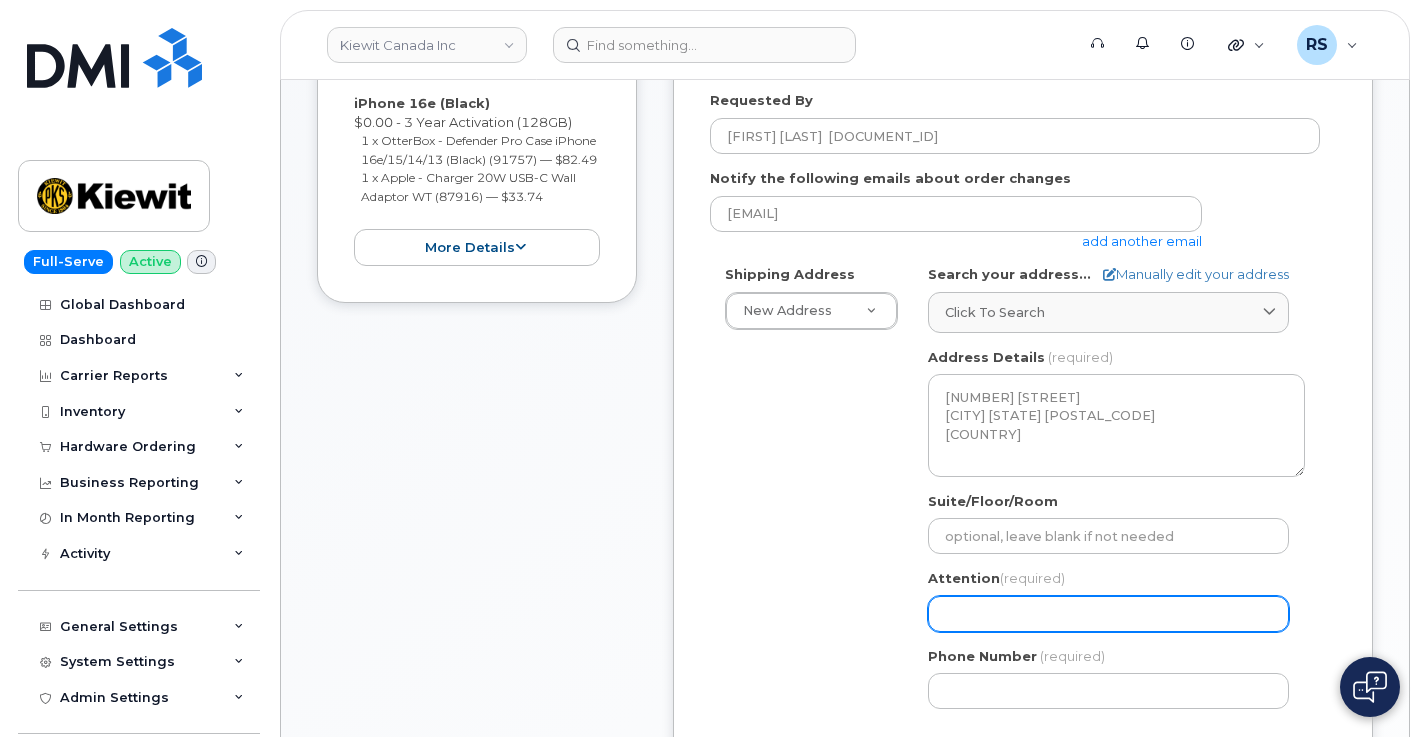 paste on "[FIRST] [LAST]" 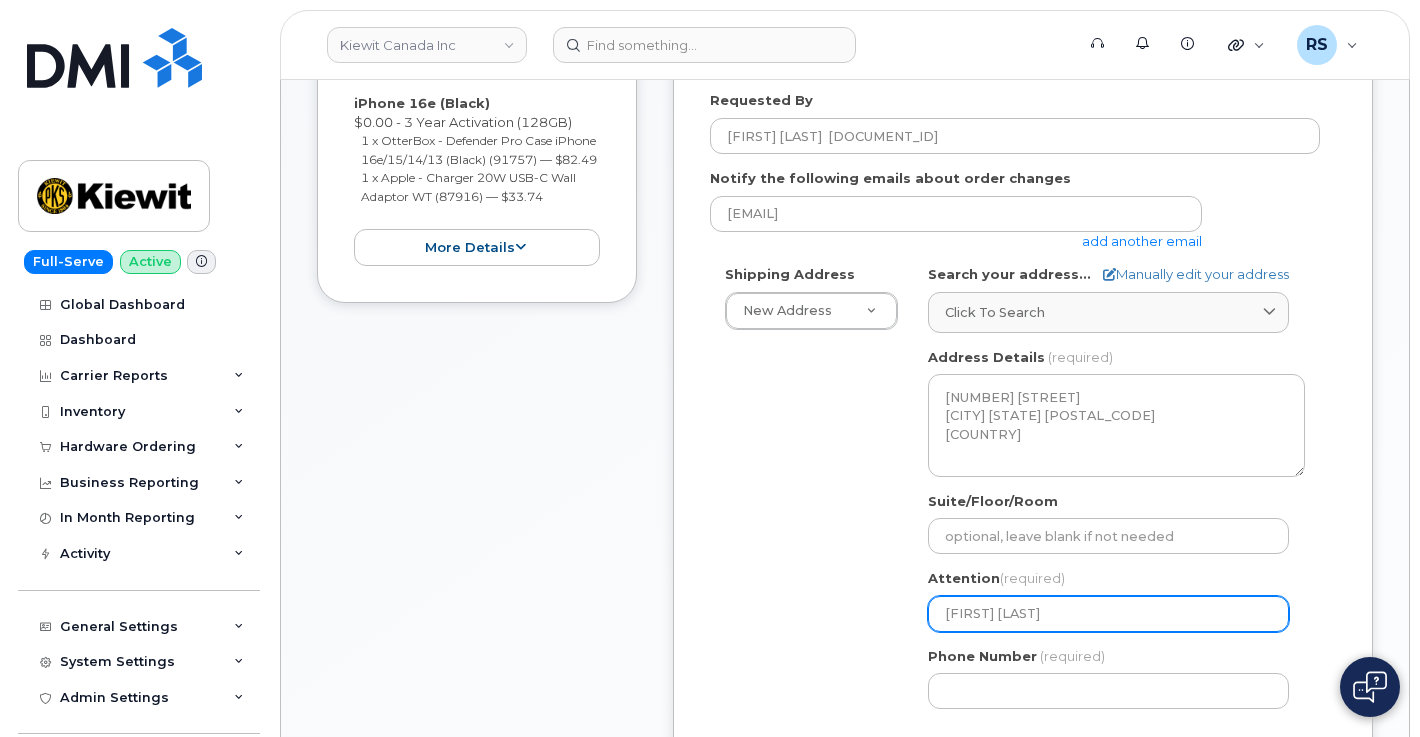 type on "[FIRST] [LAST]" 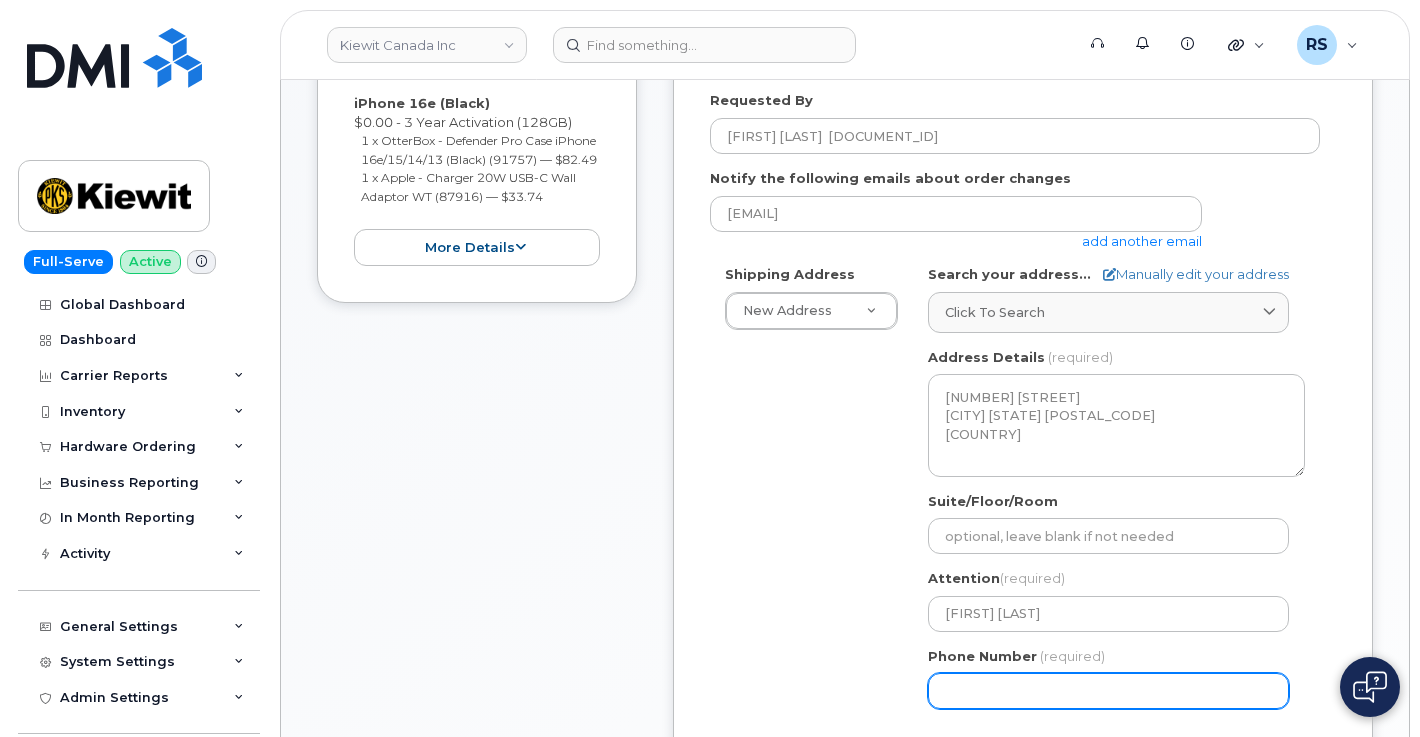 click on "Phone Number" at bounding box center (1108, 691) 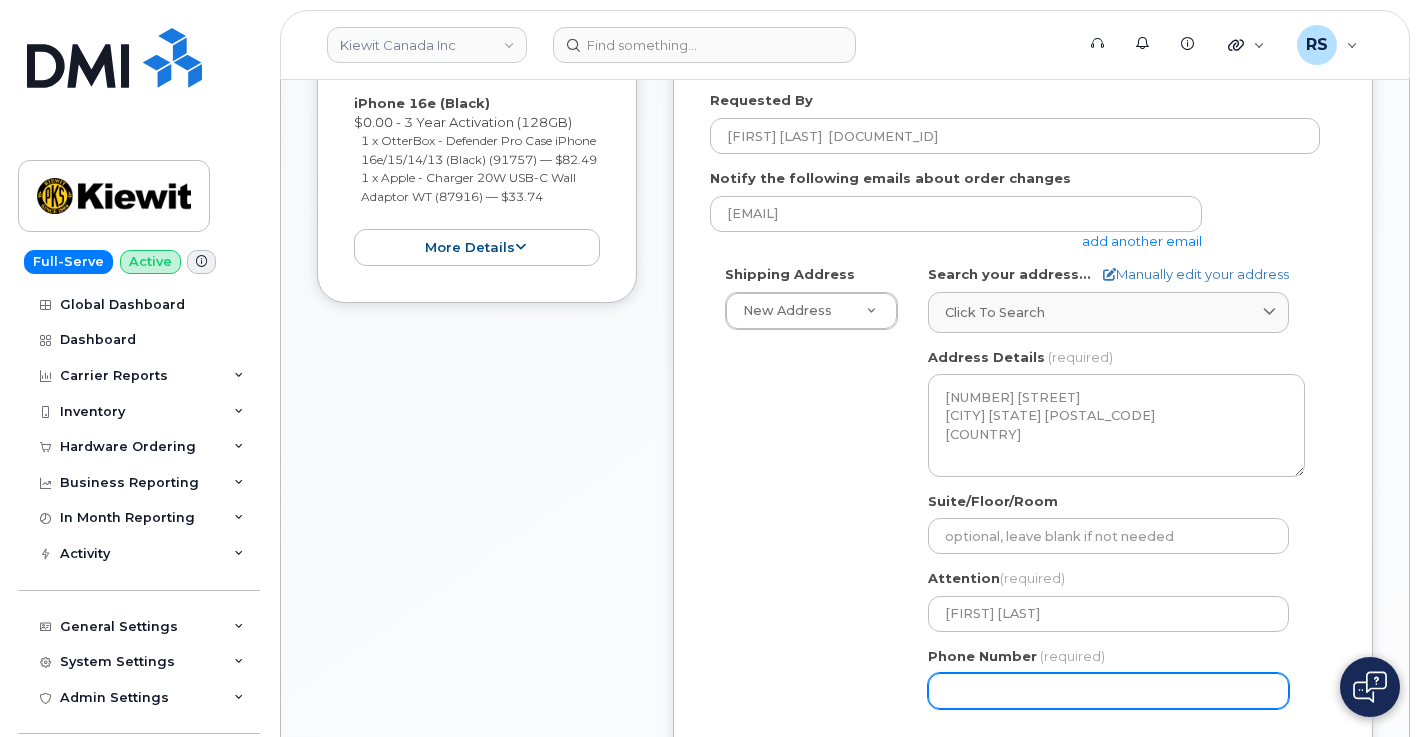 click on "Phone Number" at bounding box center (1108, 691) 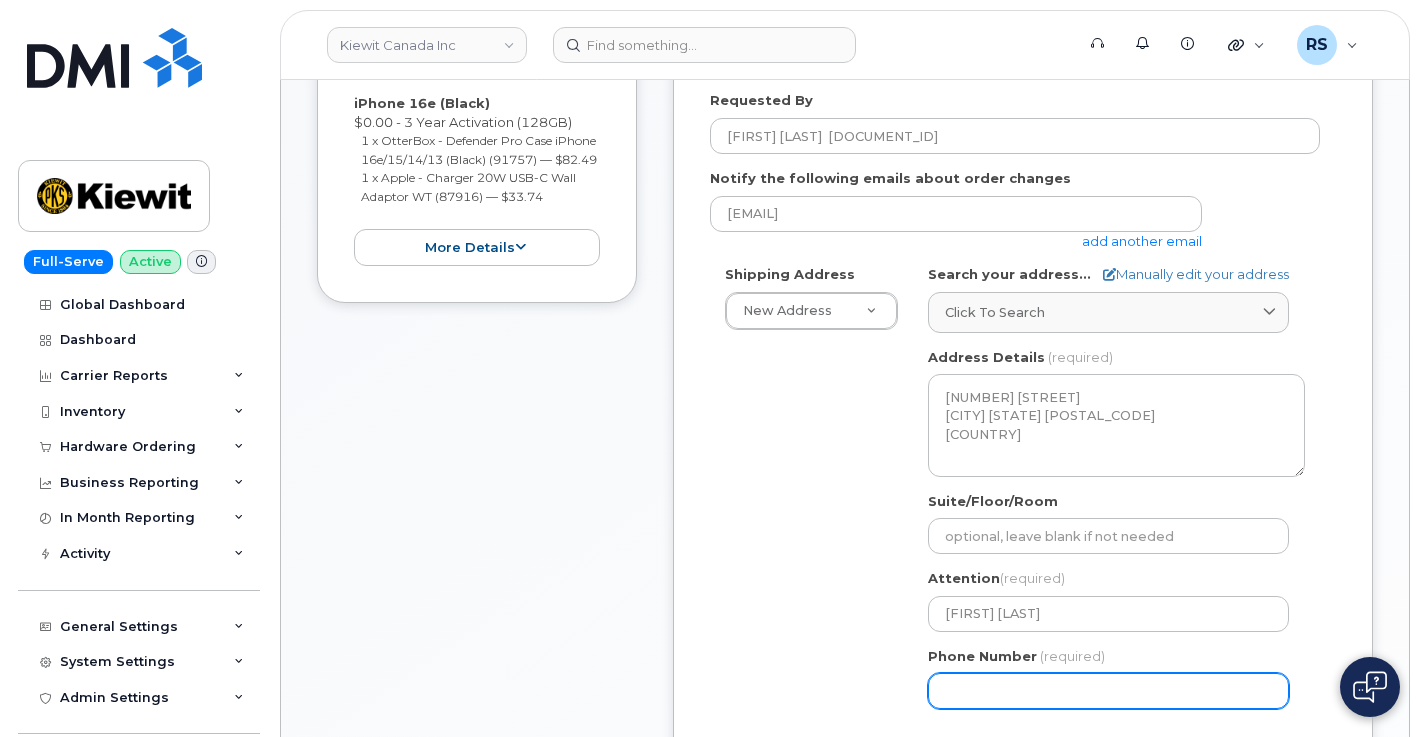 click on "Phone Number" at bounding box center [1108, 691] 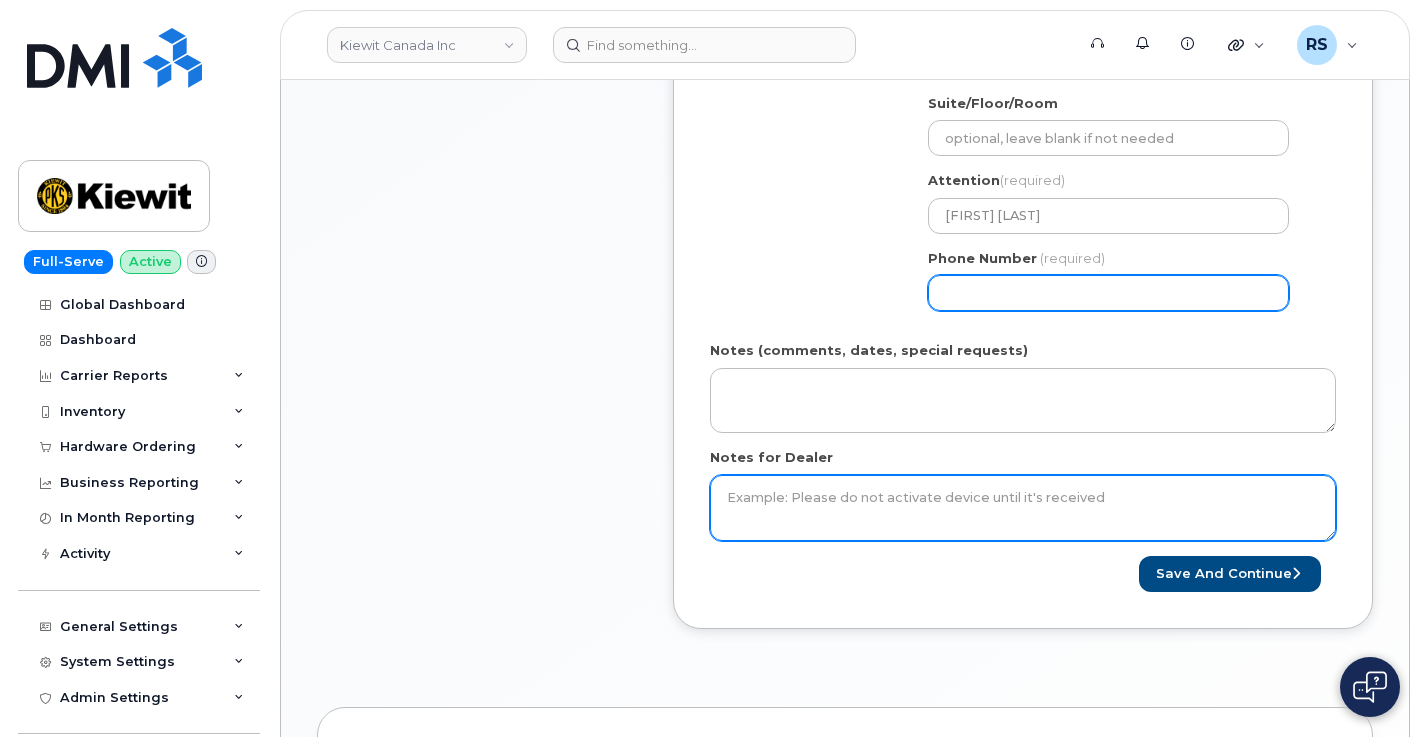 scroll, scrollTop: 867, scrollLeft: 0, axis: vertical 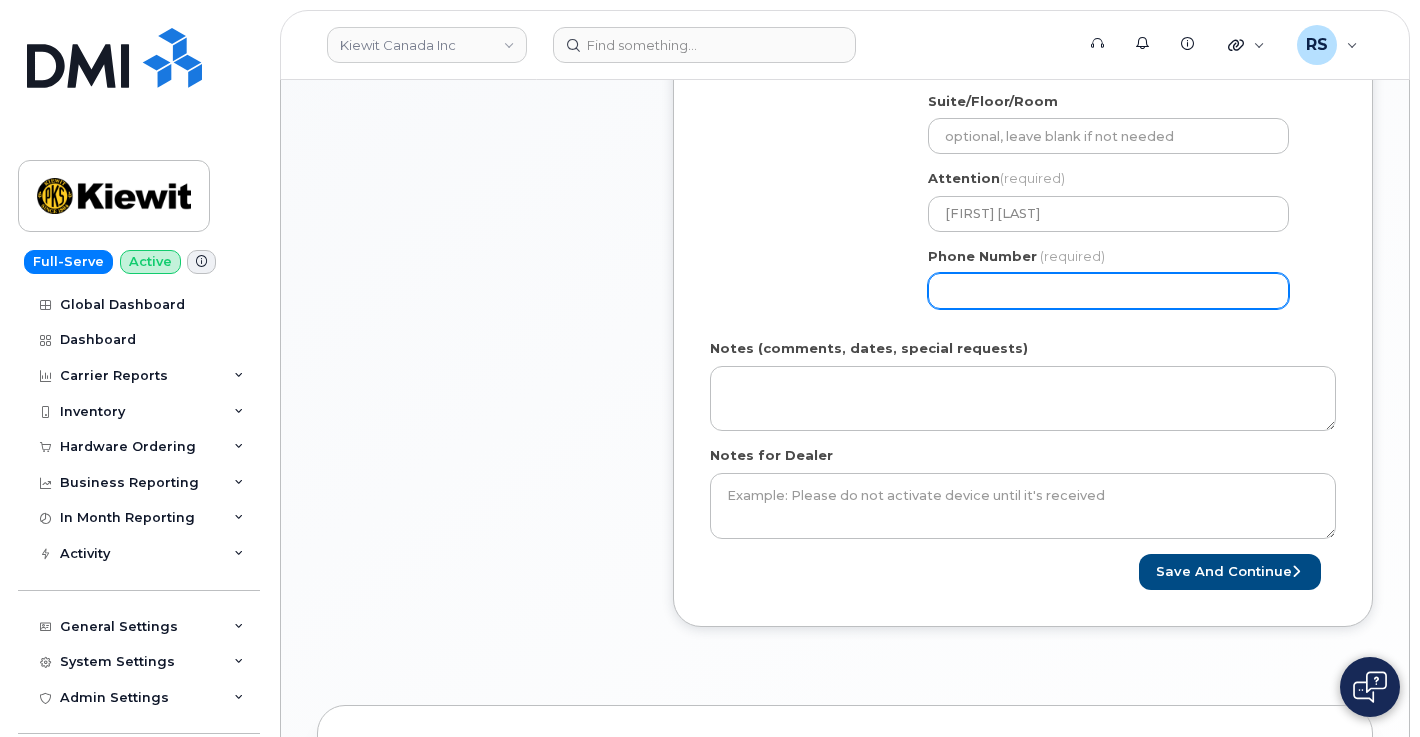 type on "6047865764" 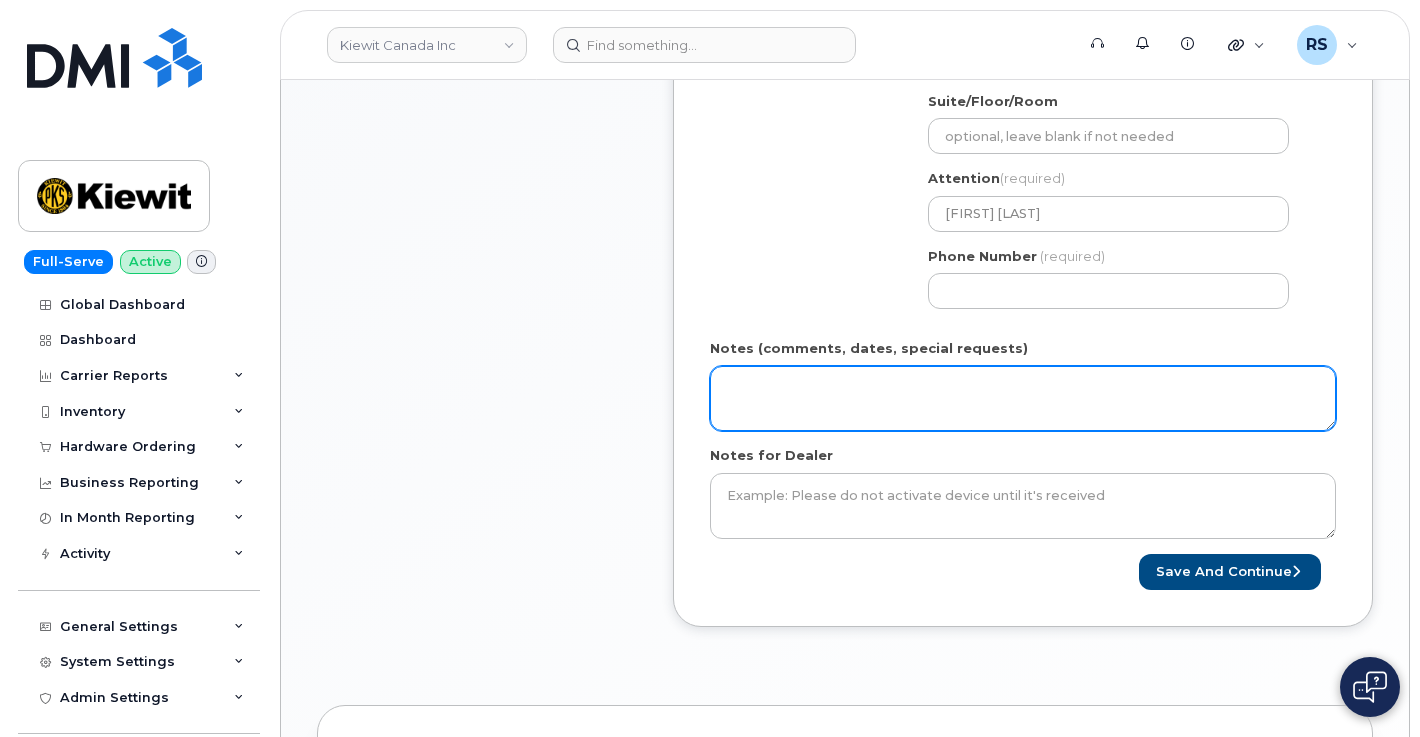 click on "Notes (comments, dates, special requests)" at bounding box center [1023, 399] 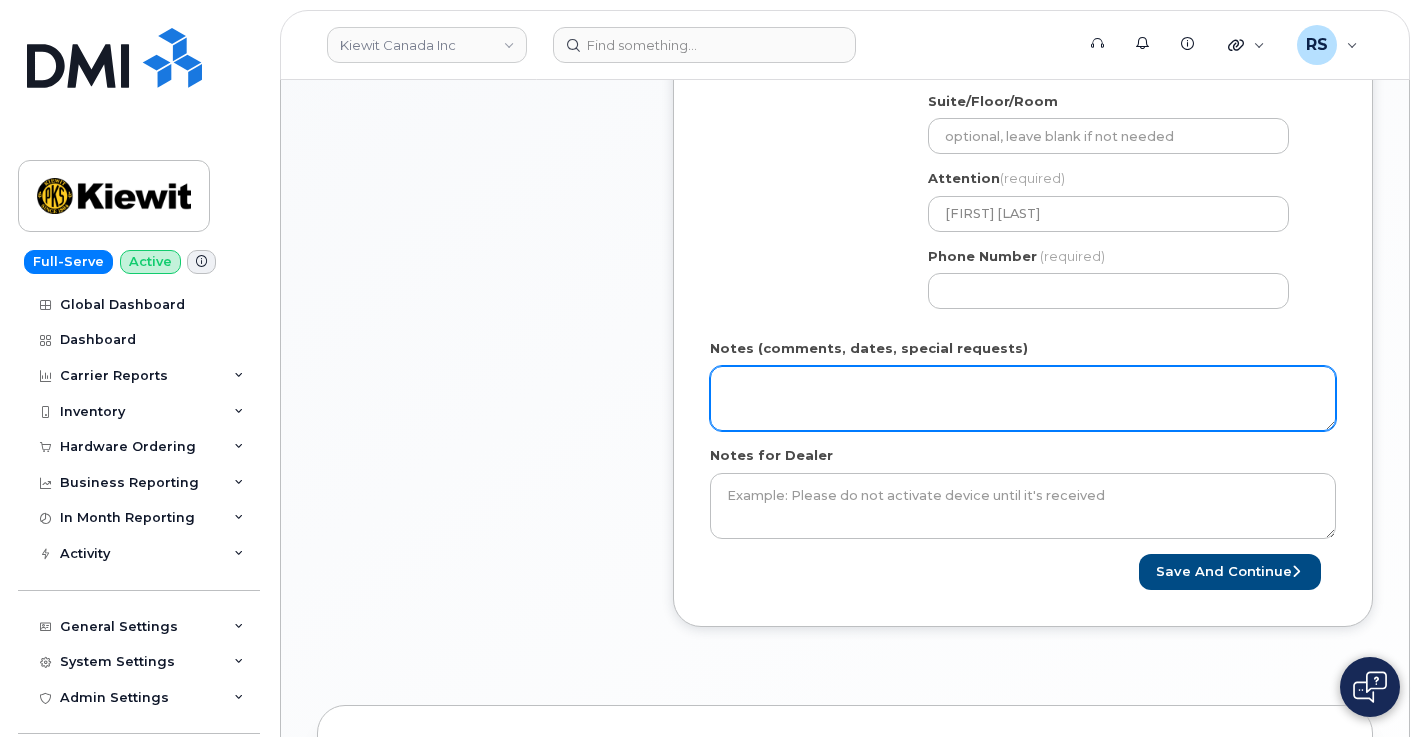paste on "CS0777380" 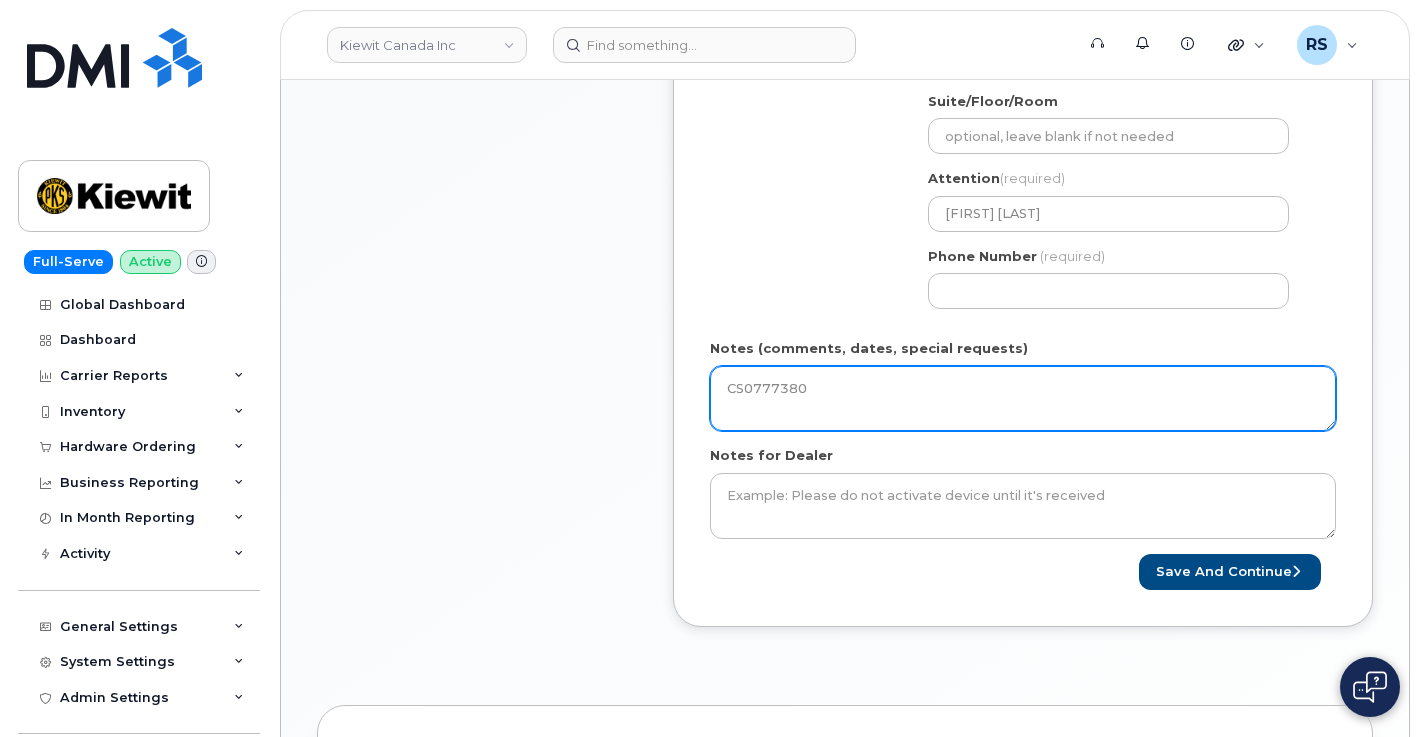 click on "CS0777380" at bounding box center [1023, 399] 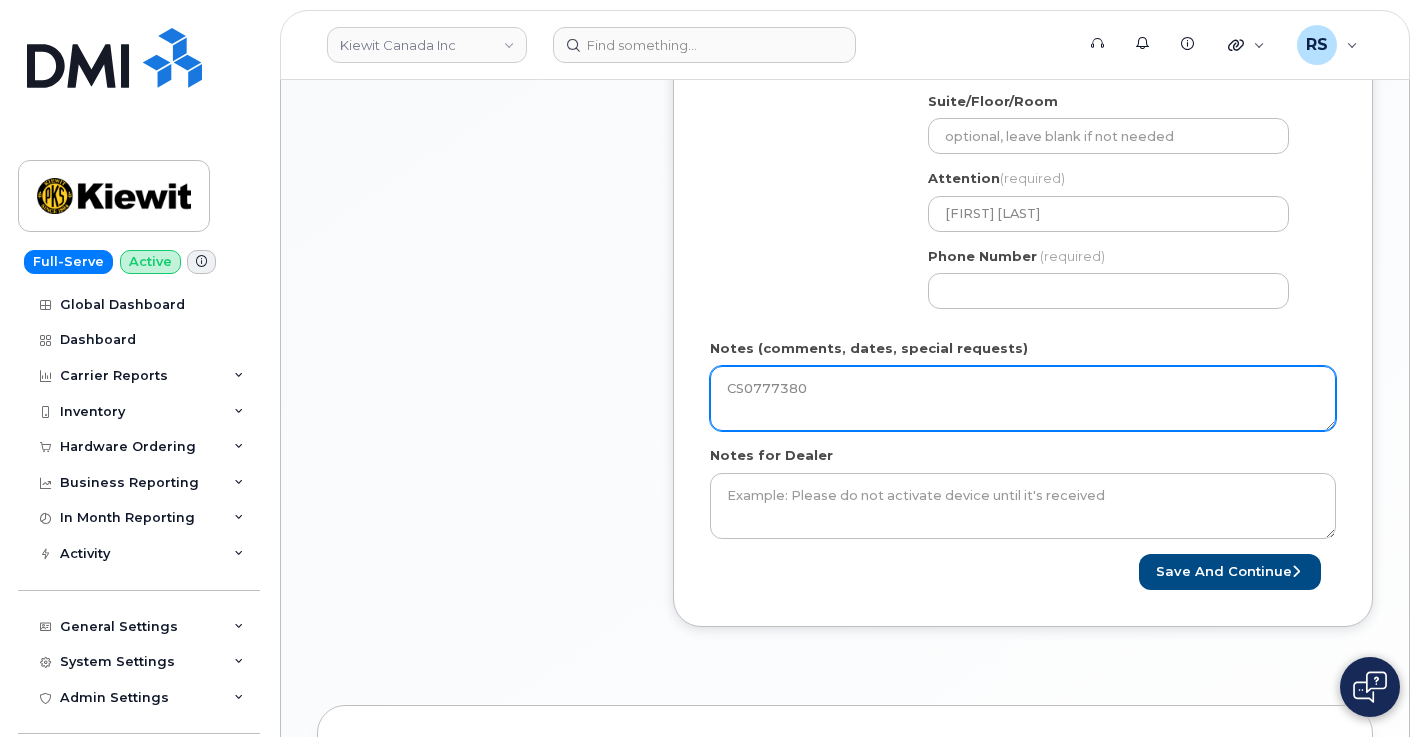 click on "CS0777380" at bounding box center [1023, 399] 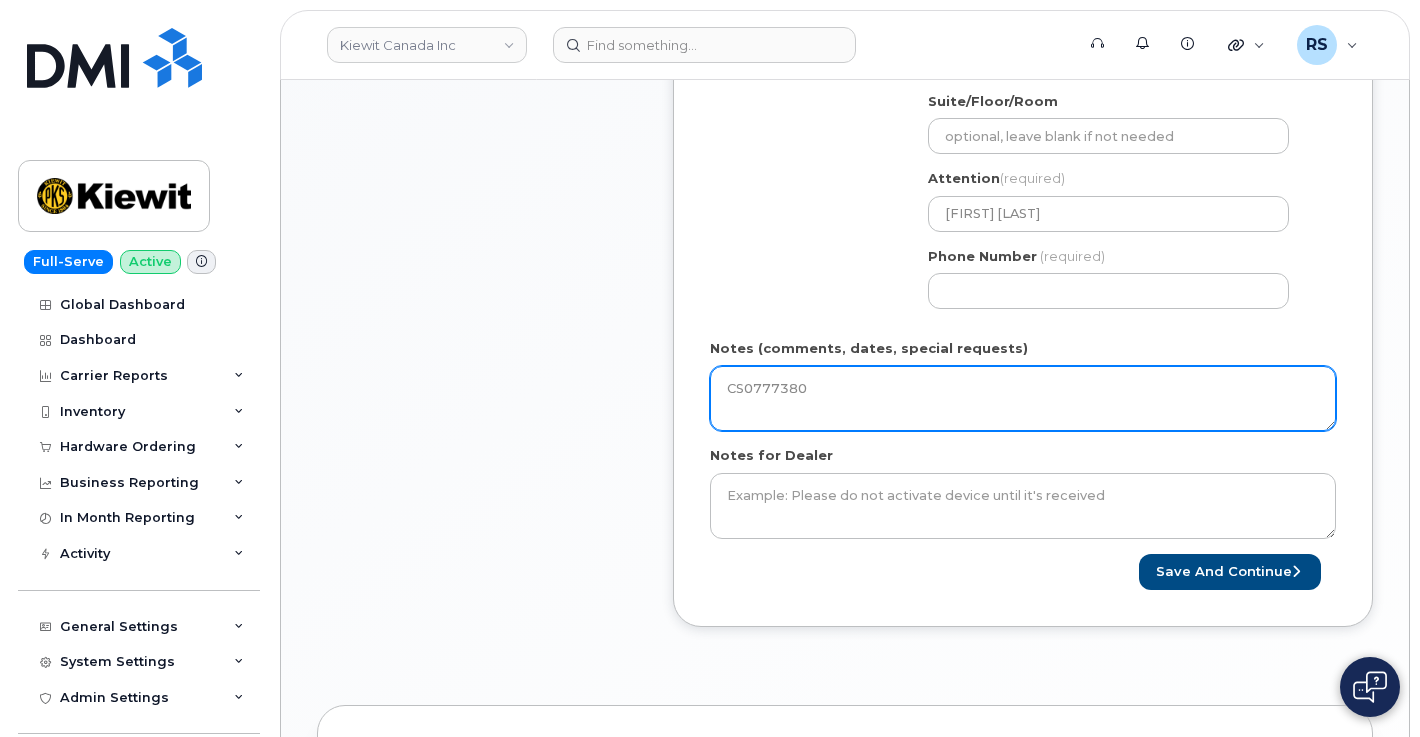 paste on "wbs .106299.2142" 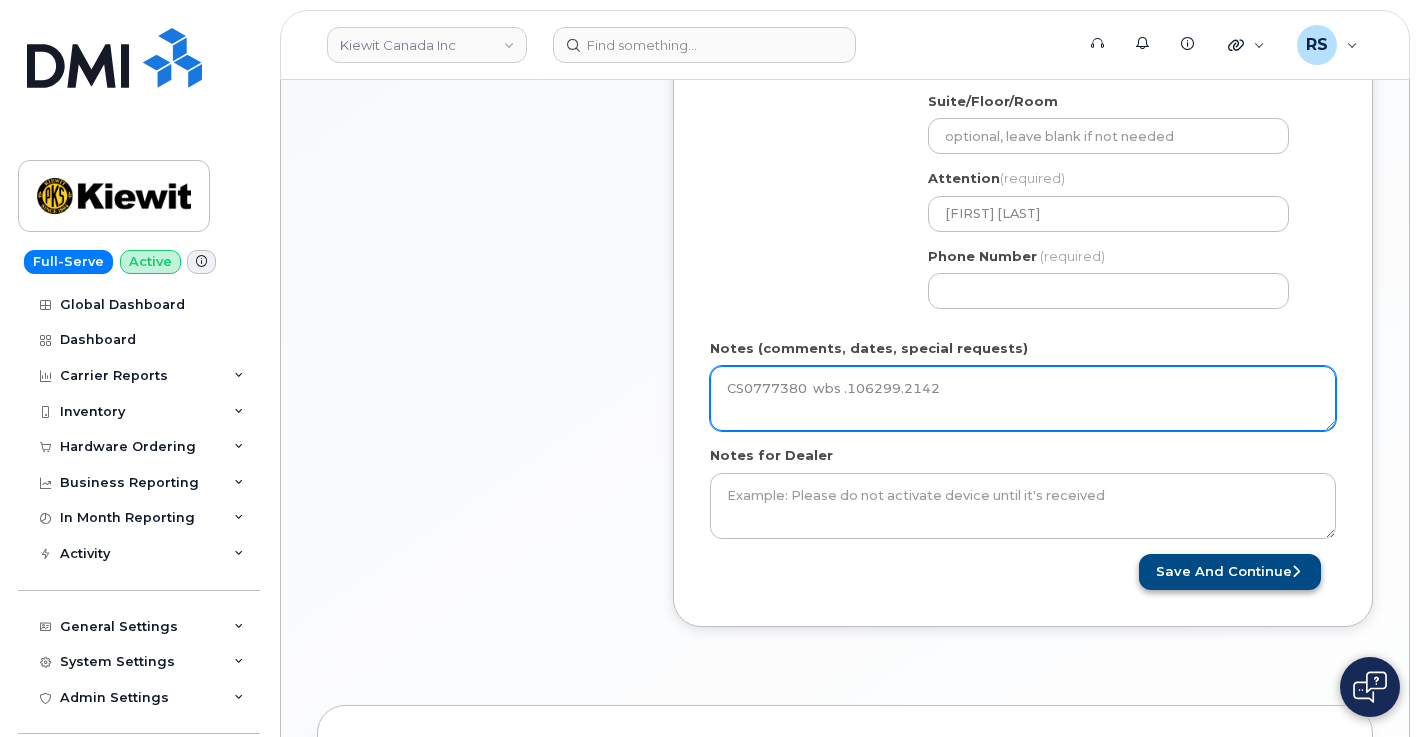 type on "CS0777380  wbs .106299.2142" 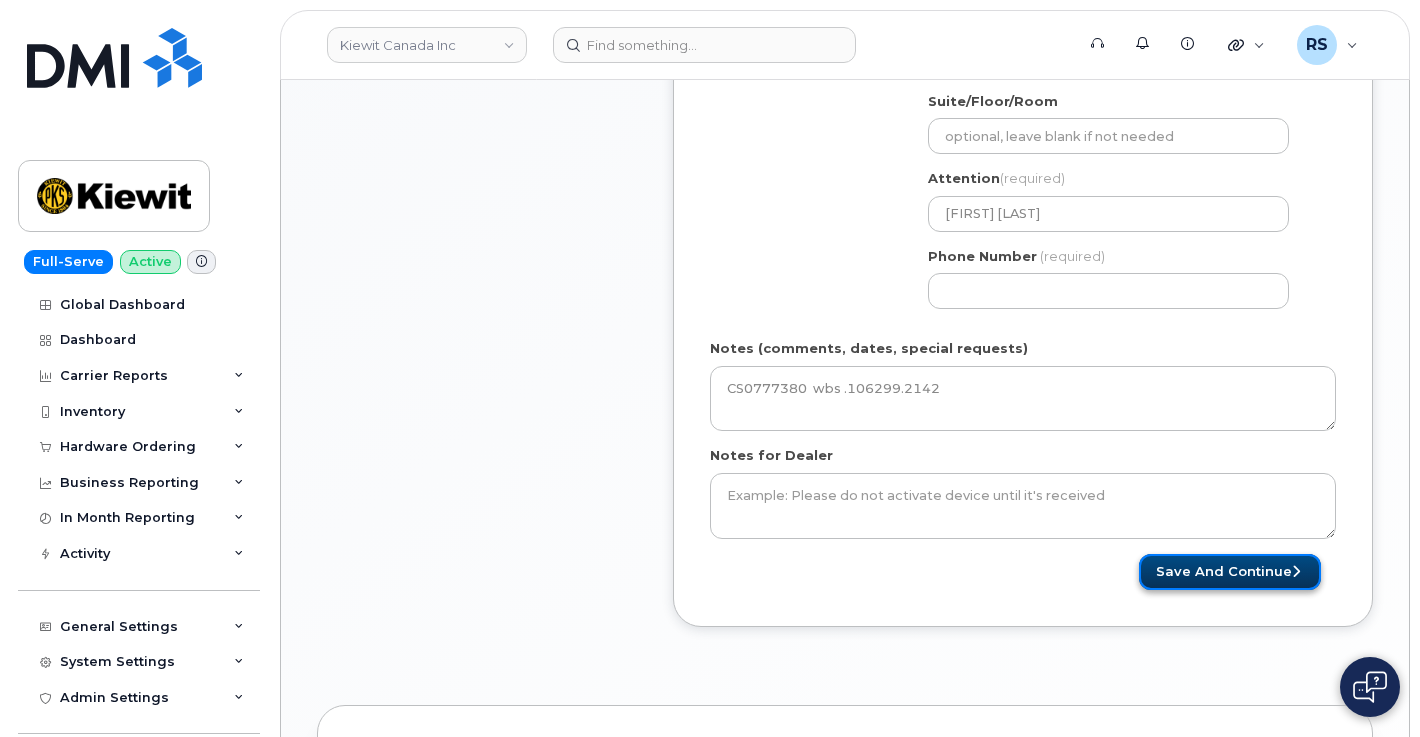 click on "Save and Continue" at bounding box center (1230, 572) 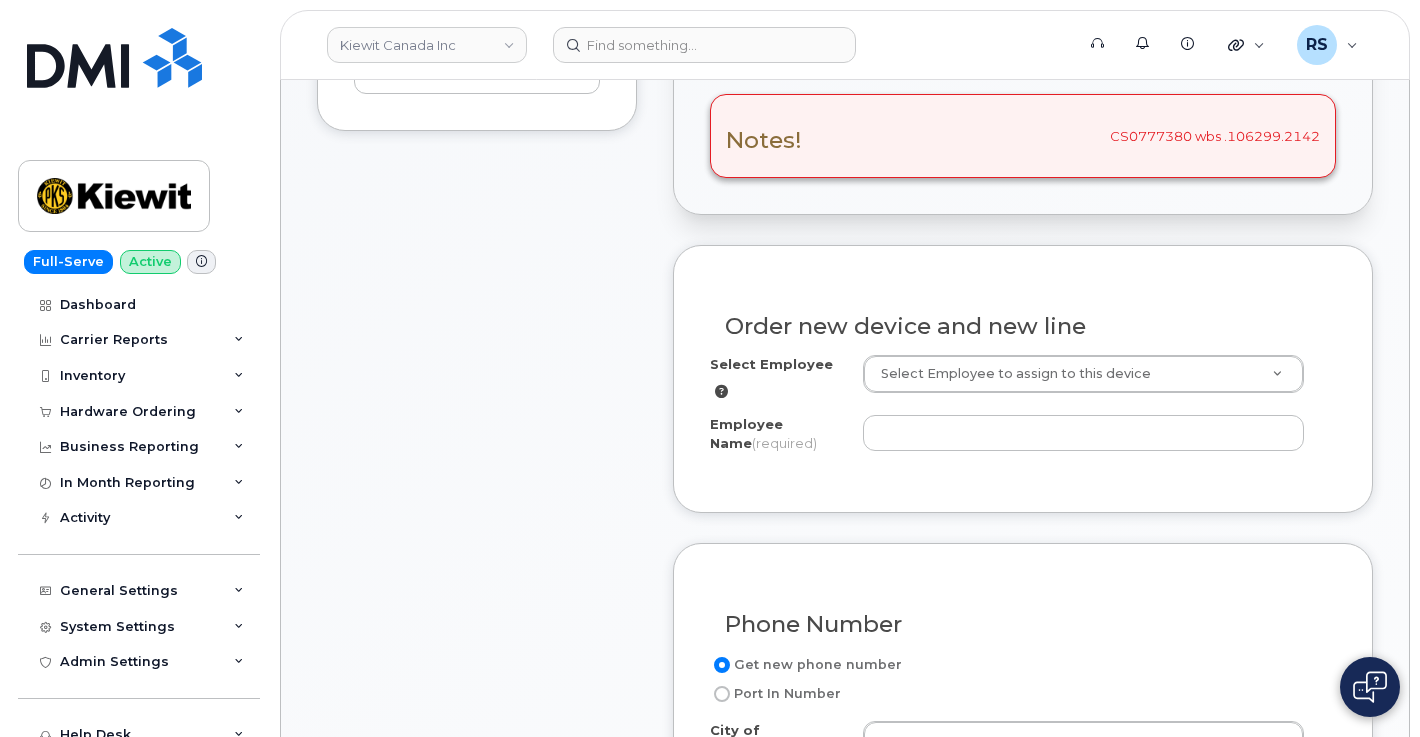 scroll, scrollTop: 667, scrollLeft: 0, axis: vertical 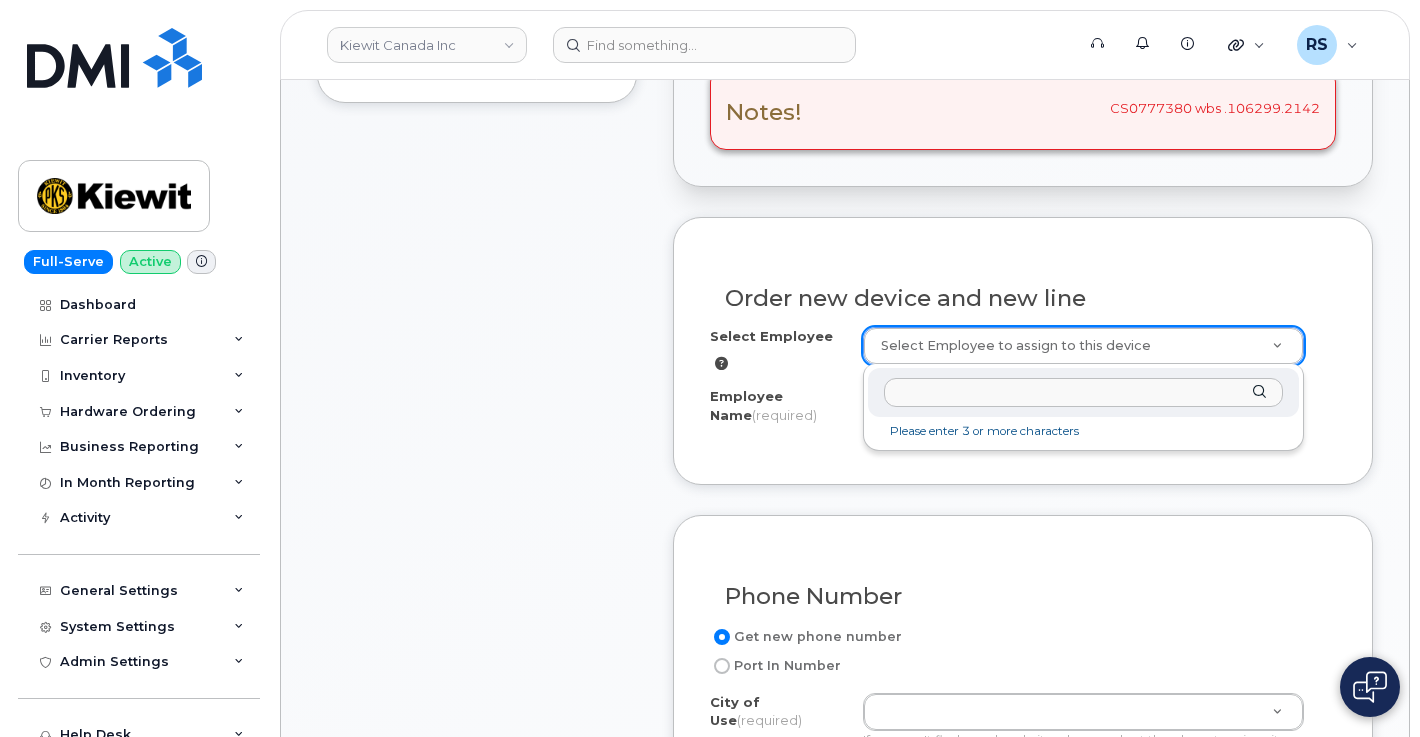 click at bounding box center (1084, 392) 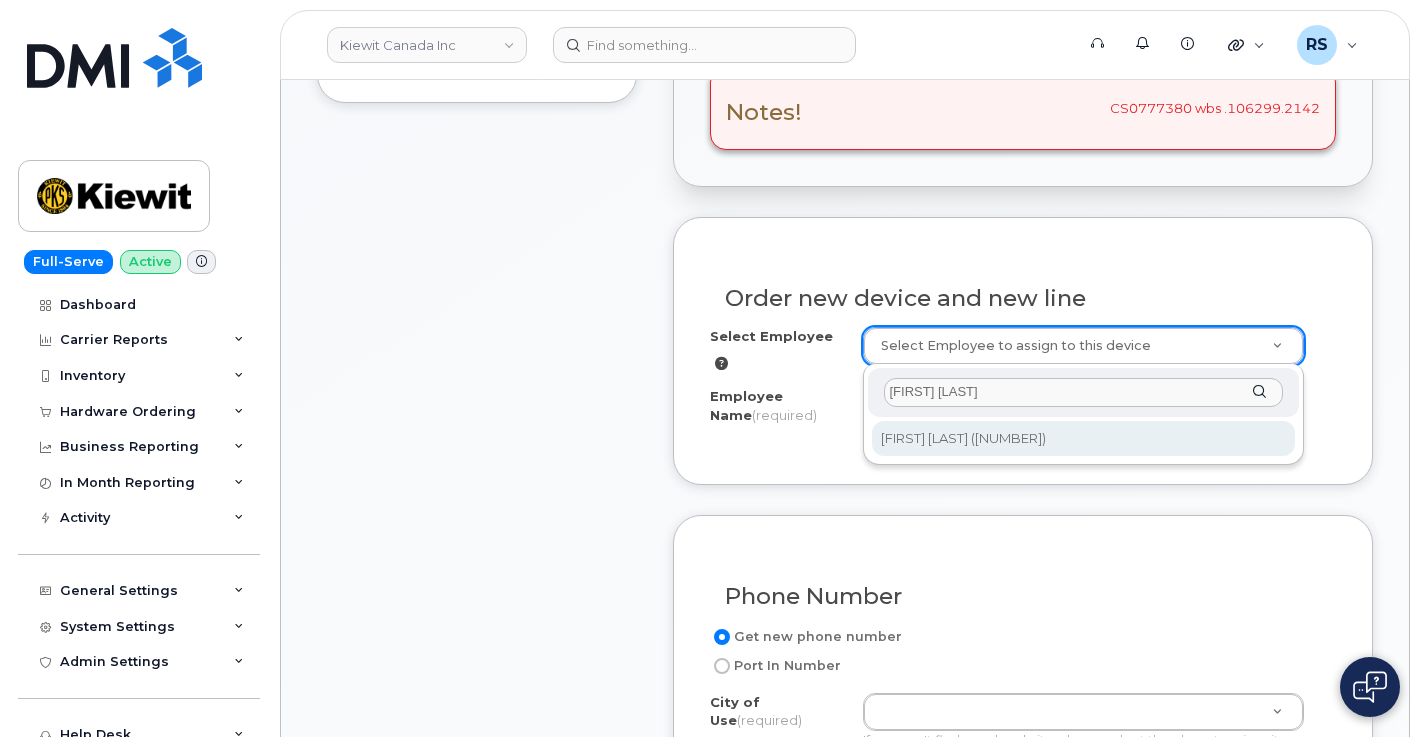 type on "[FIRST] [LAST]" 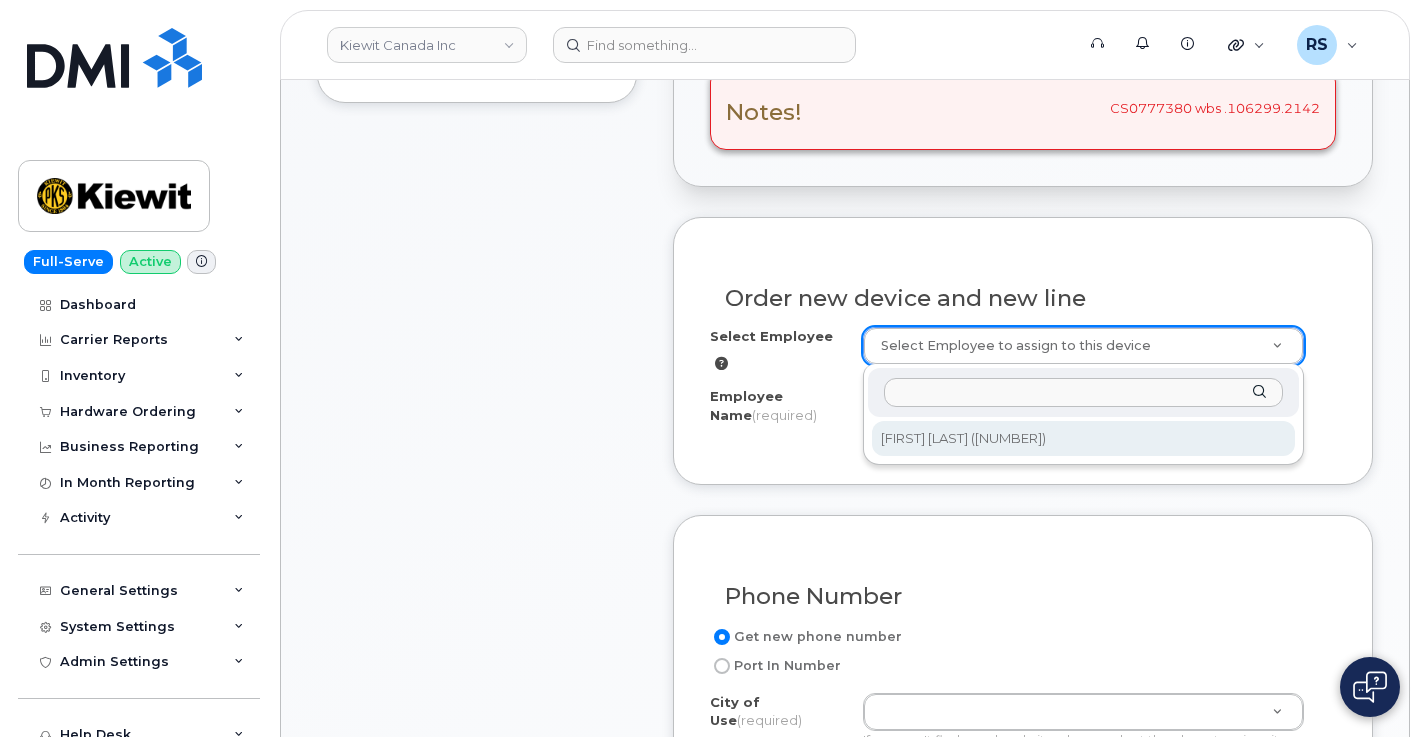 type on "[FIRST] [LAST]" 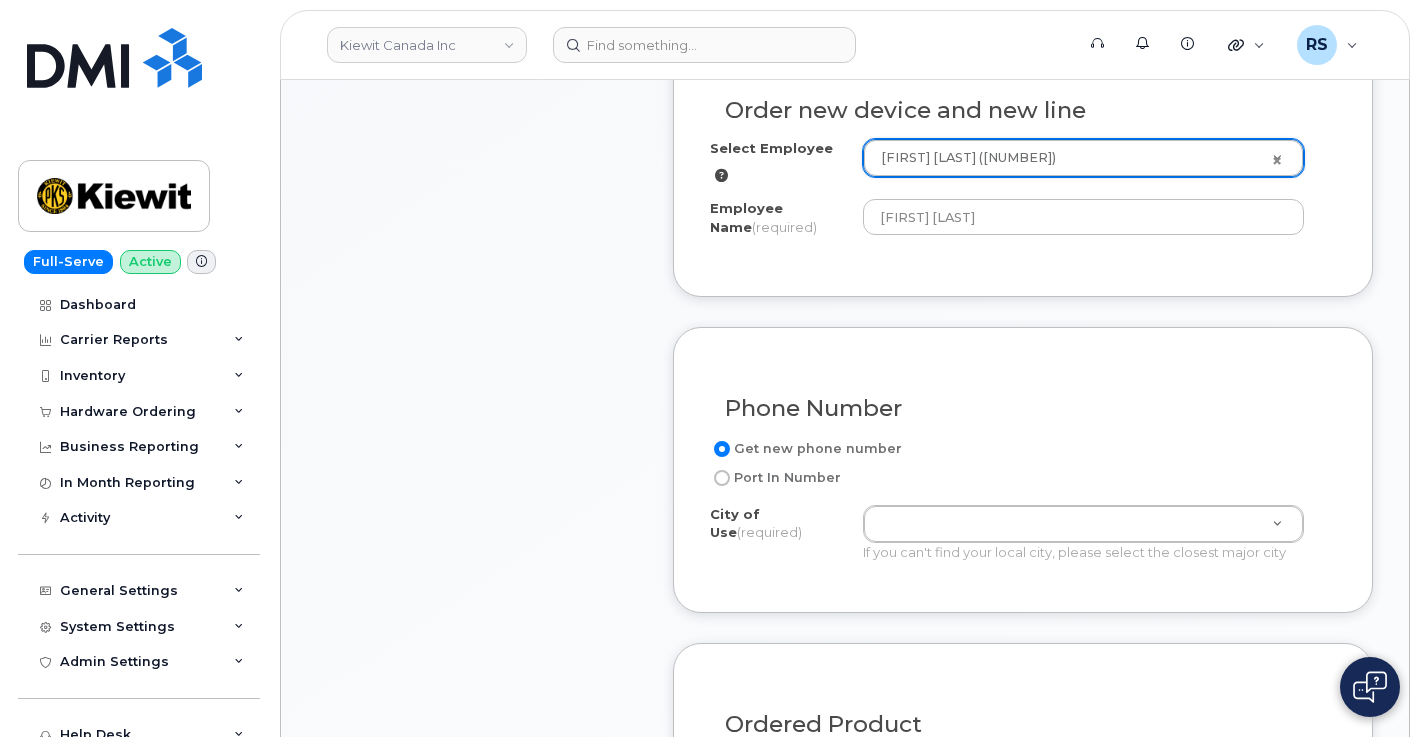 scroll, scrollTop: 867, scrollLeft: 0, axis: vertical 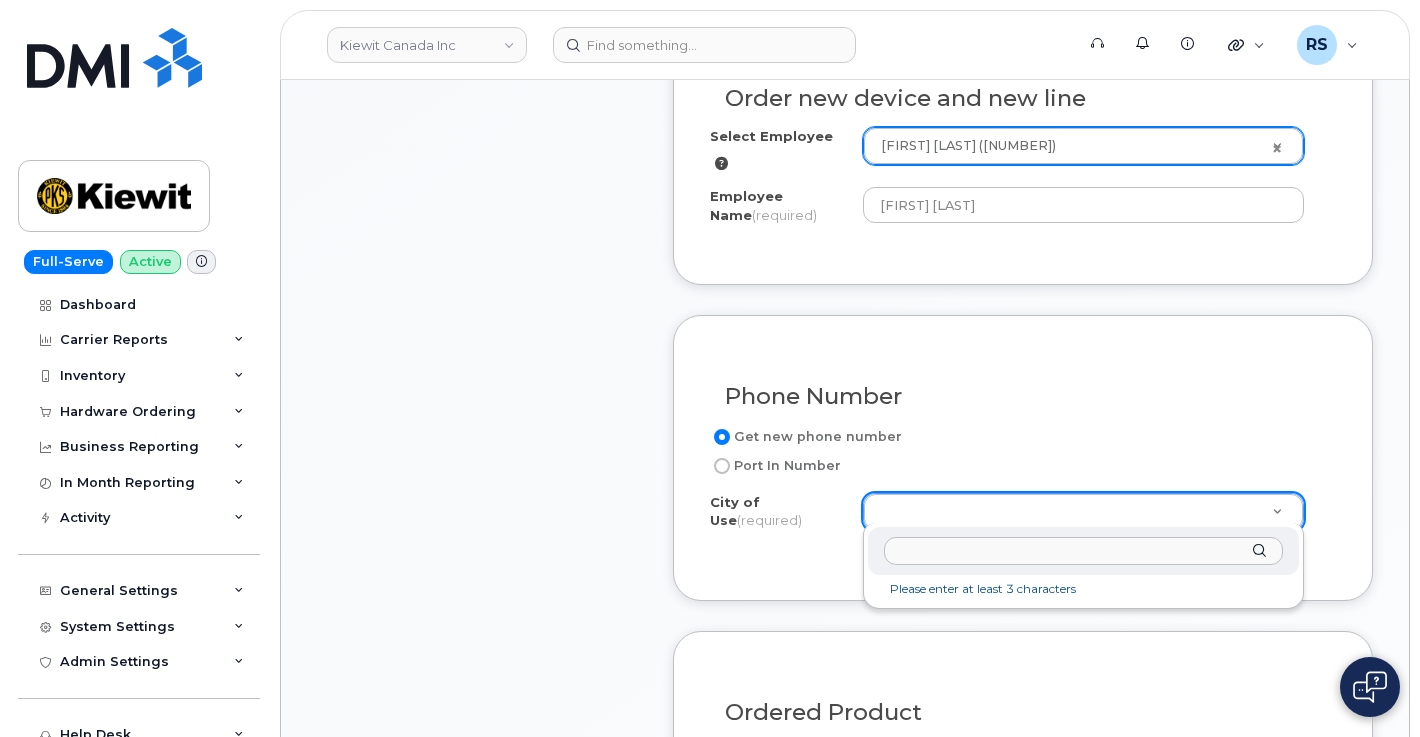 click at bounding box center (1084, 551) 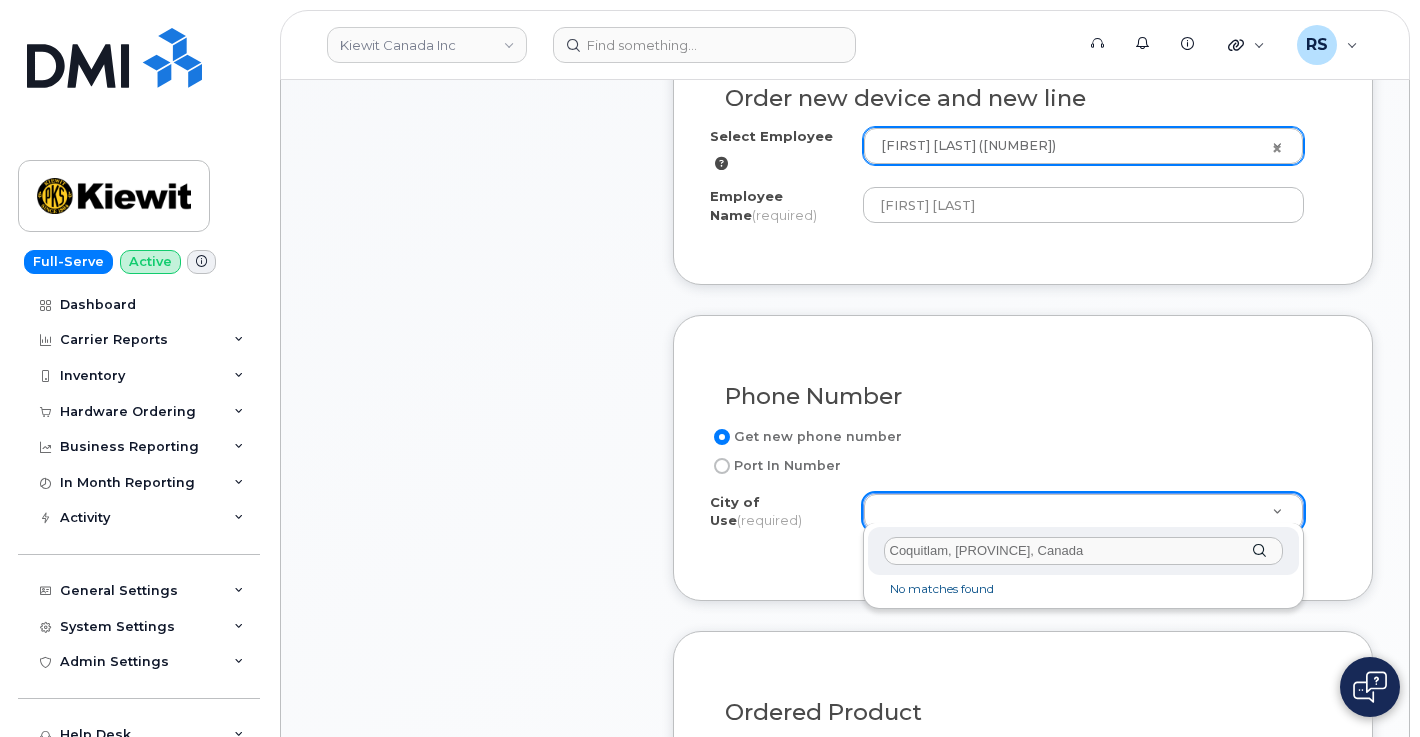 click on "Coquitlam, BC V3K 7B5, Canada" at bounding box center (1084, 551) 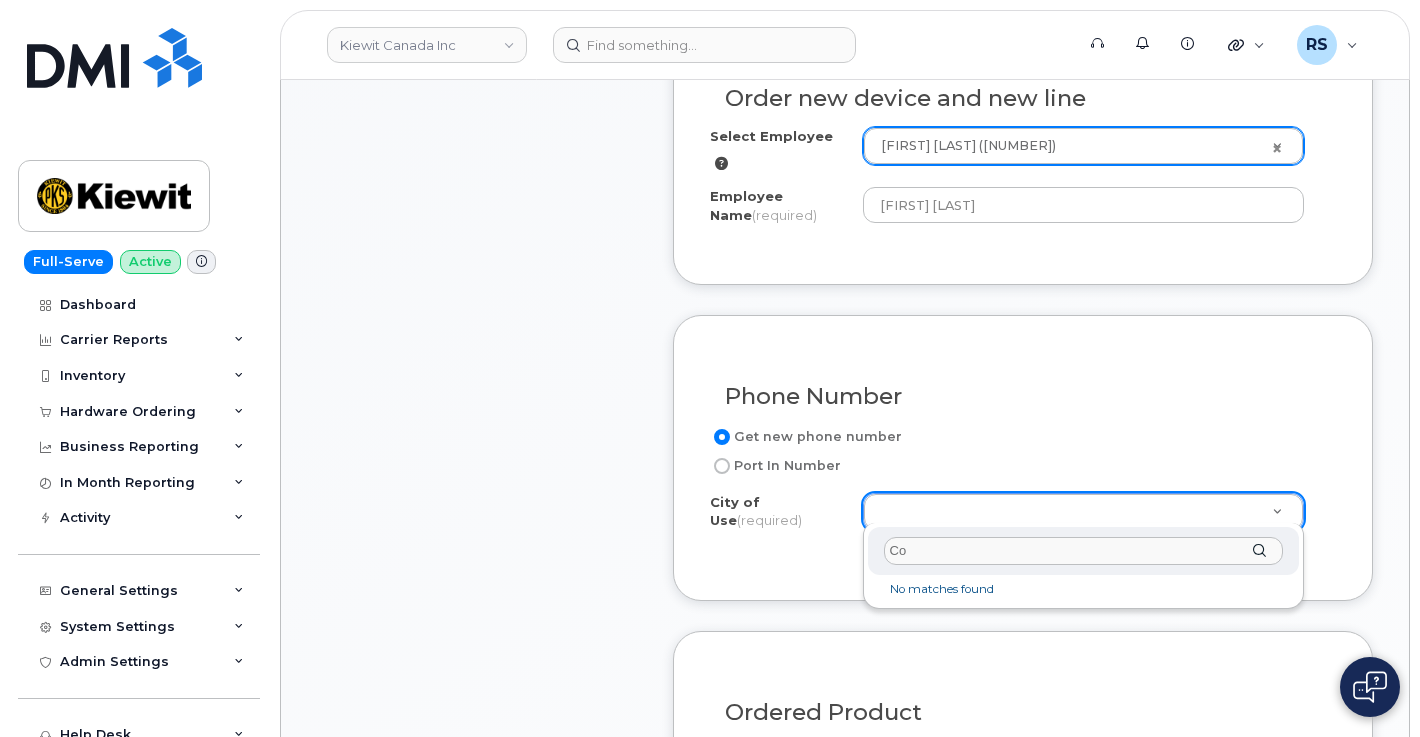 type on "C" 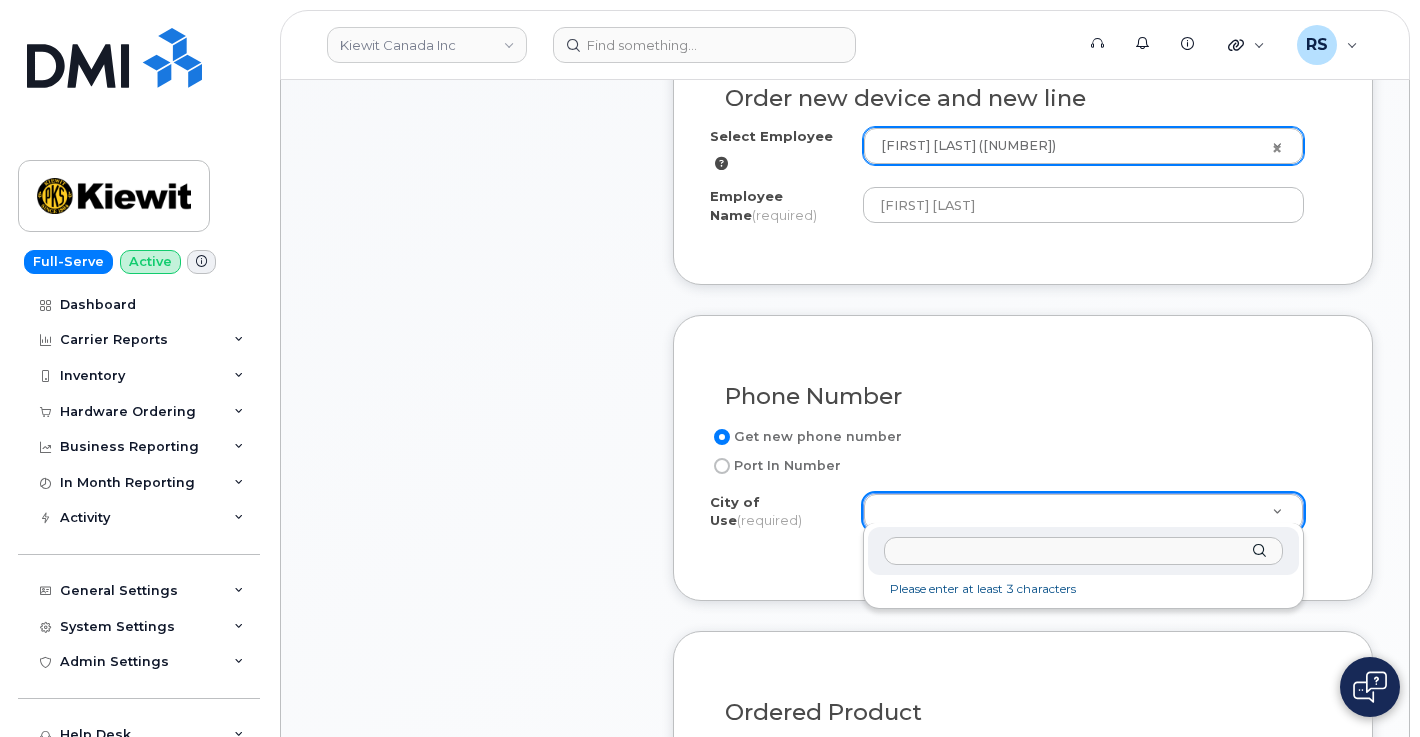 click at bounding box center (1084, 551) 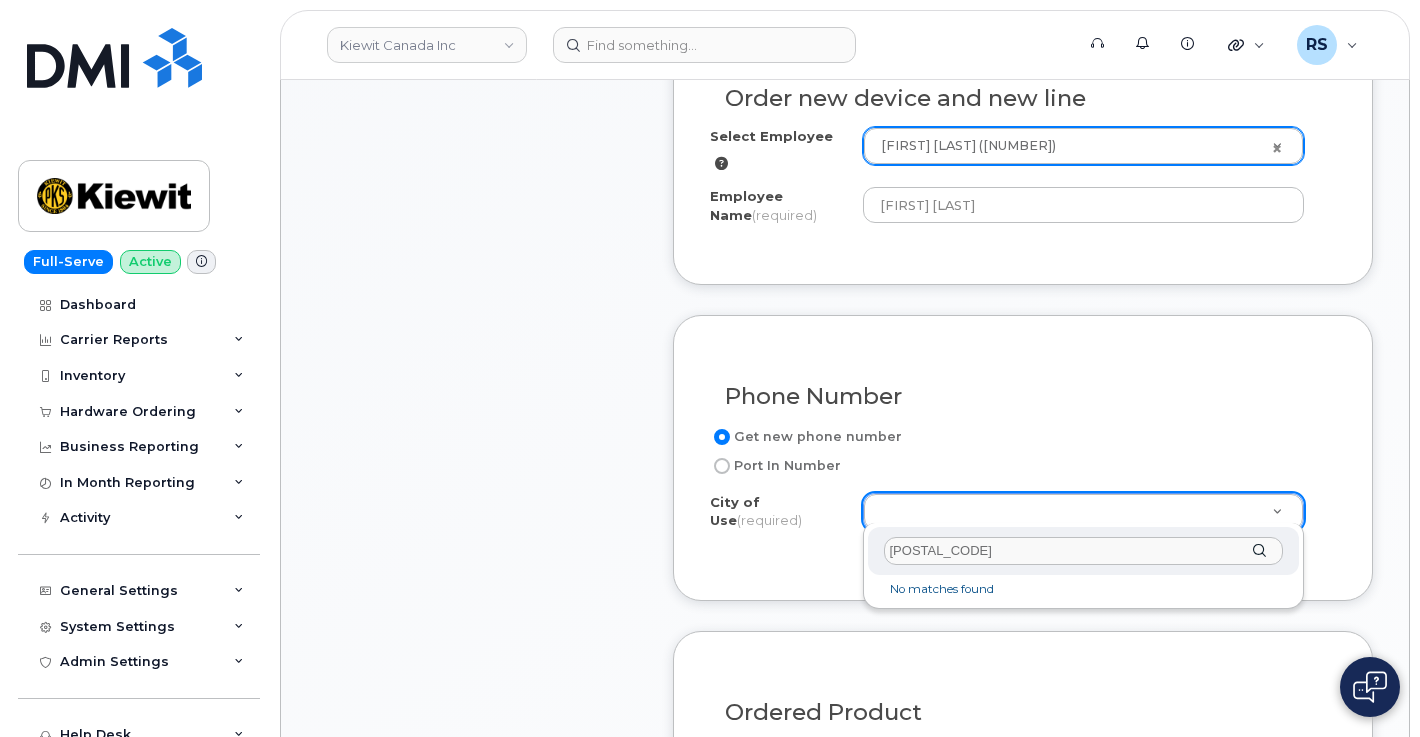 click on "V3K 7B5" at bounding box center (1084, 551) 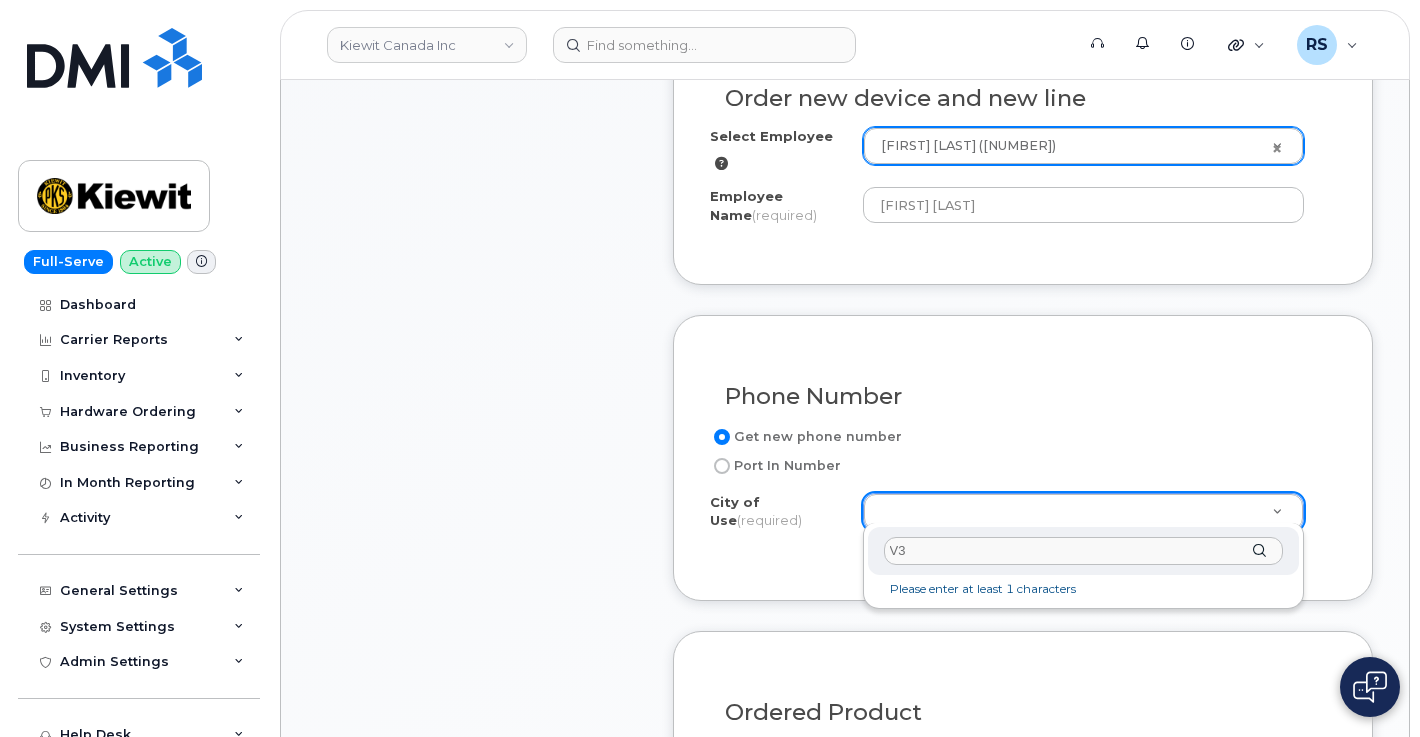 type on "V" 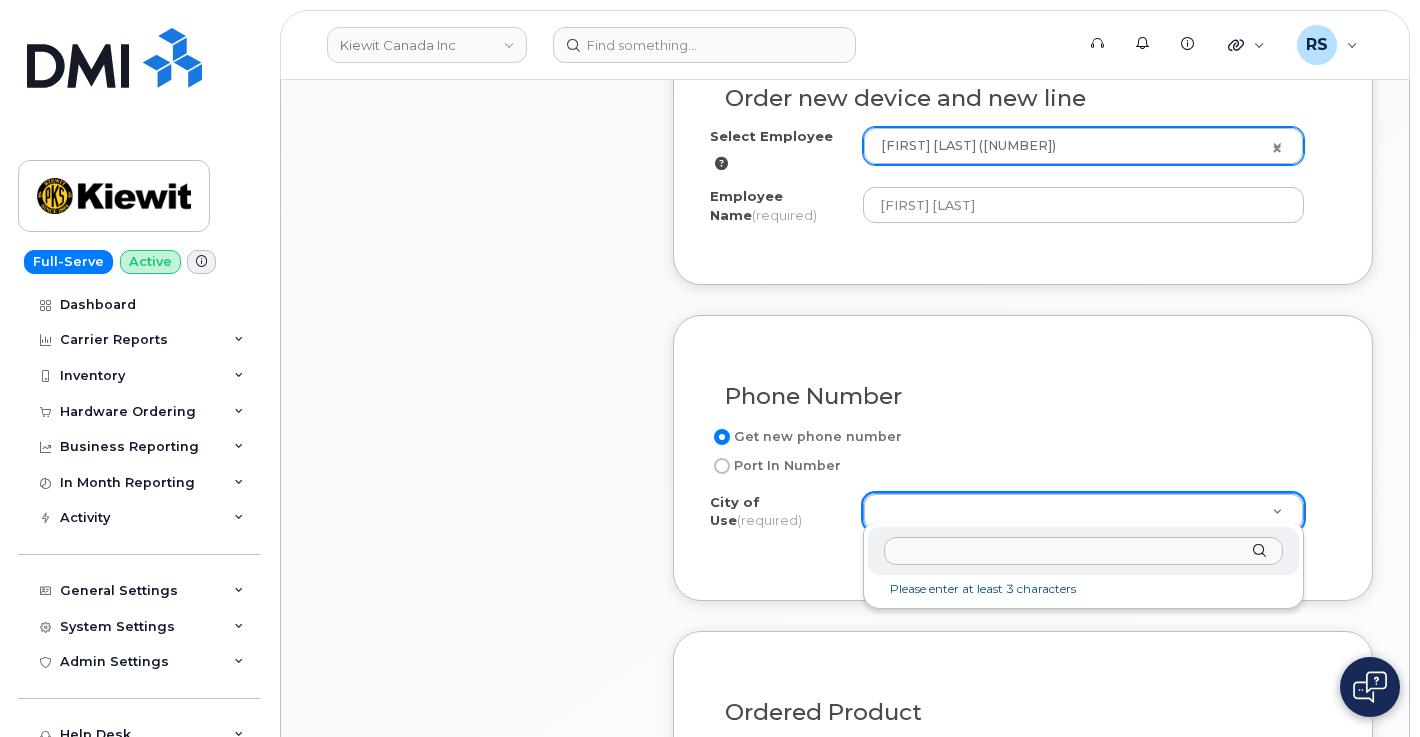 click at bounding box center [1084, 551] 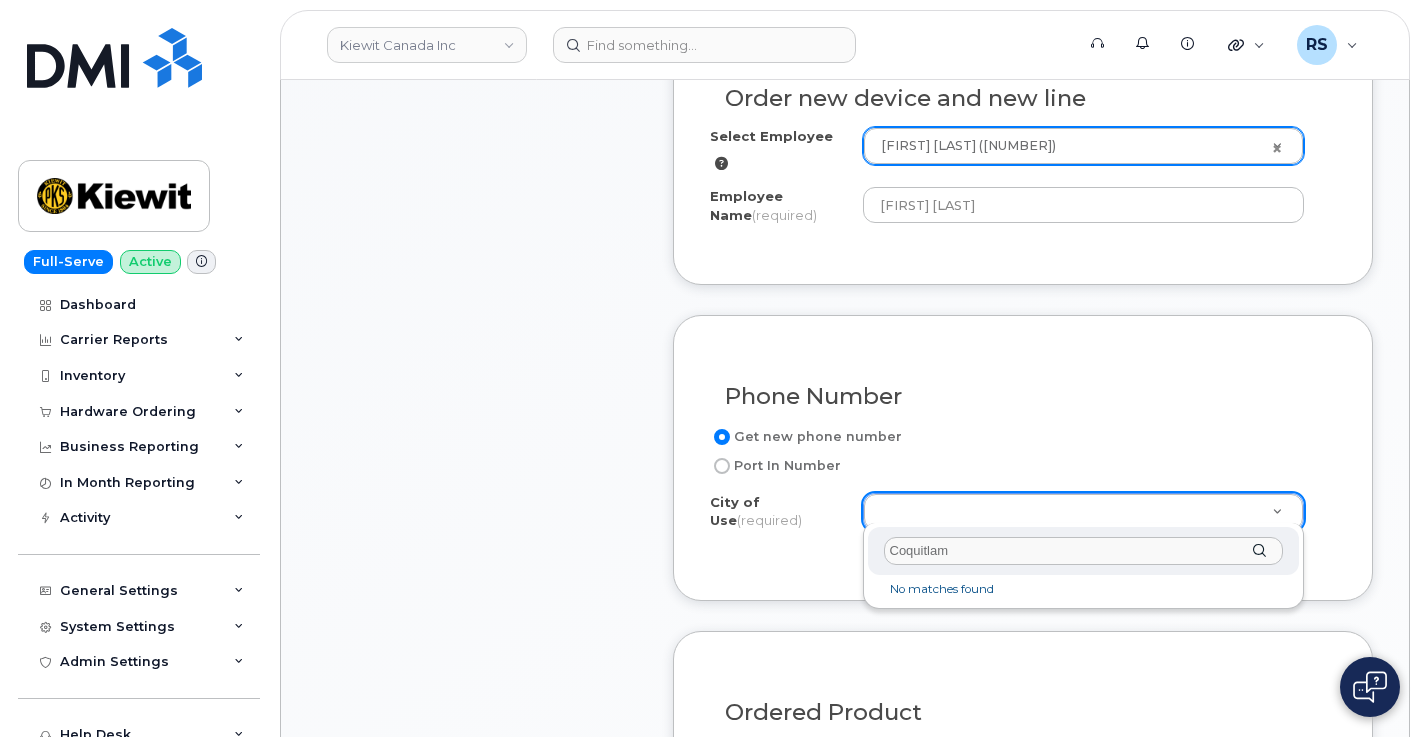 type on "Coquitlam" 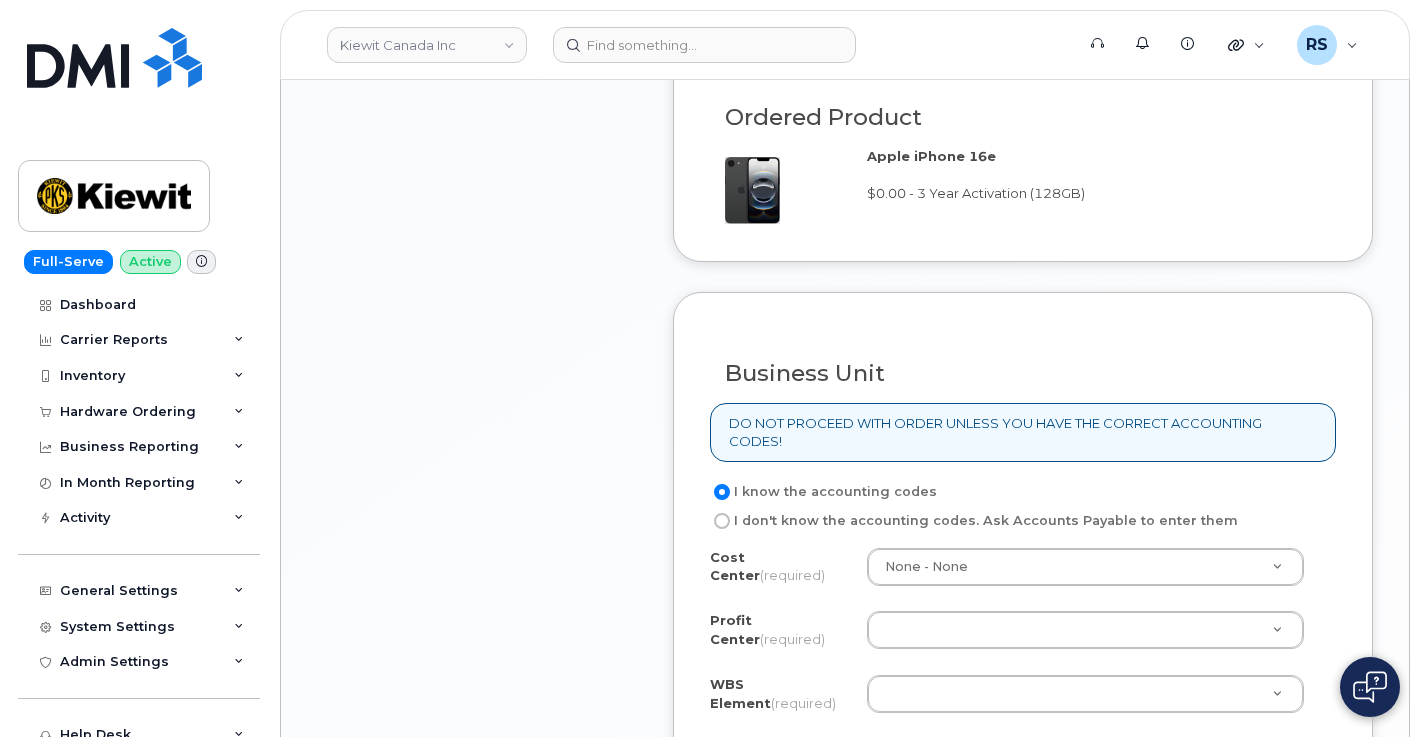 scroll, scrollTop: 1467, scrollLeft: 0, axis: vertical 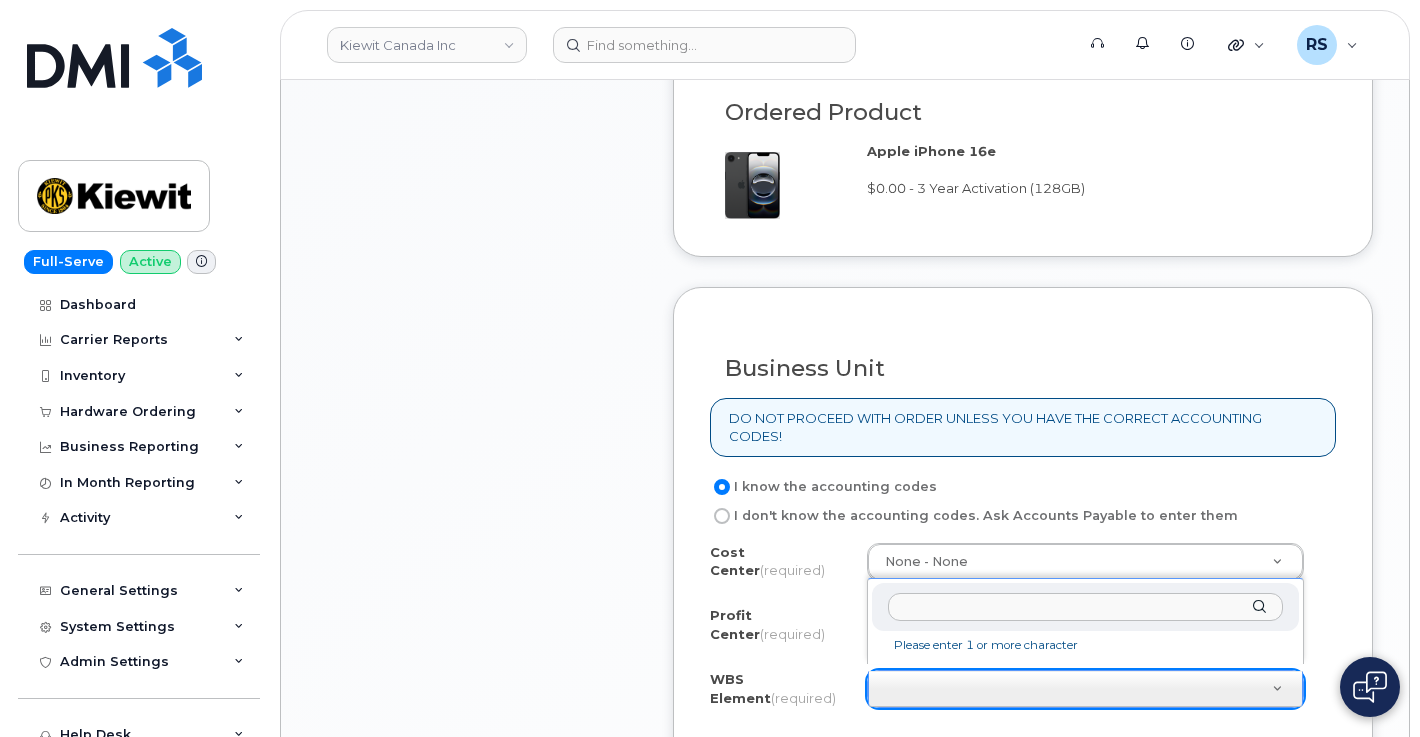 click at bounding box center (1086, 607) 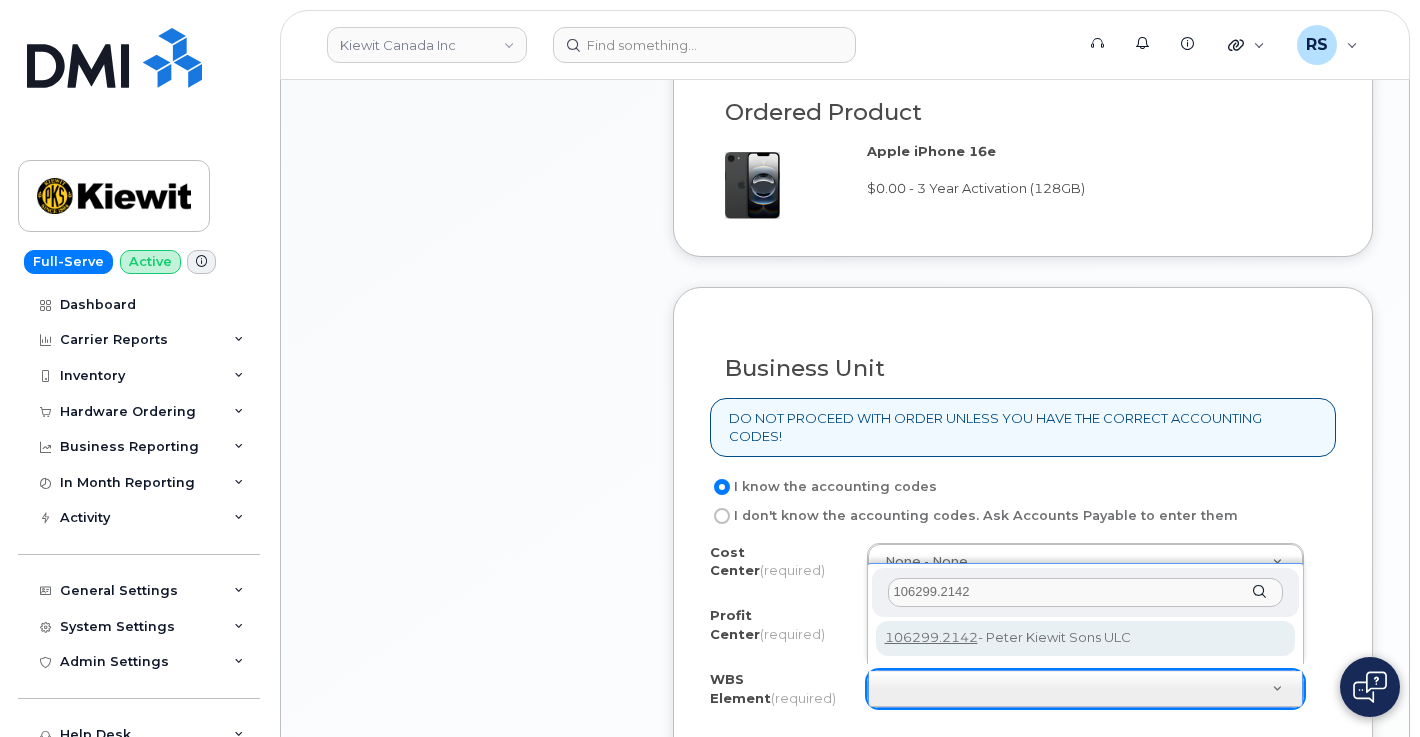 type on "106299.2142" 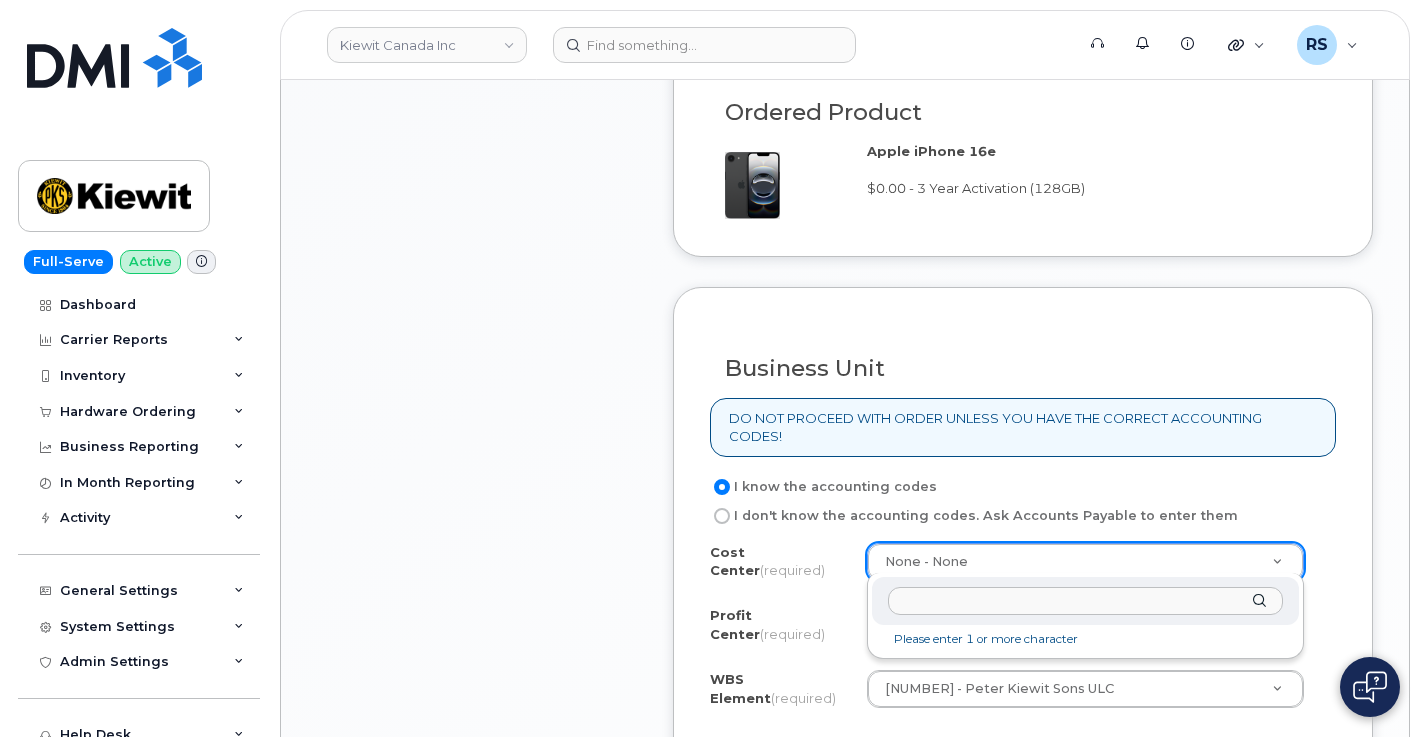 click at bounding box center (1086, 601) 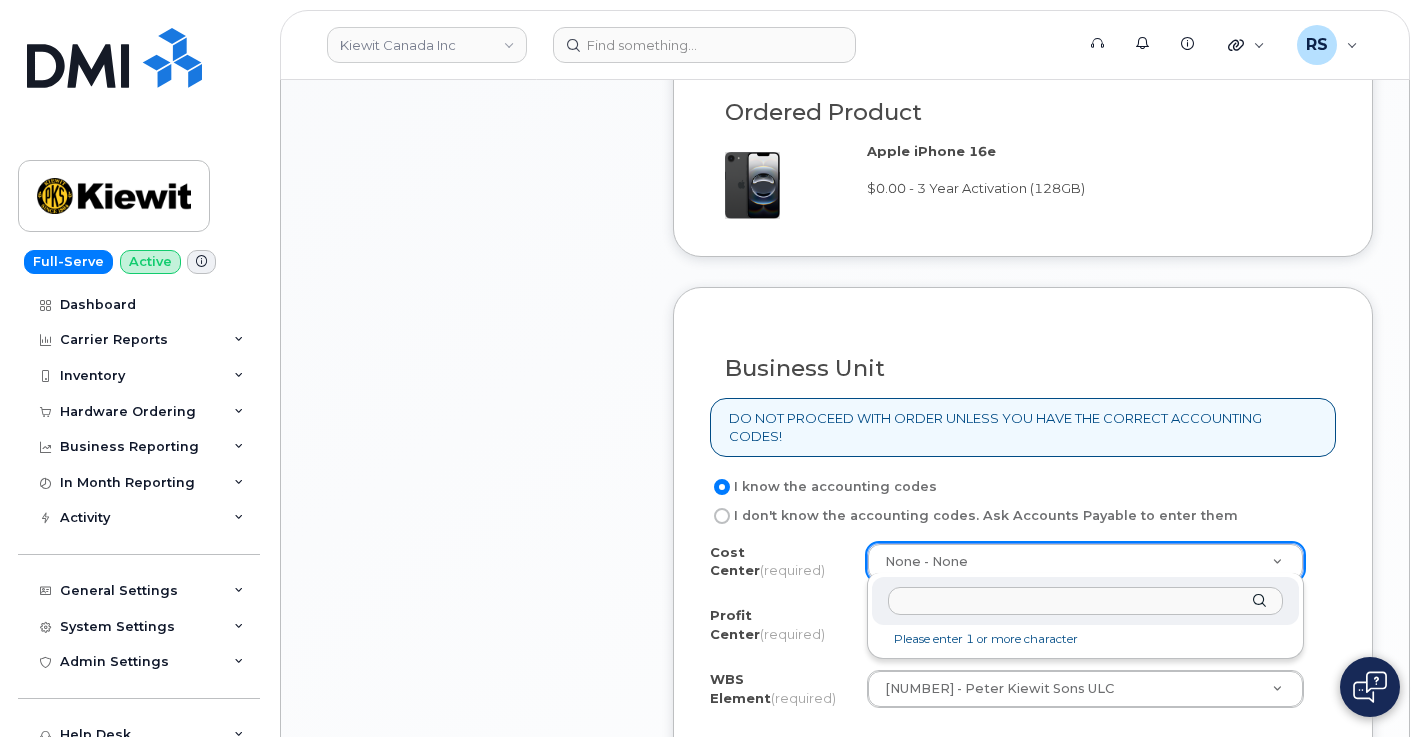 click at bounding box center [1086, 601] 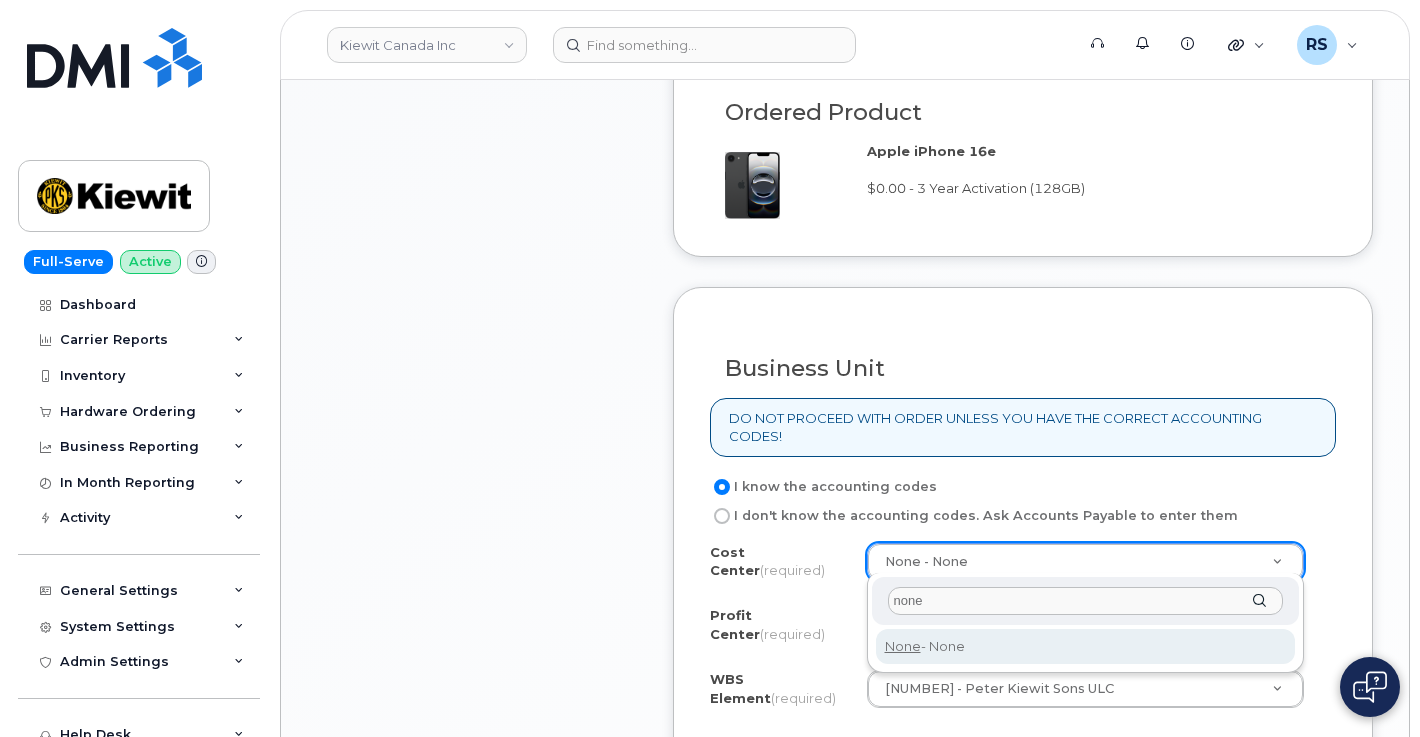 type on "none" 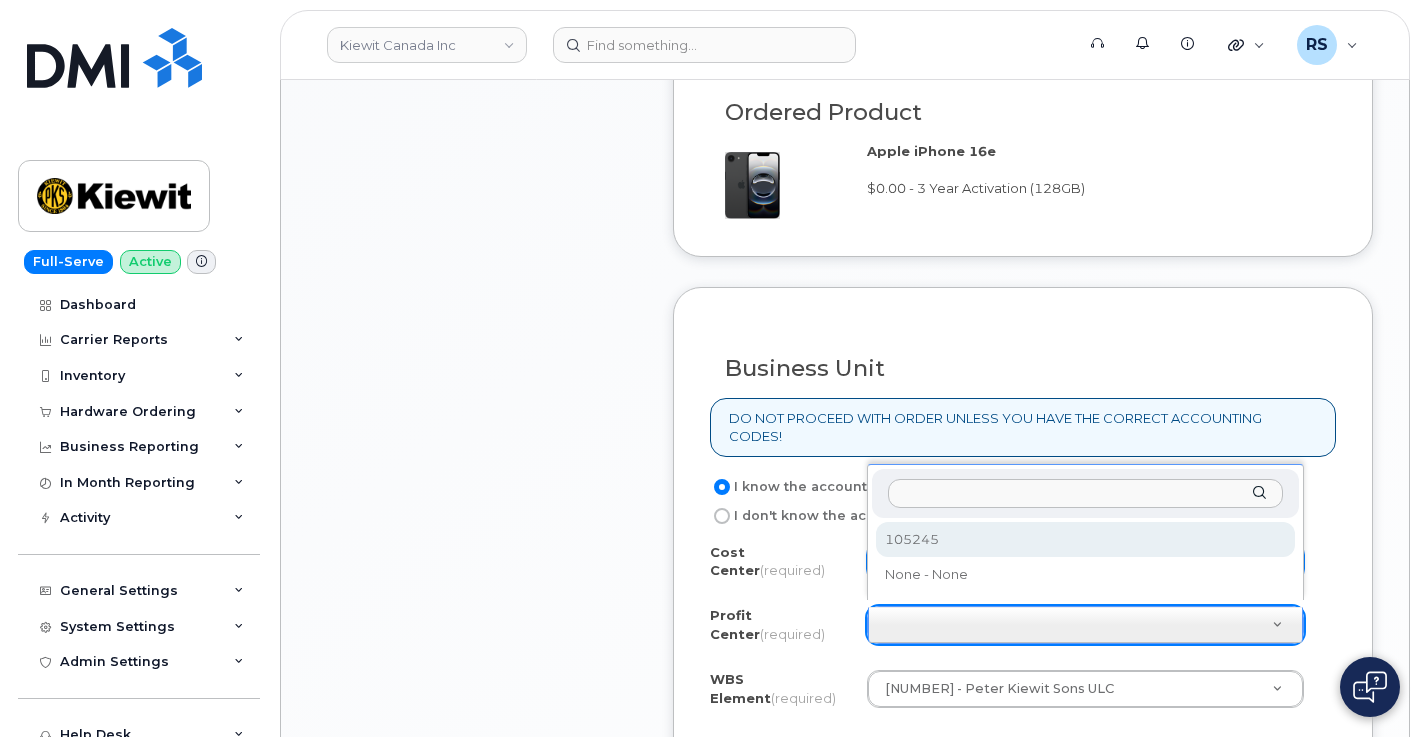 click at bounding box center (1086, 493) 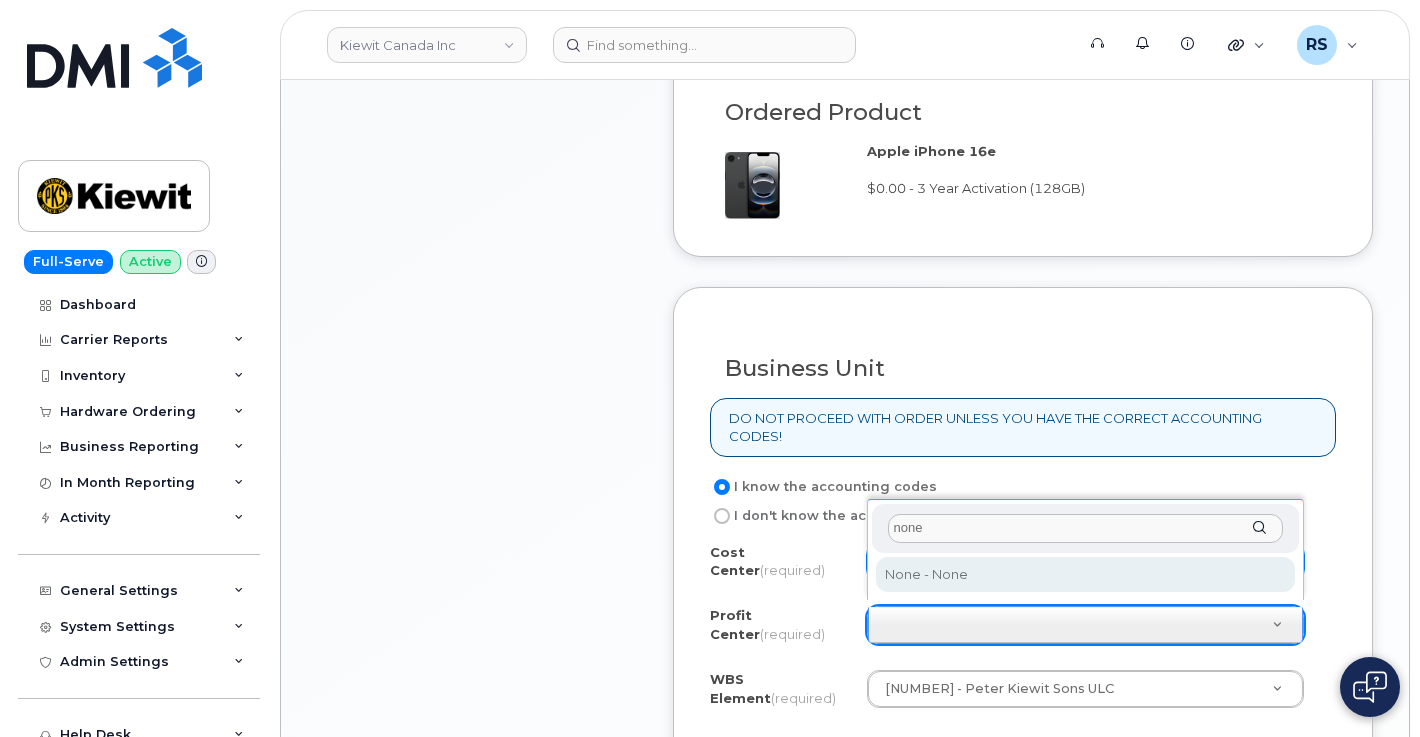 type on "none" 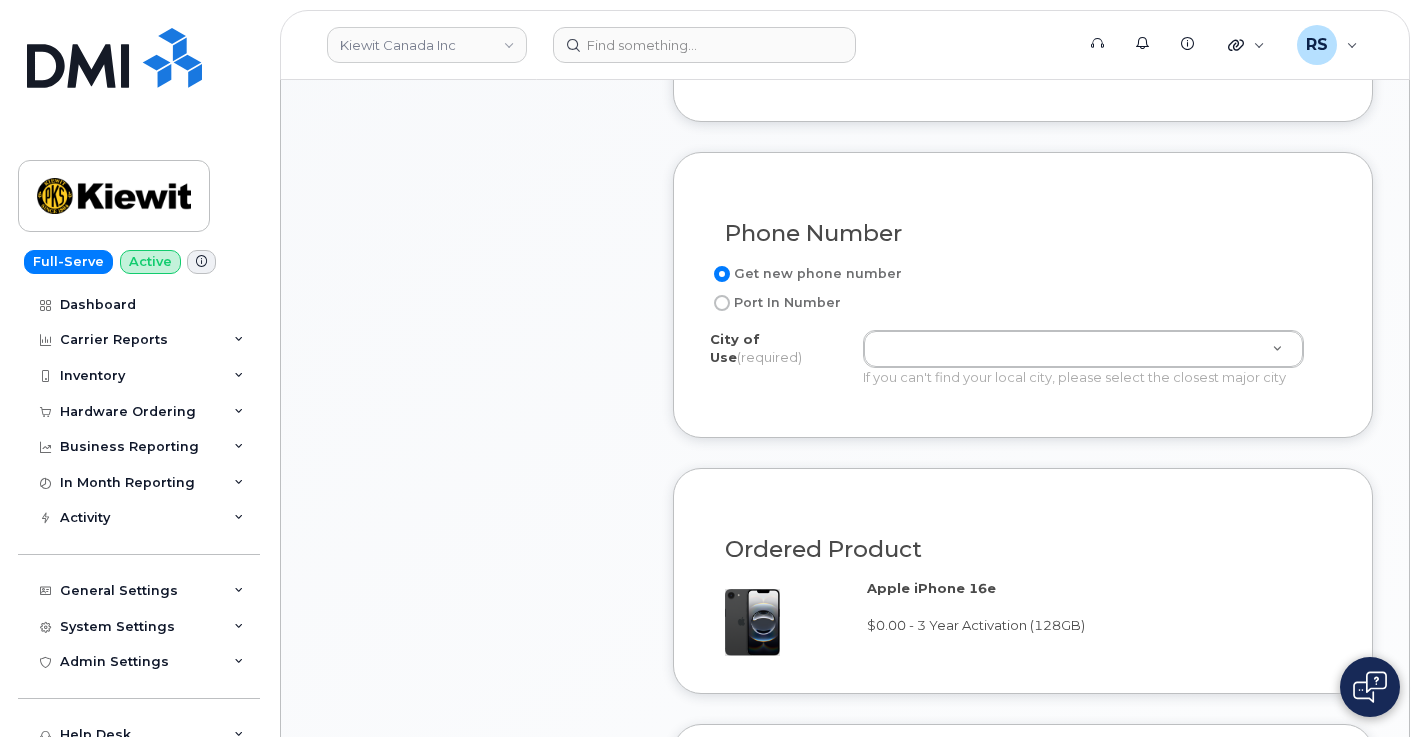 scroll, scrollTop: 1000, scrollLeft: 0, axis: vertical 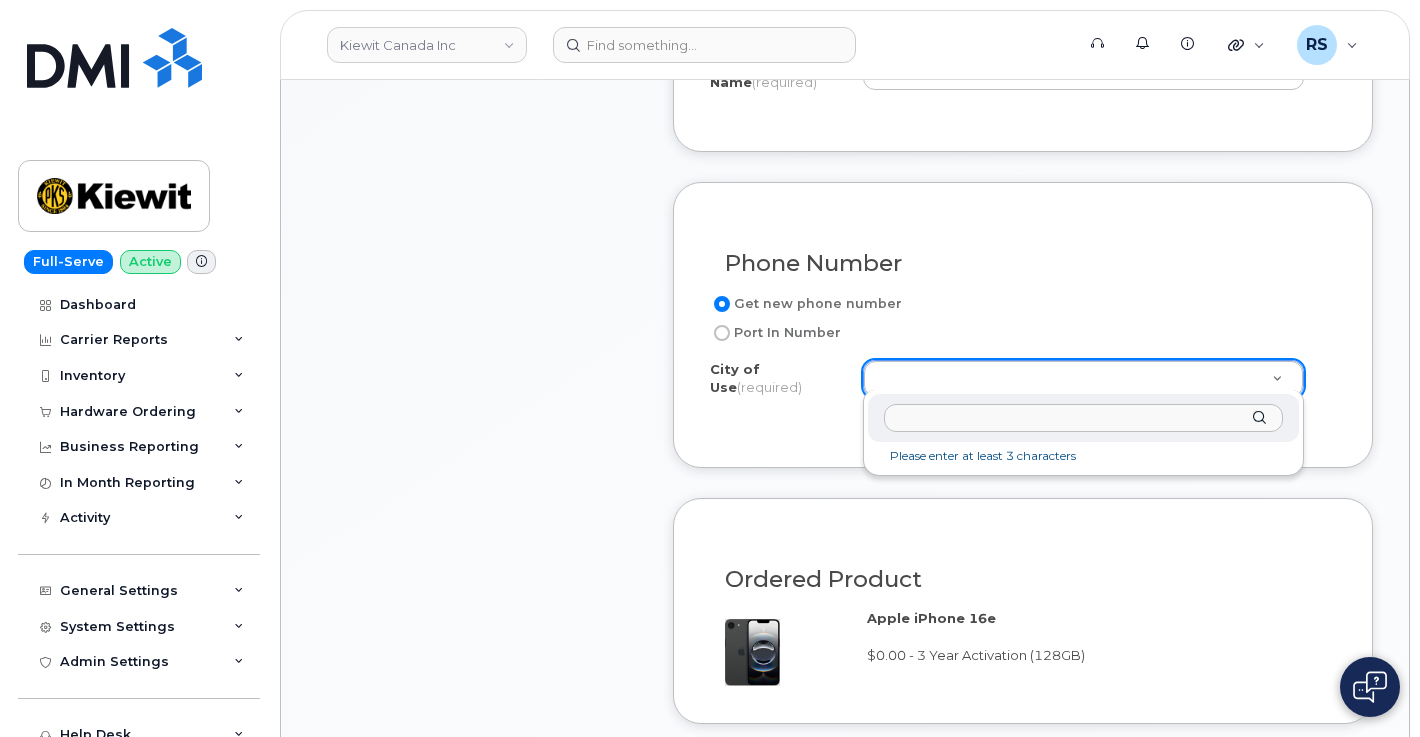 click at bounding box center (1084, 418) 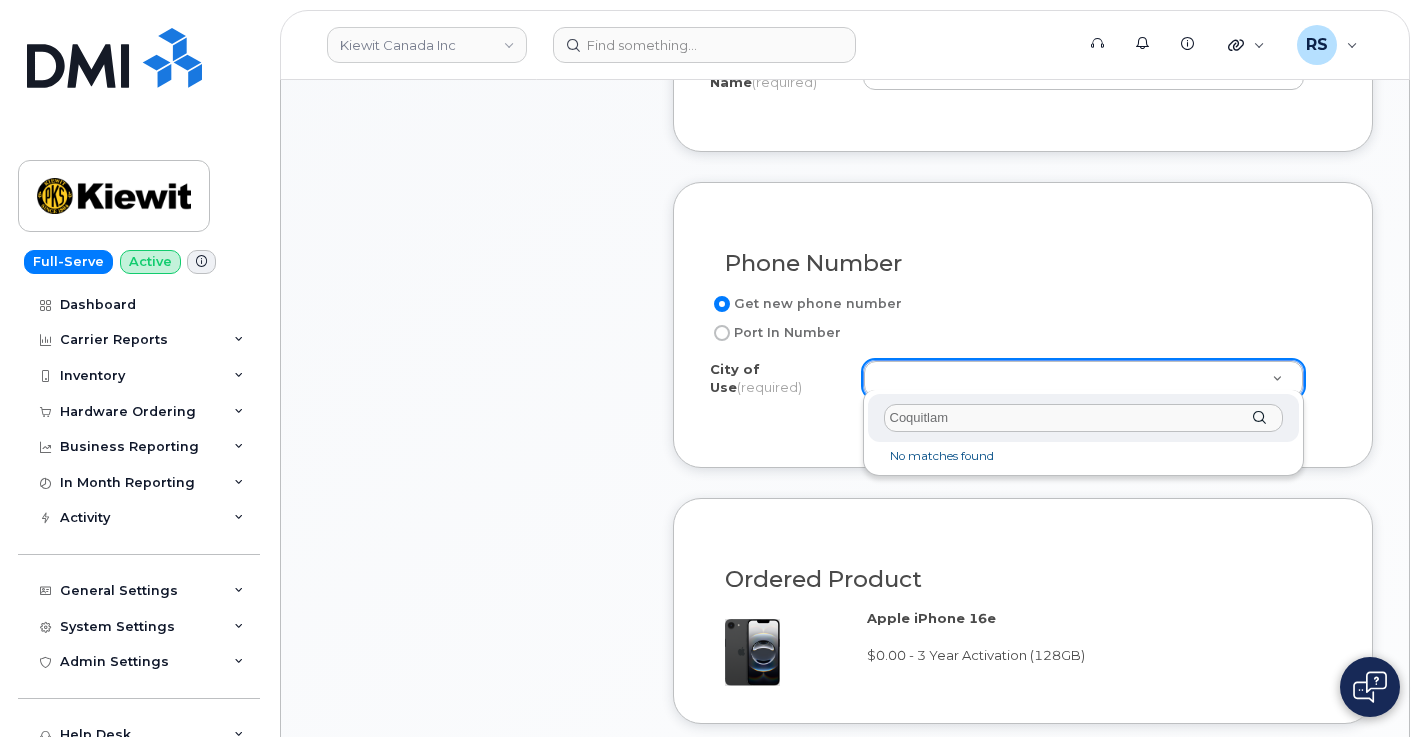 click on "Coquitlam" at bounding box center (1084, 418) 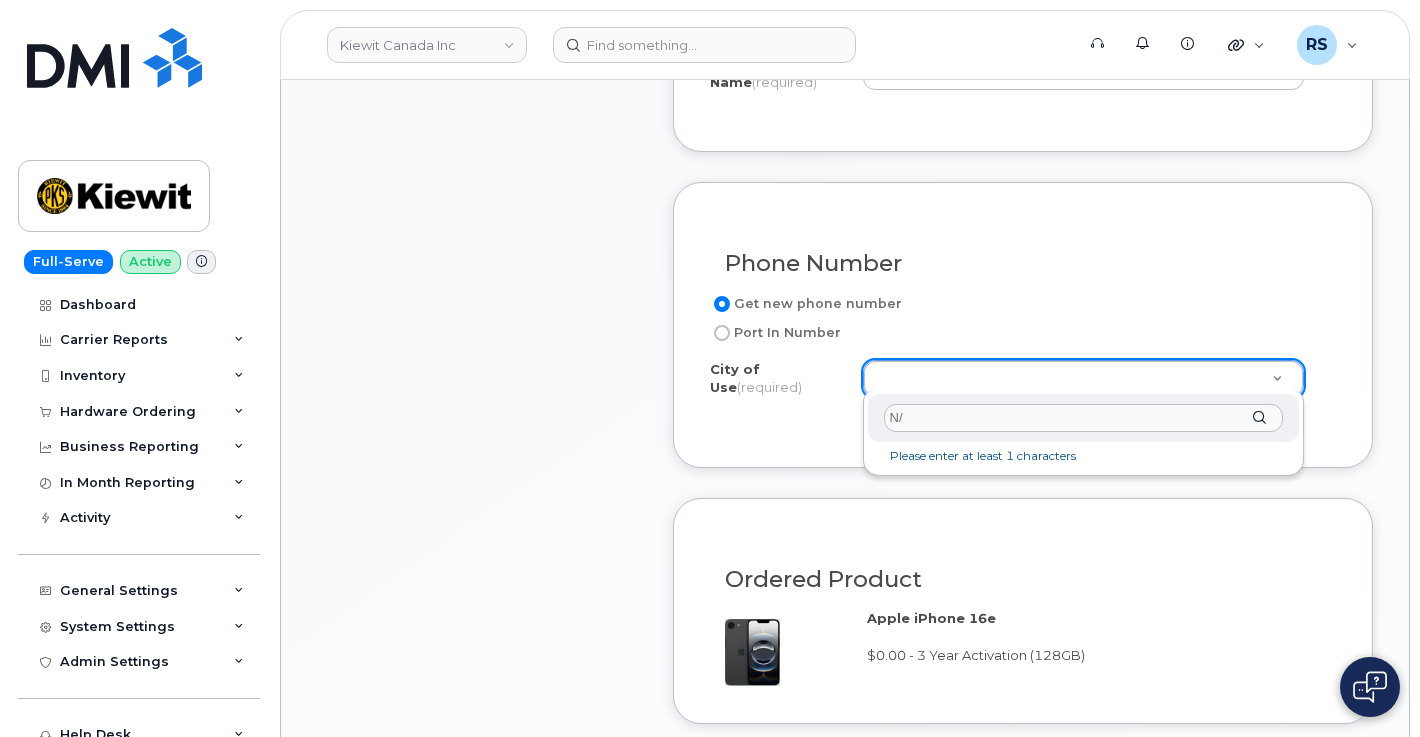 type on "N" 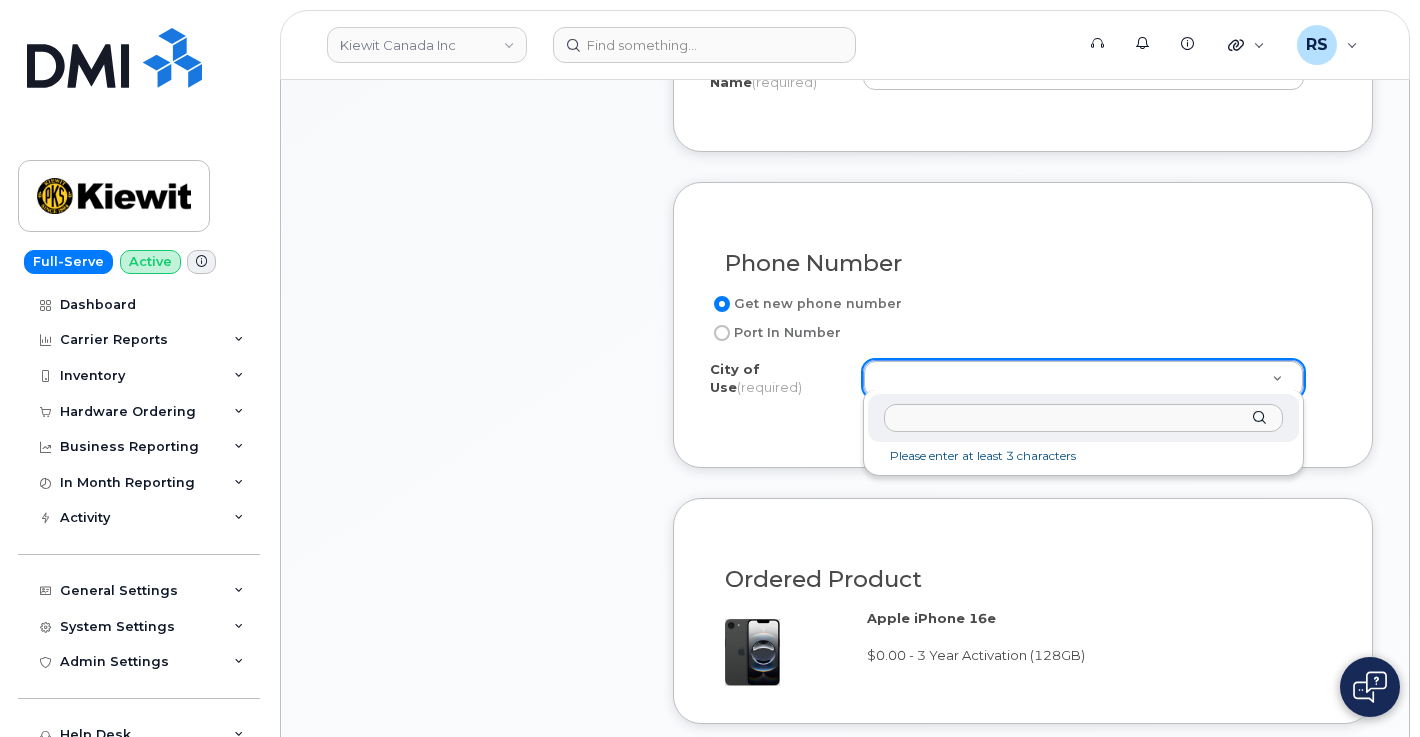 click at bounding box center [1084, 418] 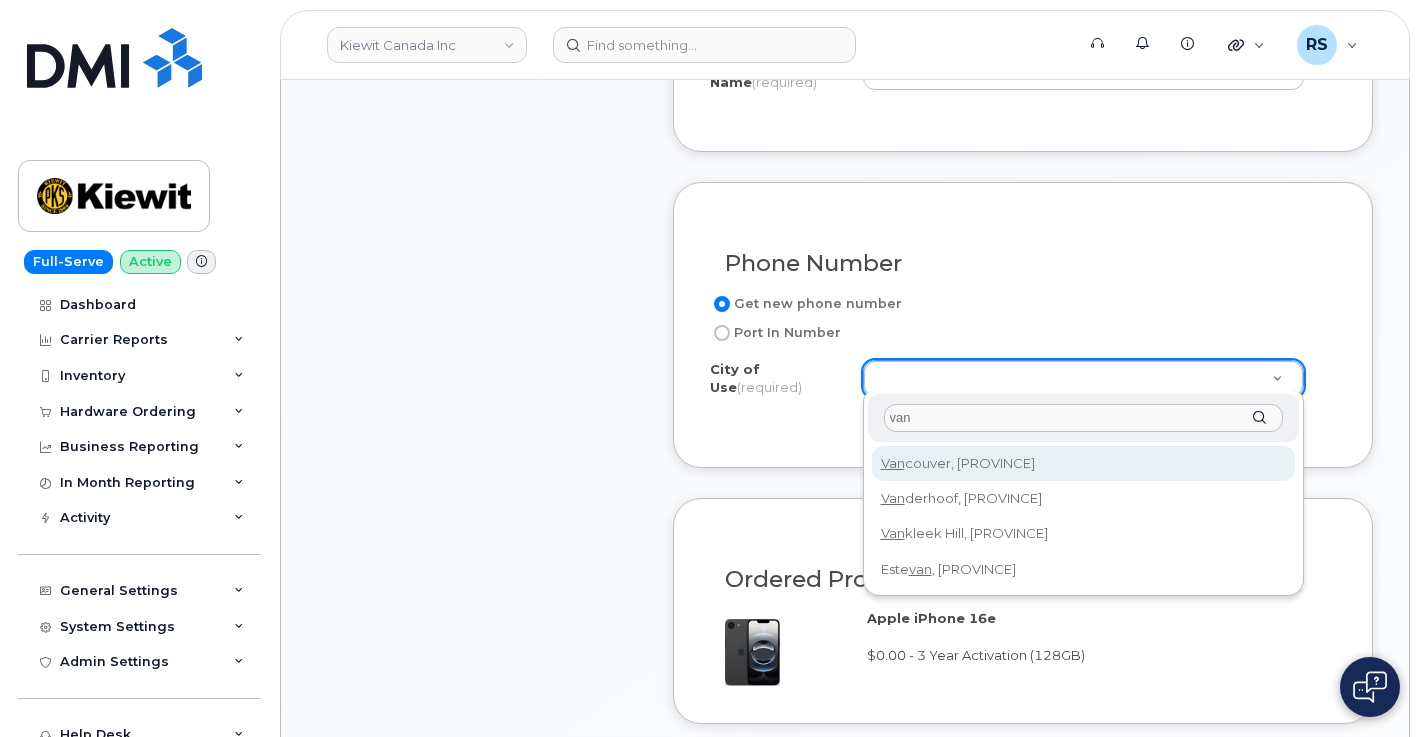 type on "van" 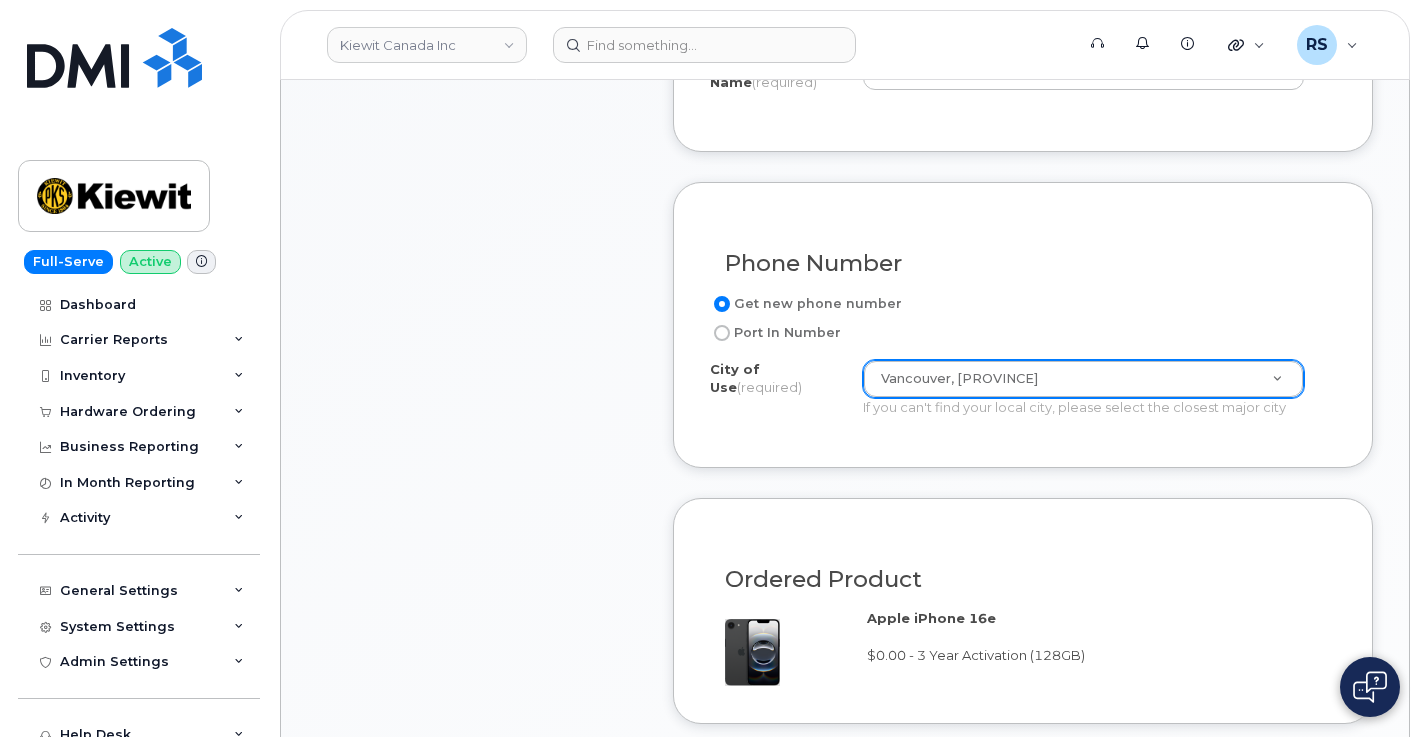 click on "Get new phone number
Port In Number
City of Use
(required)
Vancouver, British Columbia     964
If you can't find your local city, please select the closest major city" at bounding box center (1023, 362) 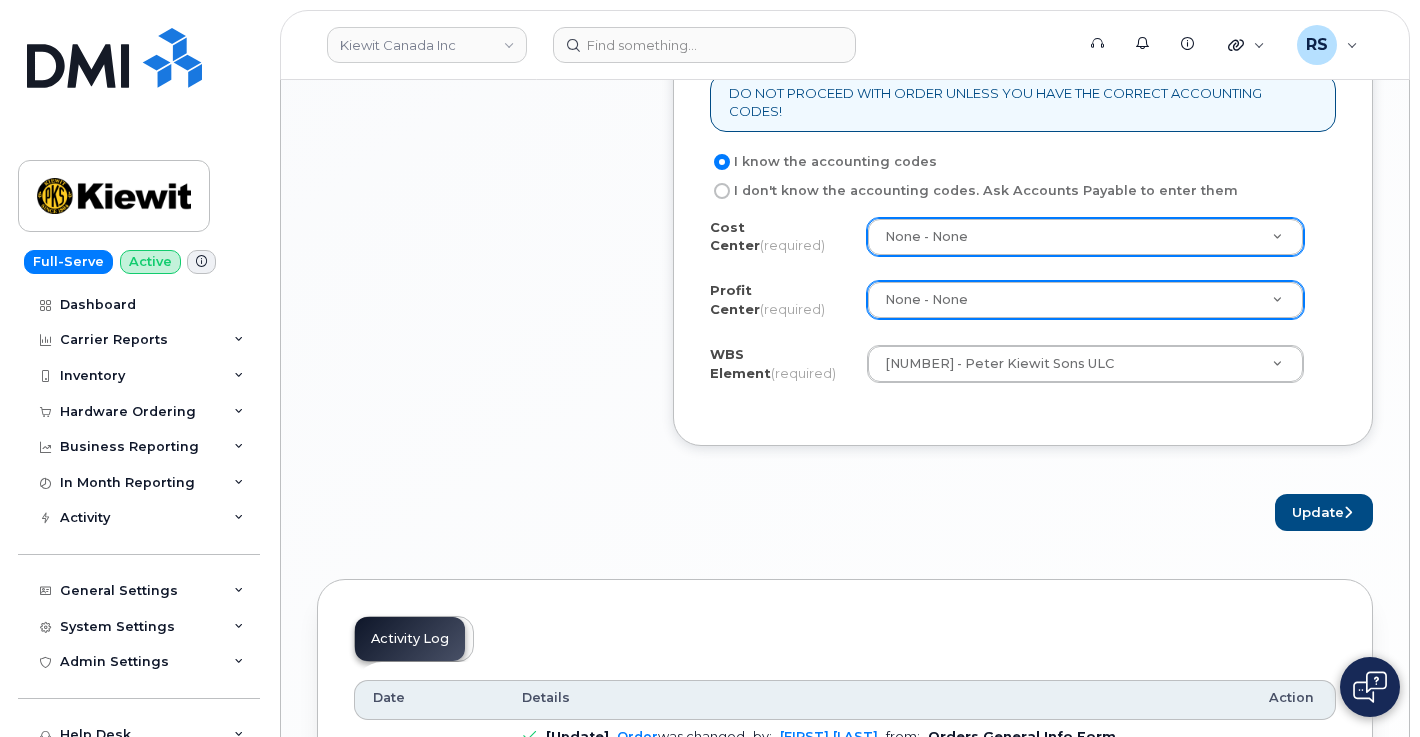 scroll, scrollTop: 1800, scrollLeft: 0, axis: vertical 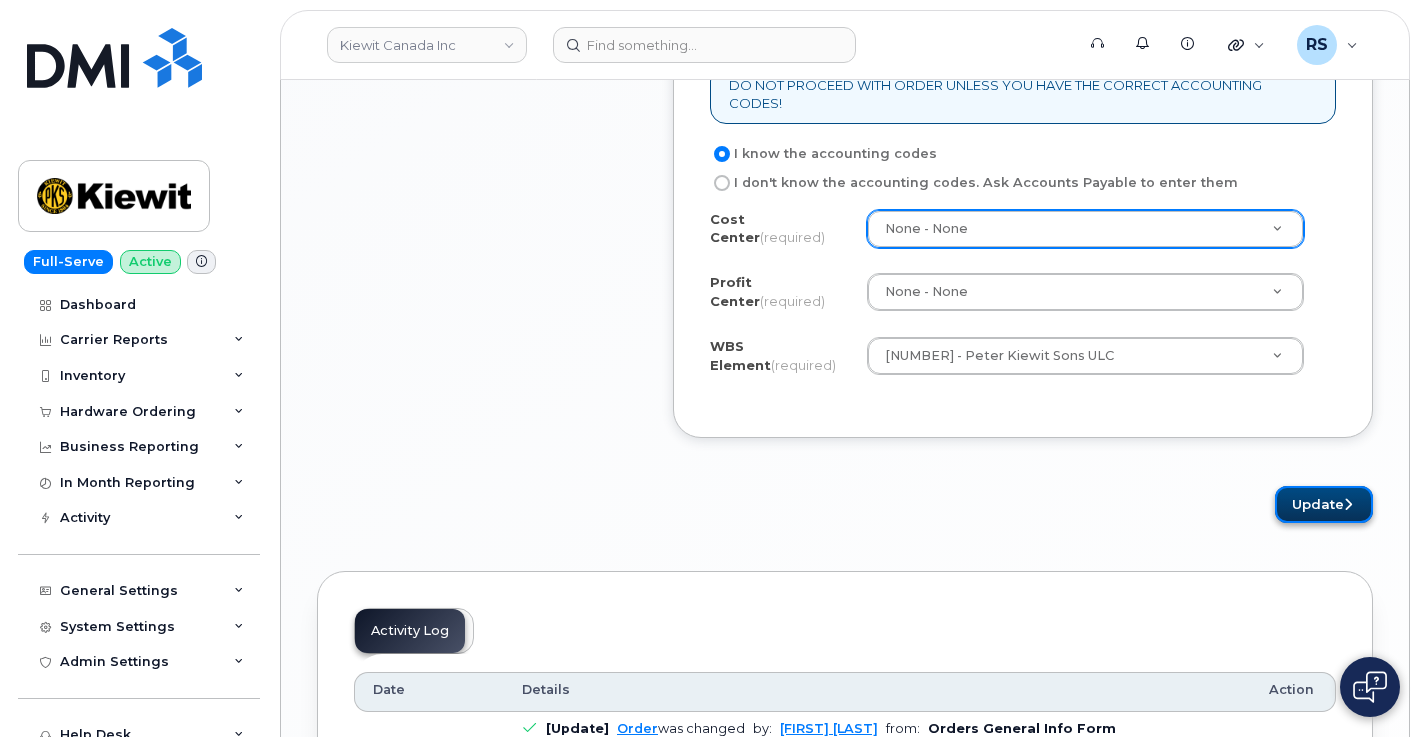 click on "Update" at bounding box center (1324, 504) 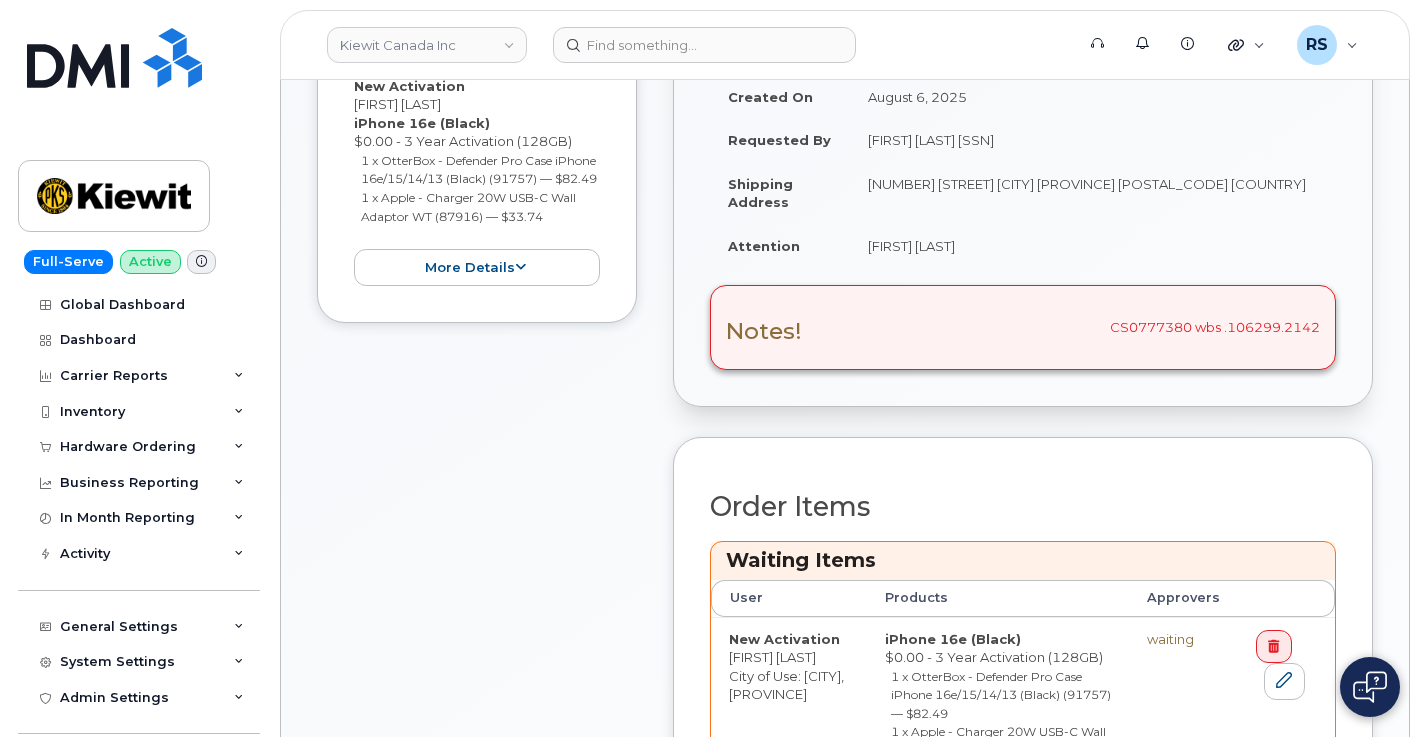 scroll, scrollTop: 867, scrollLeft: 0, axis: vertical 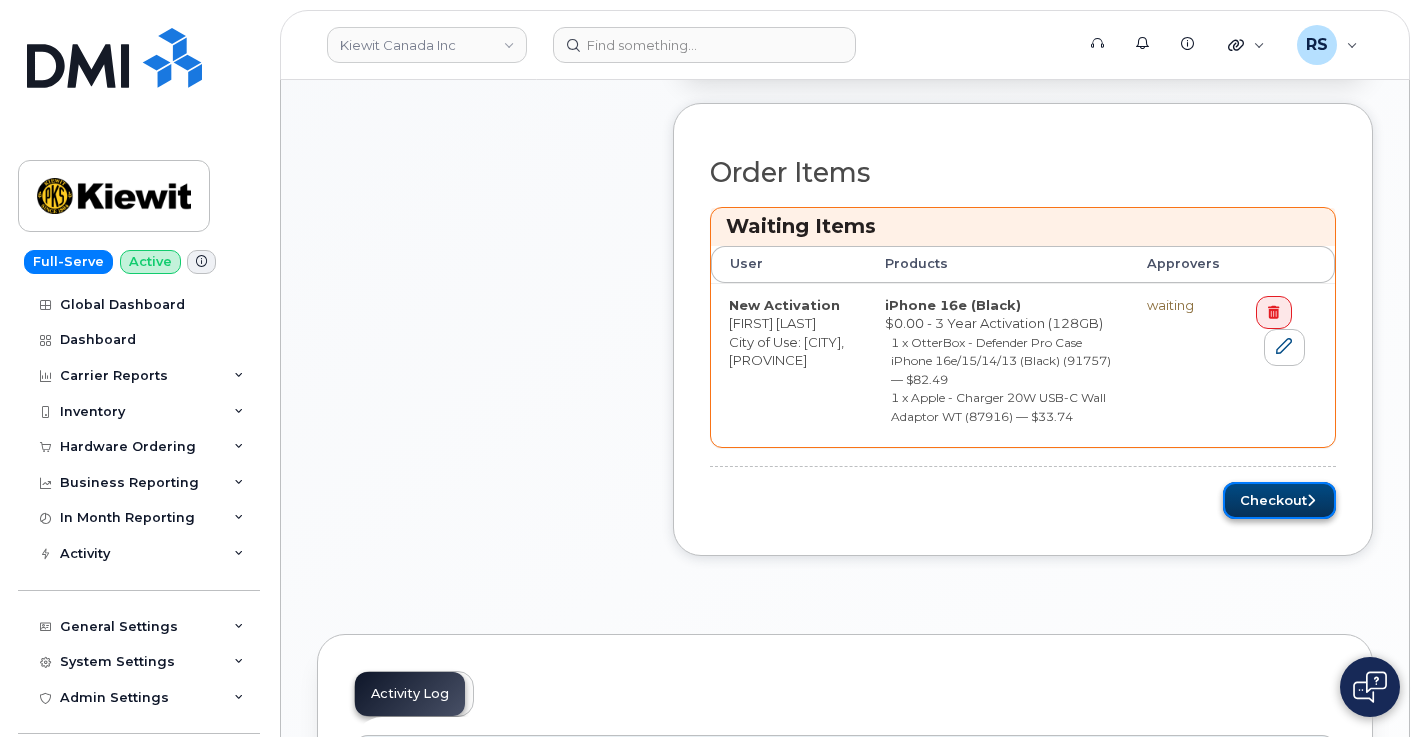 click on "Checkout" at bounding box center [1279, 500] 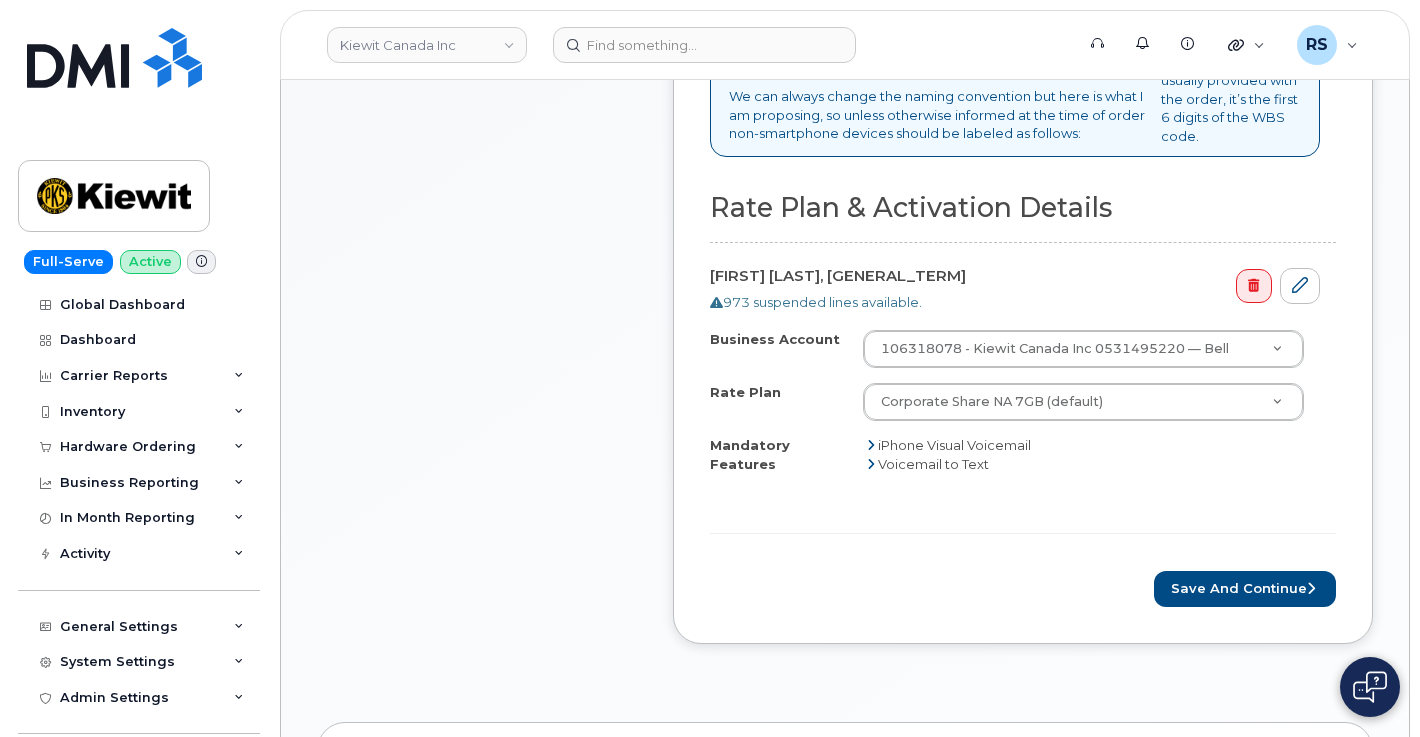 scroll, scrollTop: 1000, scrollLeft: 0, axis: vertical 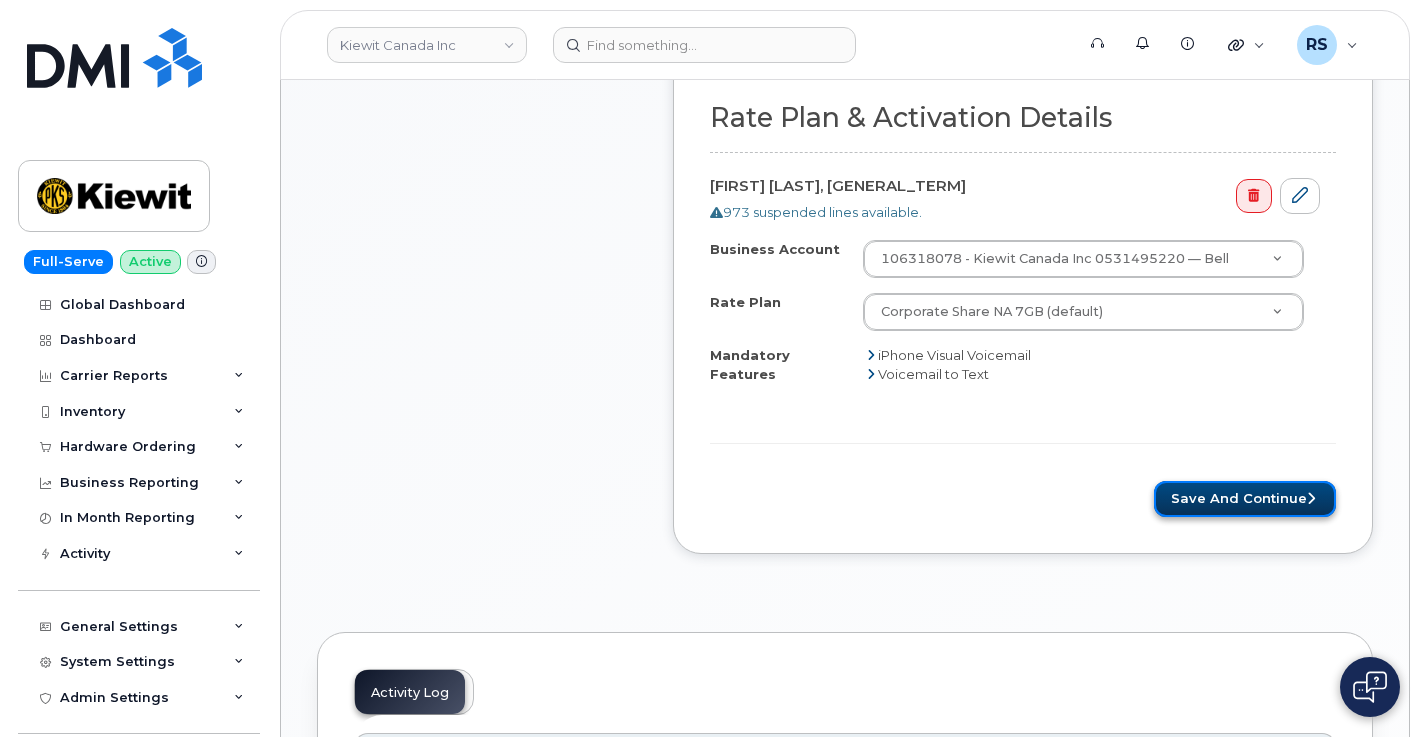 click on "Save and Continue" at bounding box center (1245, 499) 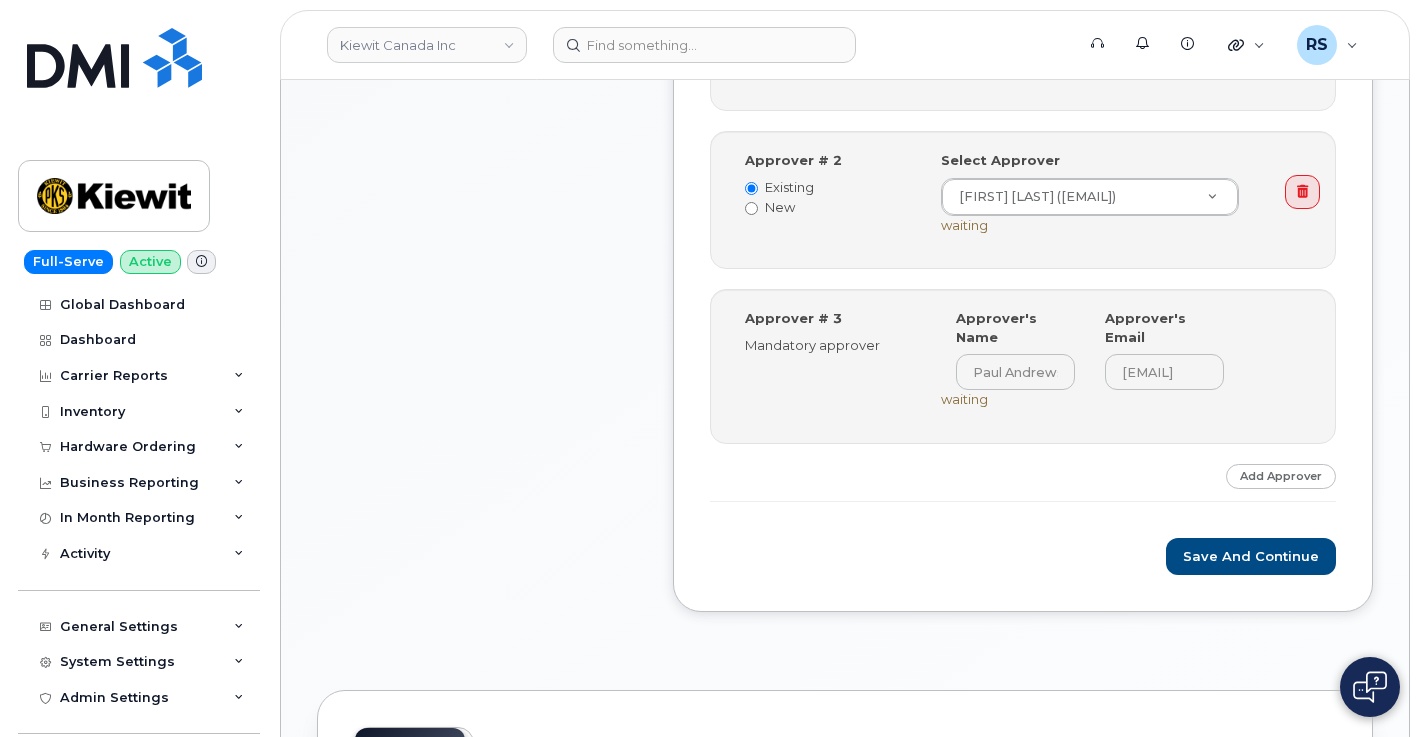scroll, scrollTop: 1133, scrollLeft: 0, axis: vertical 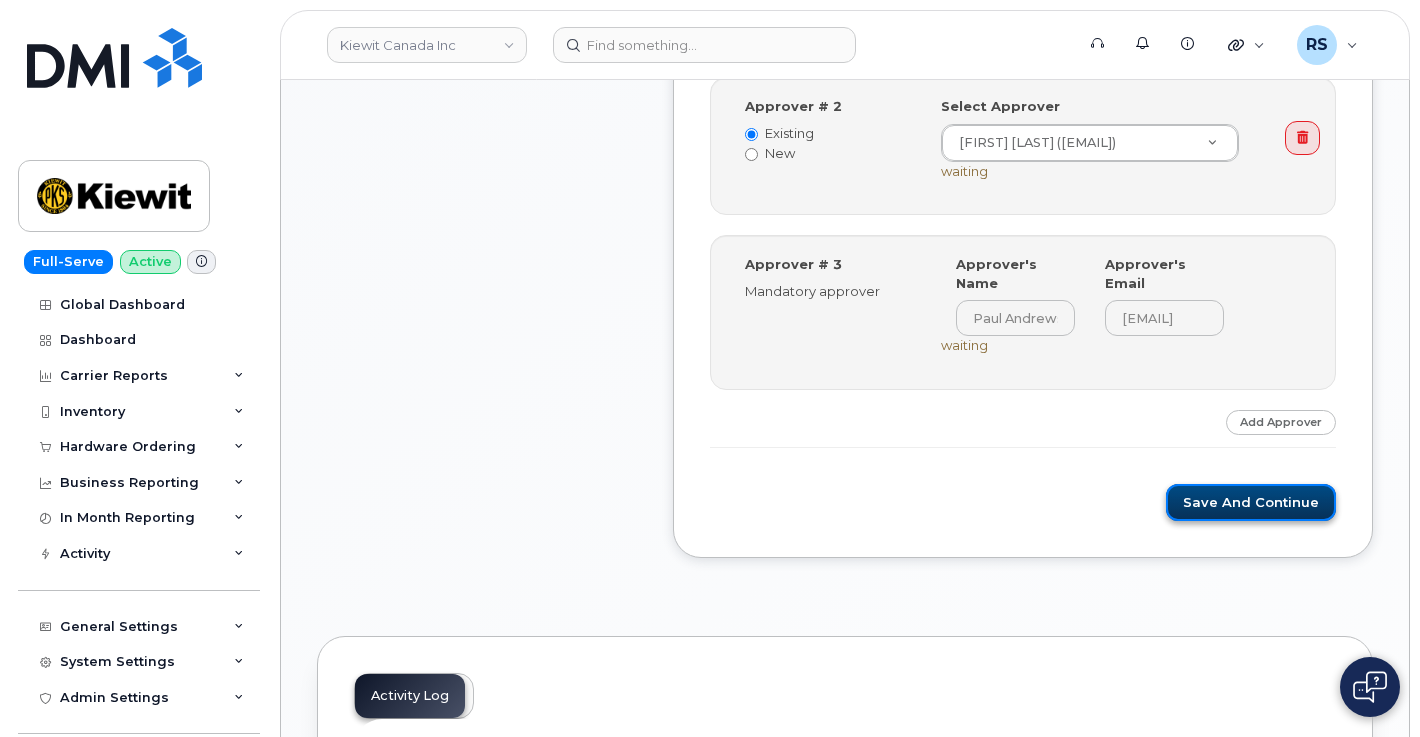 click on "Save and Continue" at bounding box center [1251, 502] 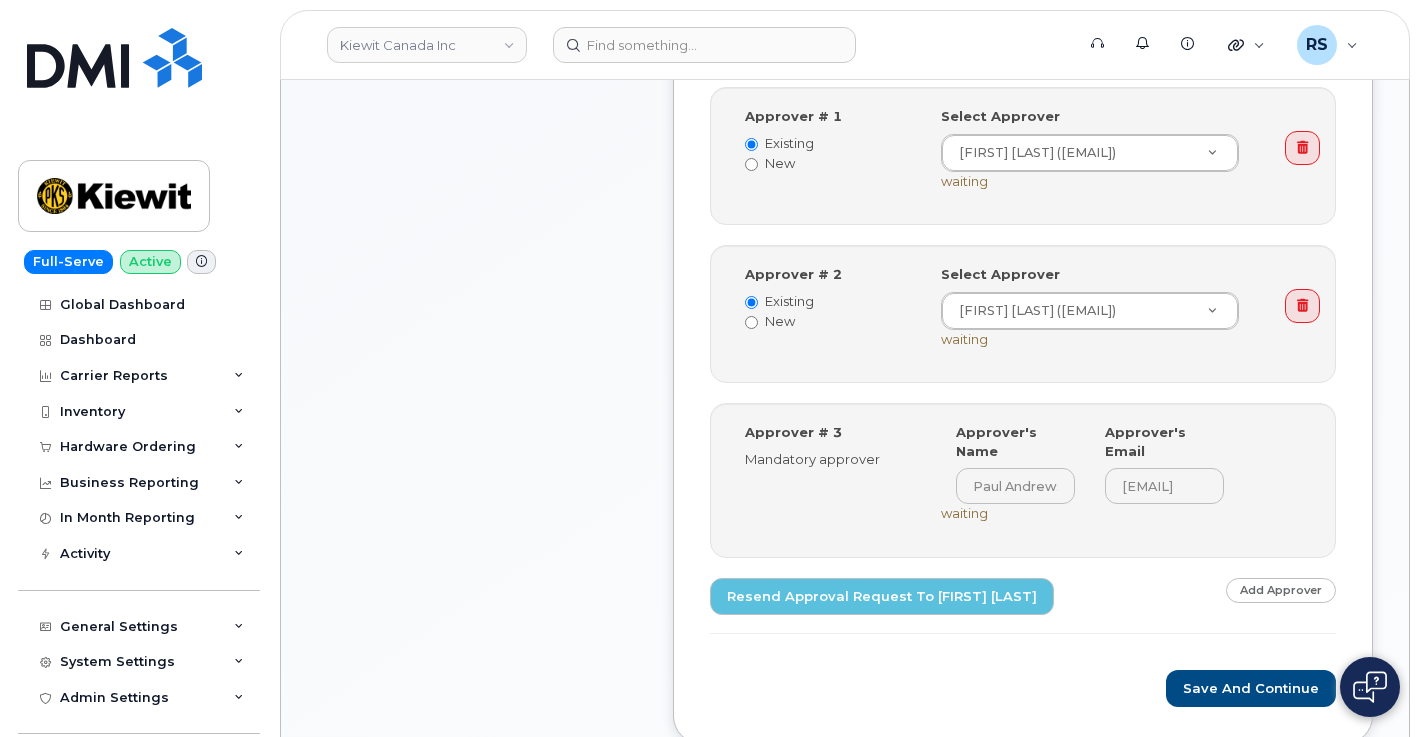 scroll, scrollTop: 800, scrollLeft: 0, axis: vertical 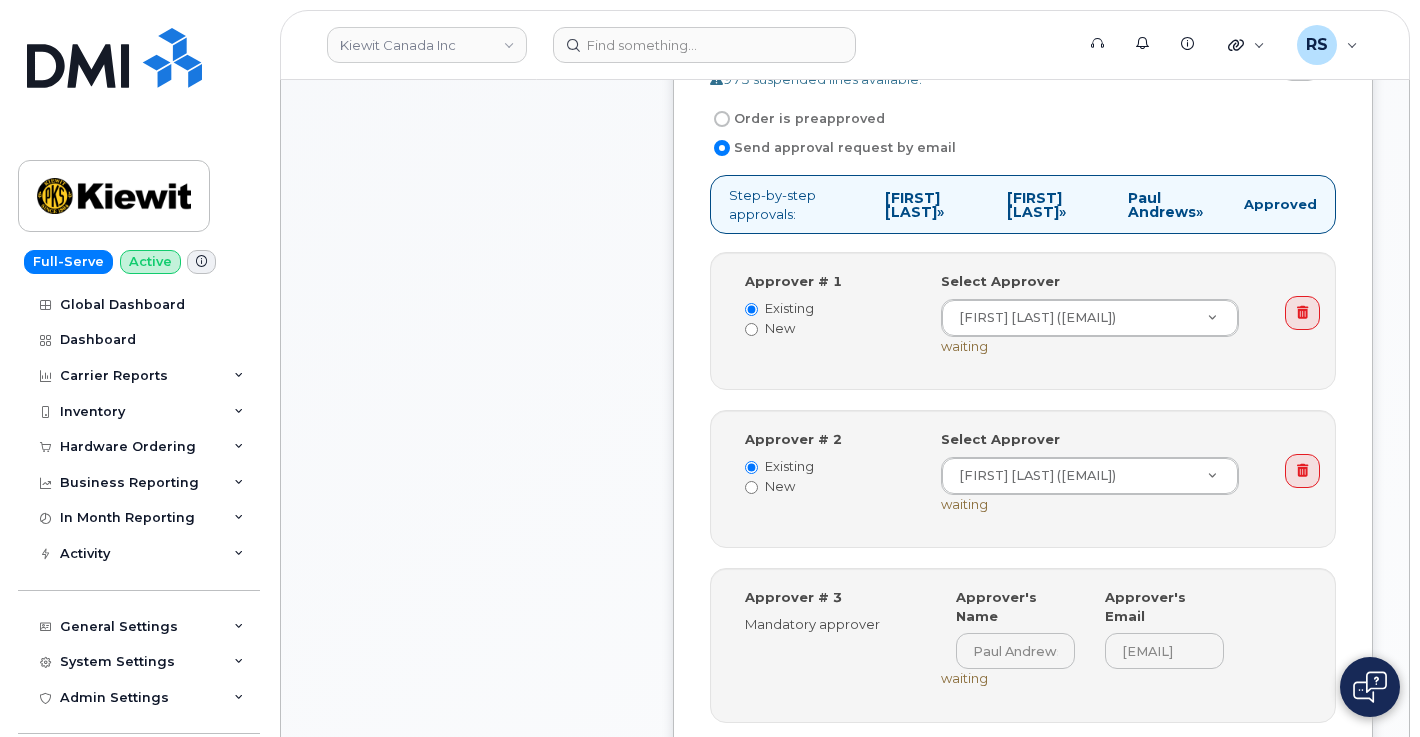 click on "Item #1
Waiting On Approval
$116.23
New Activation
[FIRST] [LAST]
iPhone 16e
(Black)
$0.00 - 3 Year Activation (128GB)
1 x OtterBox - Defender Pro Case iPhone 16e/15/14/13 (Black) (91757)
—
$82.49
1 x Apple - Charger 20W USB-C Wall Adaptor WT (87916)
—
$33.74
more details
Request
New Activation
Employee
[FIRST] [LAST]
Carrier Base
Bell
Requested Device
iPhone 16e
Term Details
3 Year Activation (128GB)
Requested Accessories
OtterBox - Defender Pro Case iPhone 16e/15/14/13 (Black) (91757) x 1
— $82.49
Apple - Charger 20W USB-C Wall Adaptor WT (87916) x 1
— $33.74
Accounting Codes
Cost Center: None
Profit Center: None
WBS Element: 106299.2142
Estimated Device Cost
$0.00
Estimated Shipping Charge
$0.00
Estimated Total
(Device & Accessories)
$116.23
Shipping Address" at bounding box center [477, 219] 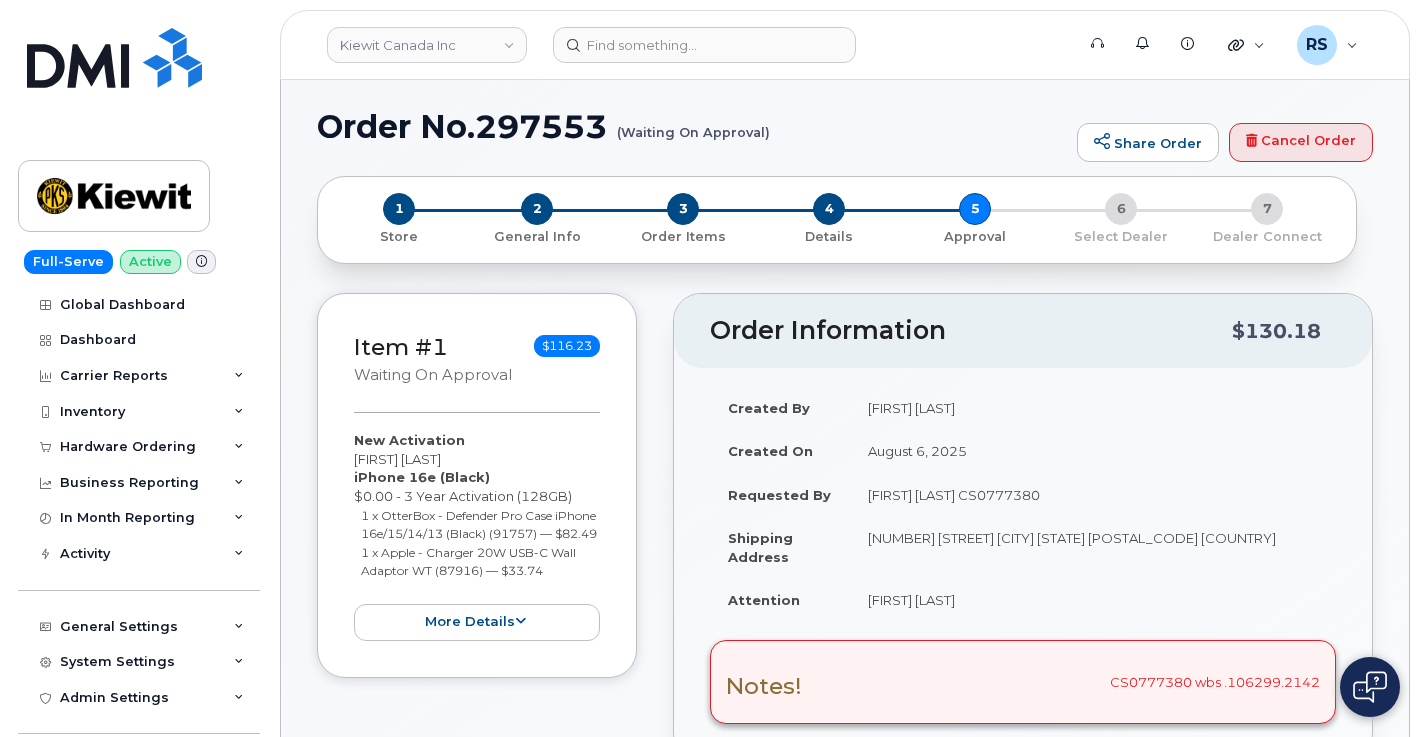 scroll, scrollTop: 0, scrollLeft: 0, axis: both 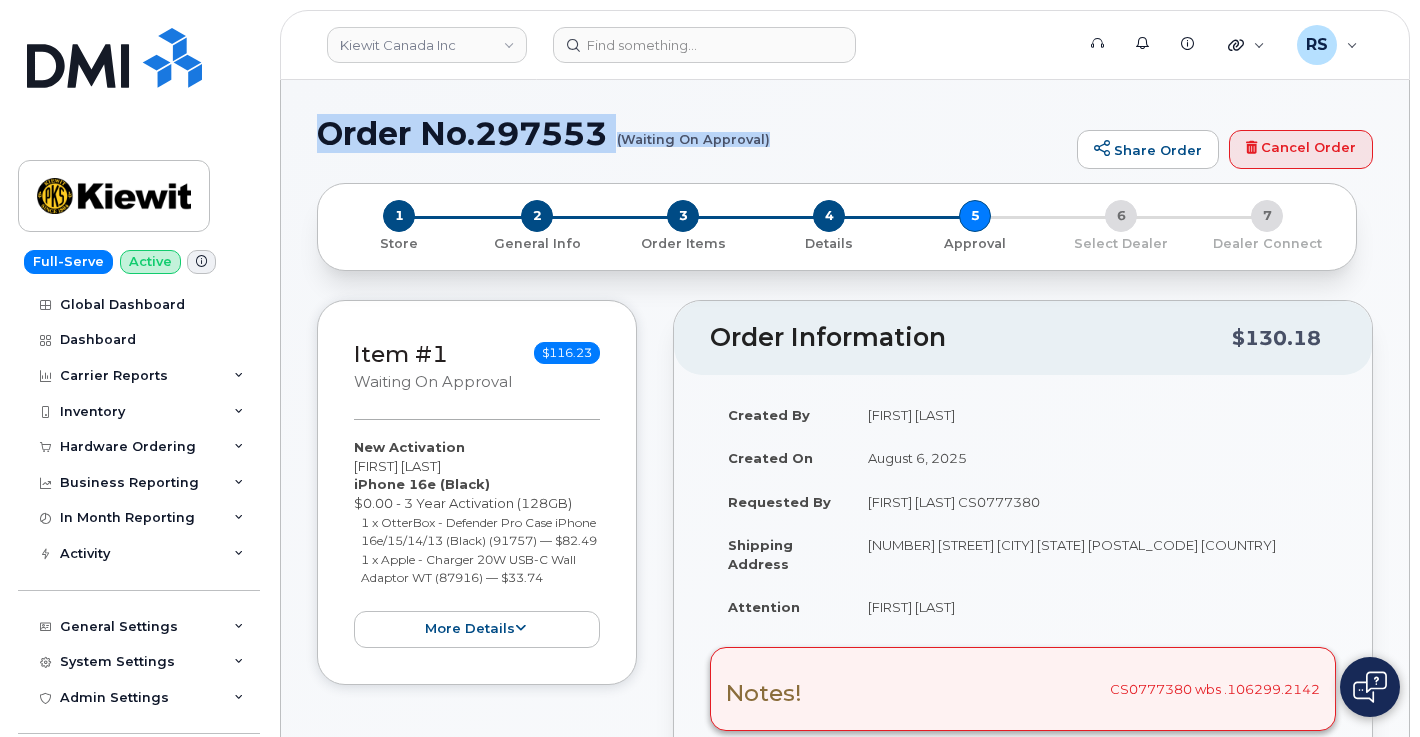drag, startPoint x: 320, startPoint y: 128, endPoint x: 801, endPoint y: 149, distance: 481.4582 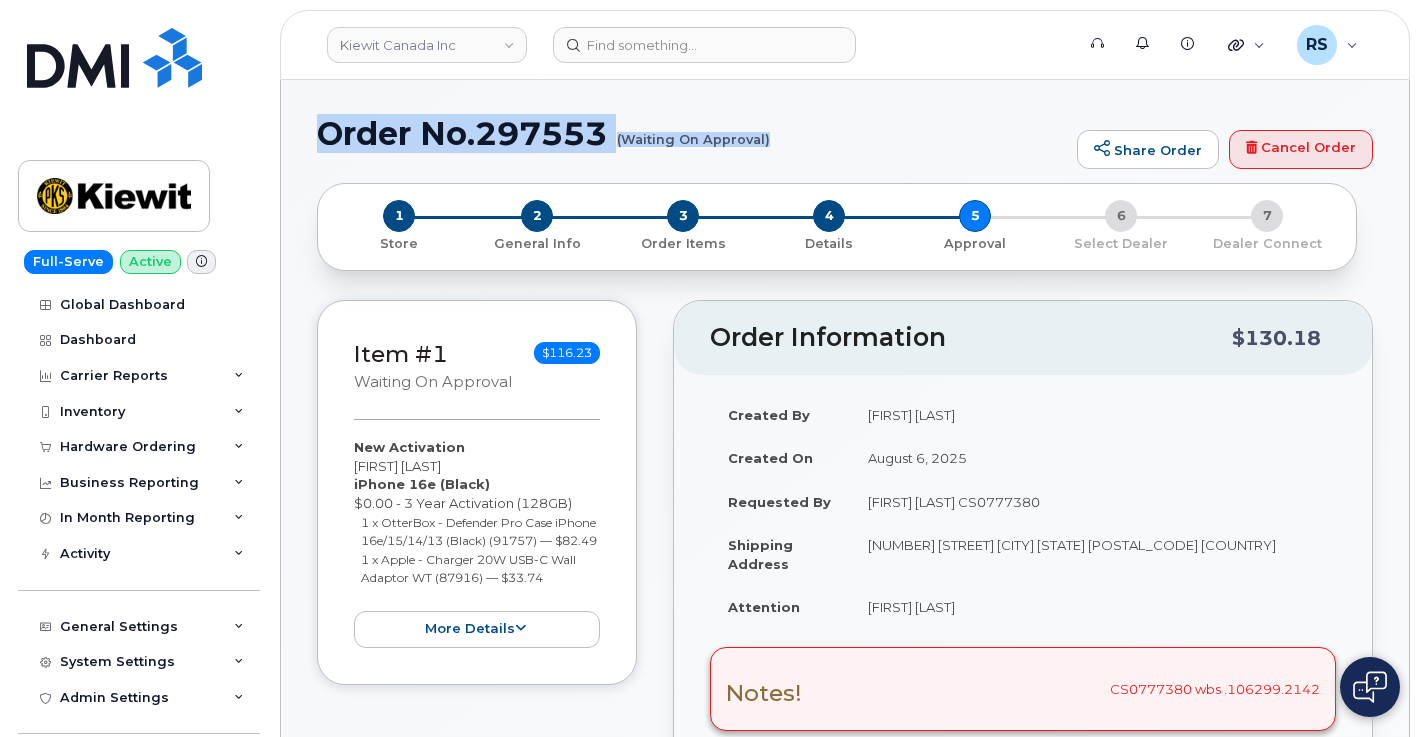 click on "Order No.297553
(Waiting On Approval)
Share Order
Cancel Order" at bounding box center (845, 149) 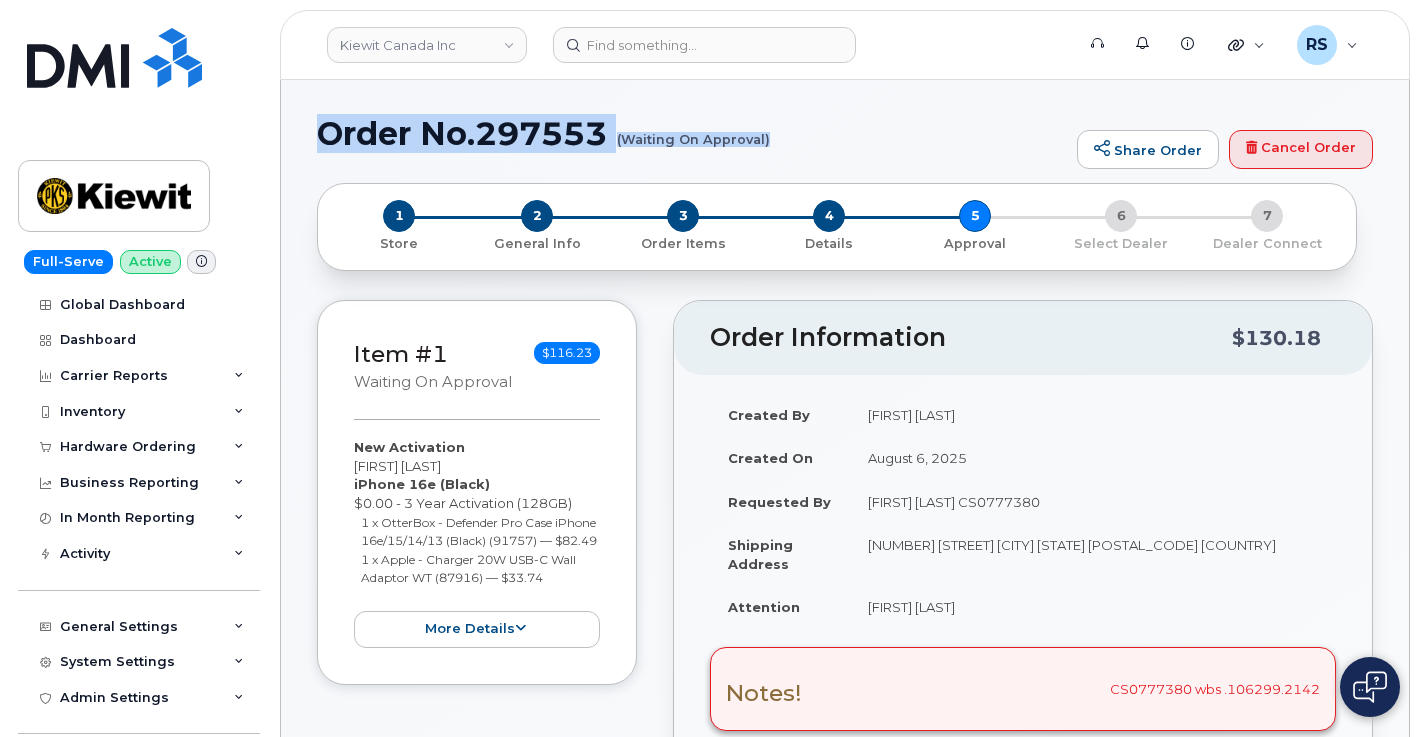 copy on "Order No.297553
(Waiting On Approval)" 